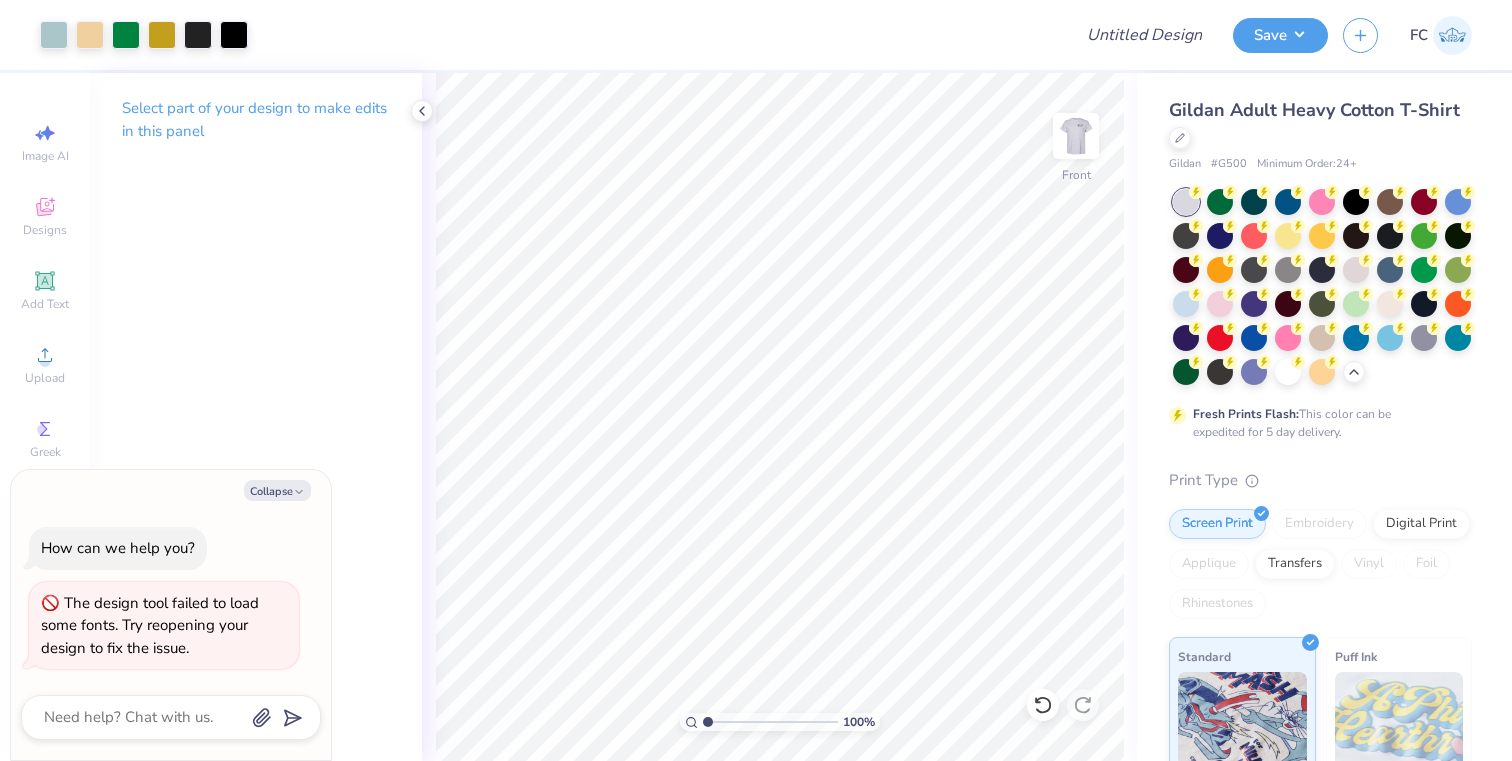 scroll, scrollTop: 0, scrollLeft: 0, axis: both 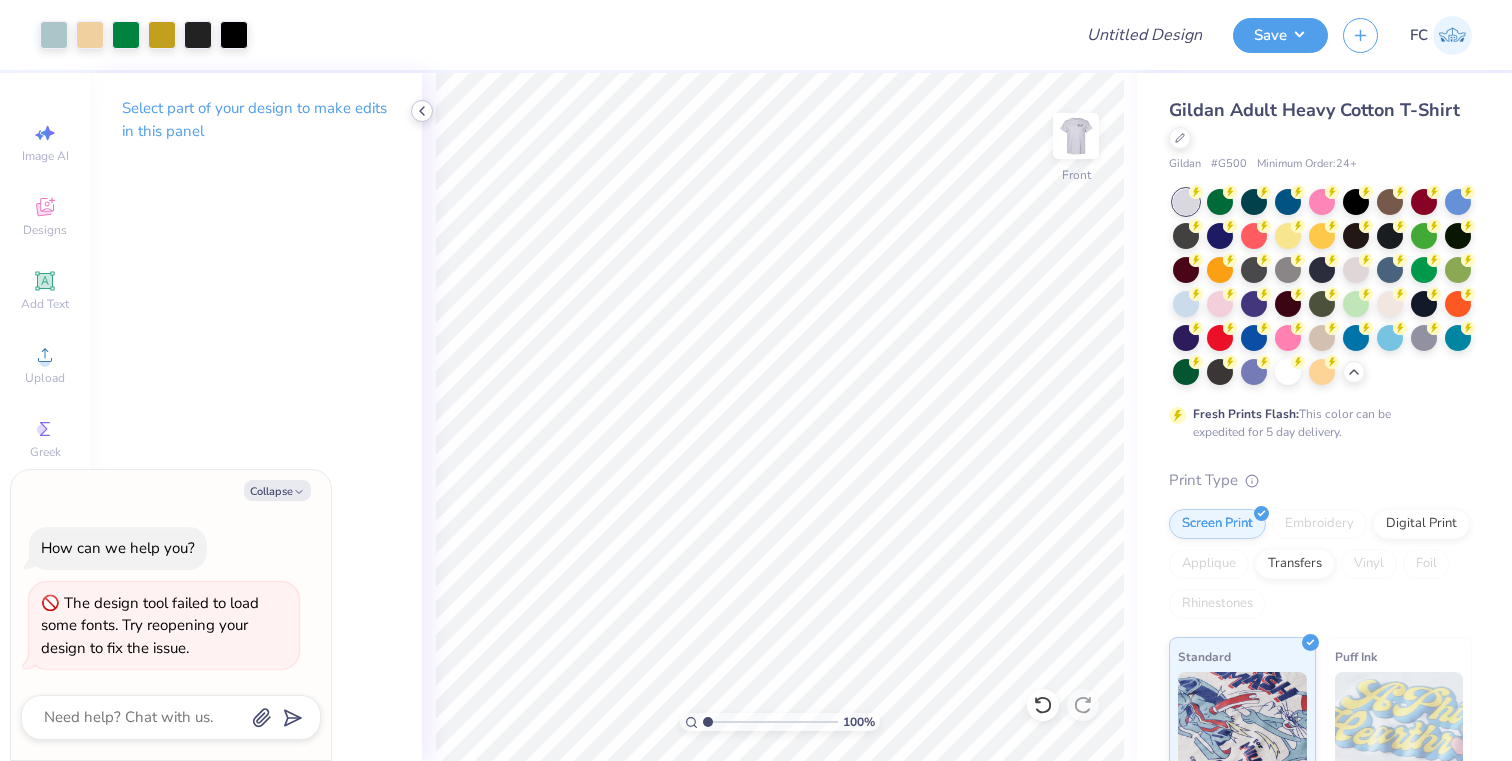 click 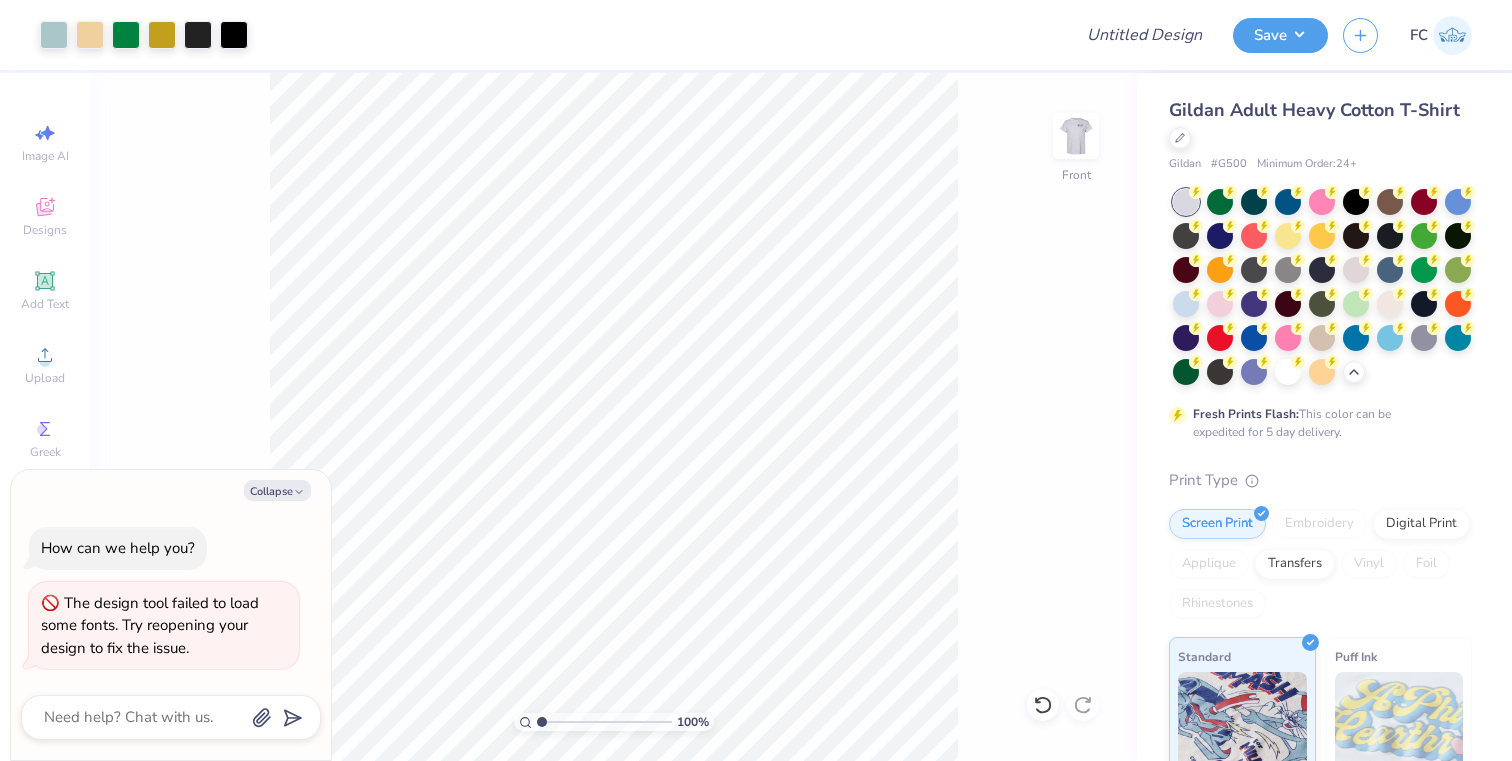 type on "x" 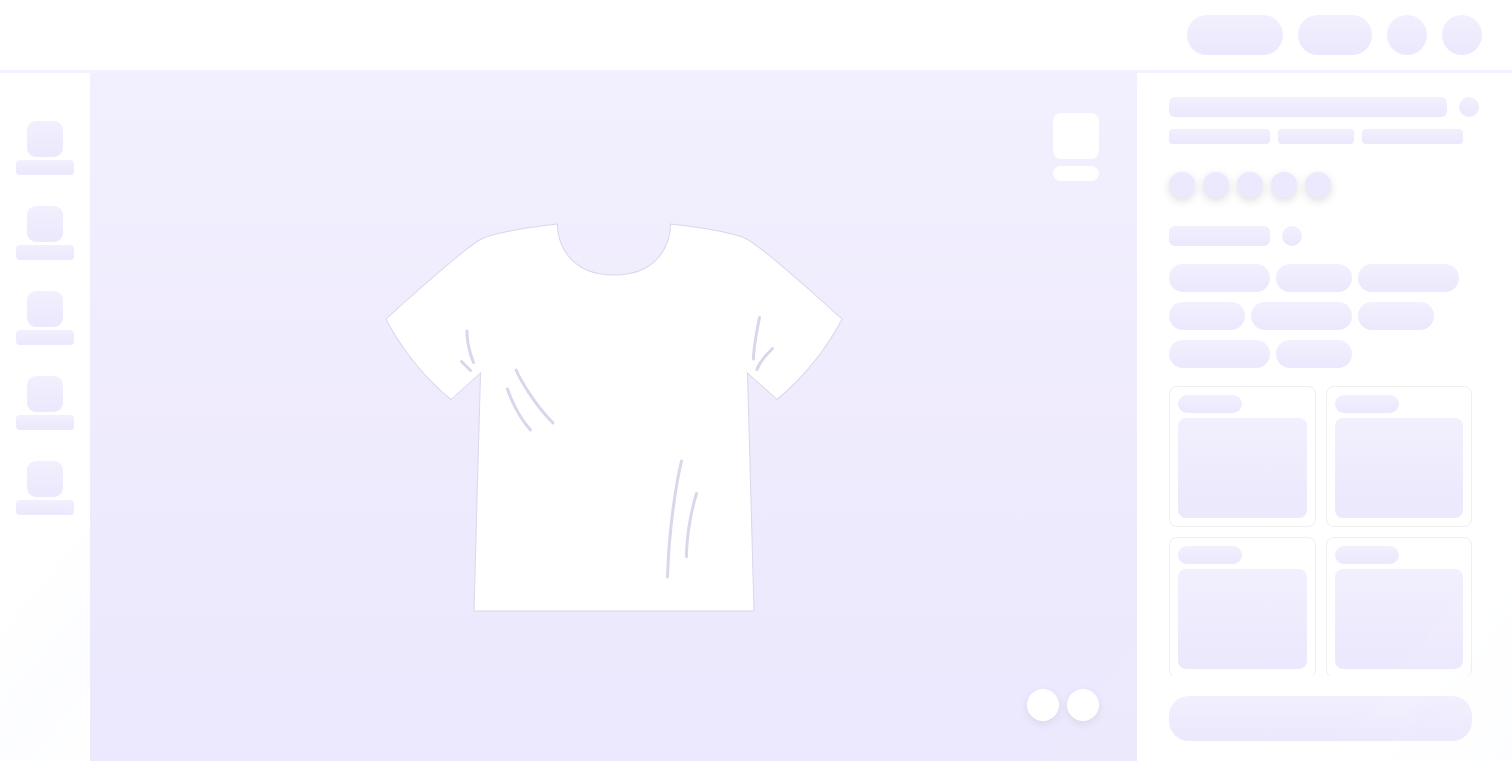 scroll, scrollTop: 0, scrollLeft: 0, axis: both 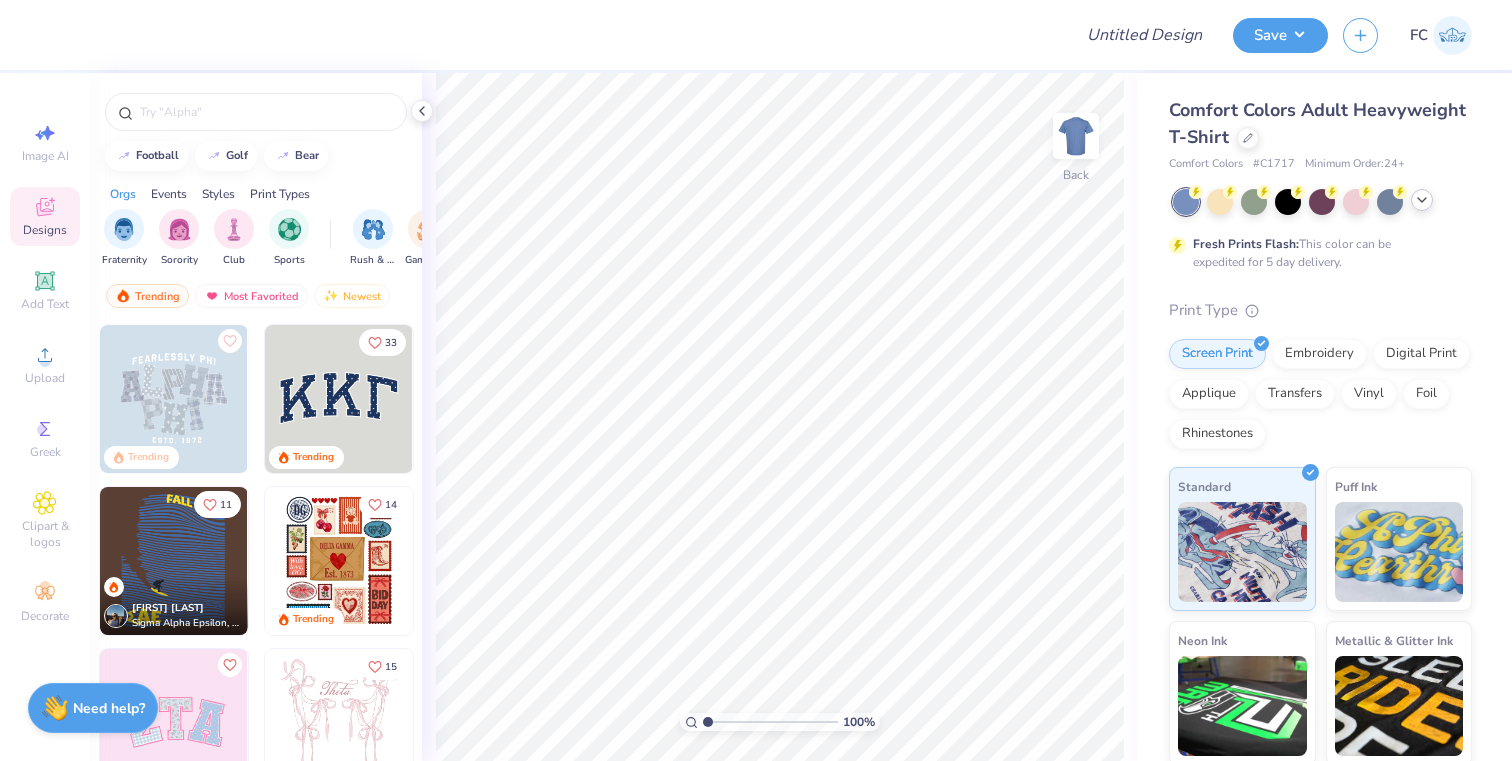 click 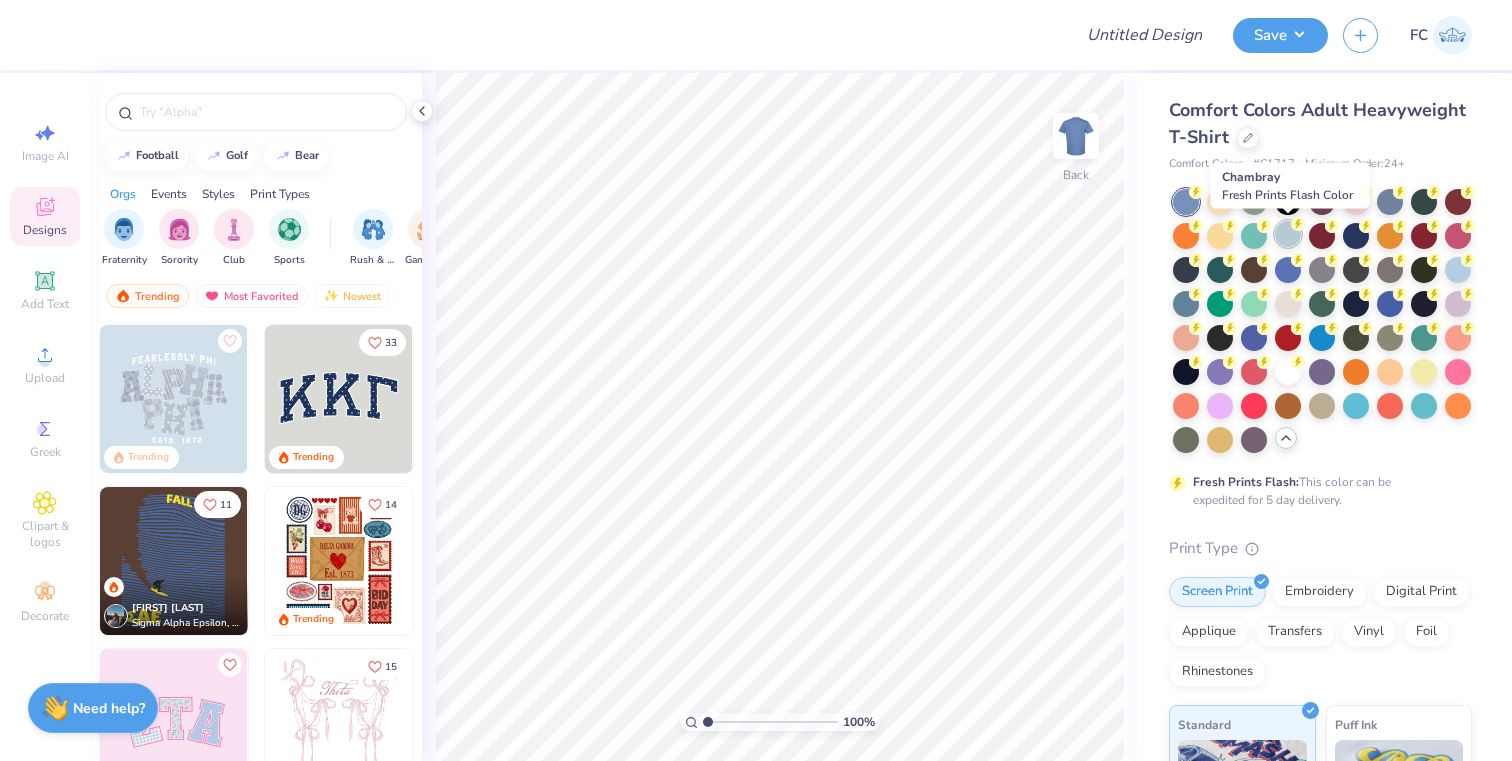 click at bounding box center [1288, 234] 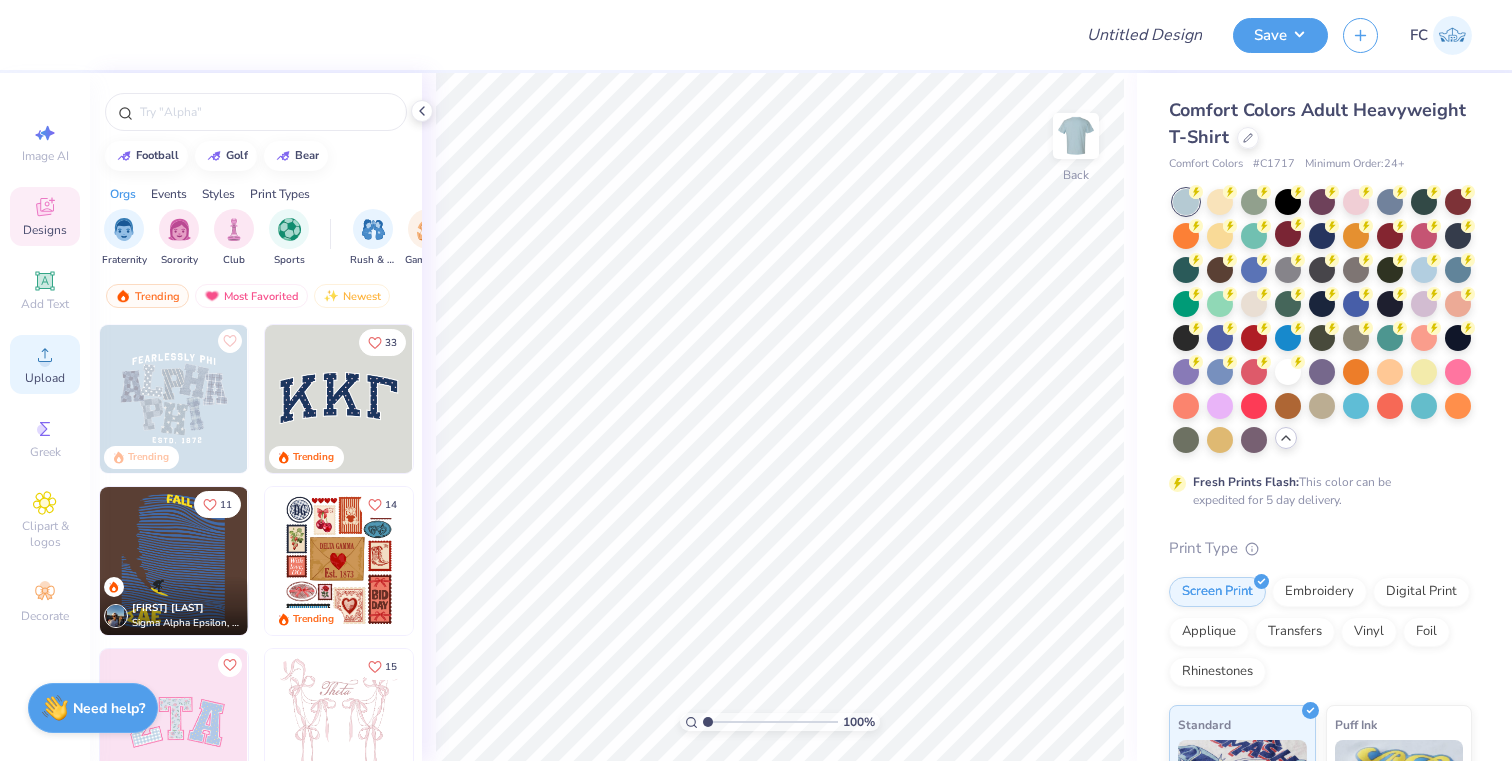 click on "Upload" at bounding box center (45, 378) 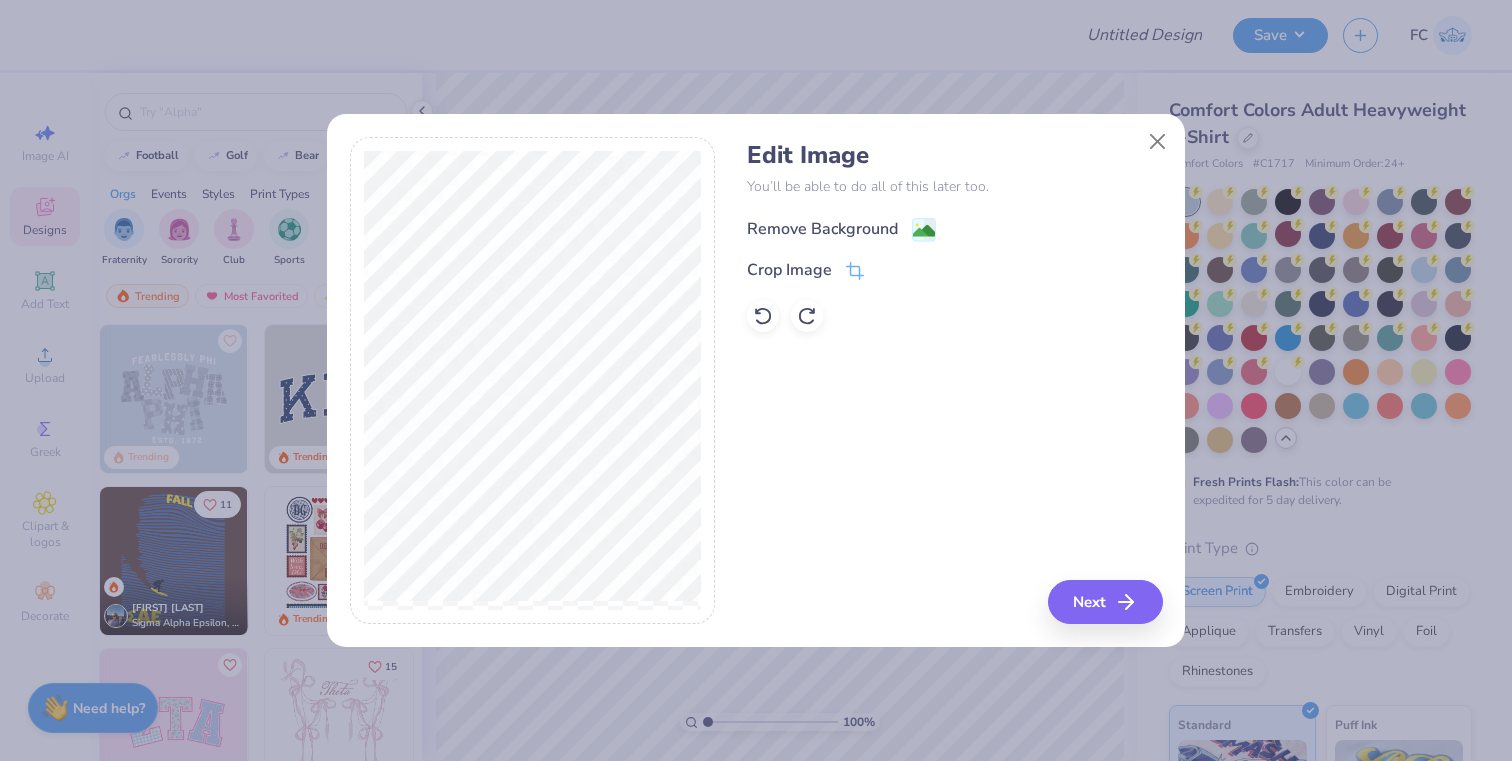 click 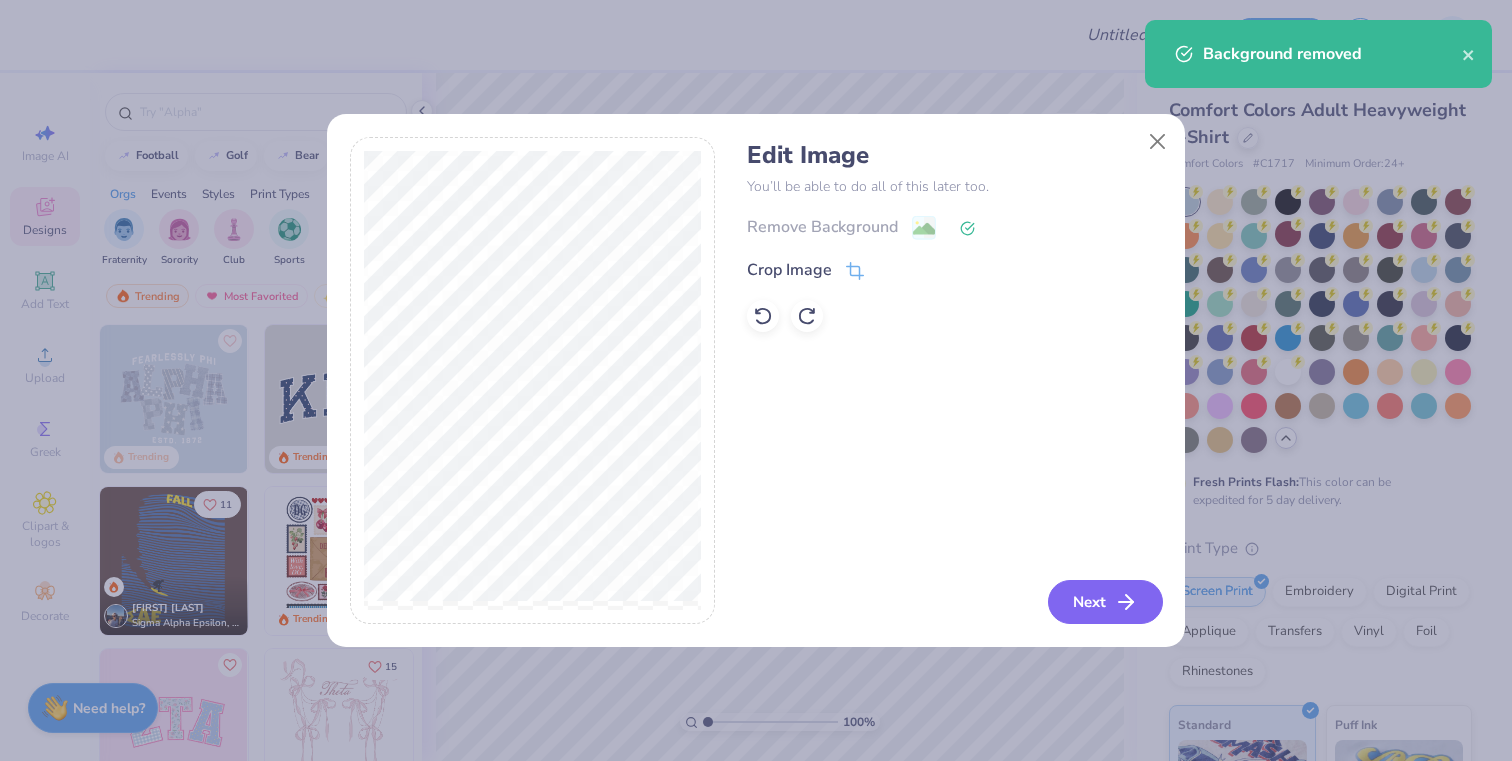 click on "Next" at bounding box center [1105, 602] 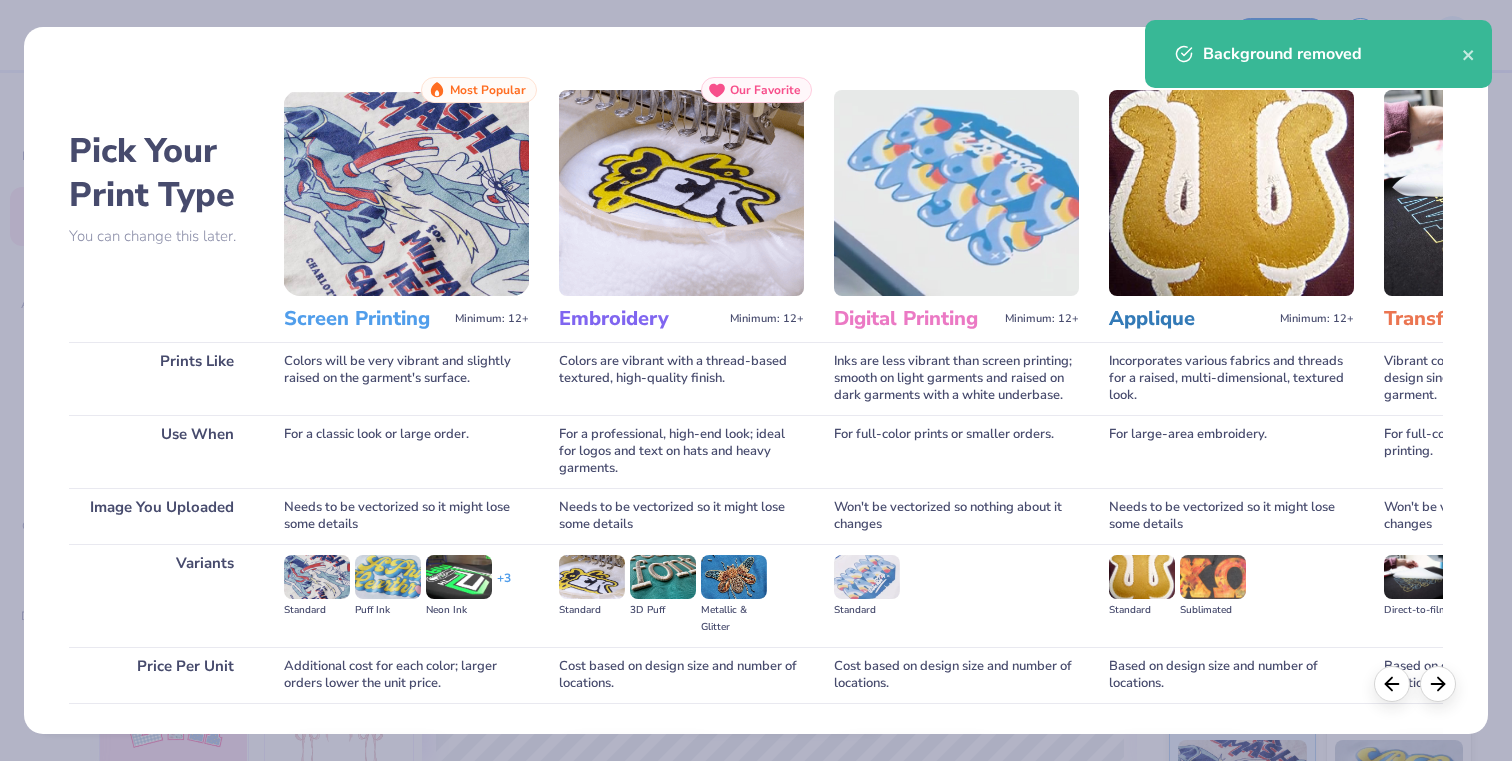 scroll, scrollTop: 136, scrollLeft: 0, axis: vertical 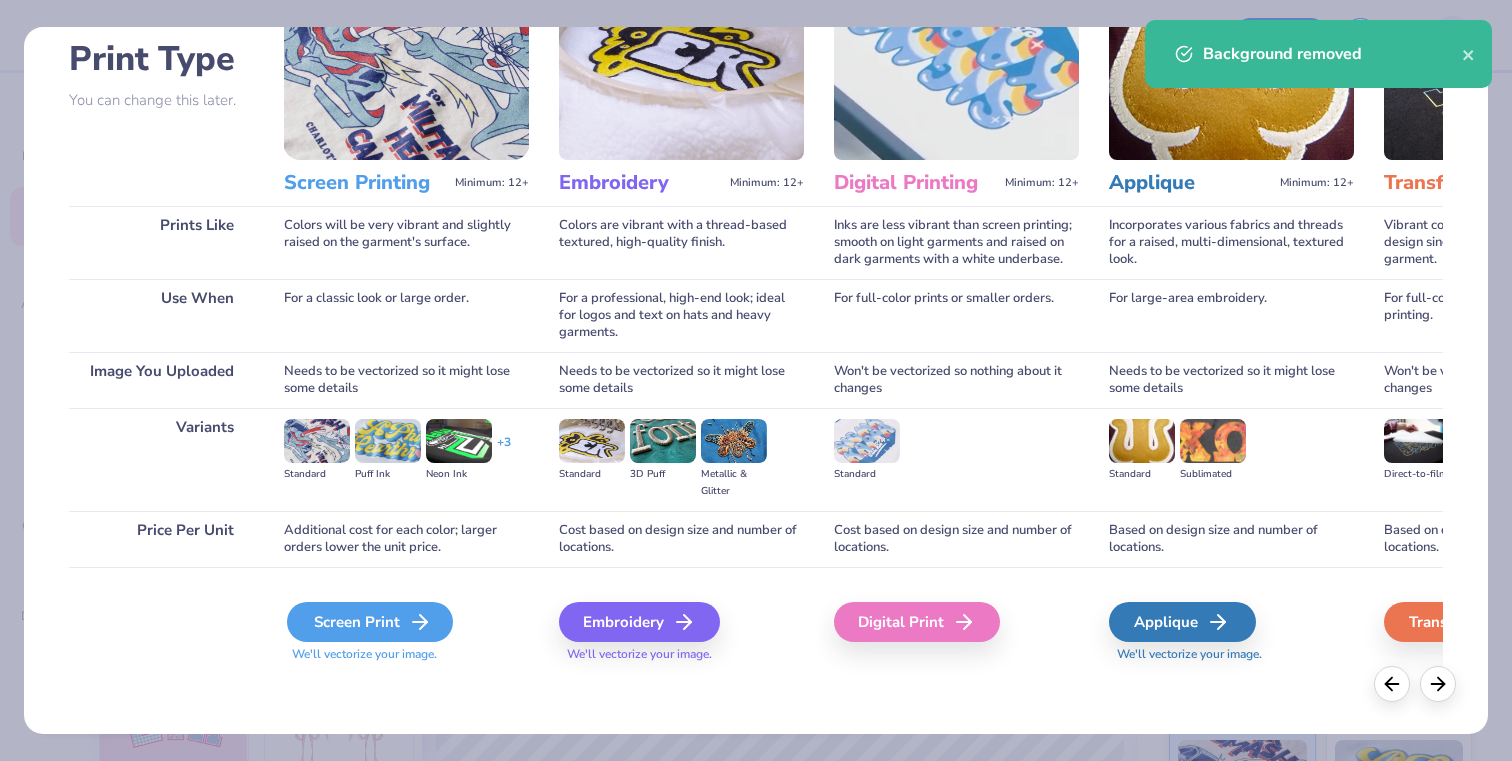 click on "Screen Print" at bounding box center [370, 622] 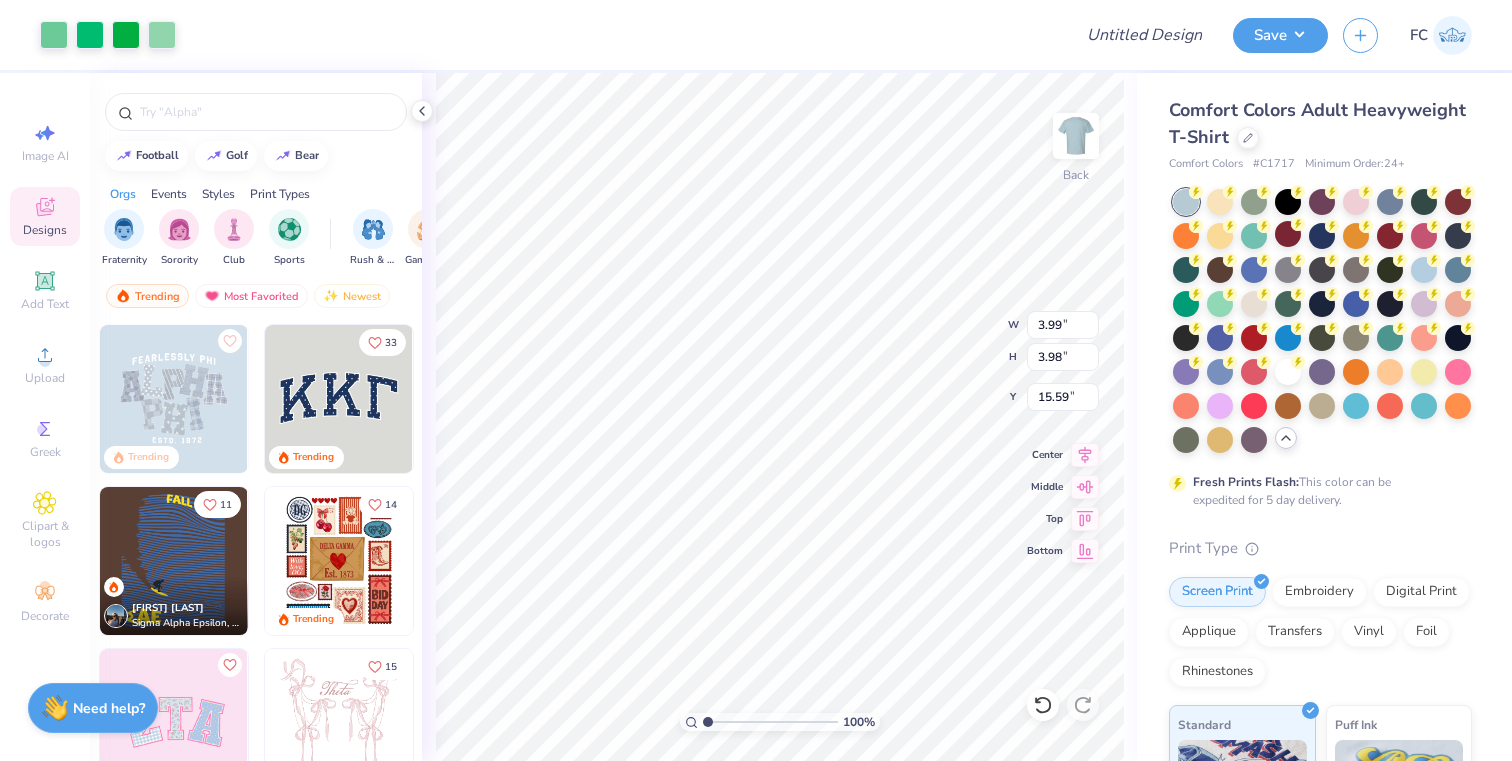 type on "3.99" 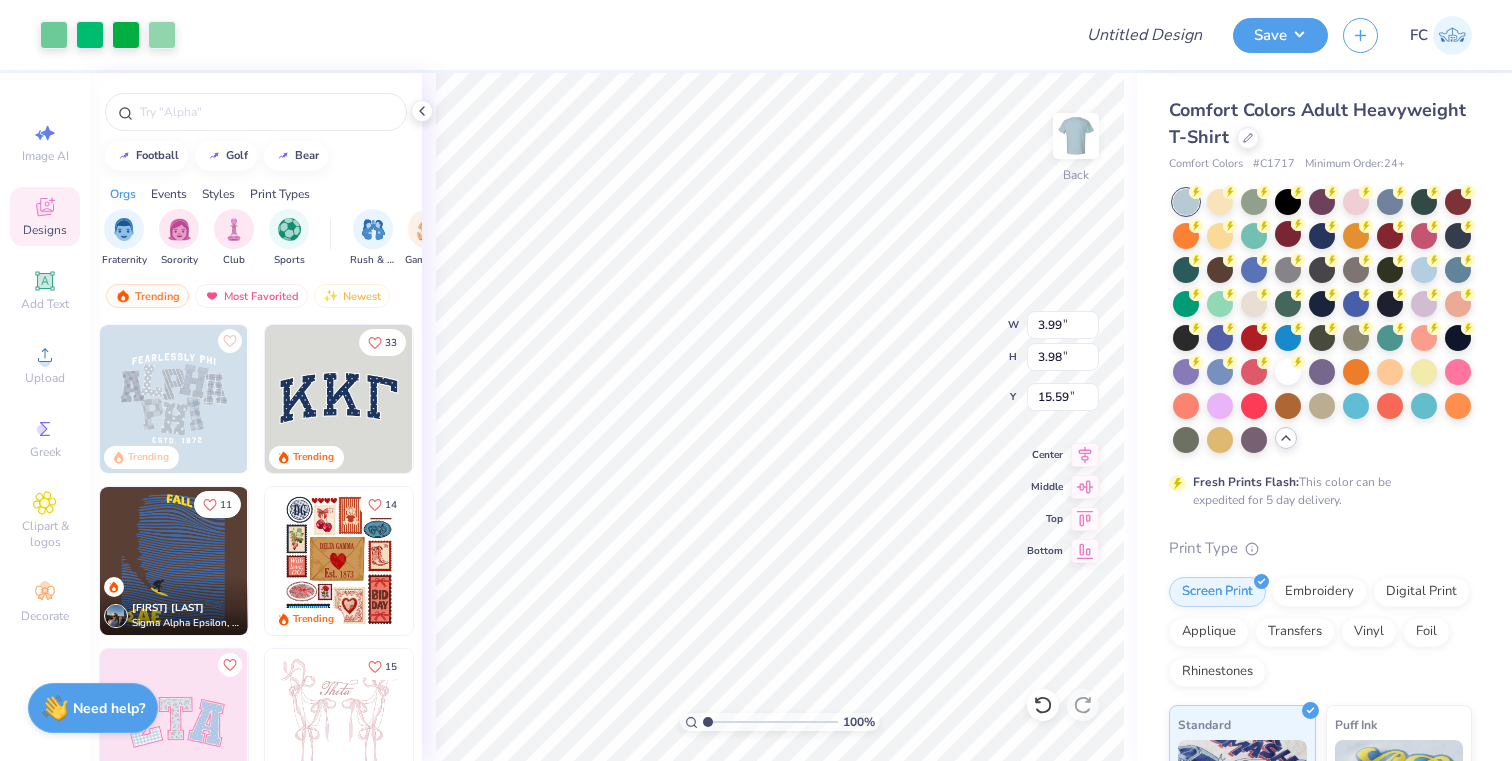 type on "3.98" 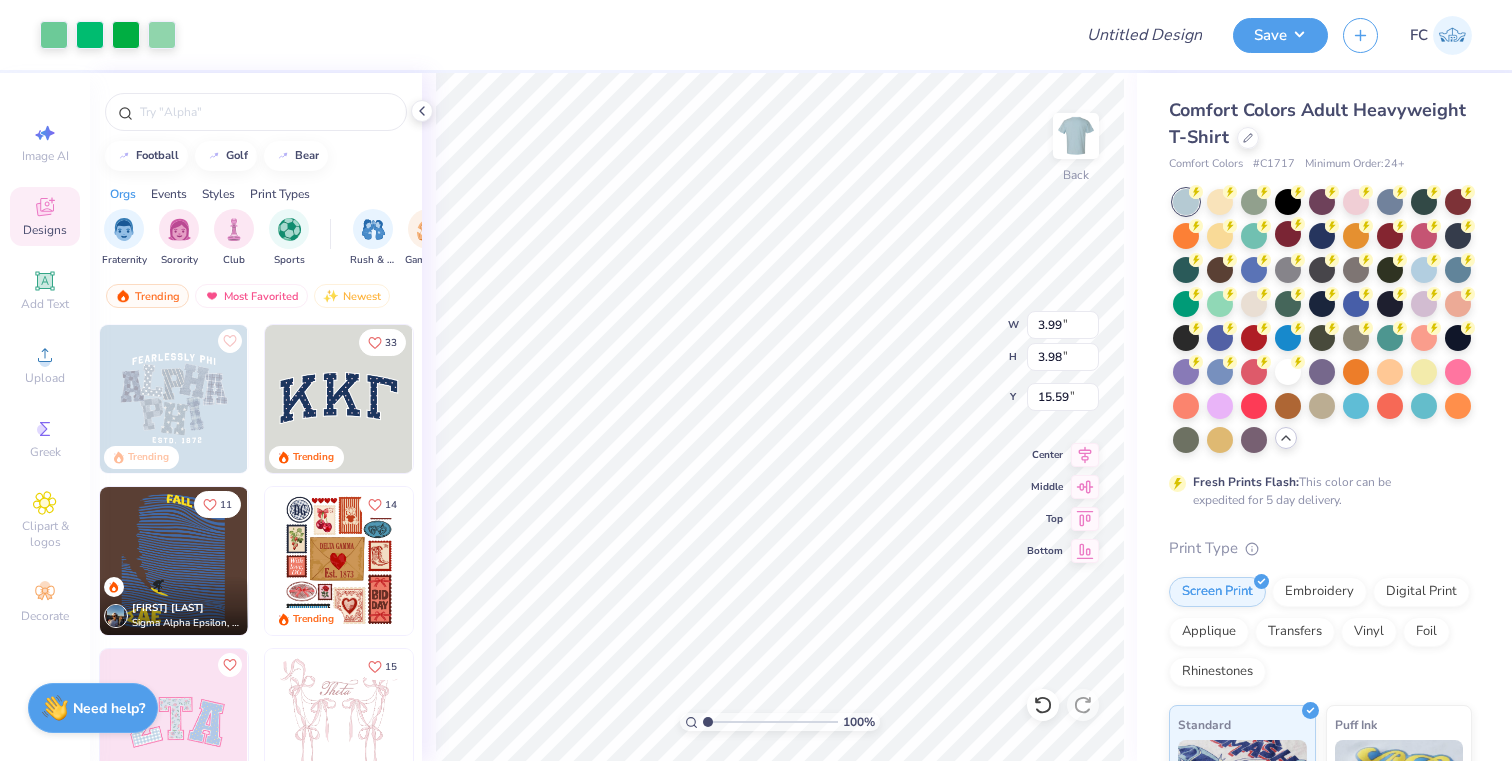type on "3.00" 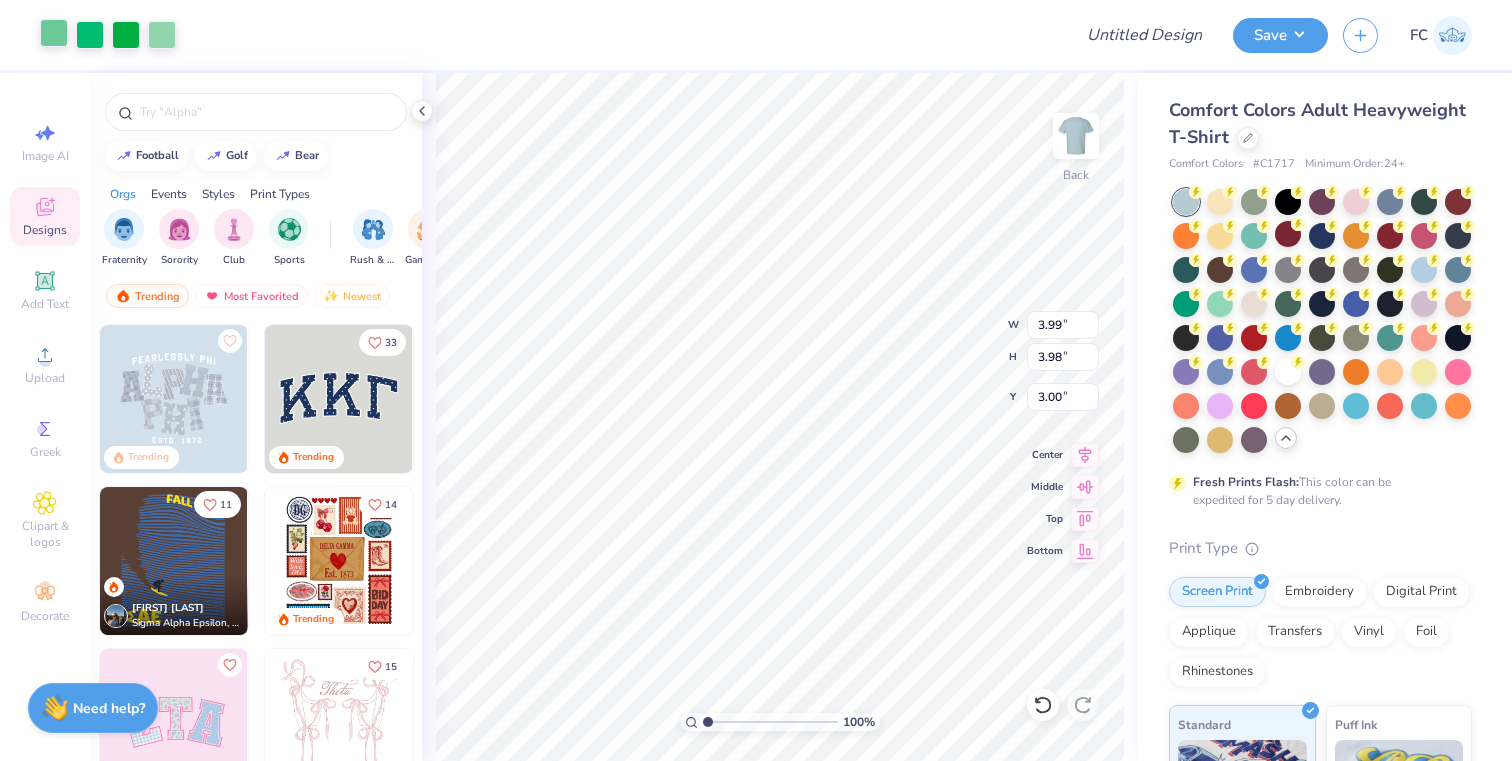 click at bounding box center (54, 33) 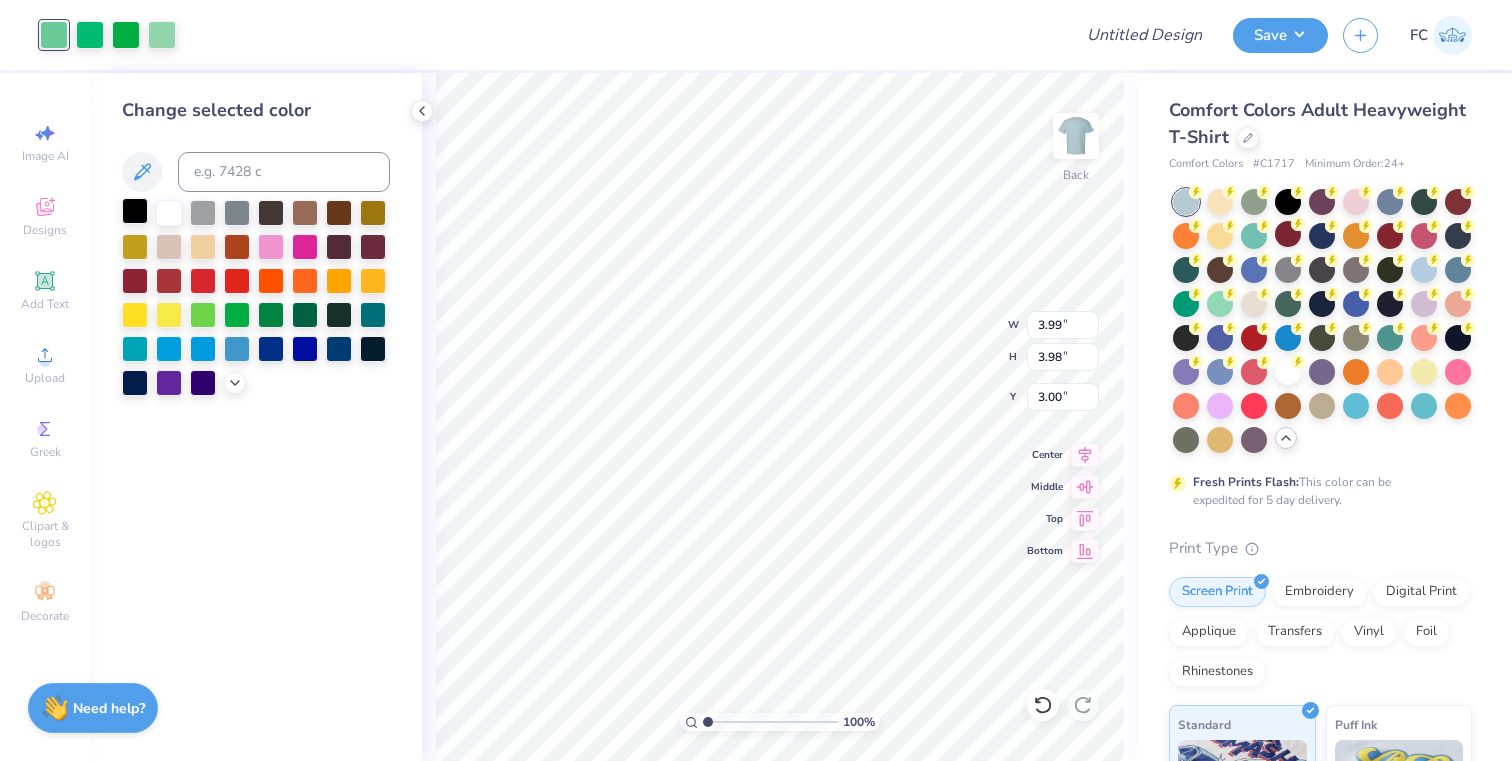 click at bounding box center (135, 211) 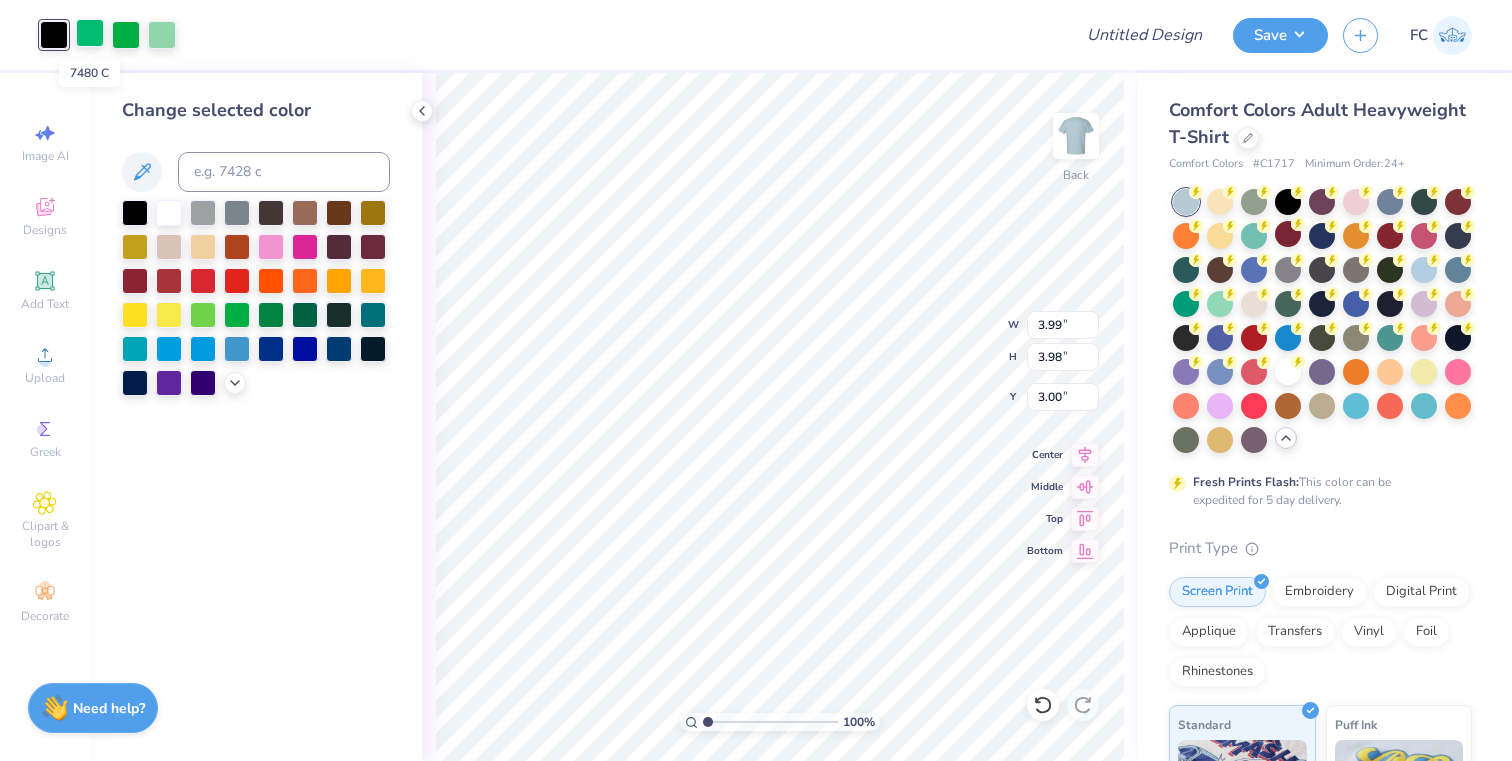 click at bounding box center (90, 33) 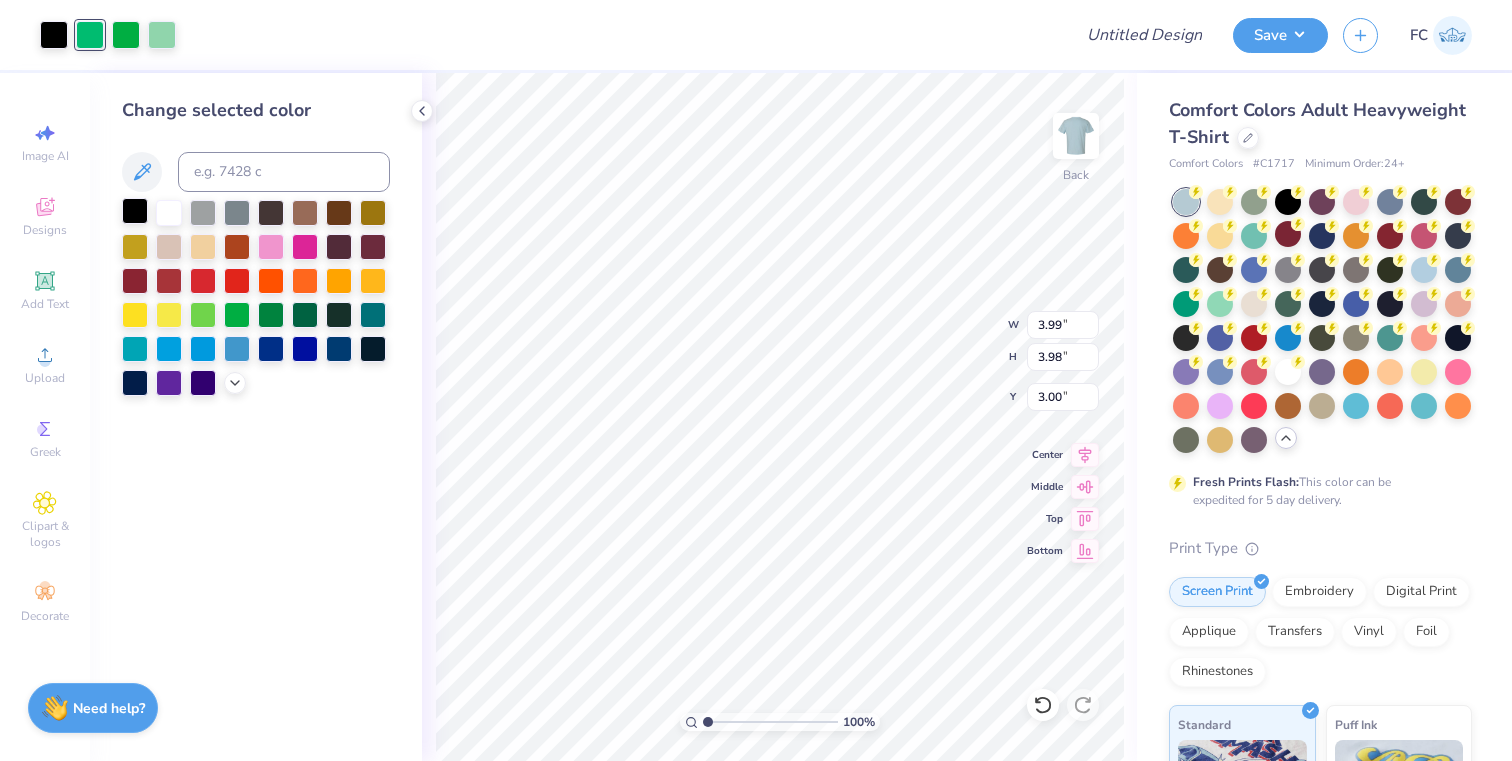 click at bounding box center (135, 211) 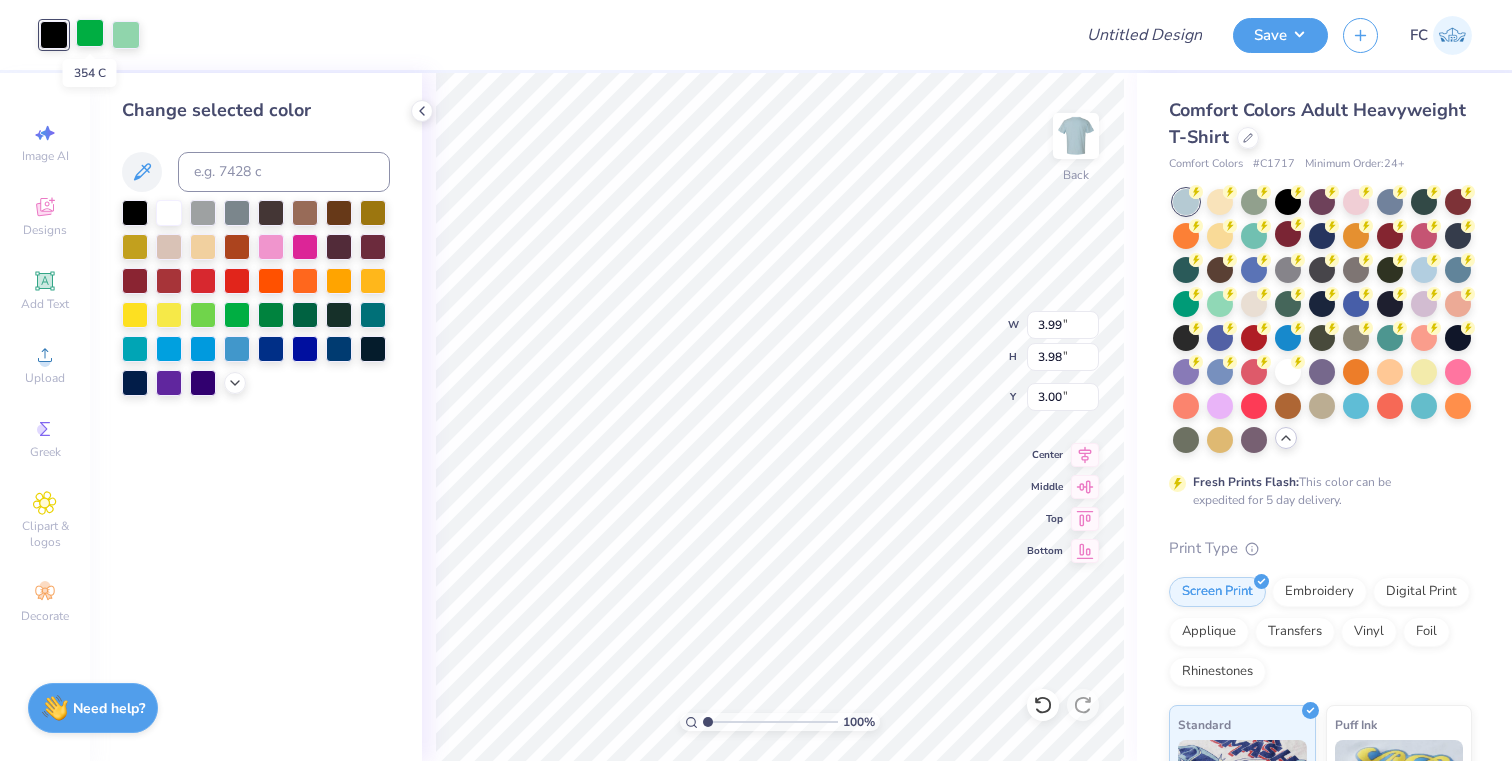 click at bounding box center (90, 33) 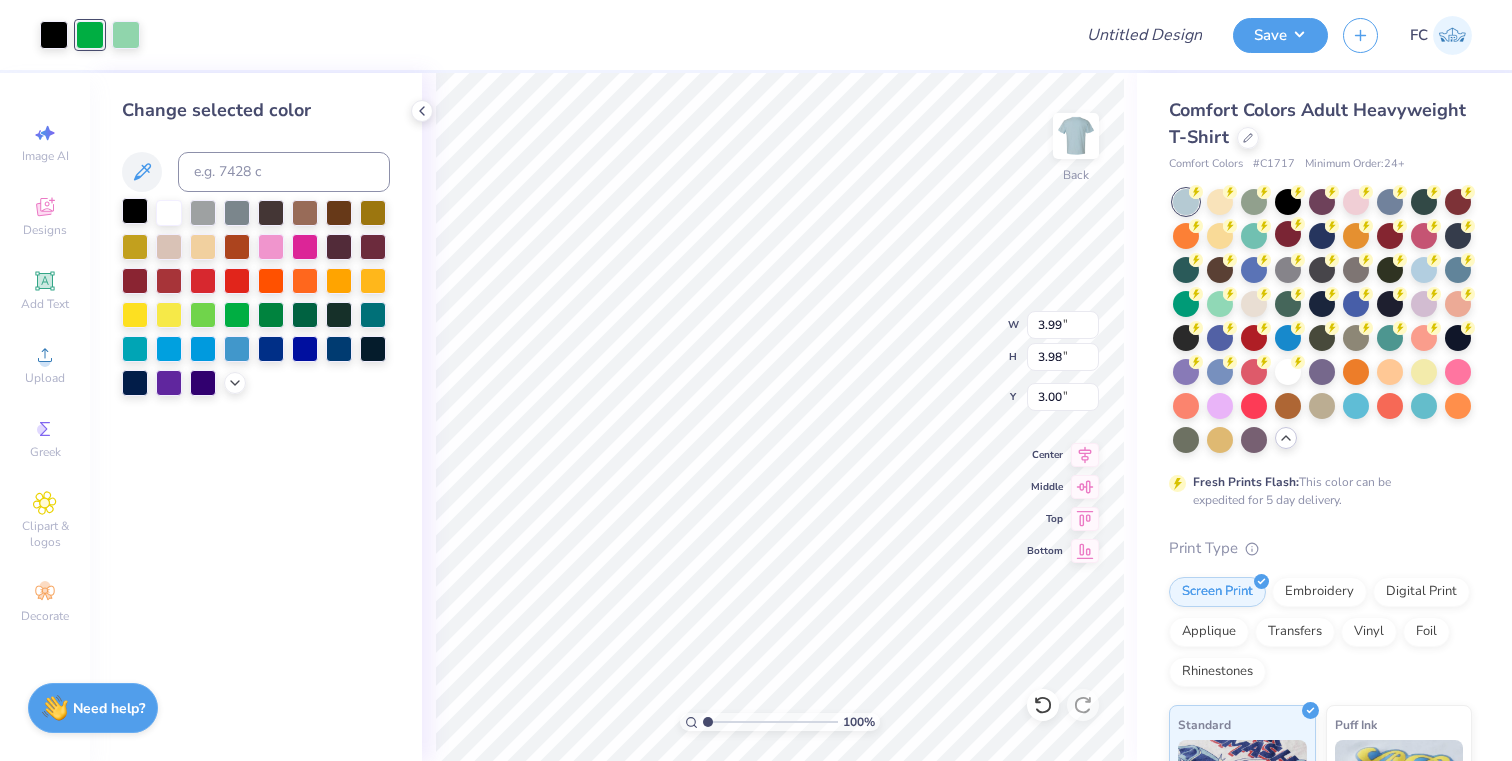 click at bounding box center (135, 211) 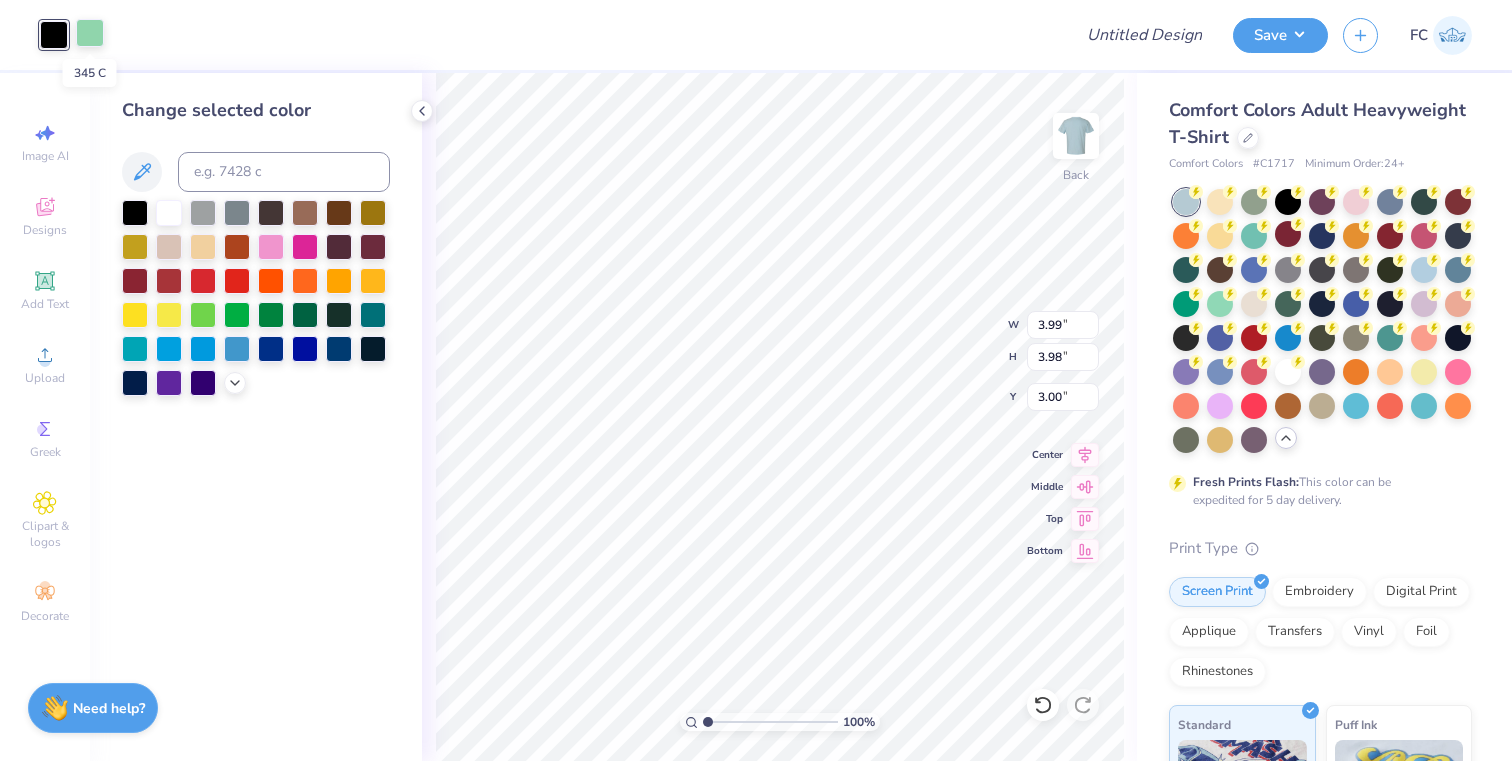 click at bounding box center [90, 33] 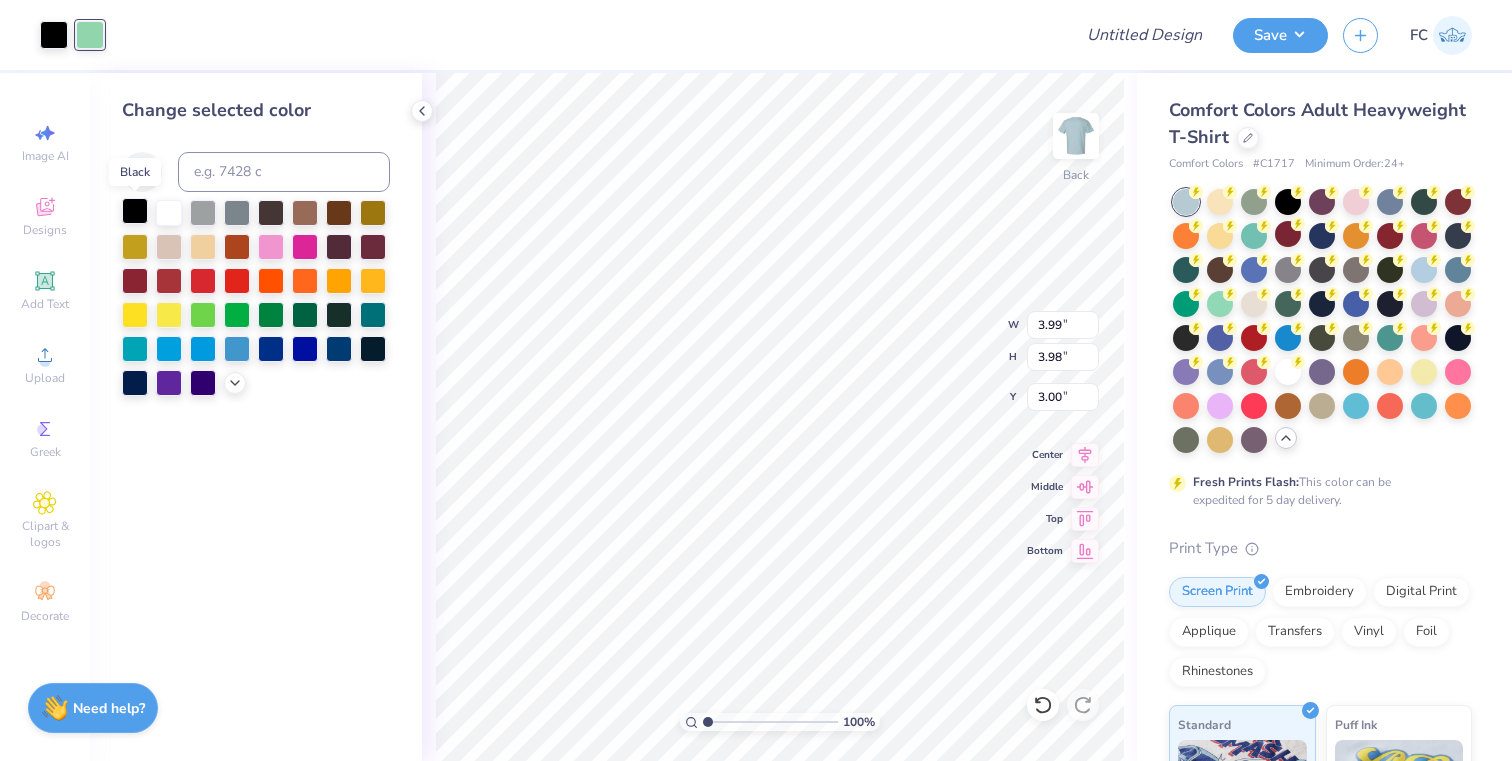 click at bounding box center (135, 211) 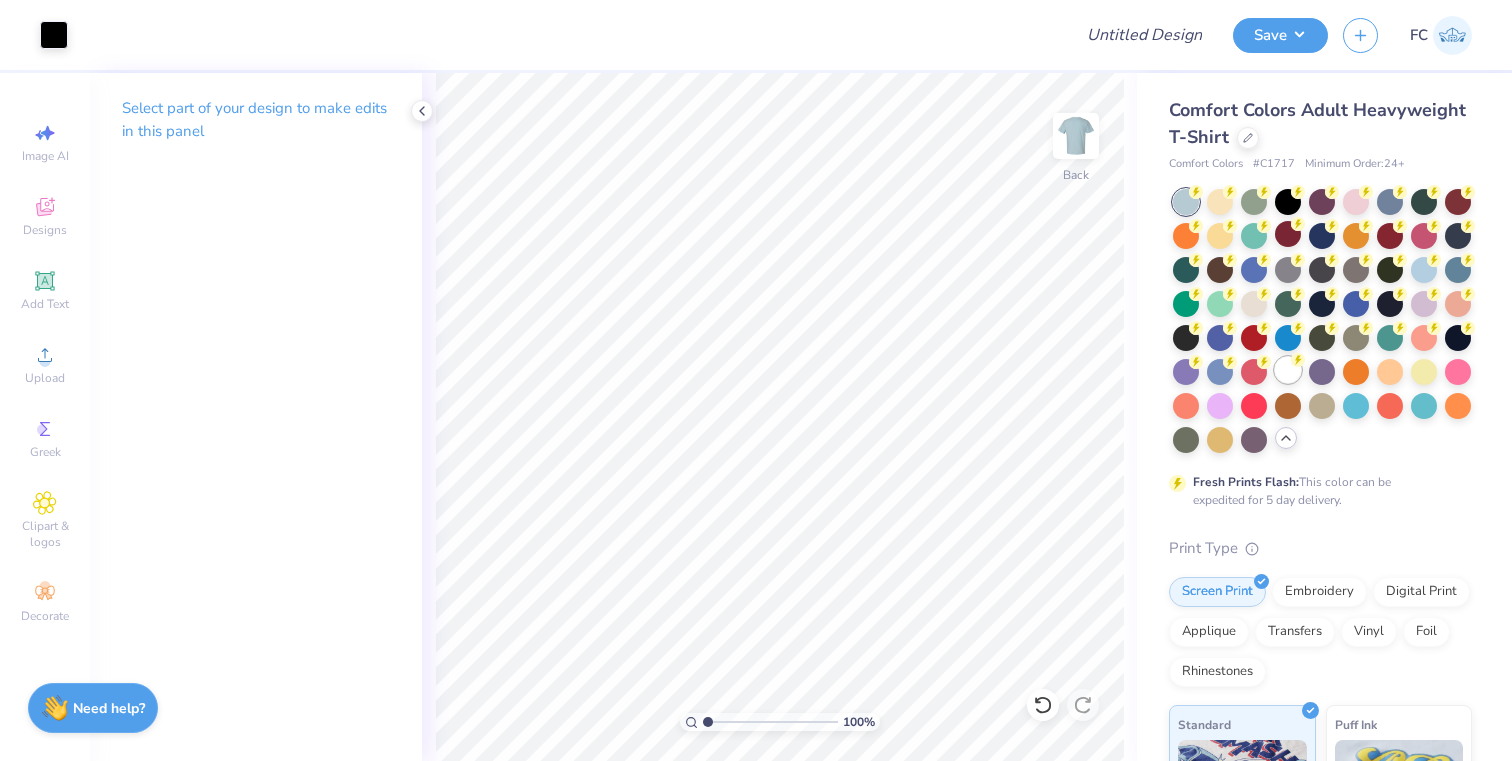 click at bounding box center (1288, 370) 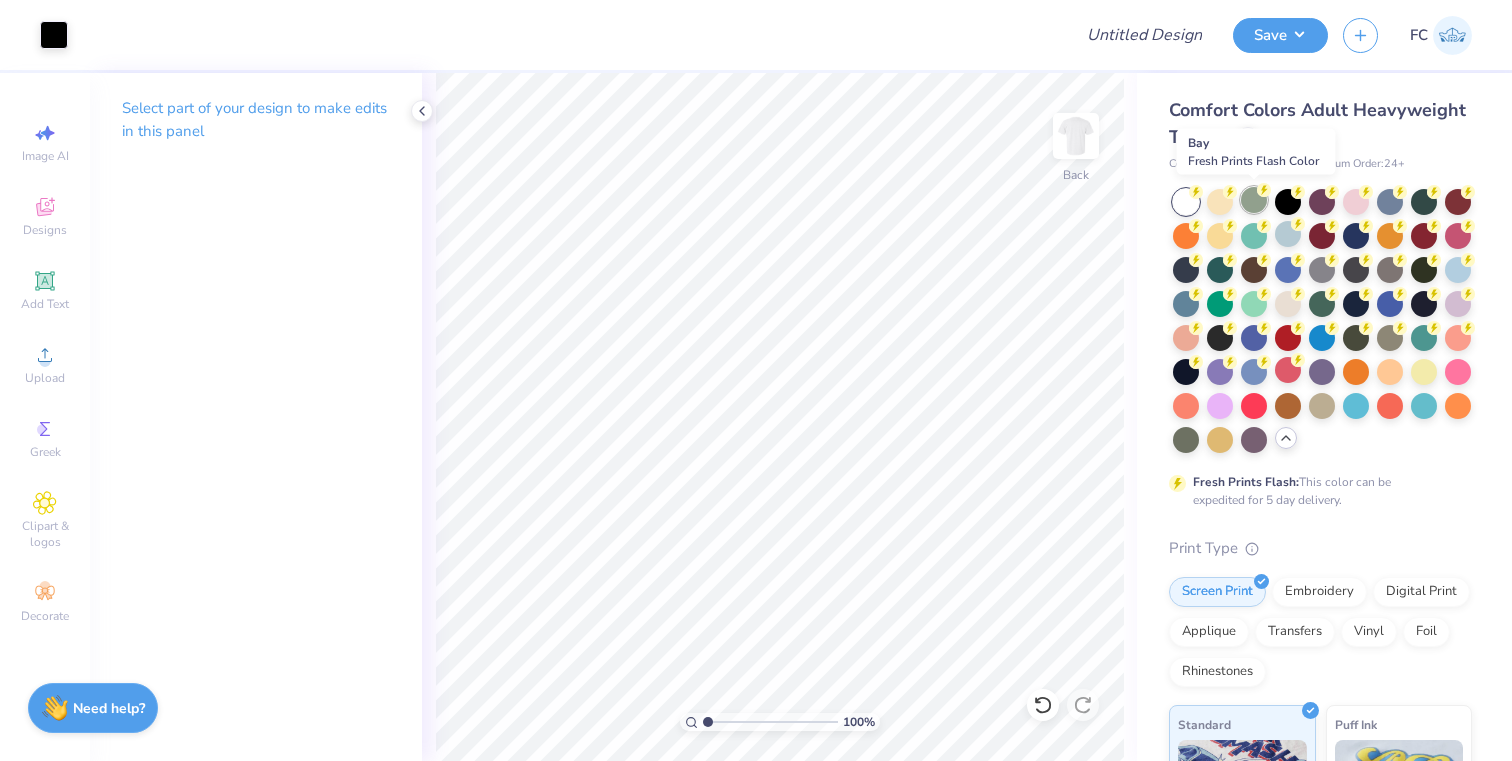 click at bounding box center (1254, 200) 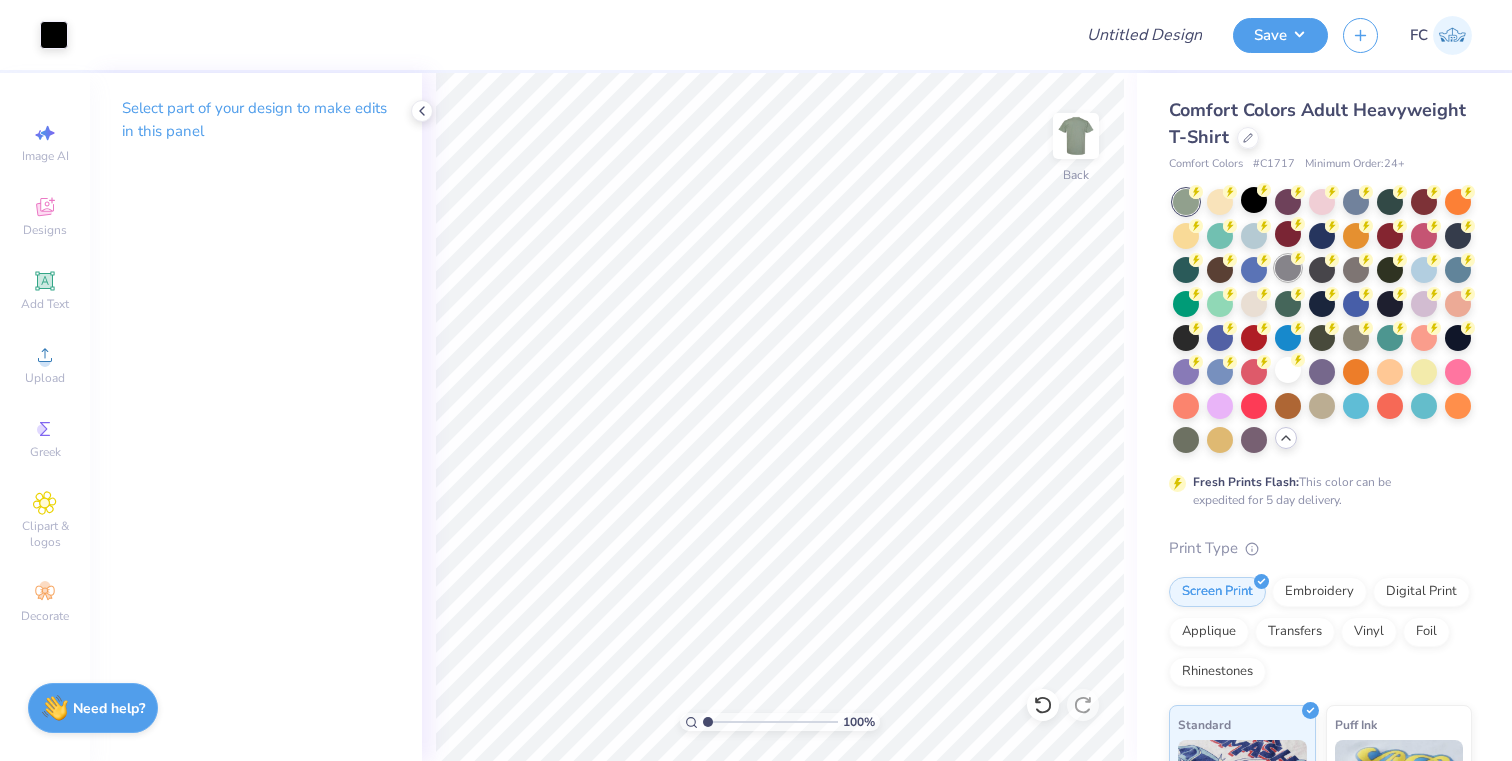 click at bounding box center (1288, 268) 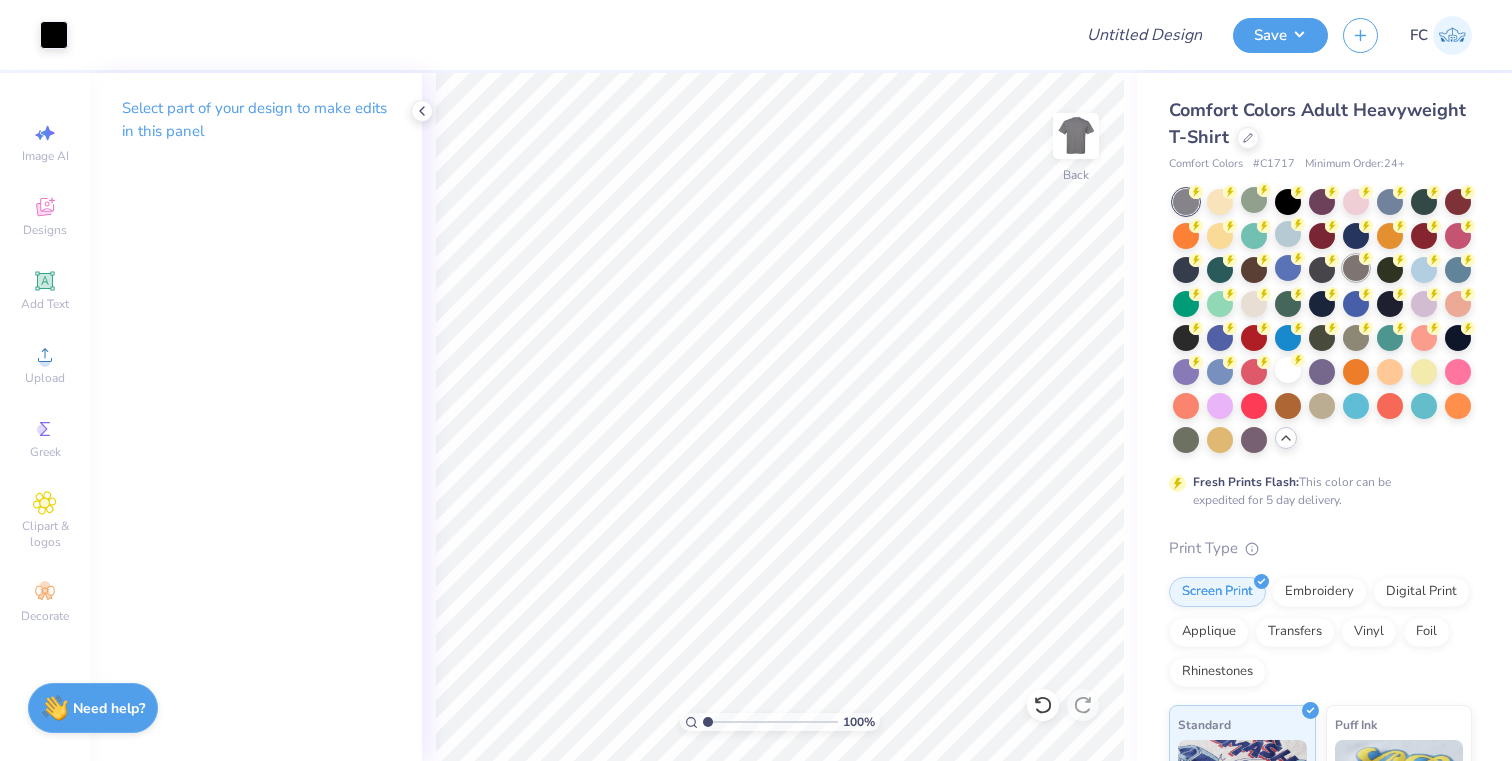 click at bounding box center [1356, 268] 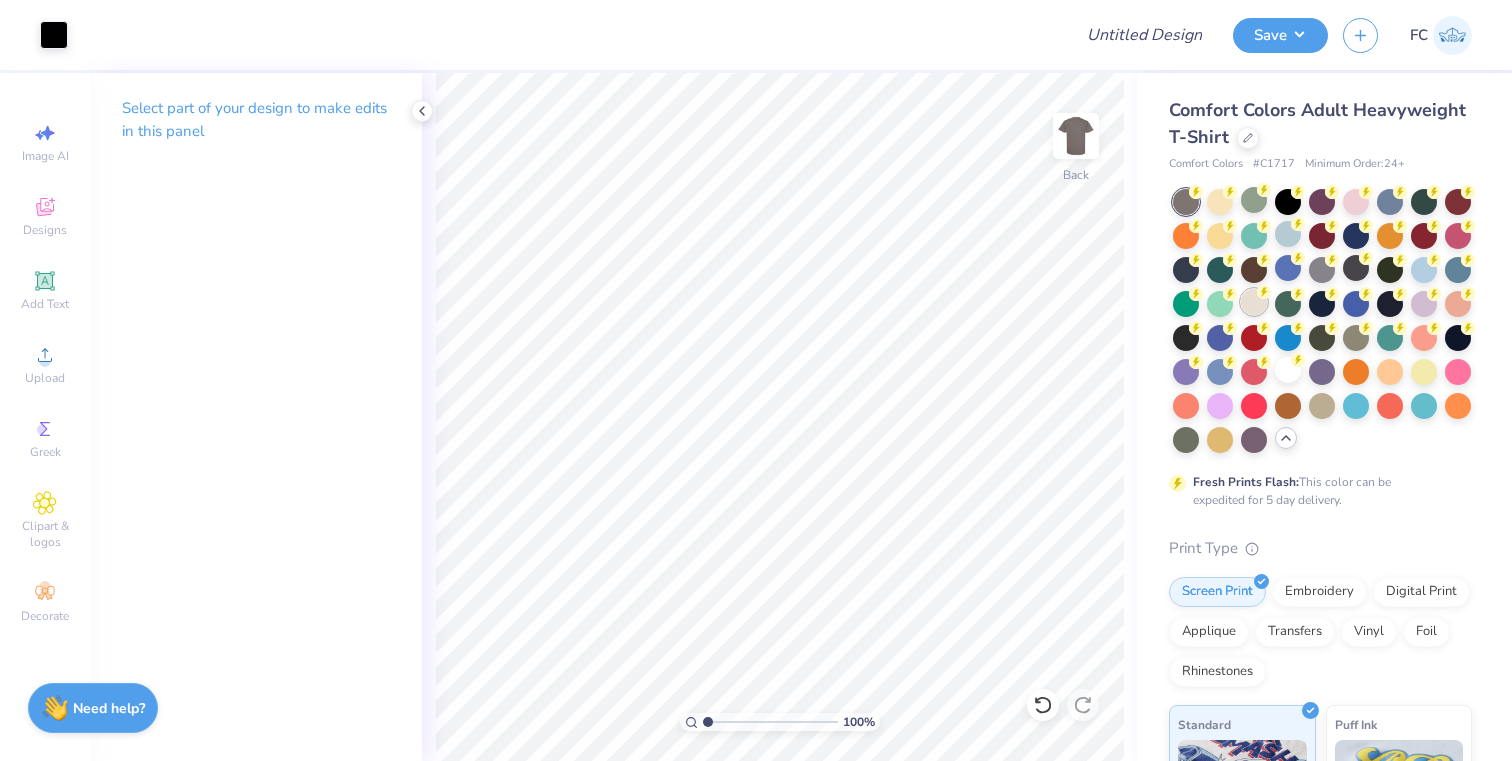 click at bounding box center [1254, 302] 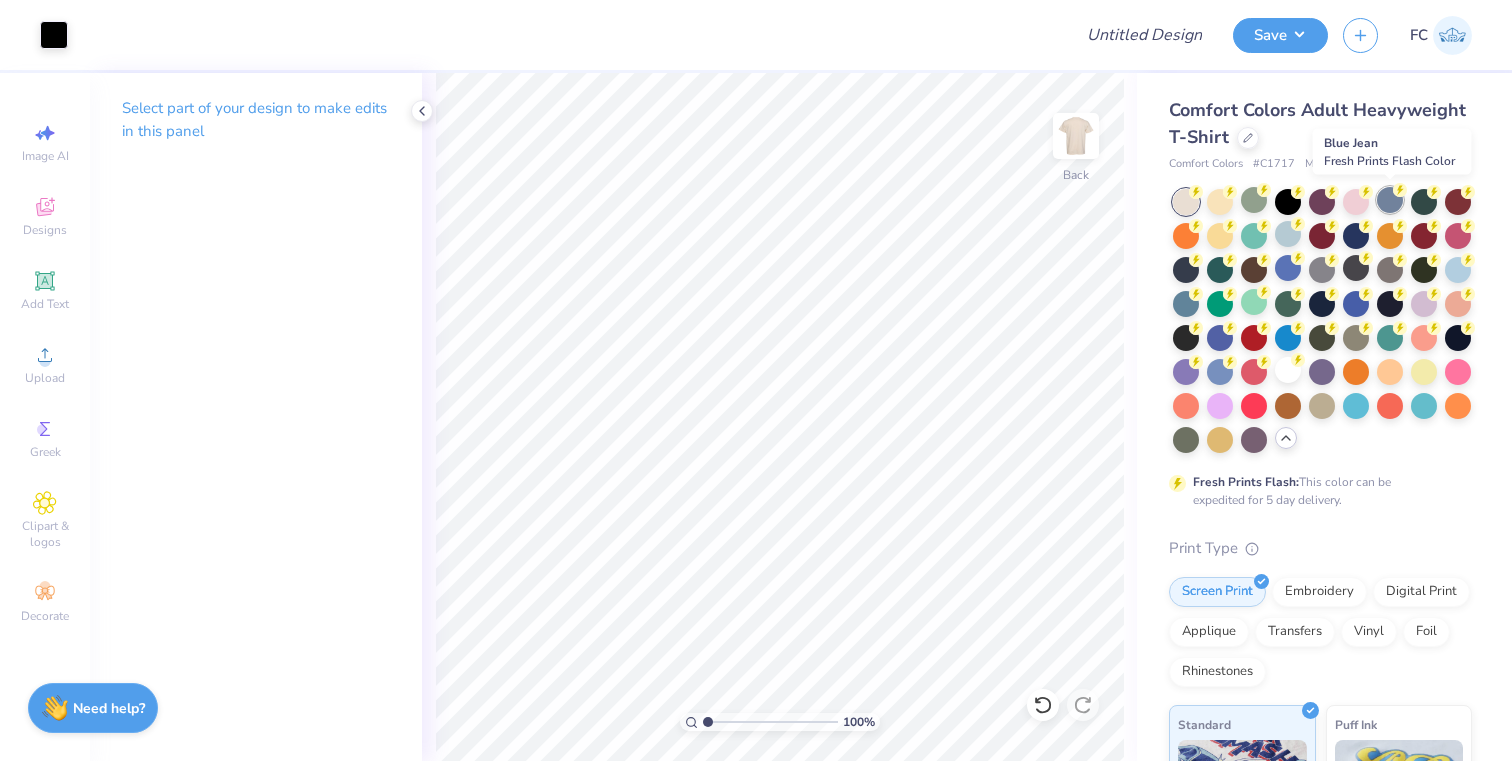 click at bounding box center [1390, 200] 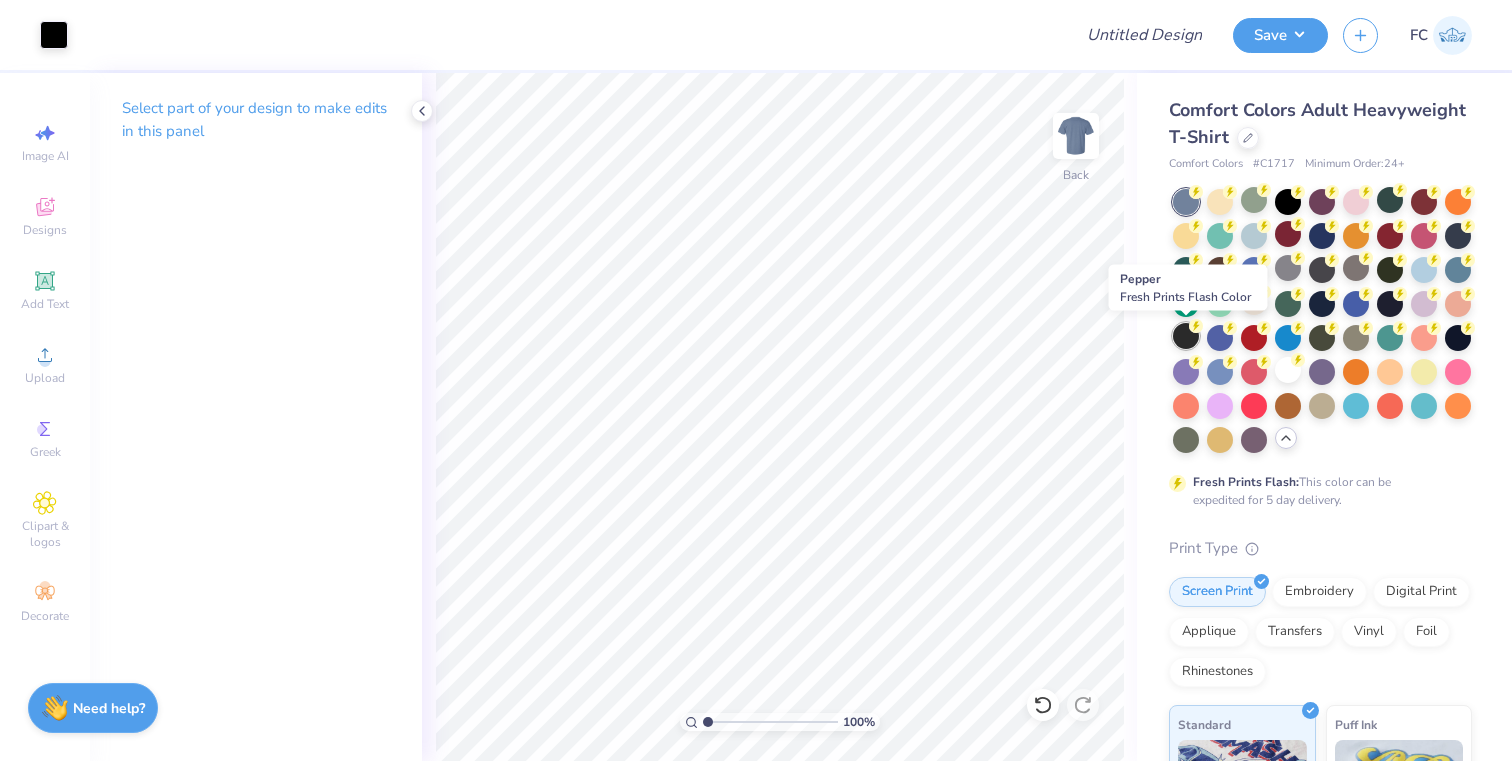 click at bounding box center (1186, 336) 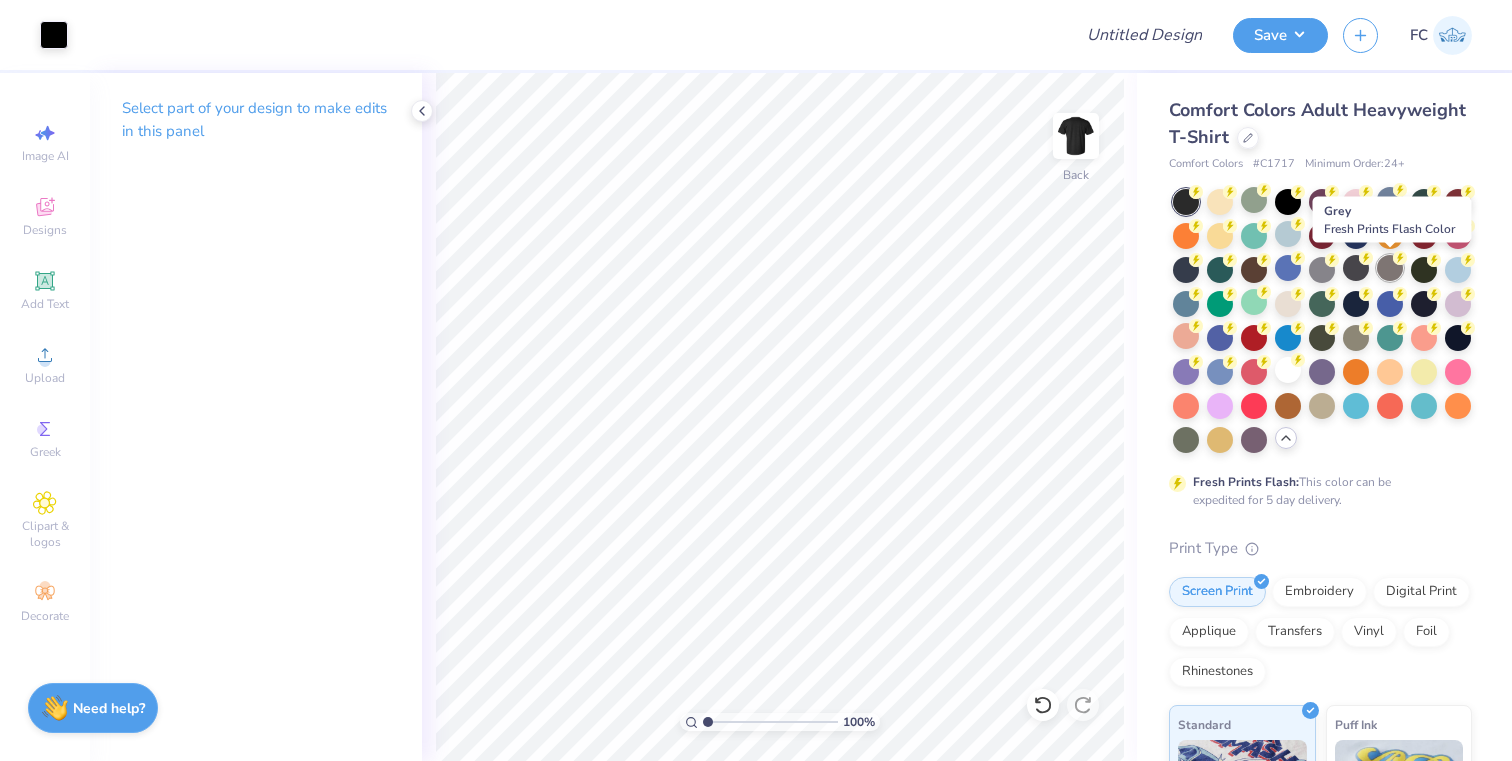 click at bounding box center (1390, 268) 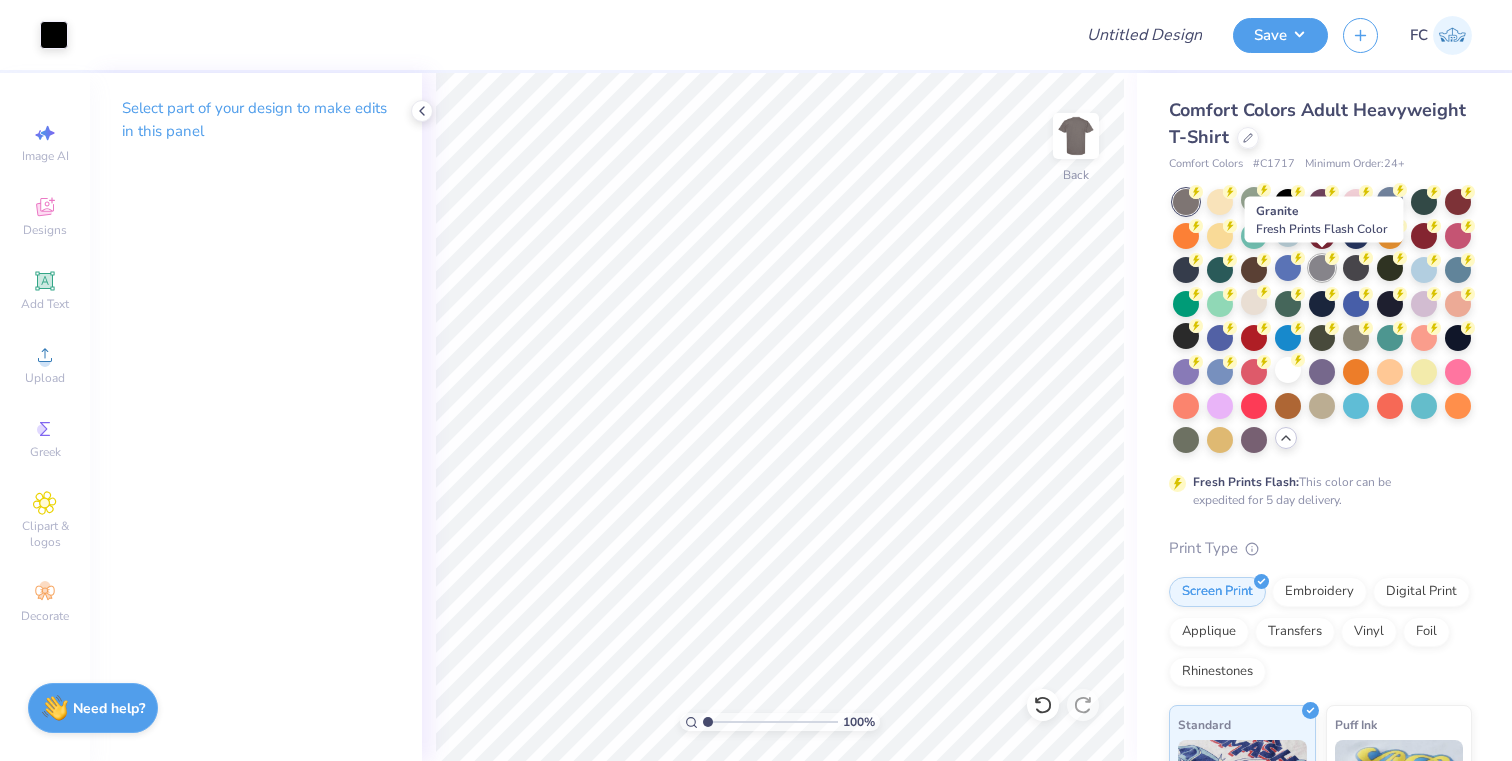 click at bounding box center (1322, 268) 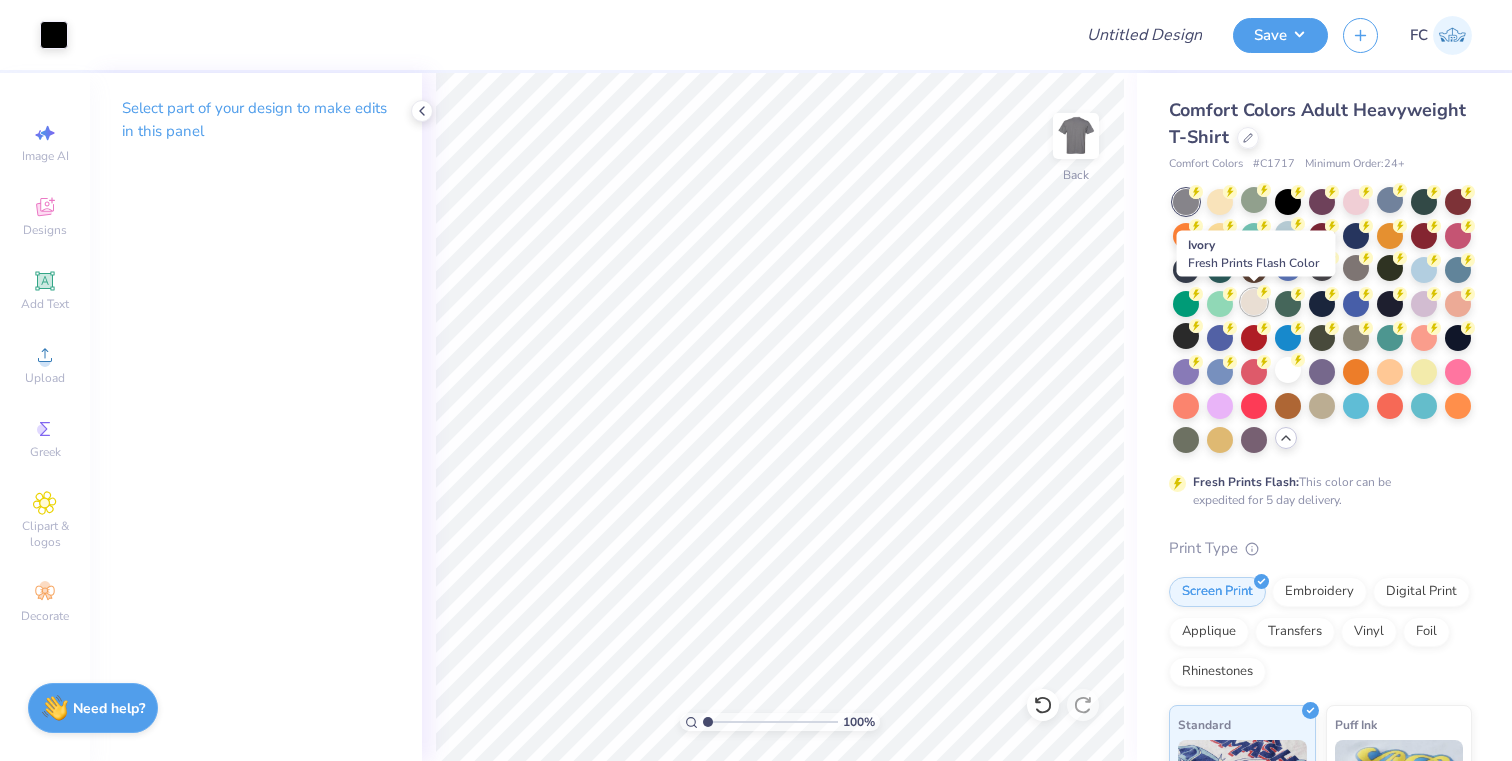 click at bounding box center (1254, 302) 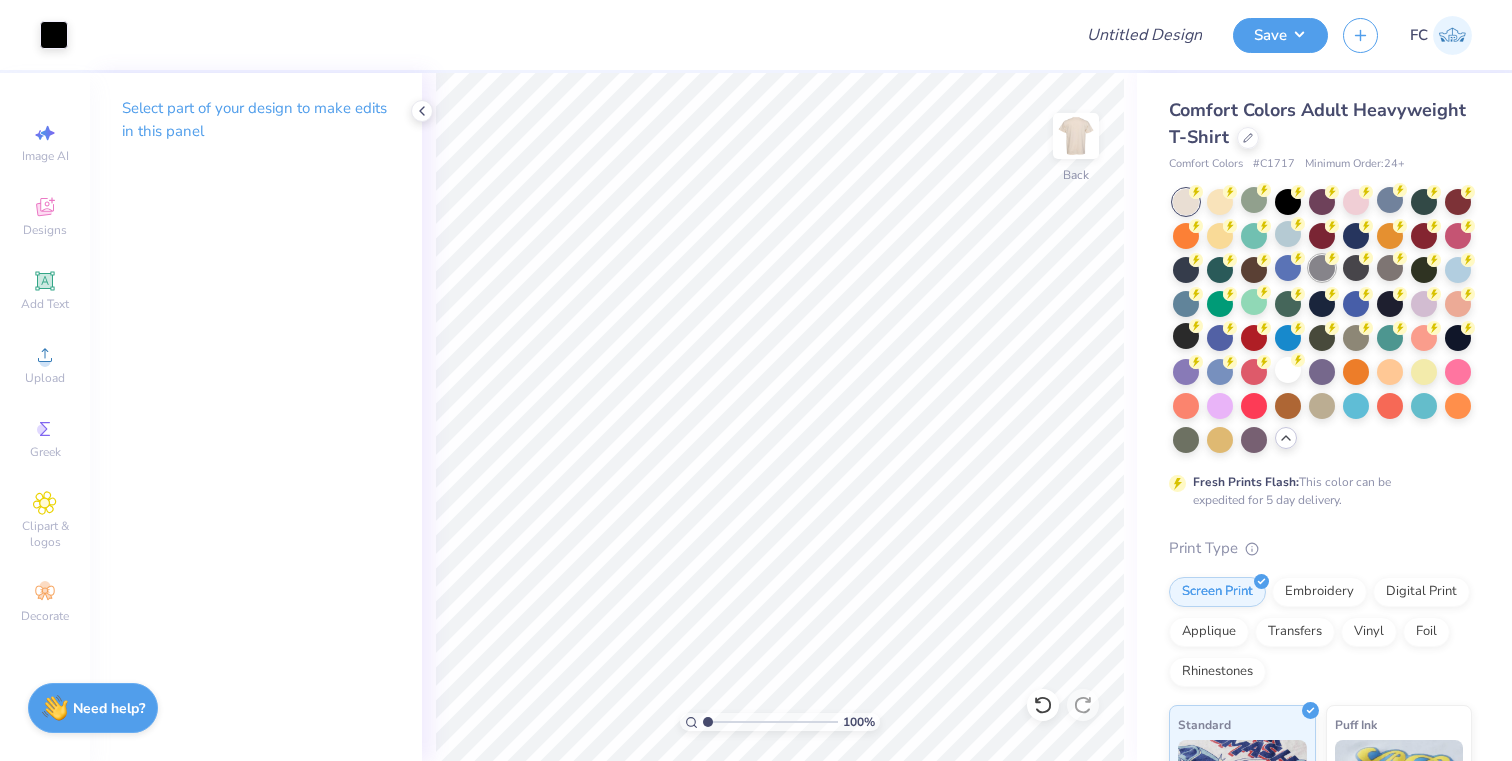 click at bounding box center (1322, 268) 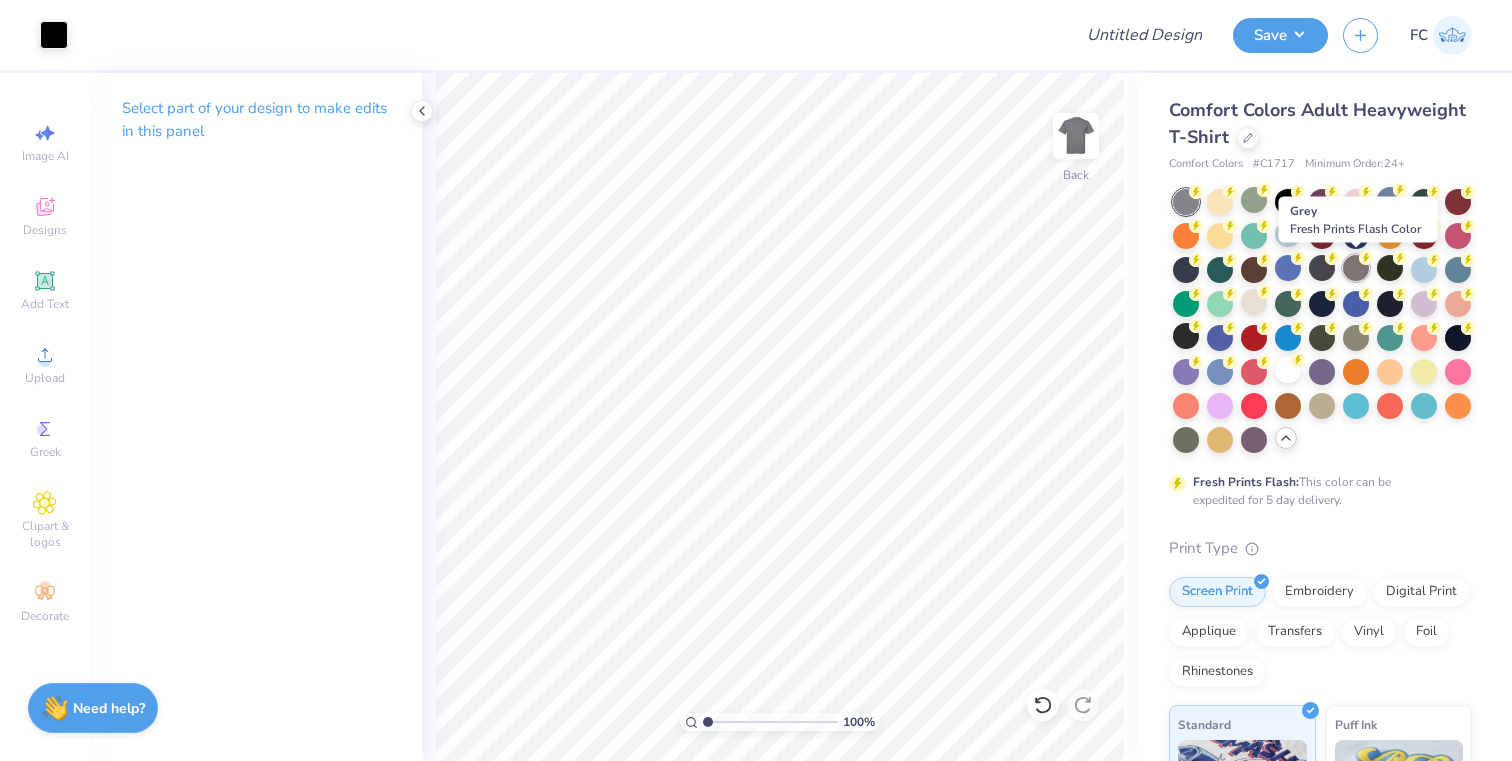 click at bounding box center [1356, 268] 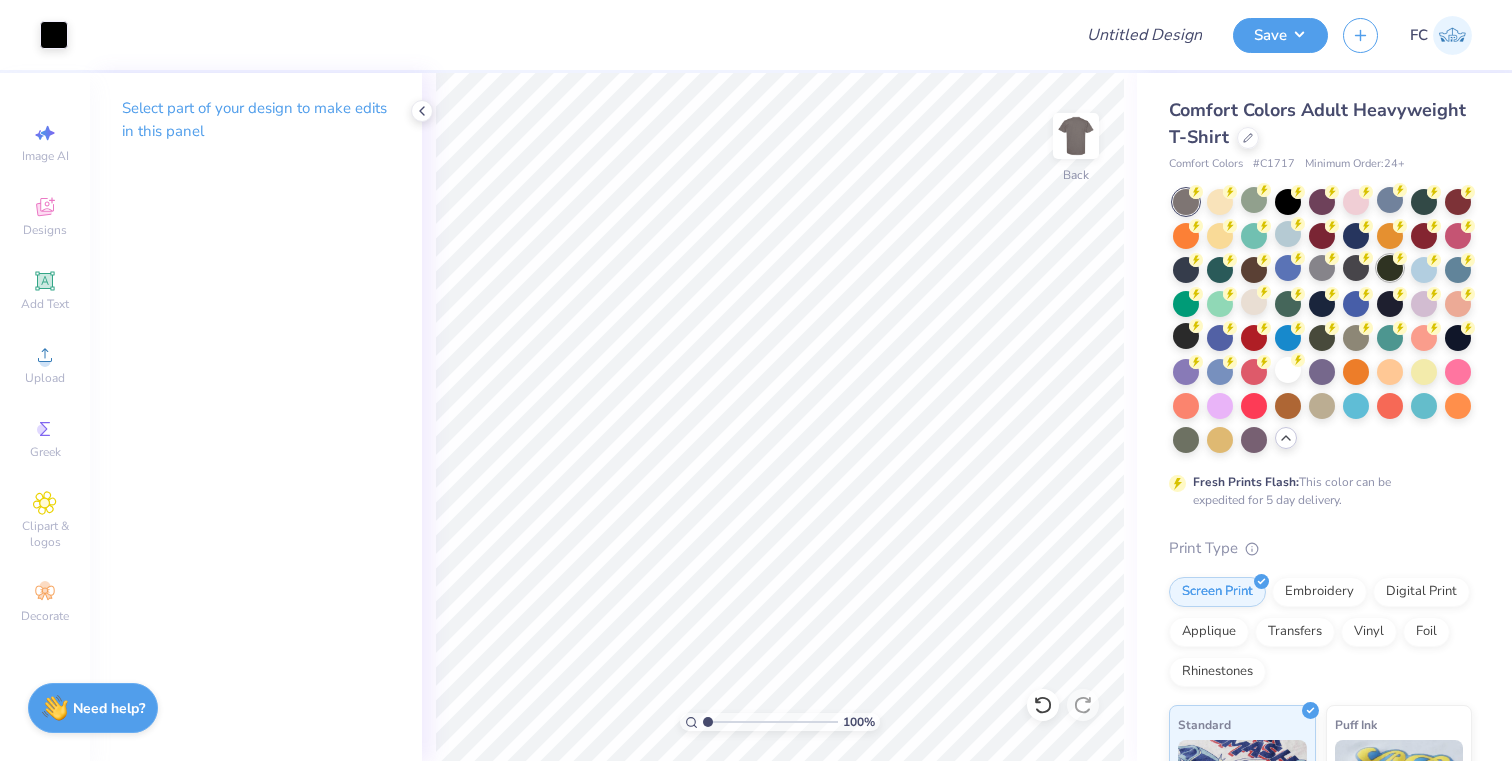 click at bounding box center (1390, 268) 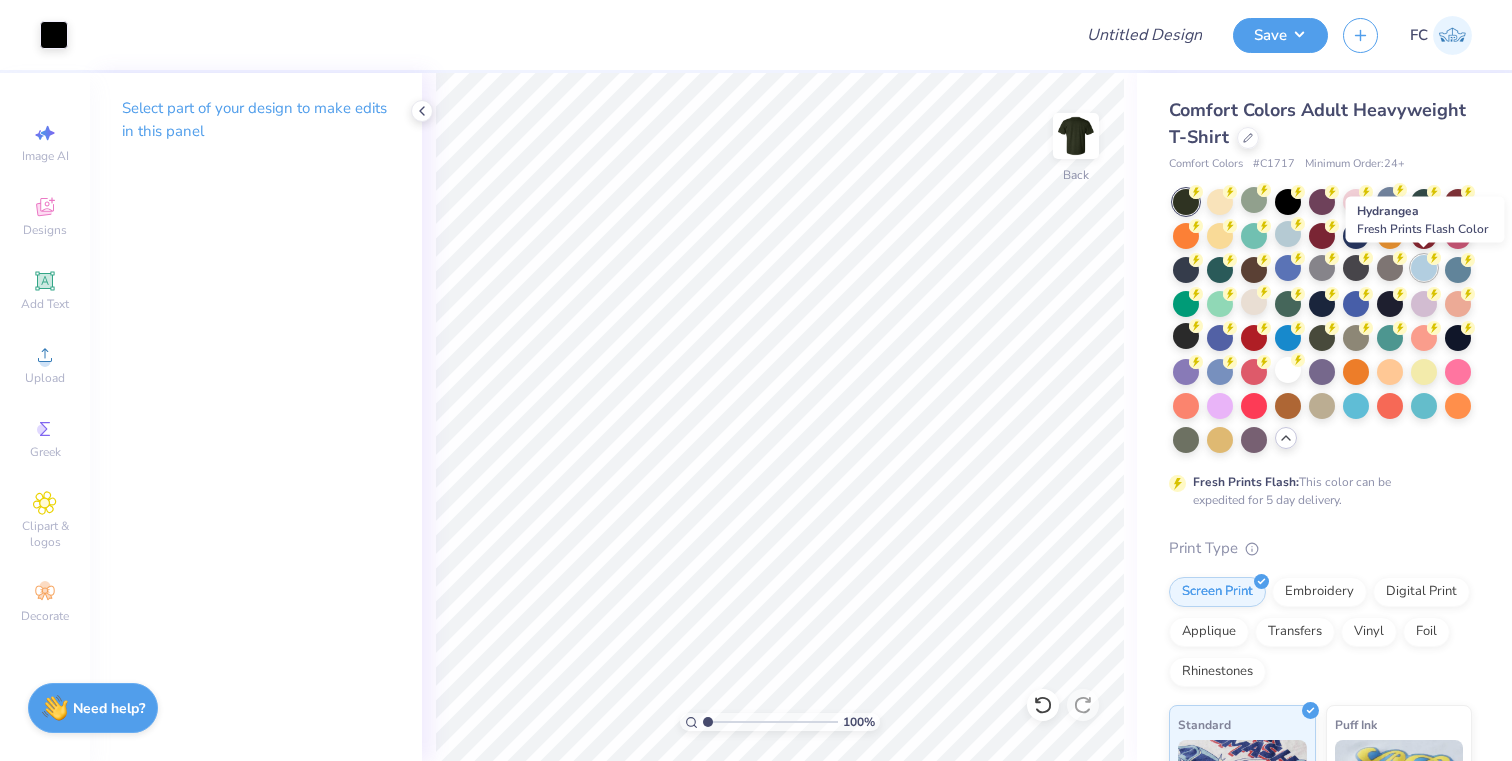 click at bounding box center [1424, 268] 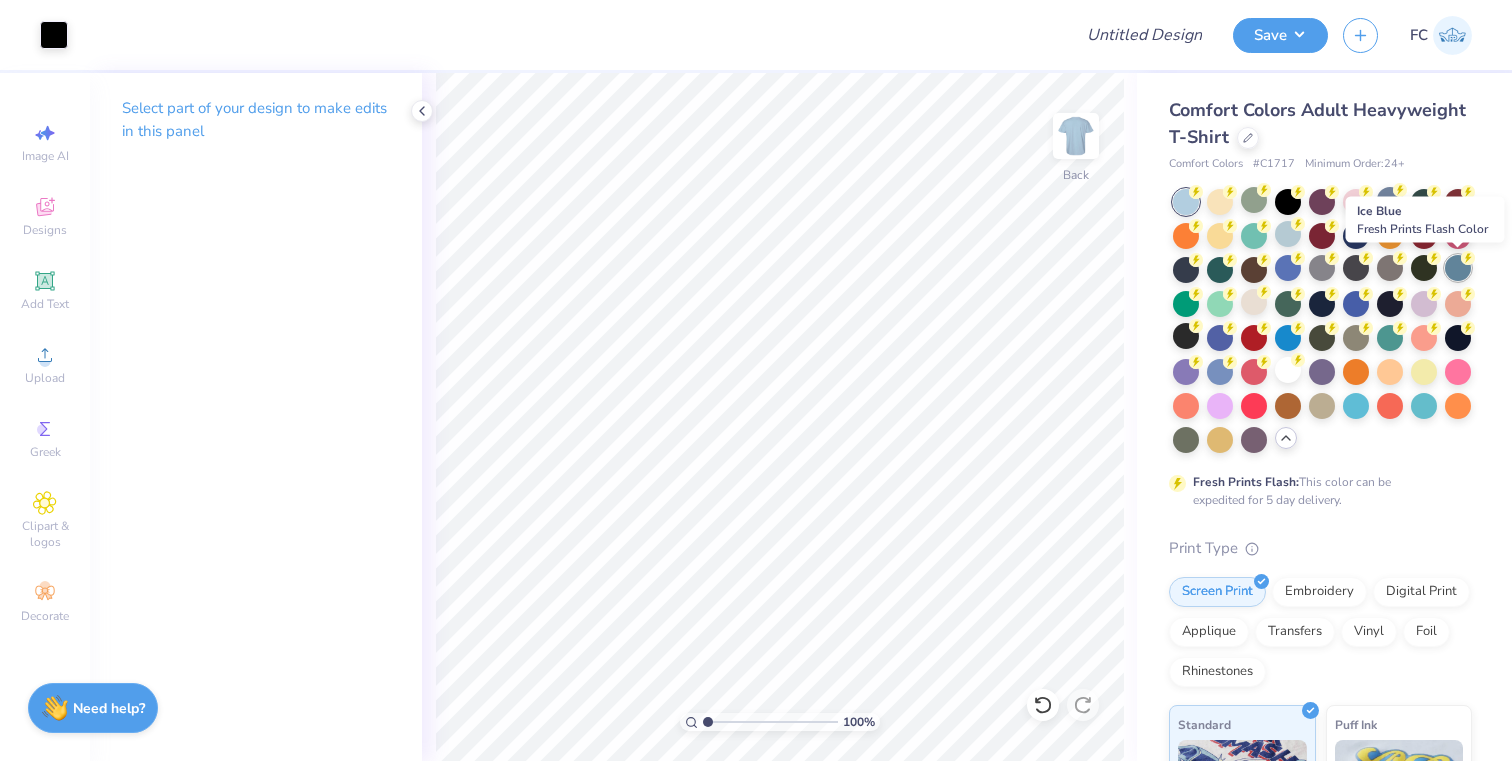 click at bounding box center [1458, 268] 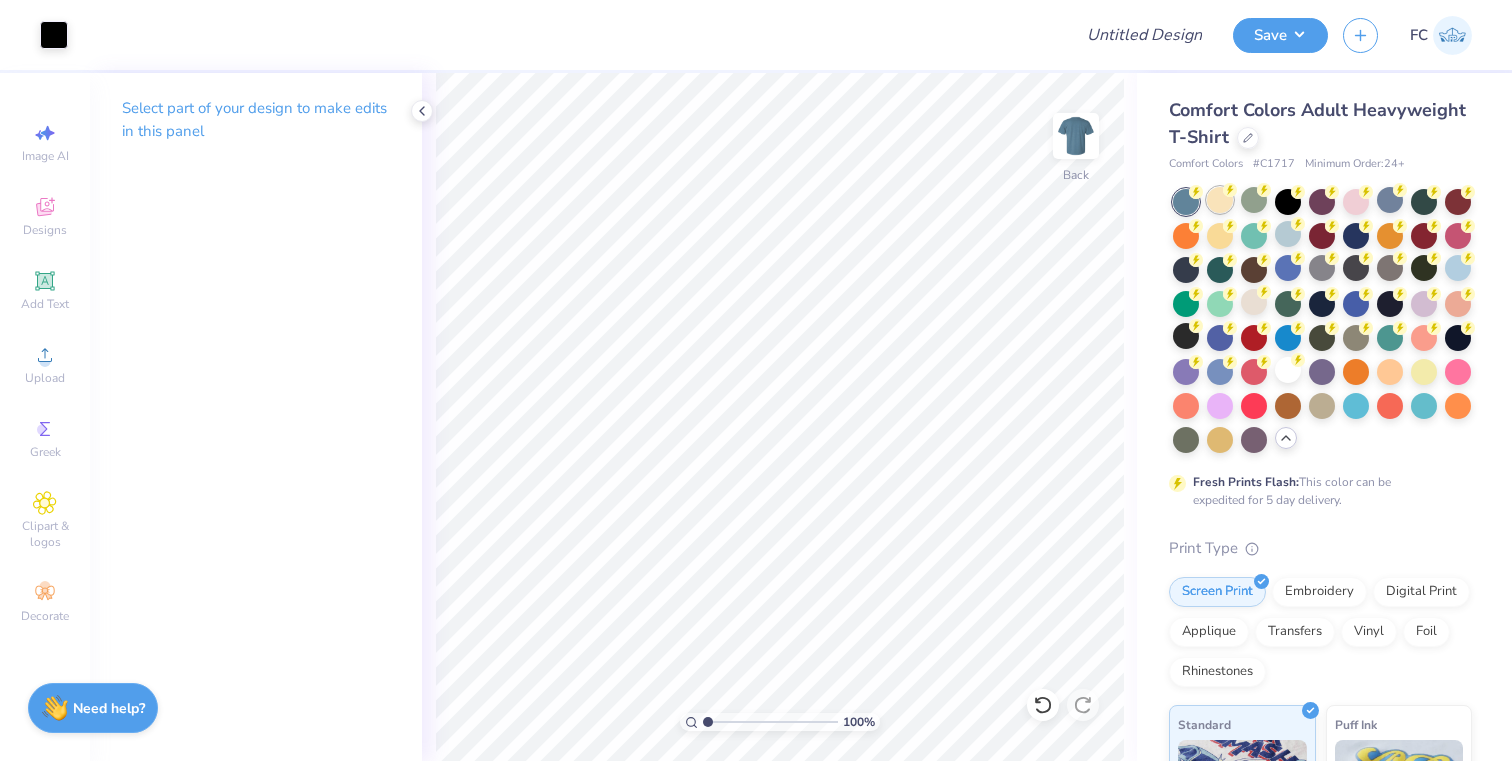 click at bounding box center (1220, 200) 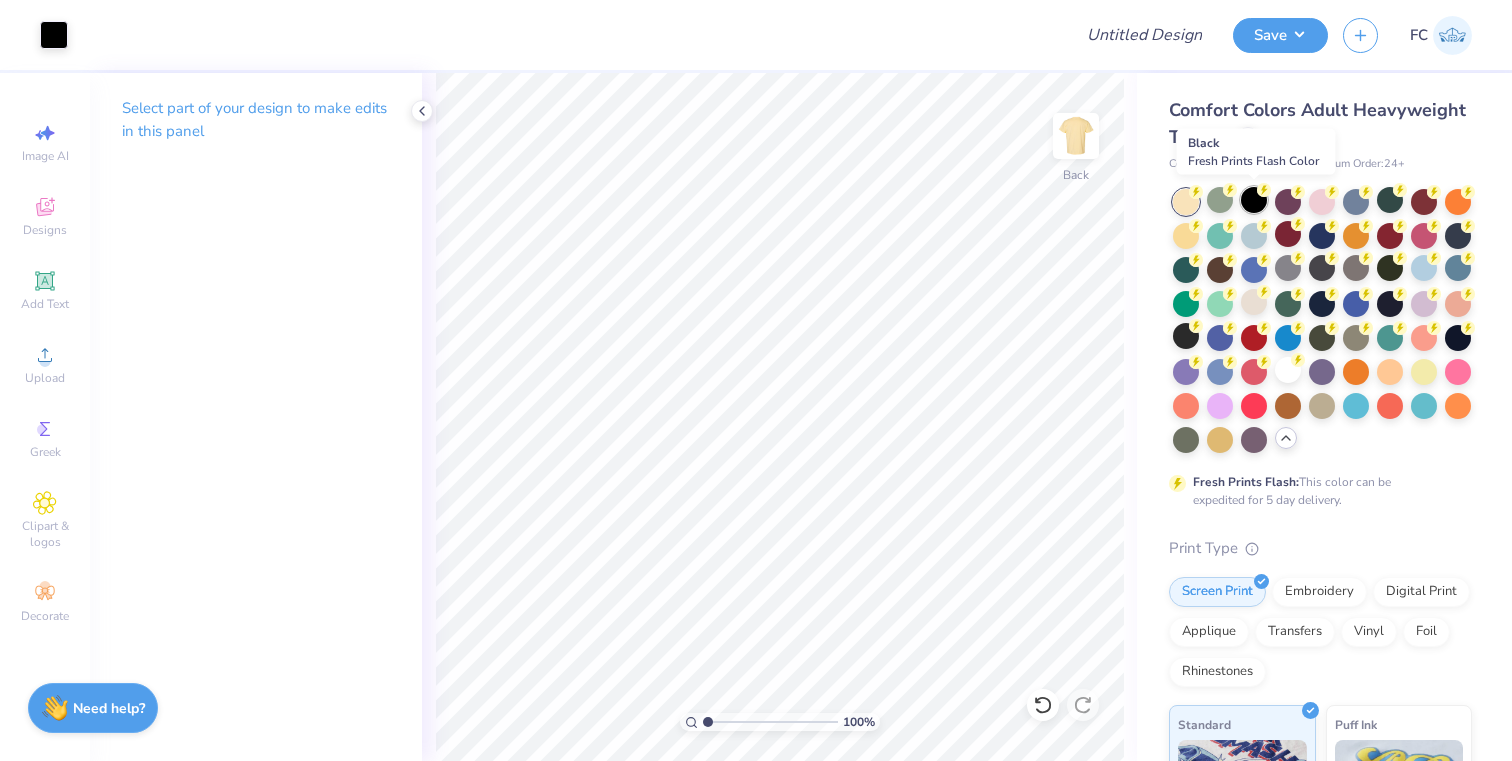 click at bounding box center (1254, 200) 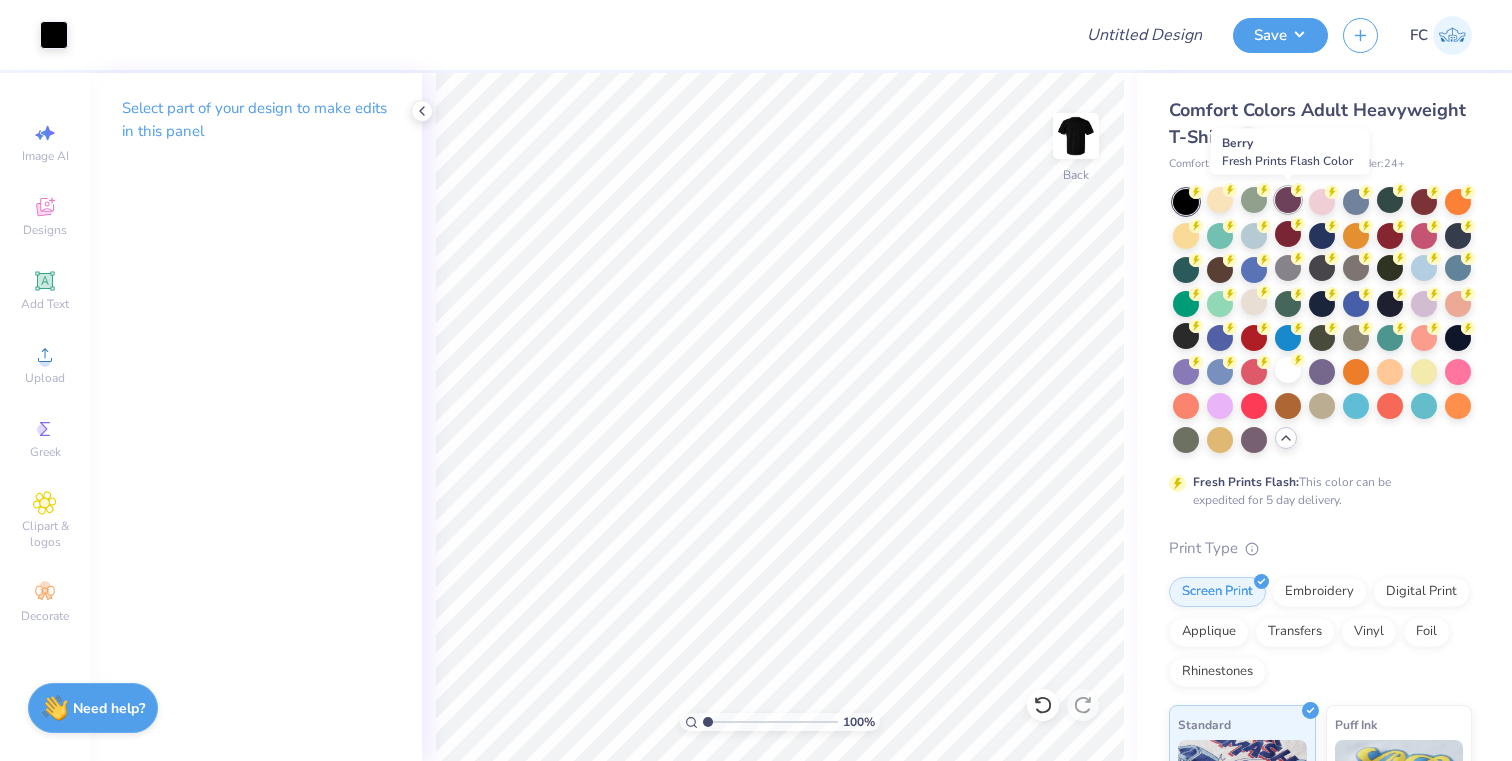 click at bounding box center (1288, 200) 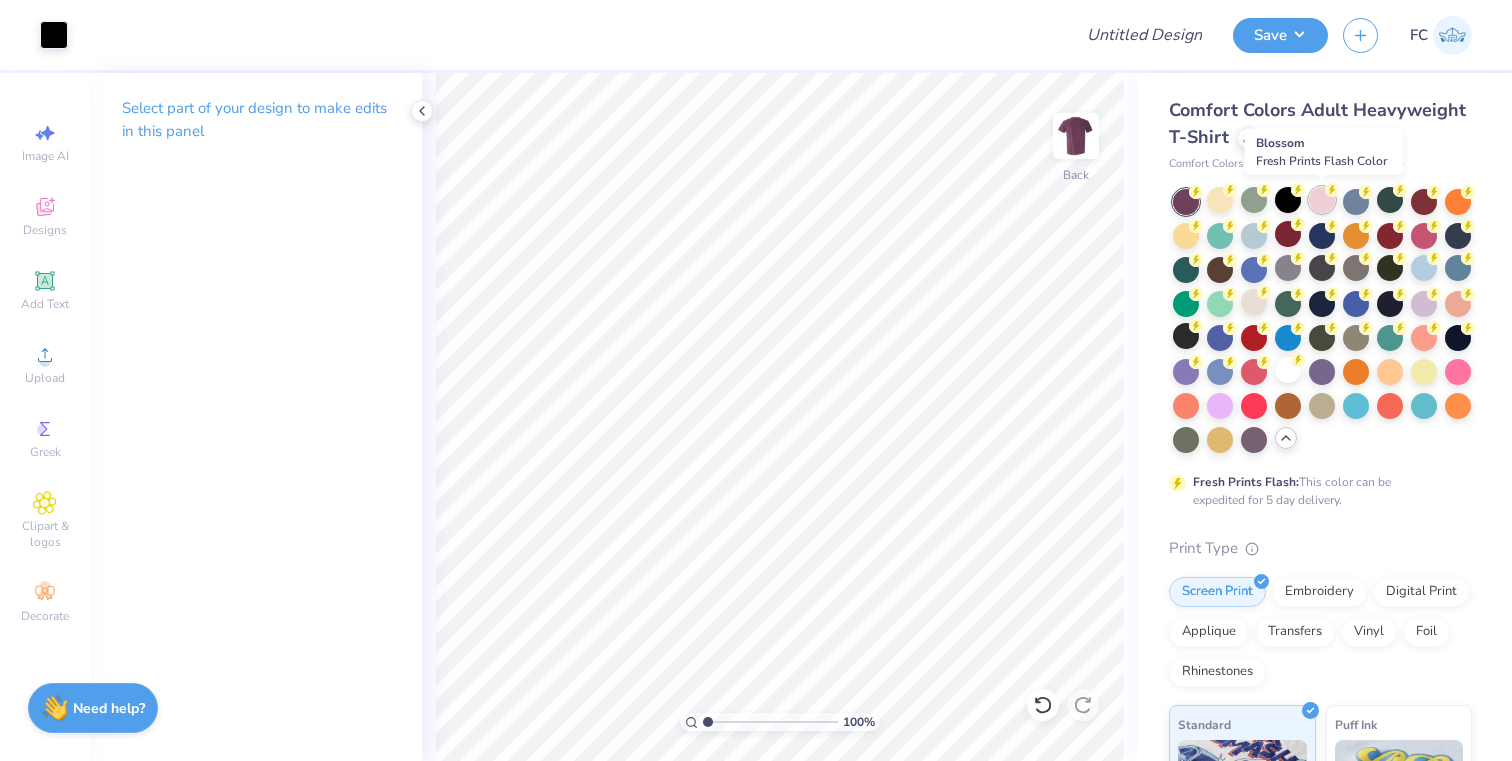 click at bounding box center [1322, 200] 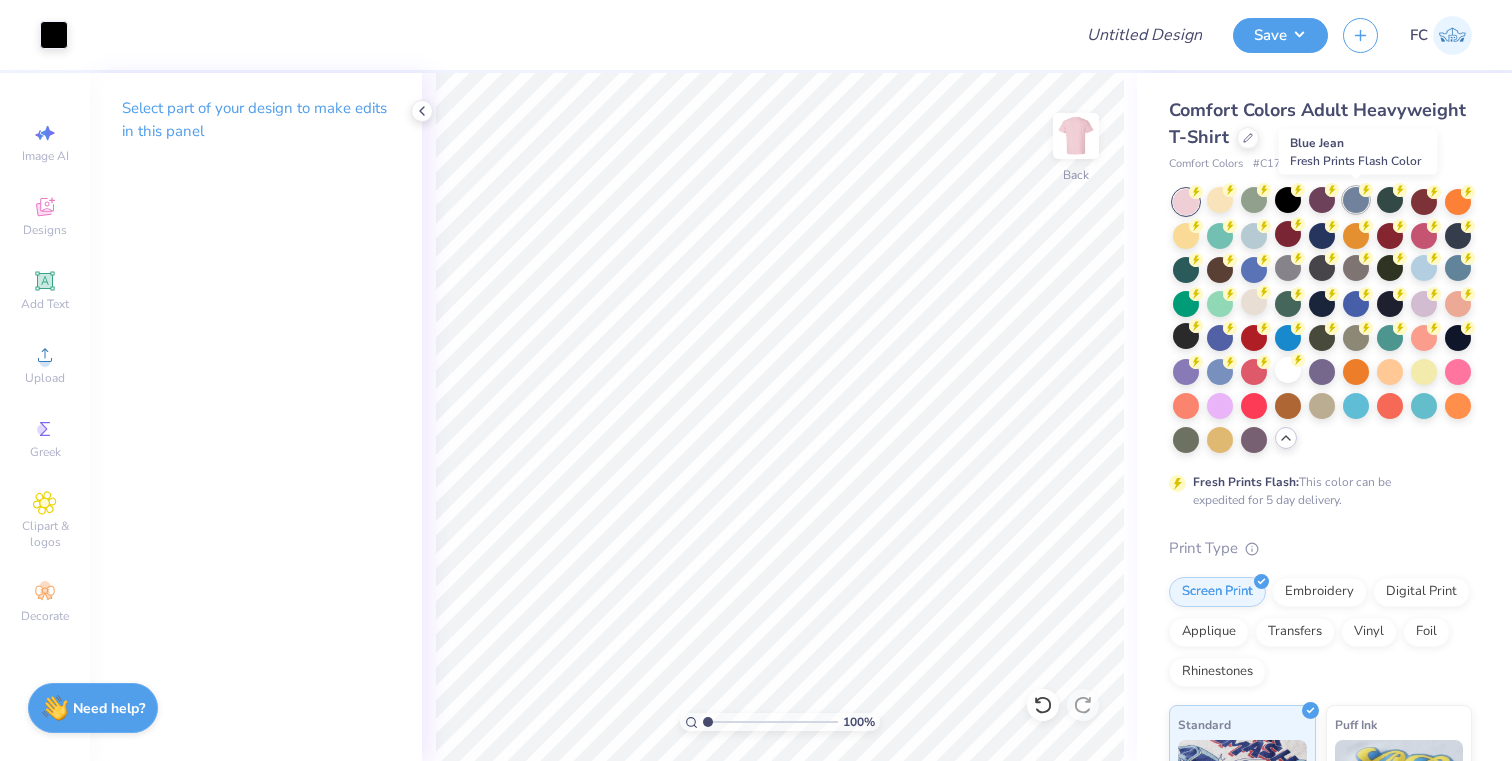 click at bounding box center [1356, 200] 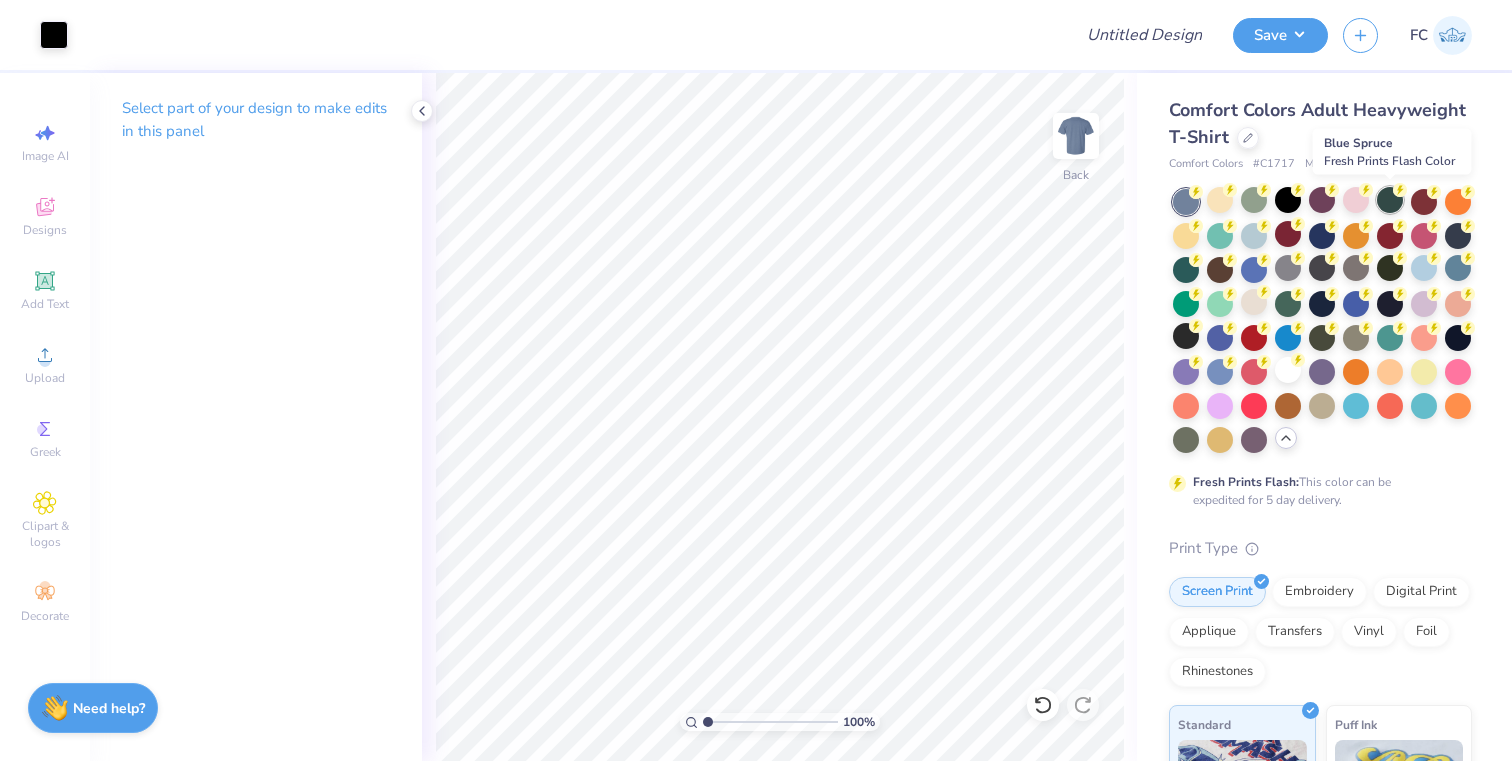 click at bounding box center [1390, 200] 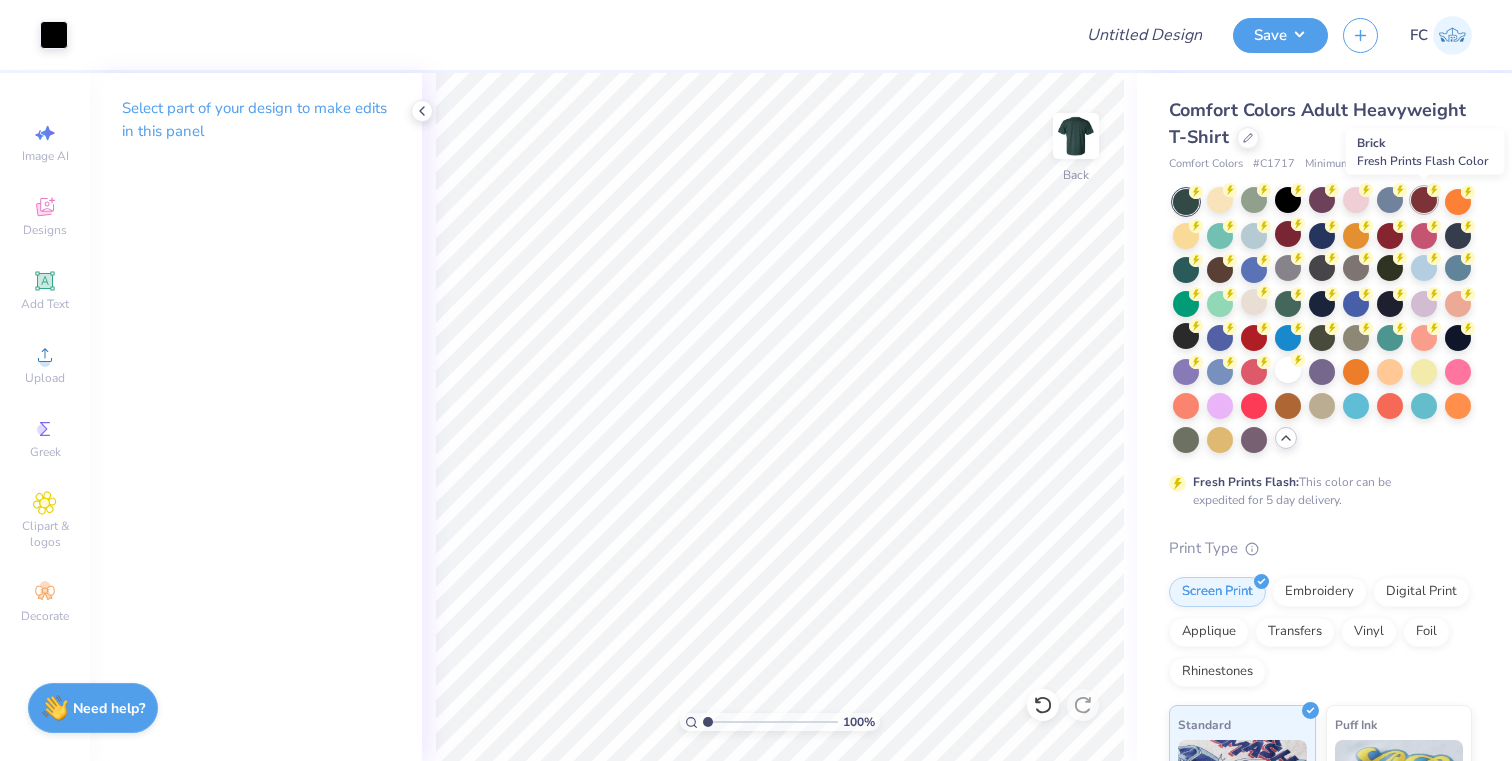 click at bounding box center (1424, 200) 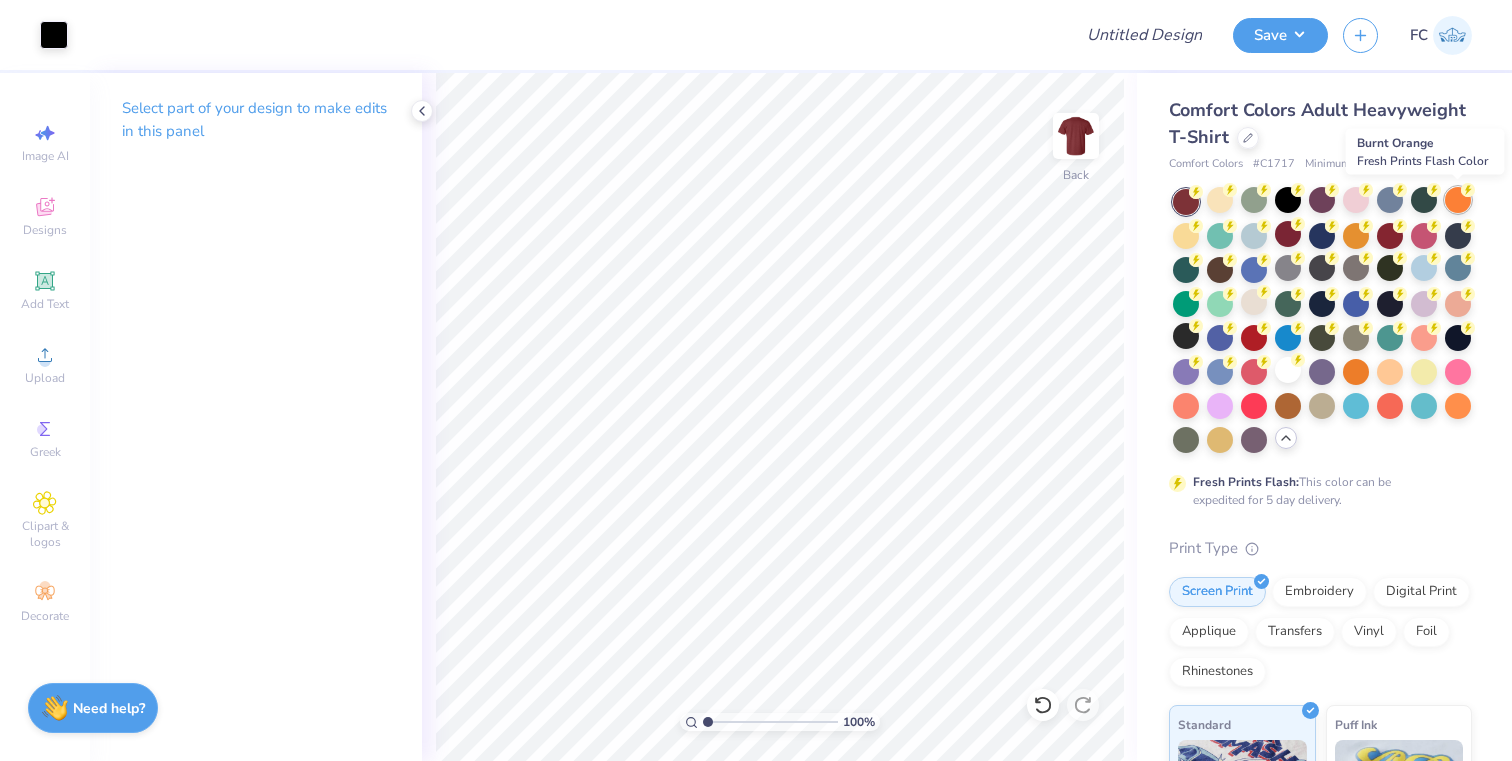 click at bounding box center (1458, 200) 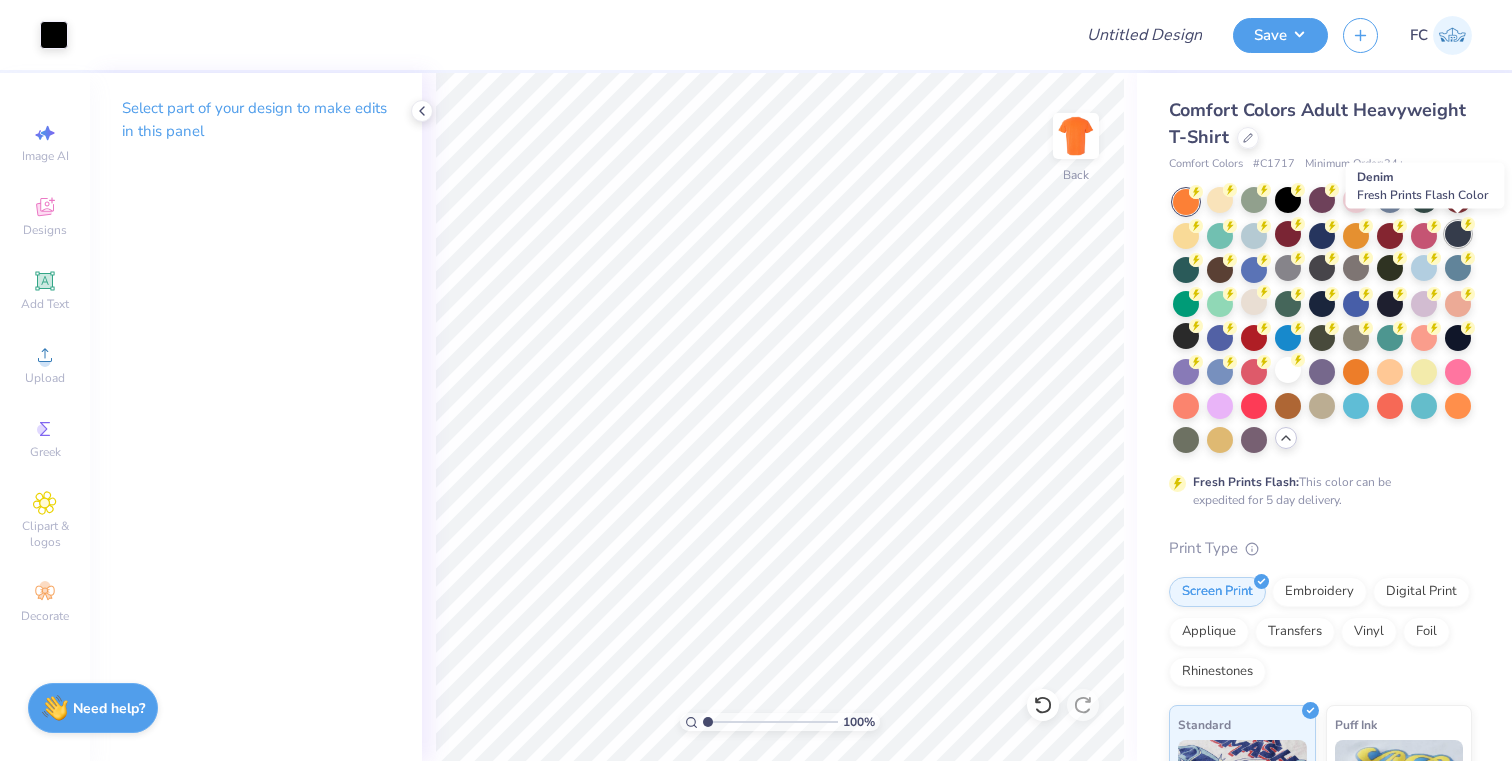 click at bounding box center [1458, 234] 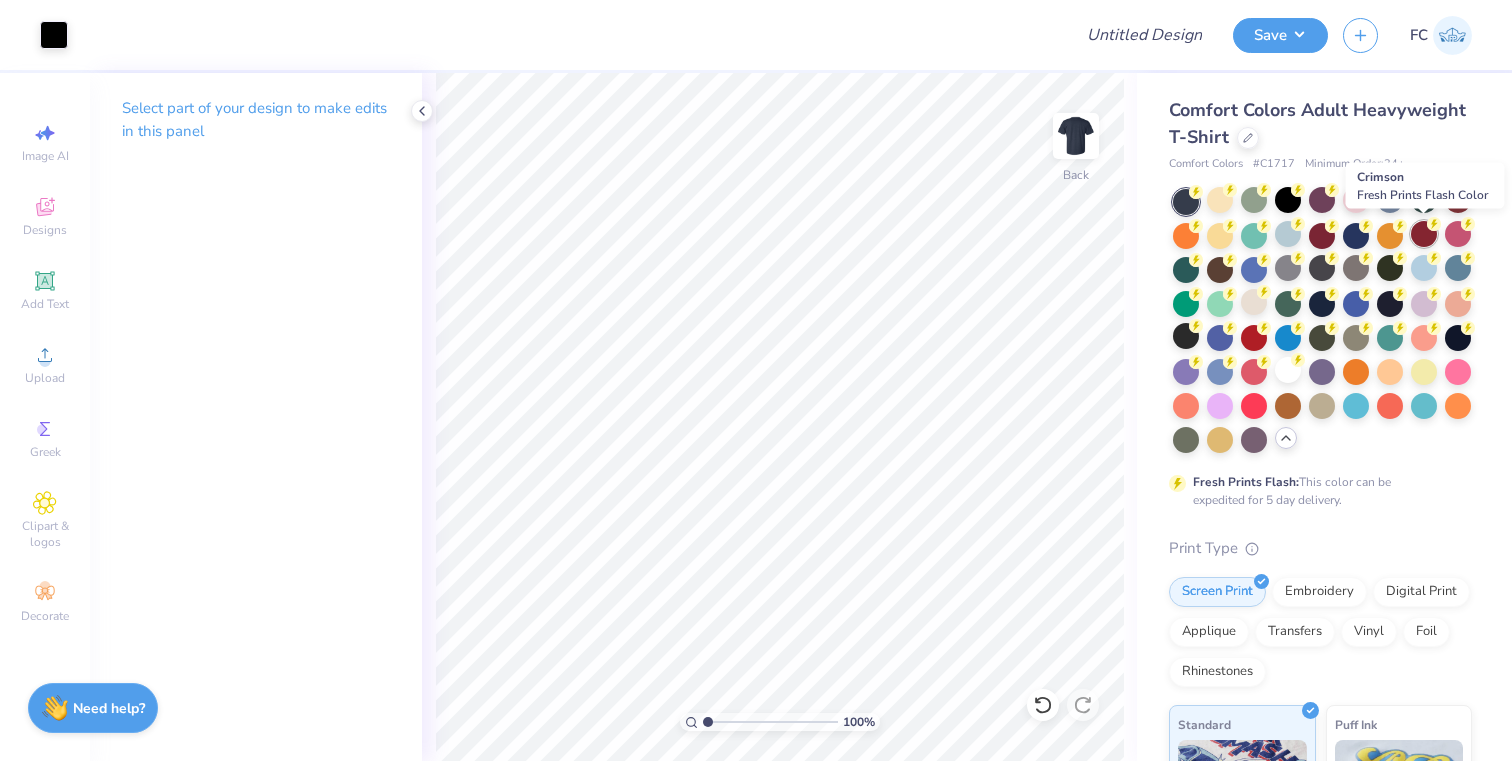 click at bounding box center [1424, 234] 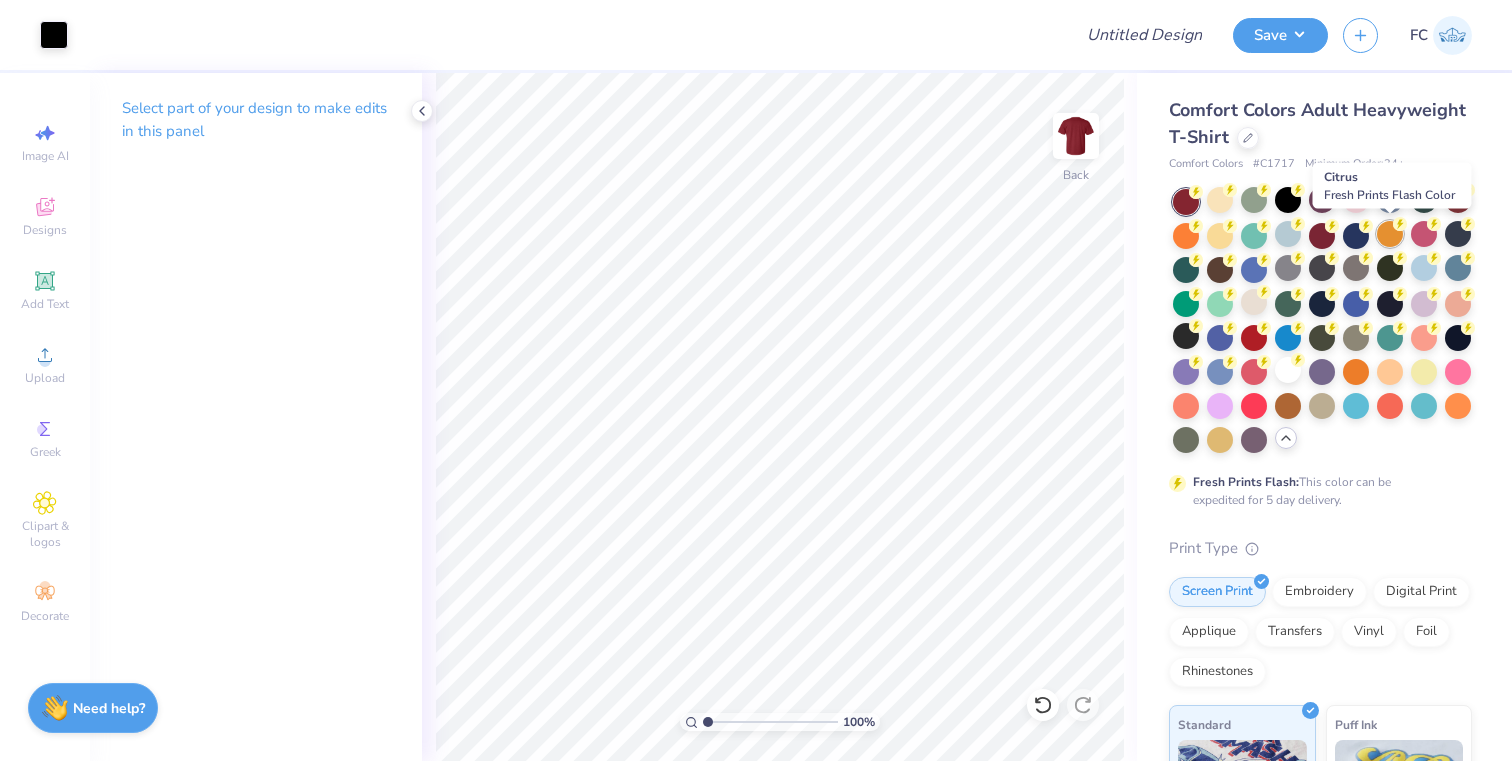 click at bounding box center [1390, 234] 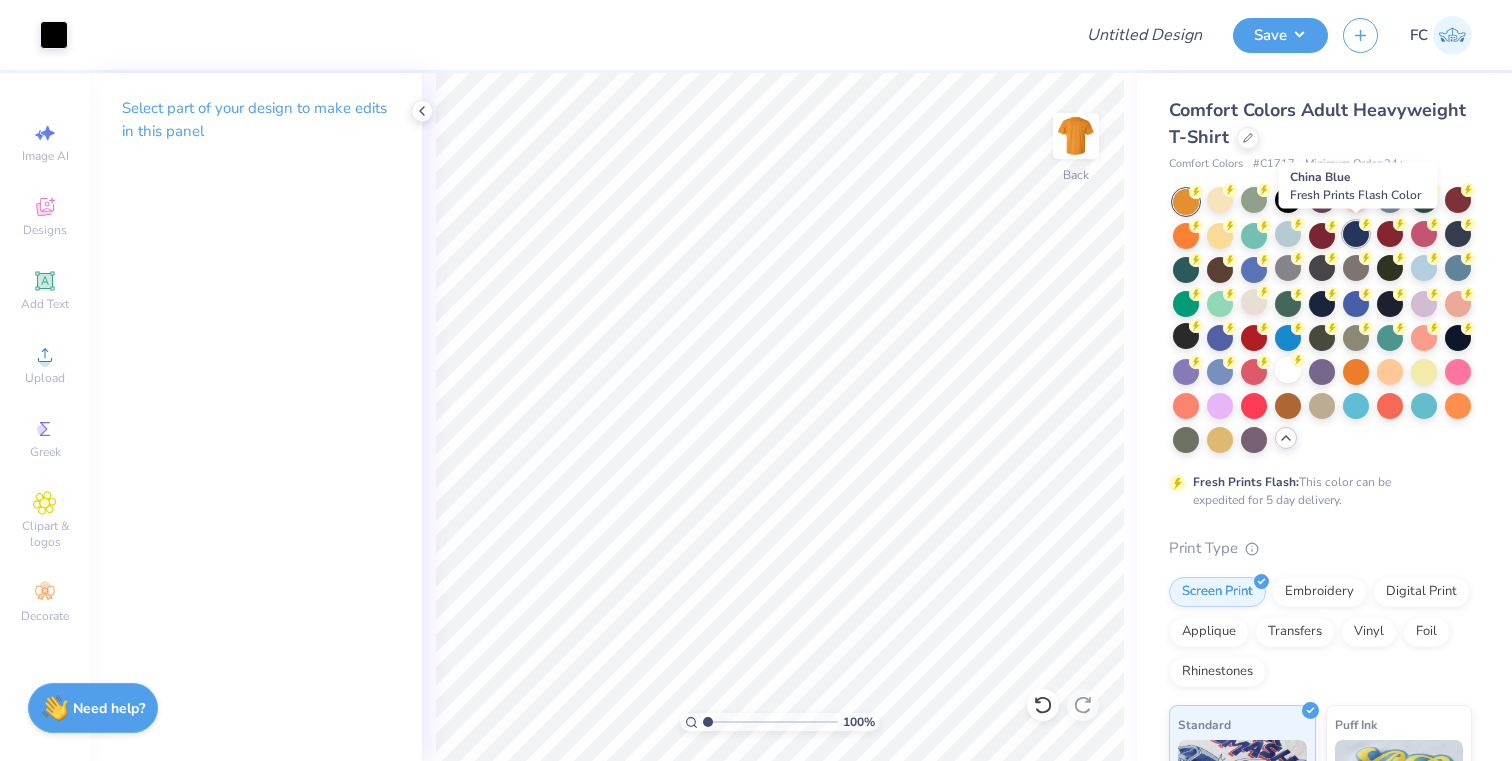 click at bounding box center [1356, 234] 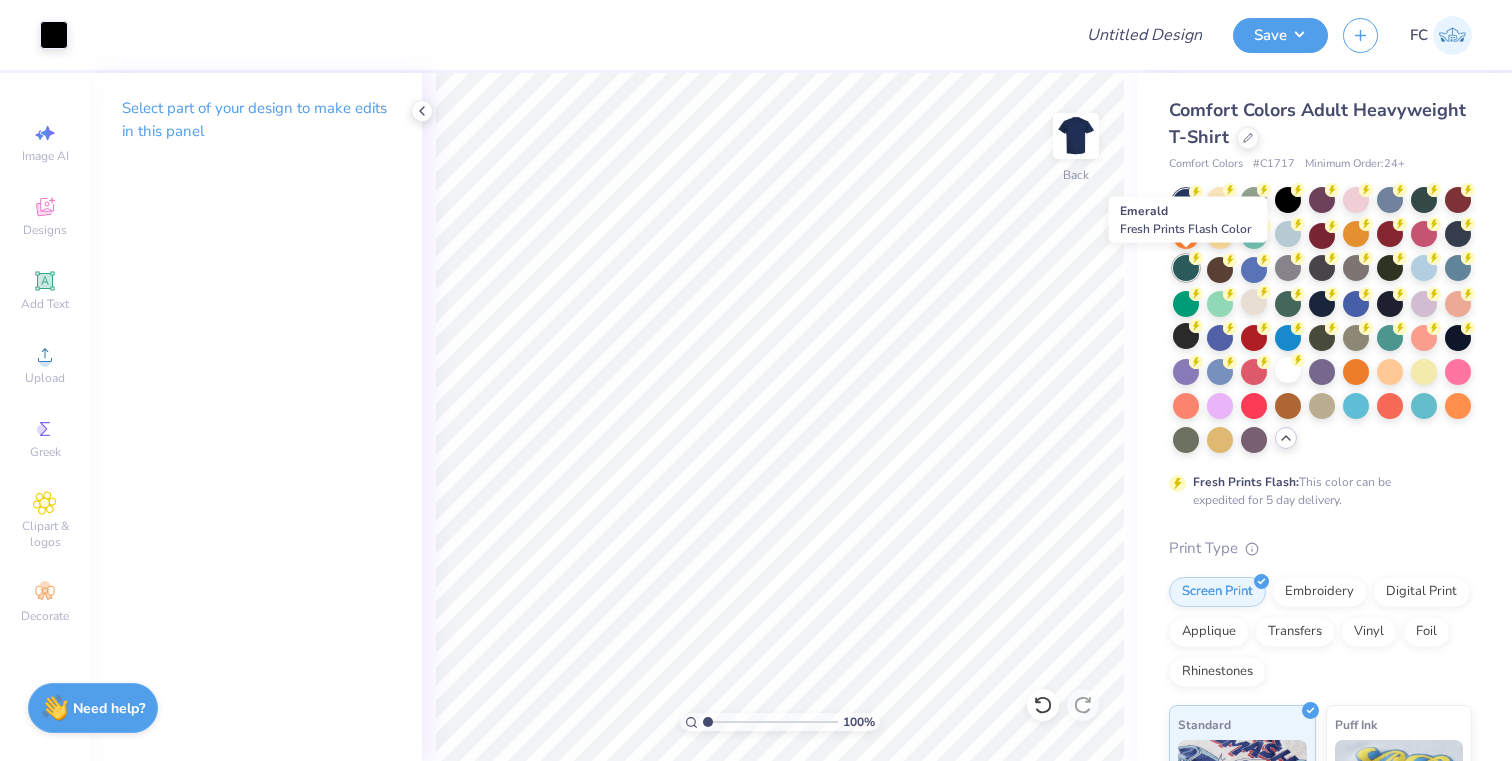 click at bounding box center [1186, 268] 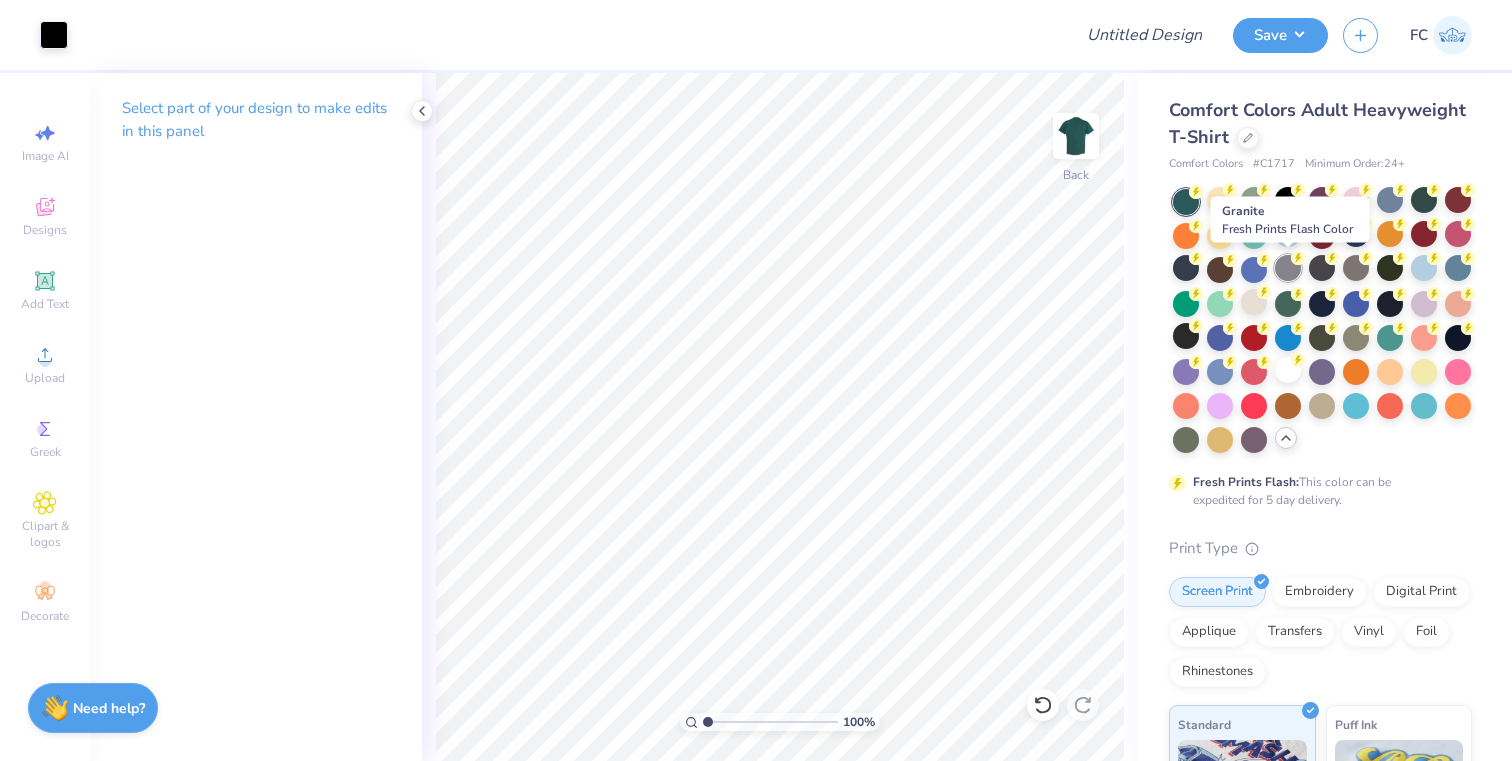 click at bounding box center (1288, 268) 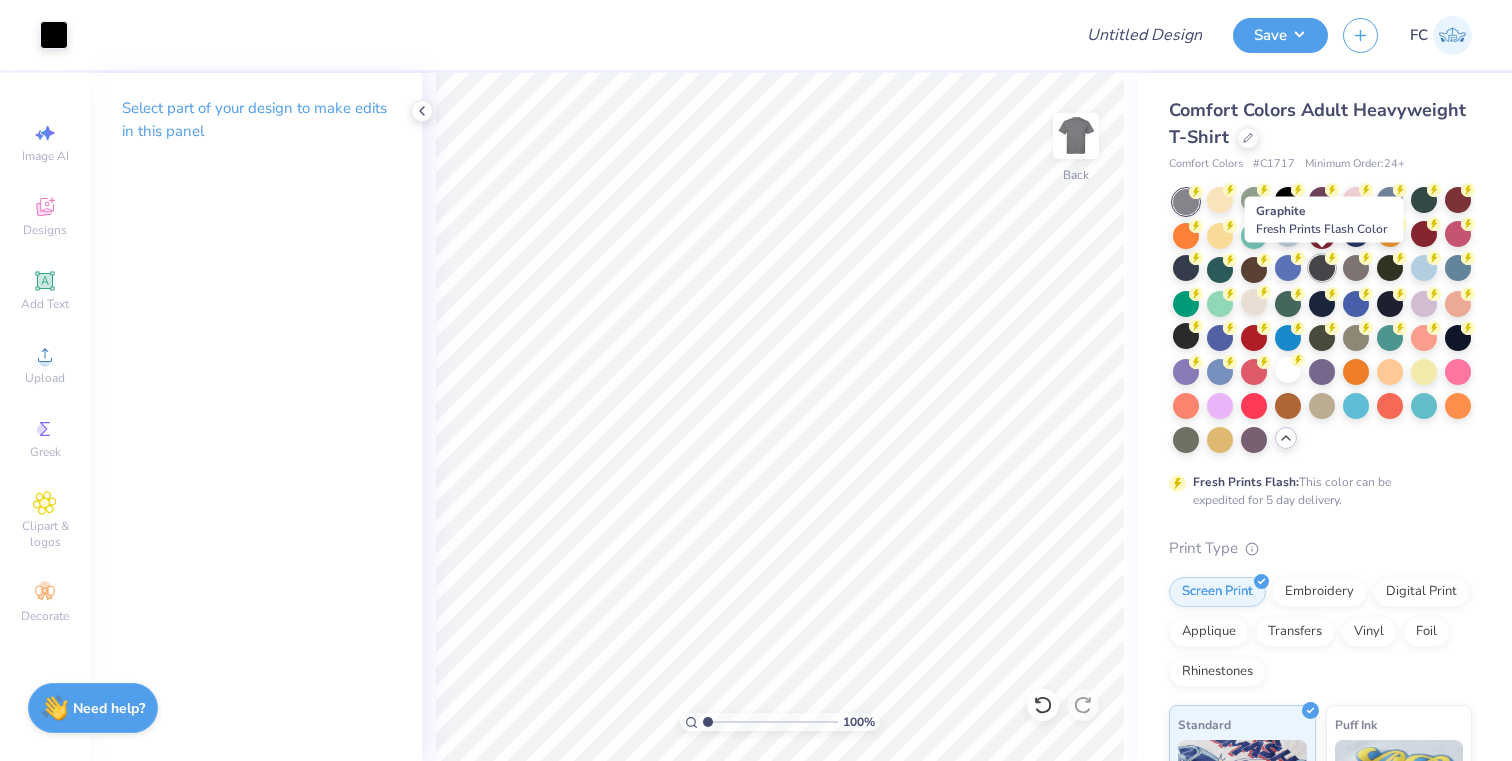 click at bounding box center [1322, 268] 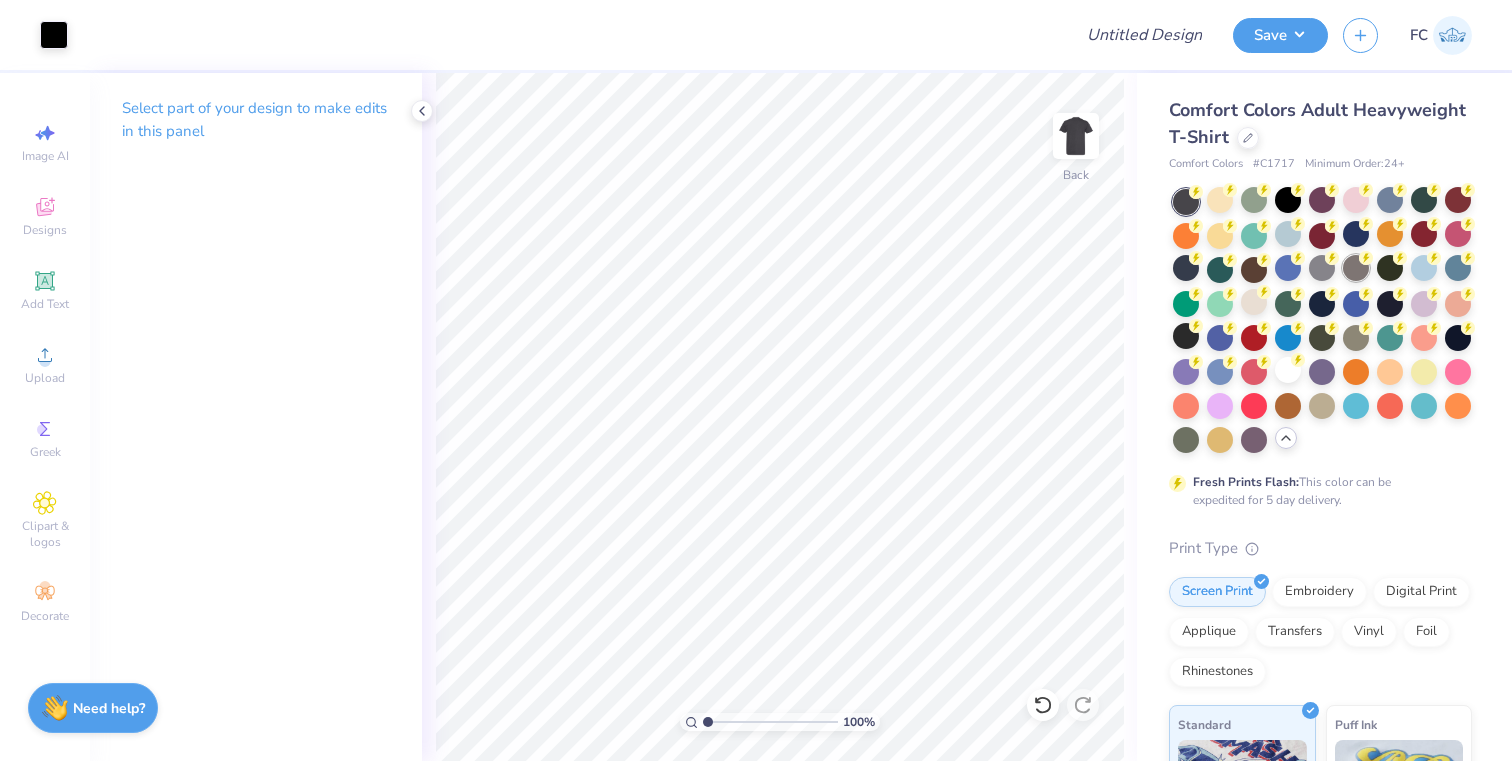 click at bounding box center [1356, 268] 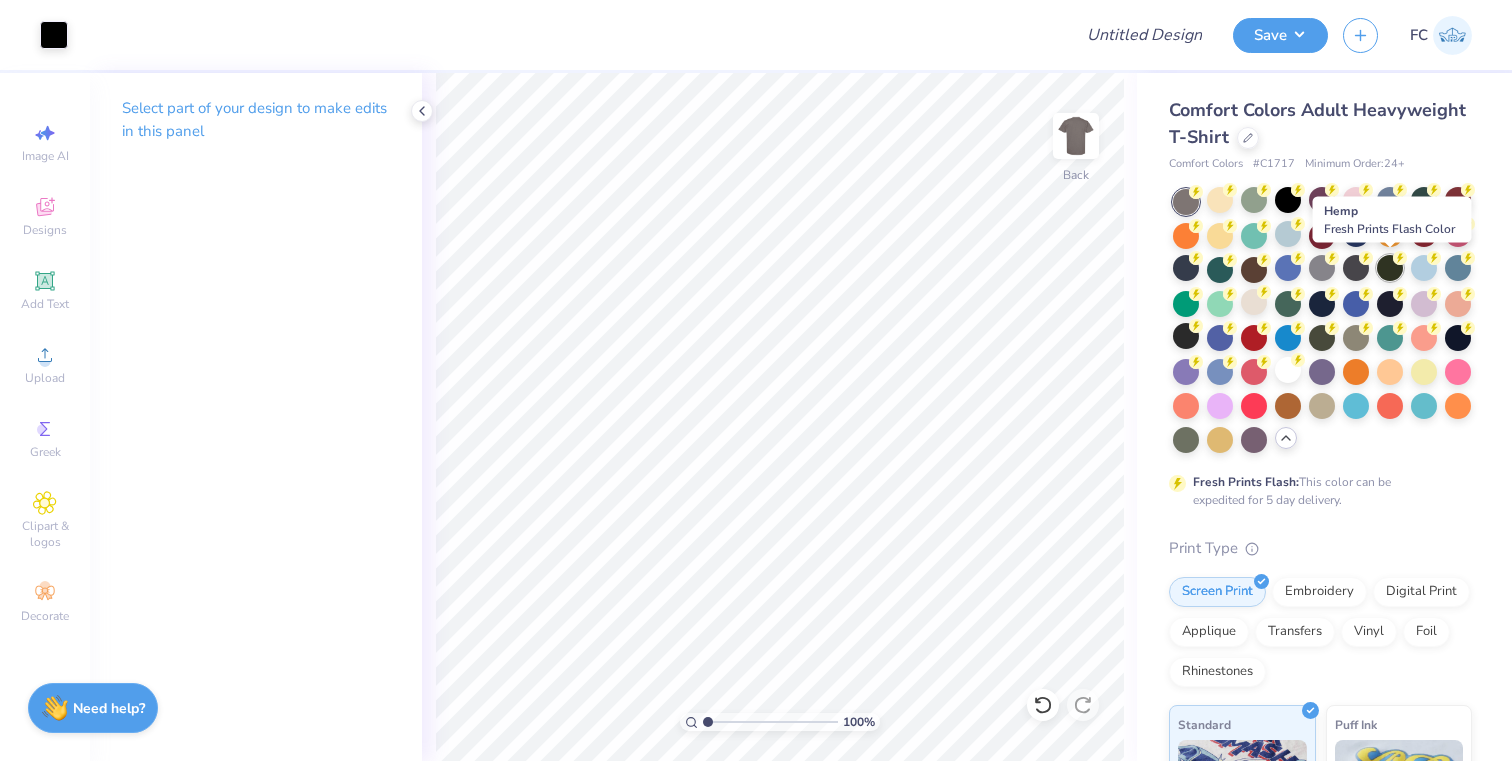 click at bounding box center [1390, 268] 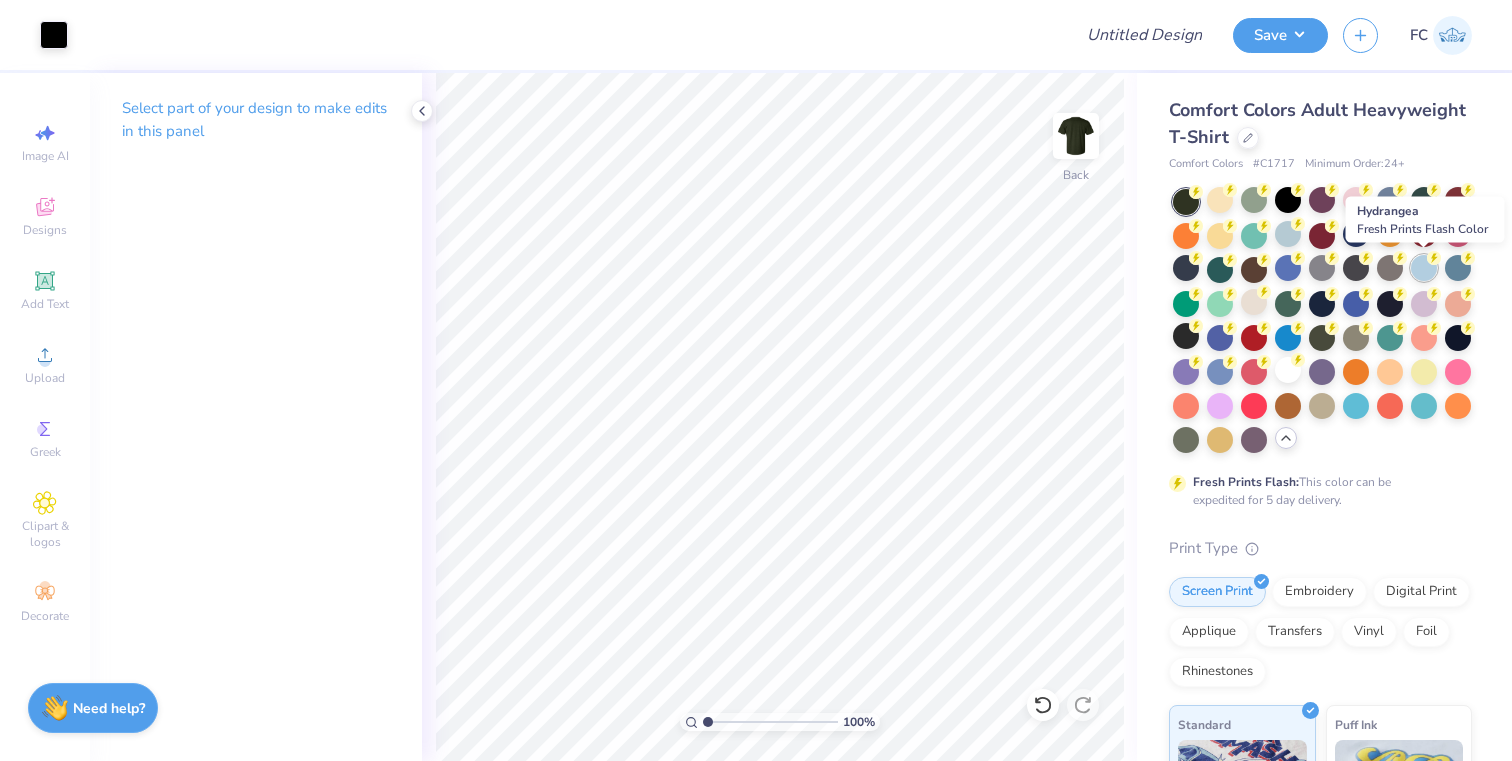 click at bounding box center (1424, 268) 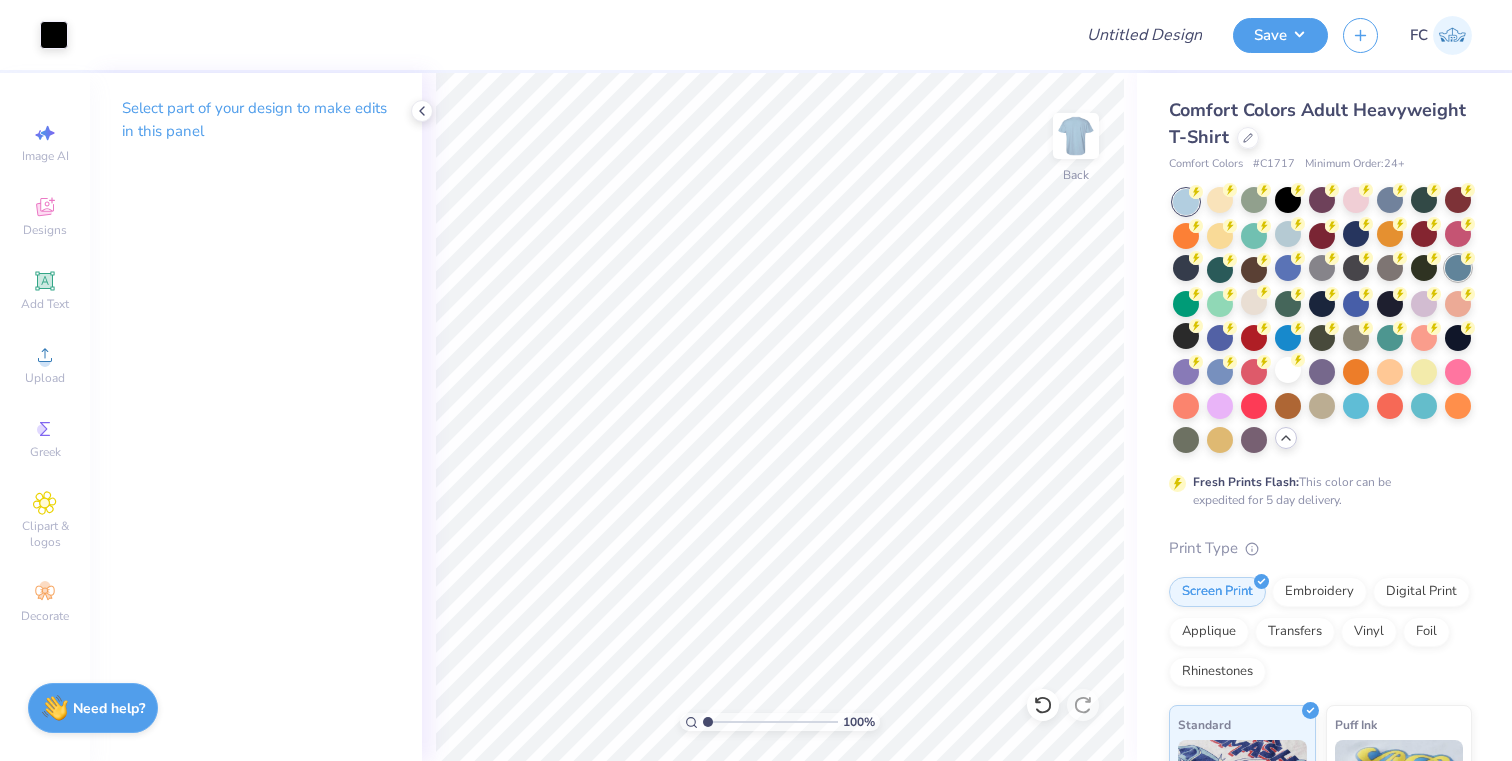 click at bounding box center [1458, 268] 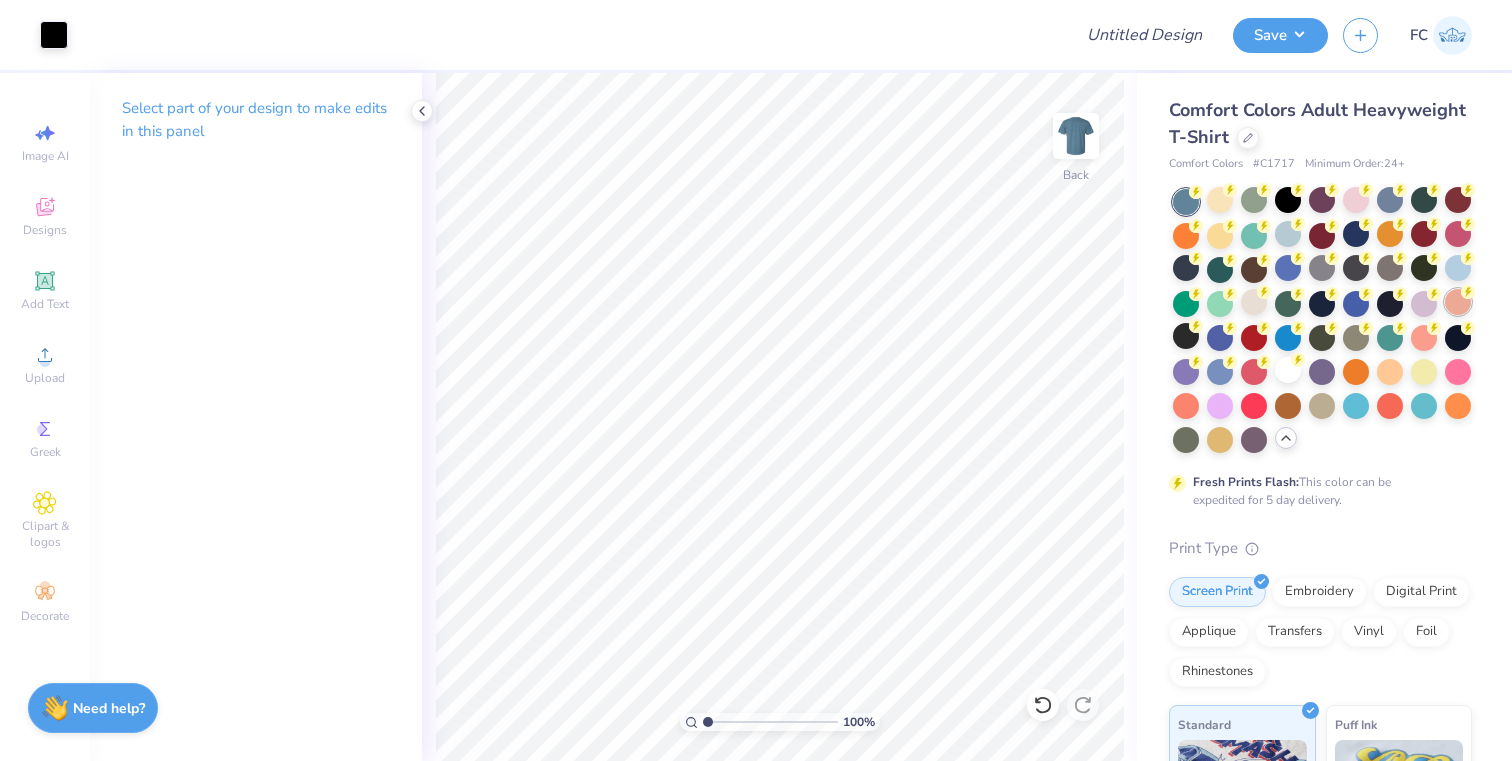 click at bounding box center (1458, 302) 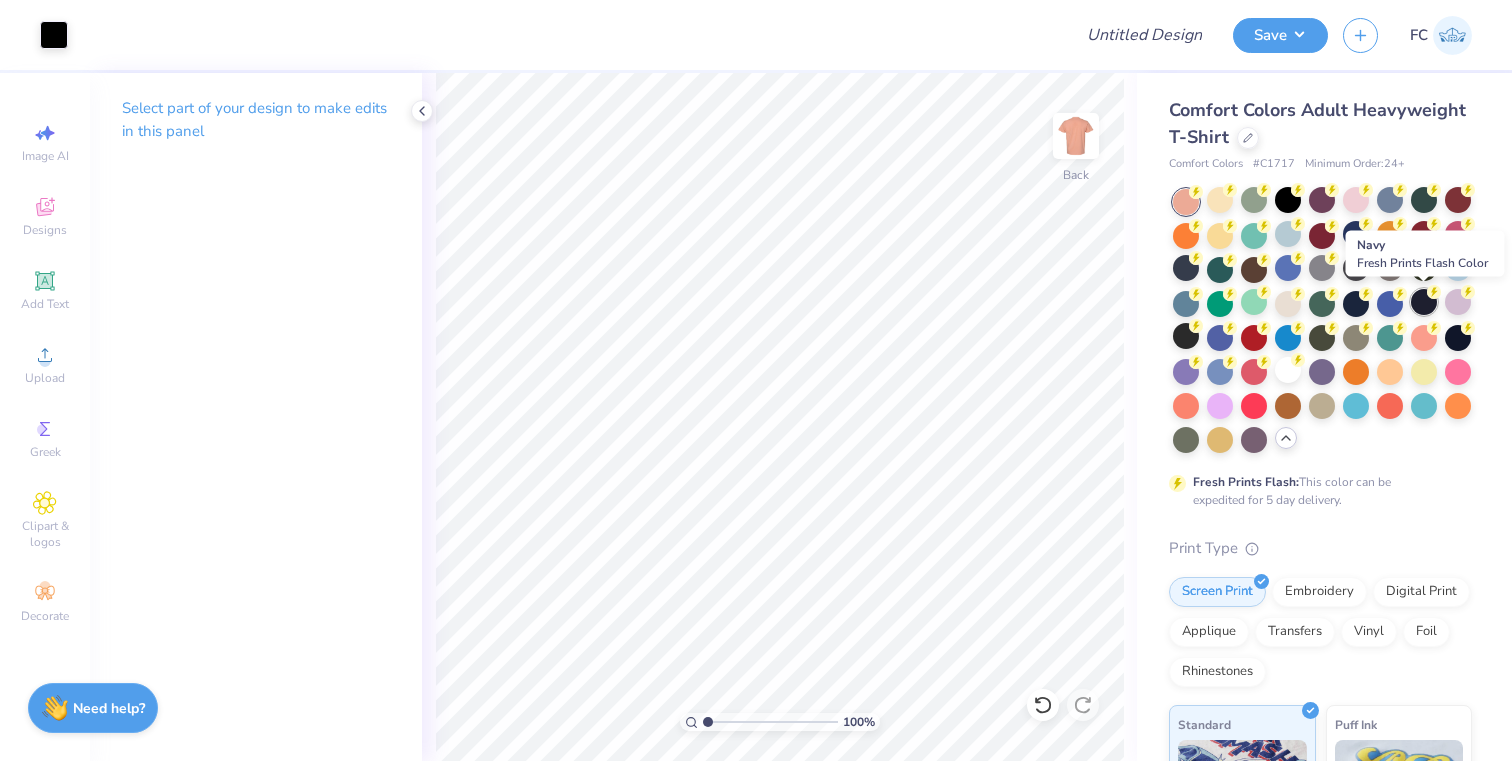 click at bounding box center [1424, 302] 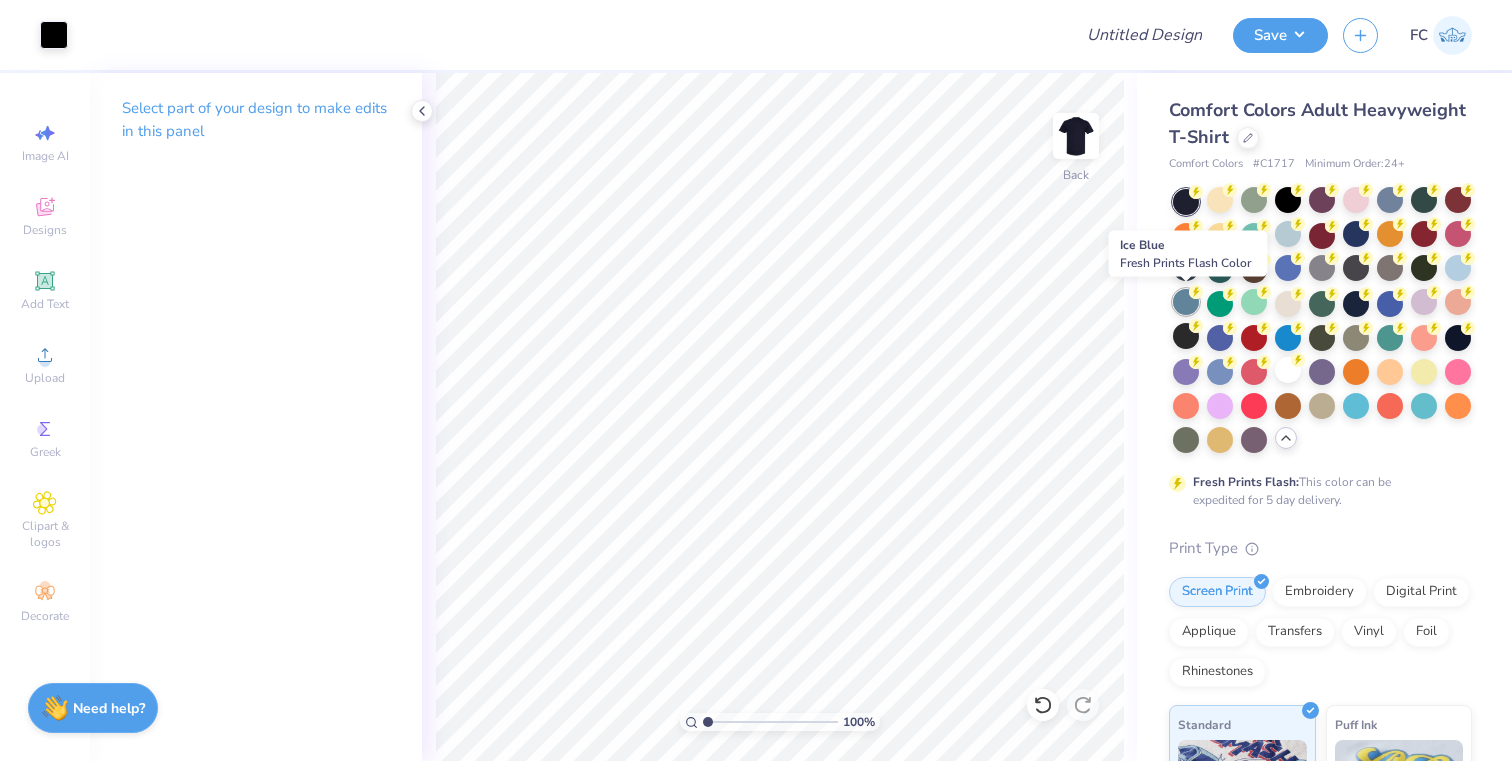 click at bounding box center (1186, 302) 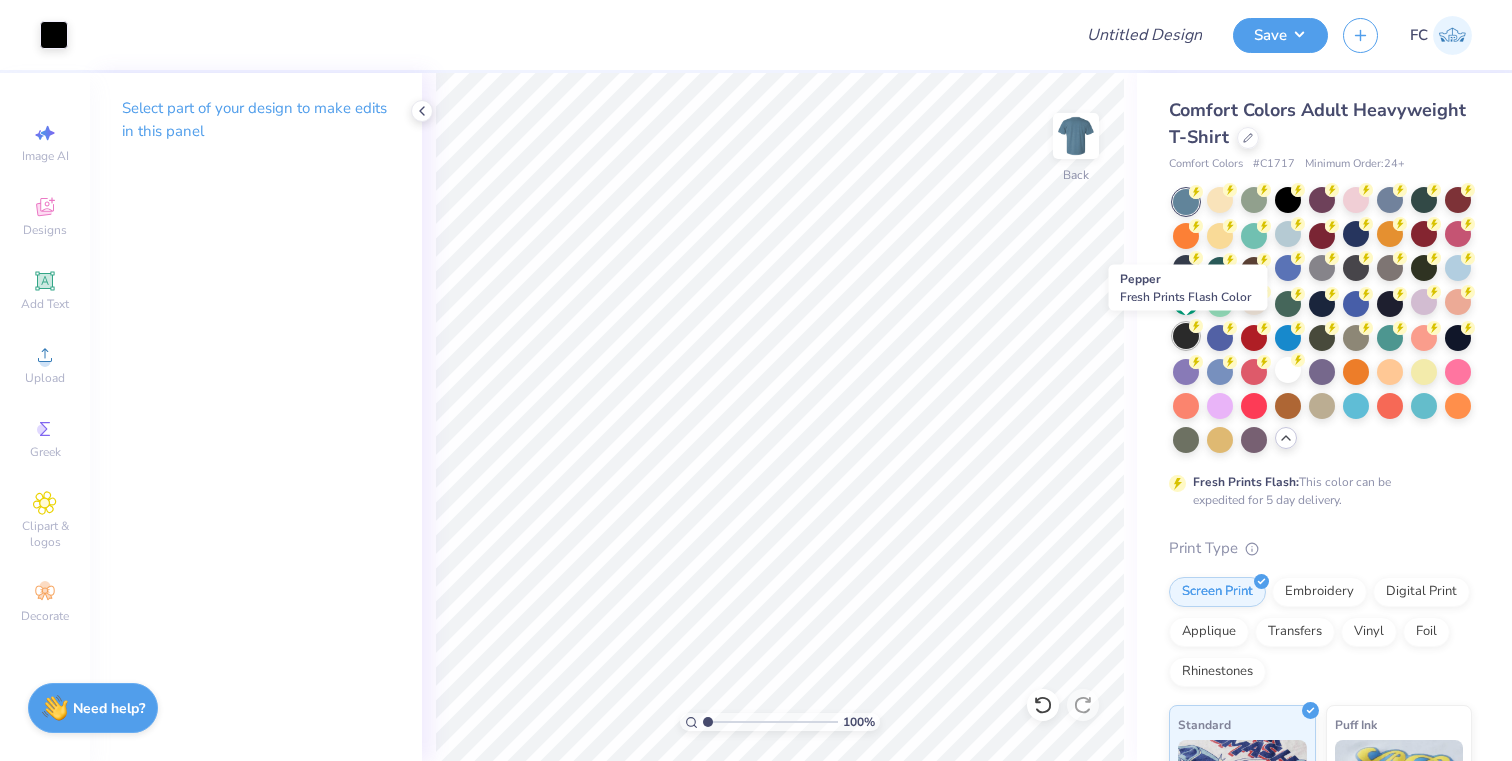 click at bounding box center (1186, 336) 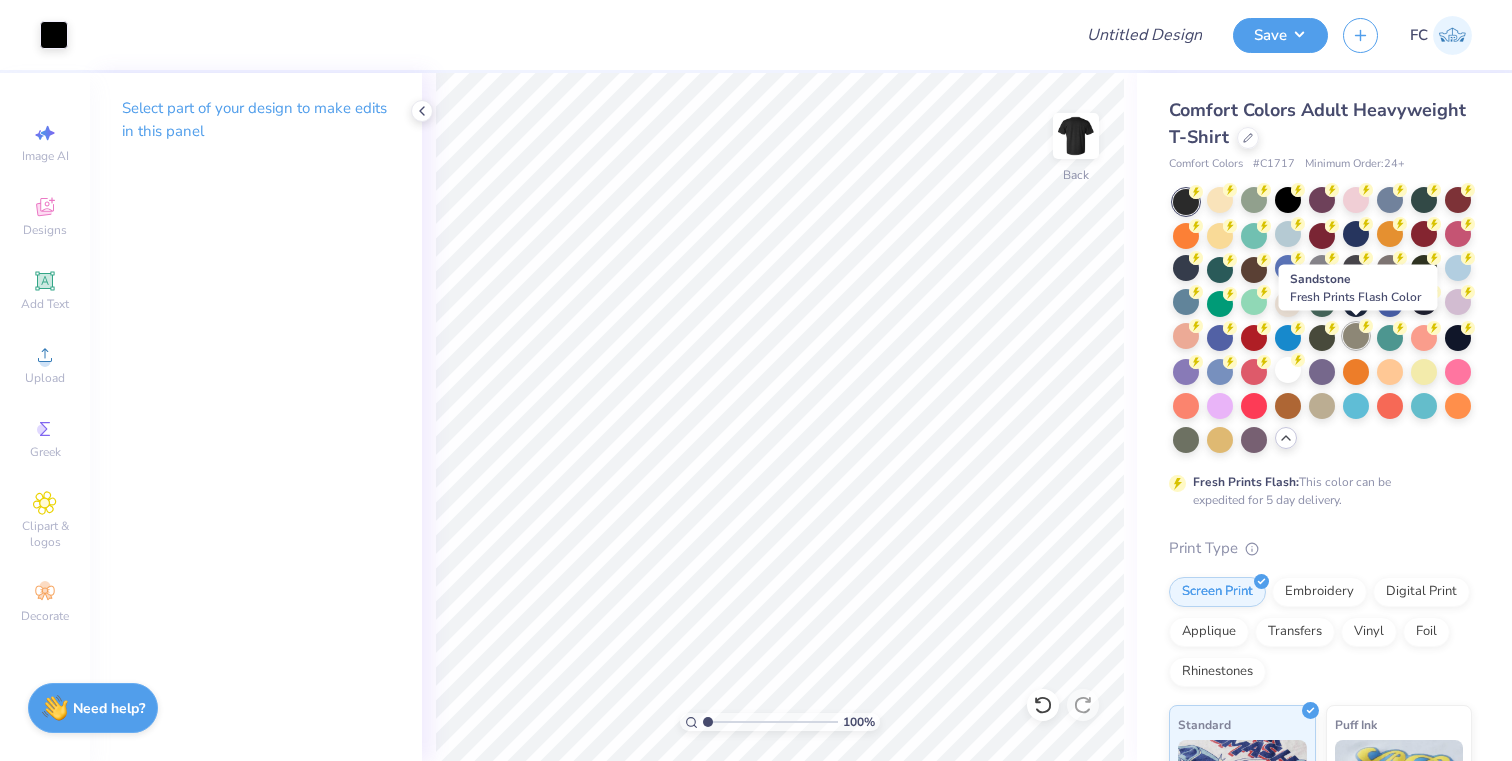 click at bounding box center (1356, 336) 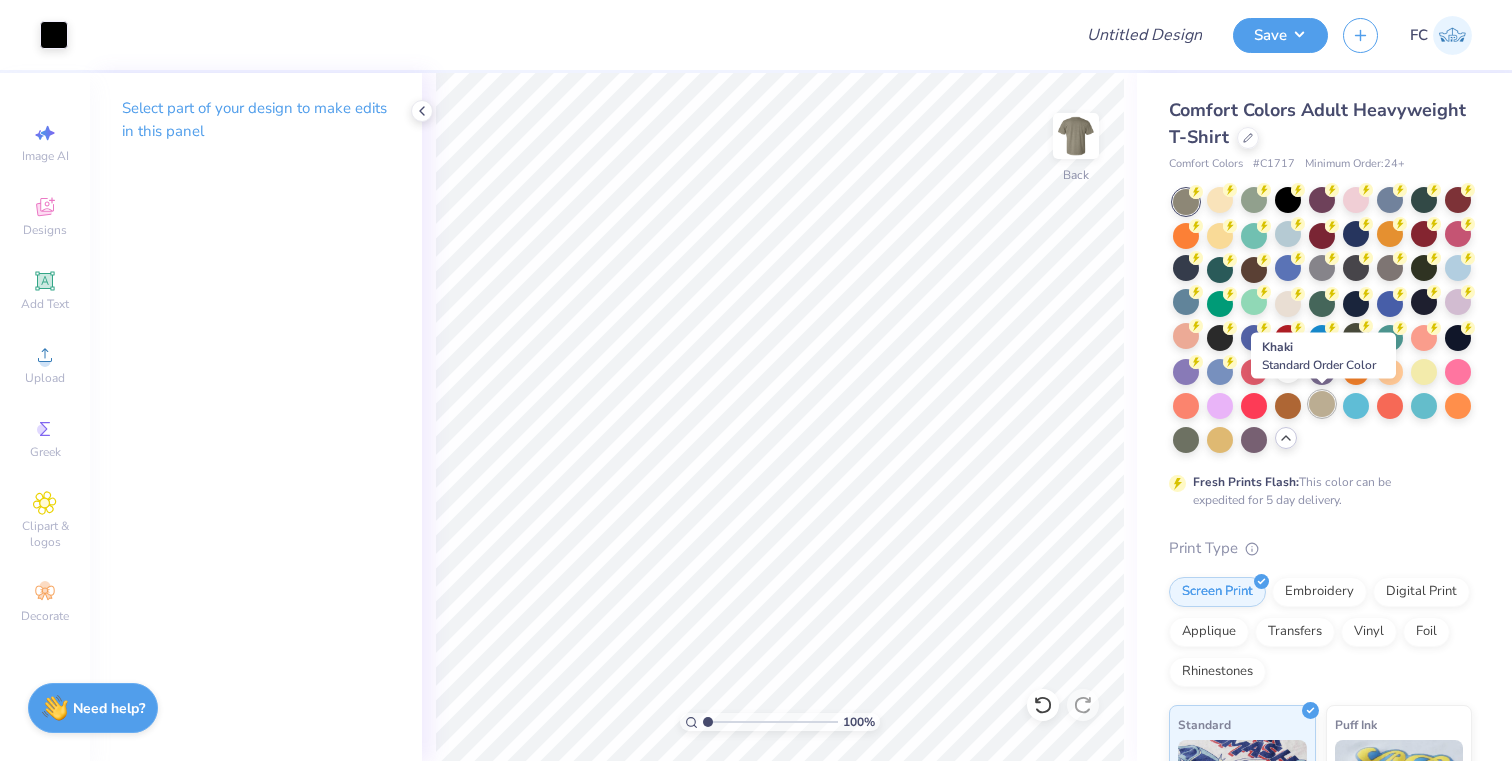 click at bounding box center (1322, 404) 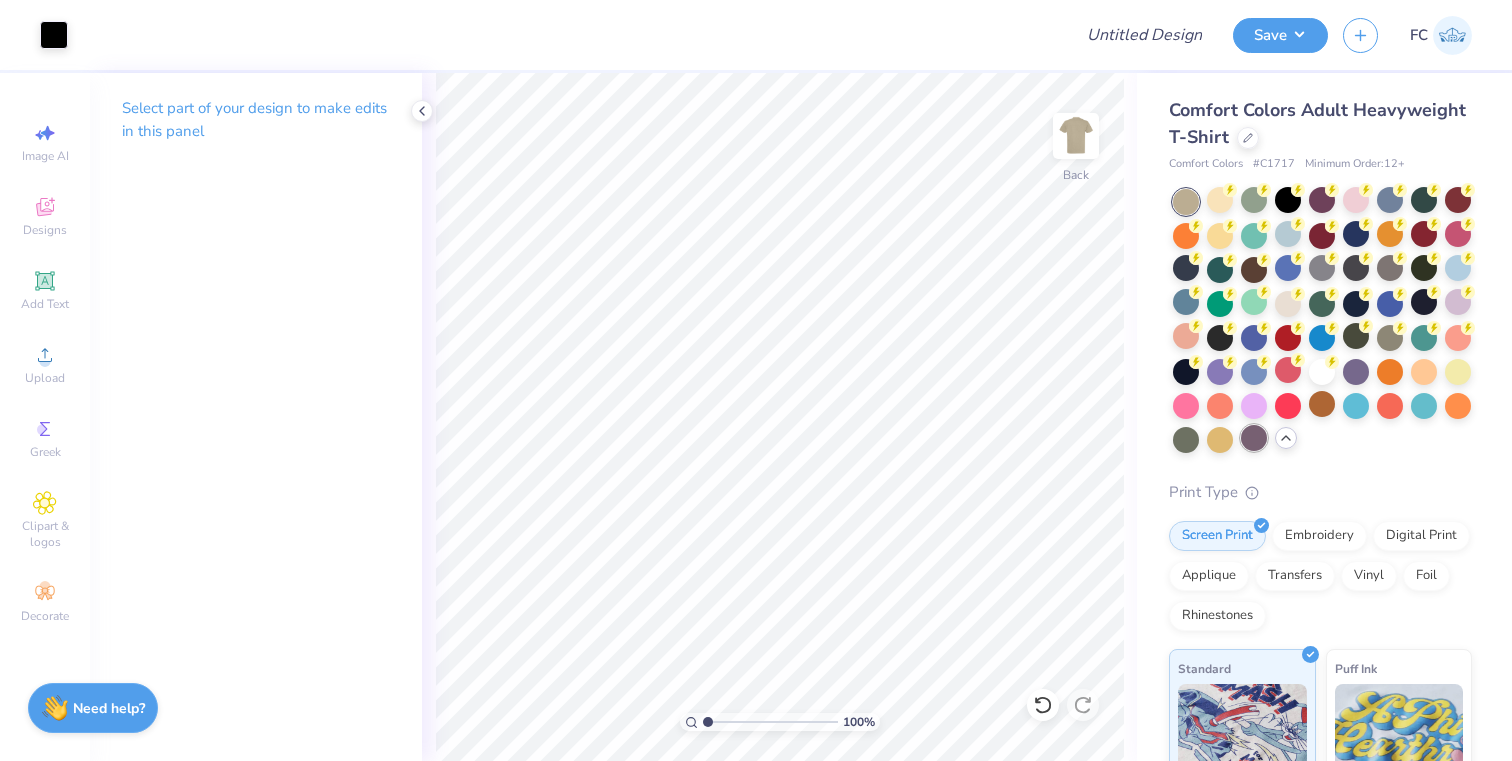 click at bounding box center (1254, 438) 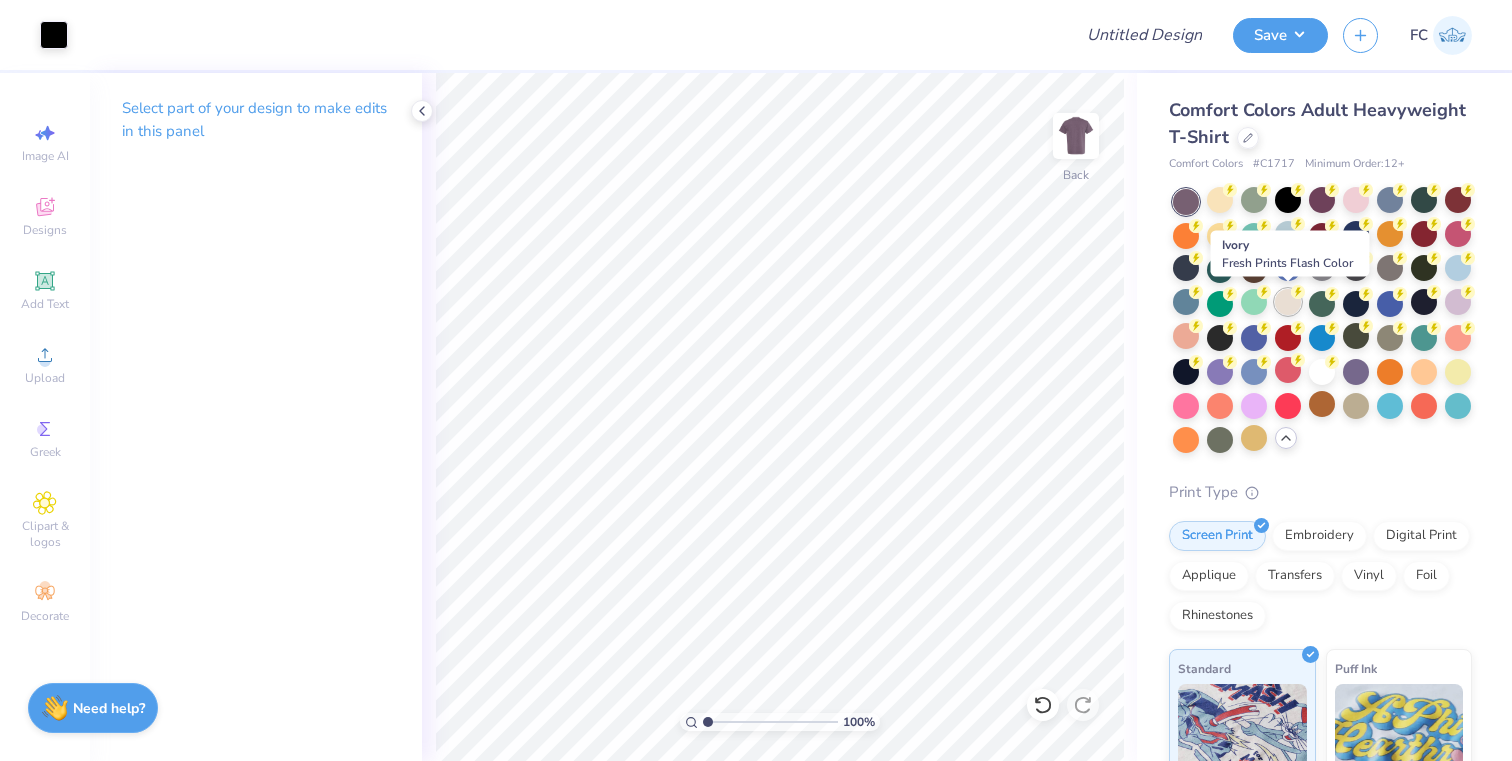 click at bounding box center (1288, 302) 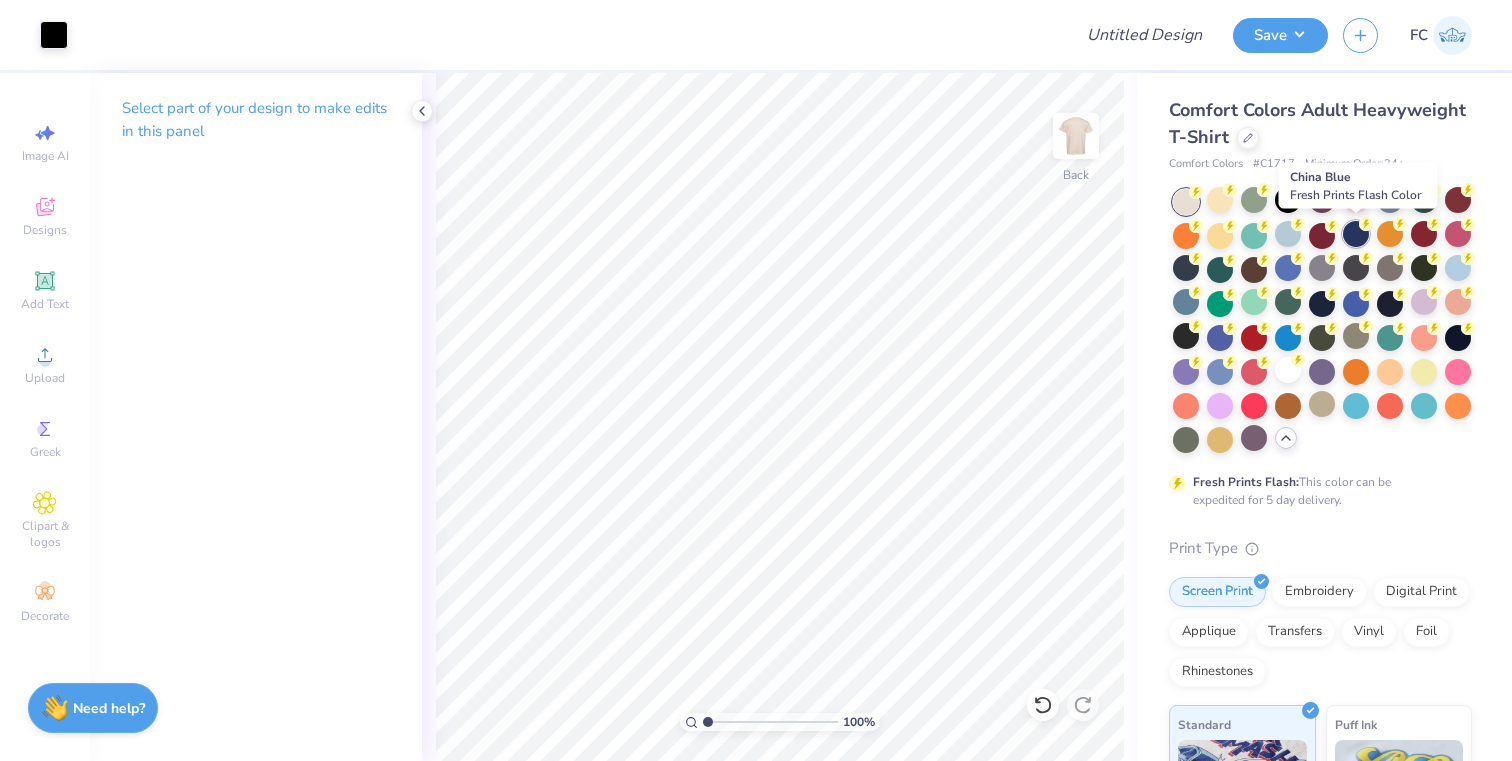 click at bounding box center (1356, 234) 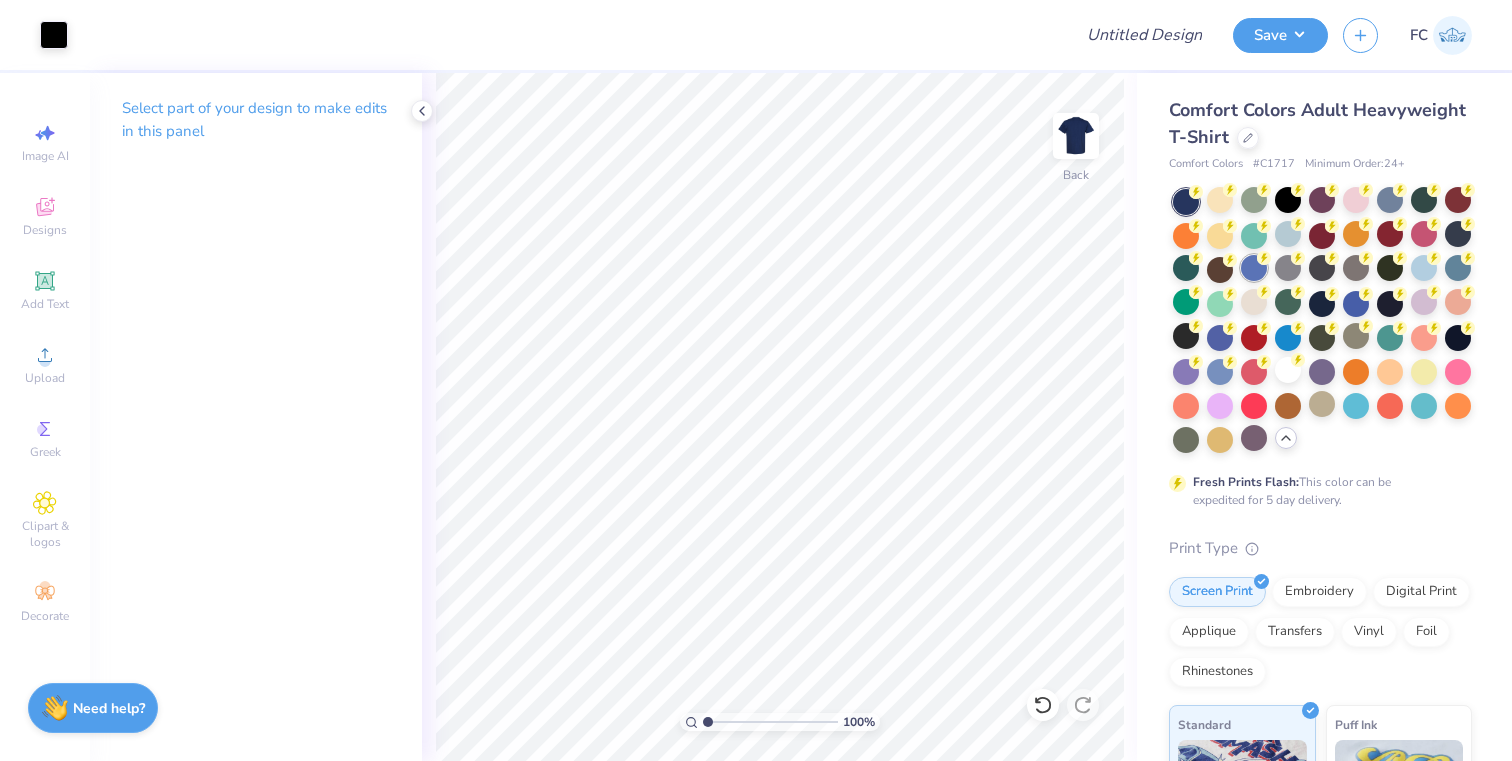 click at bounding box center (1254, 268) 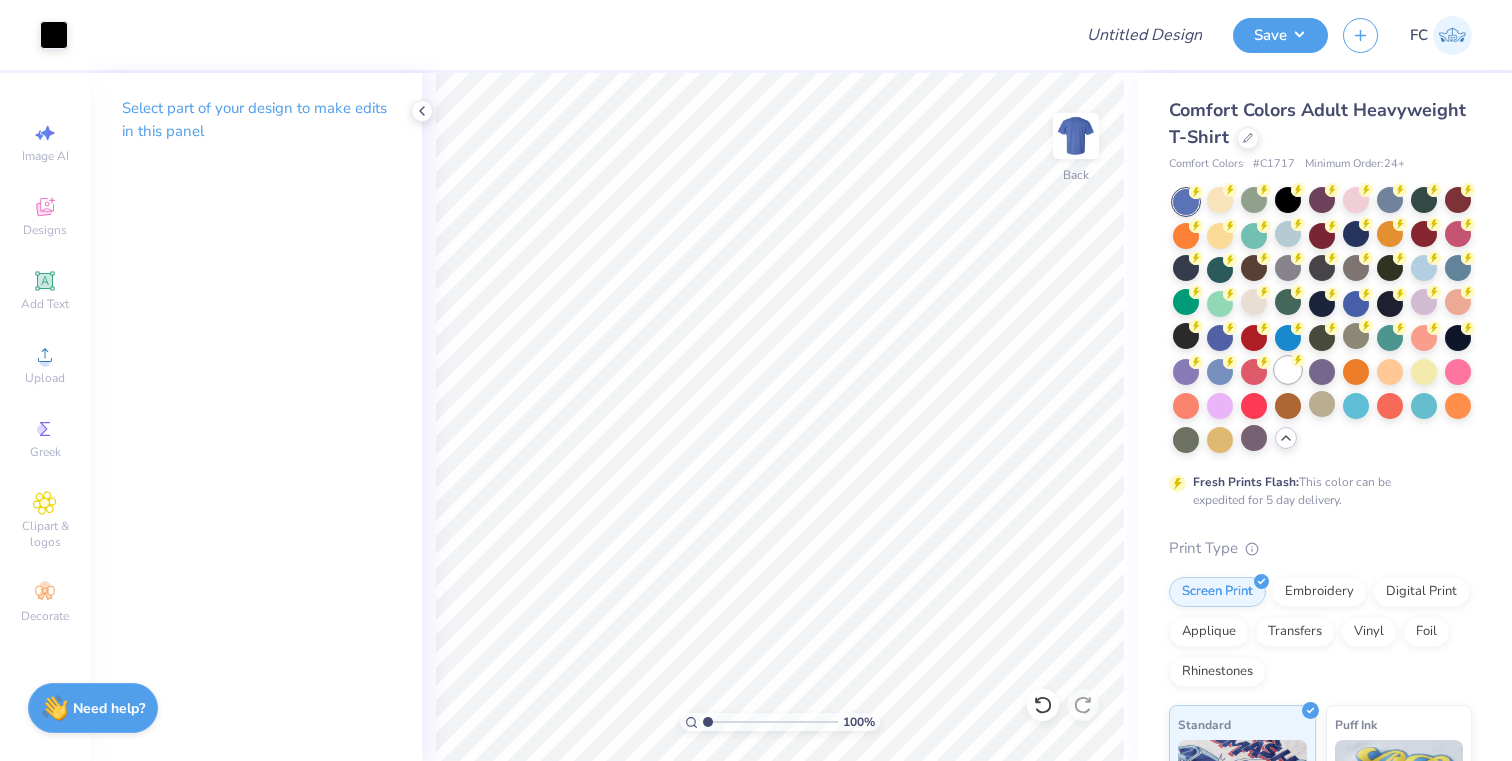 click at bounding box center (1288, 370) 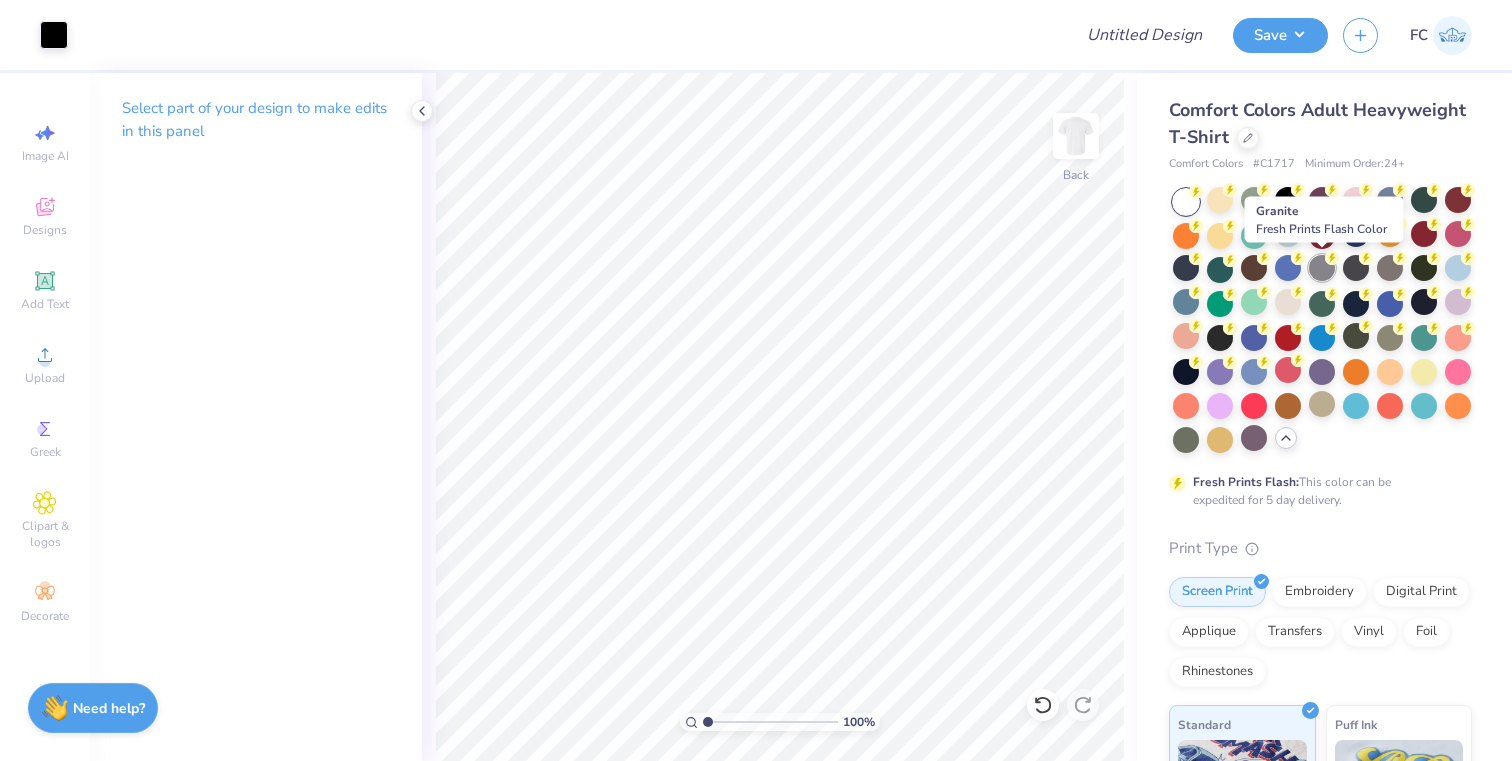 click at bounding box center (1322, 268) 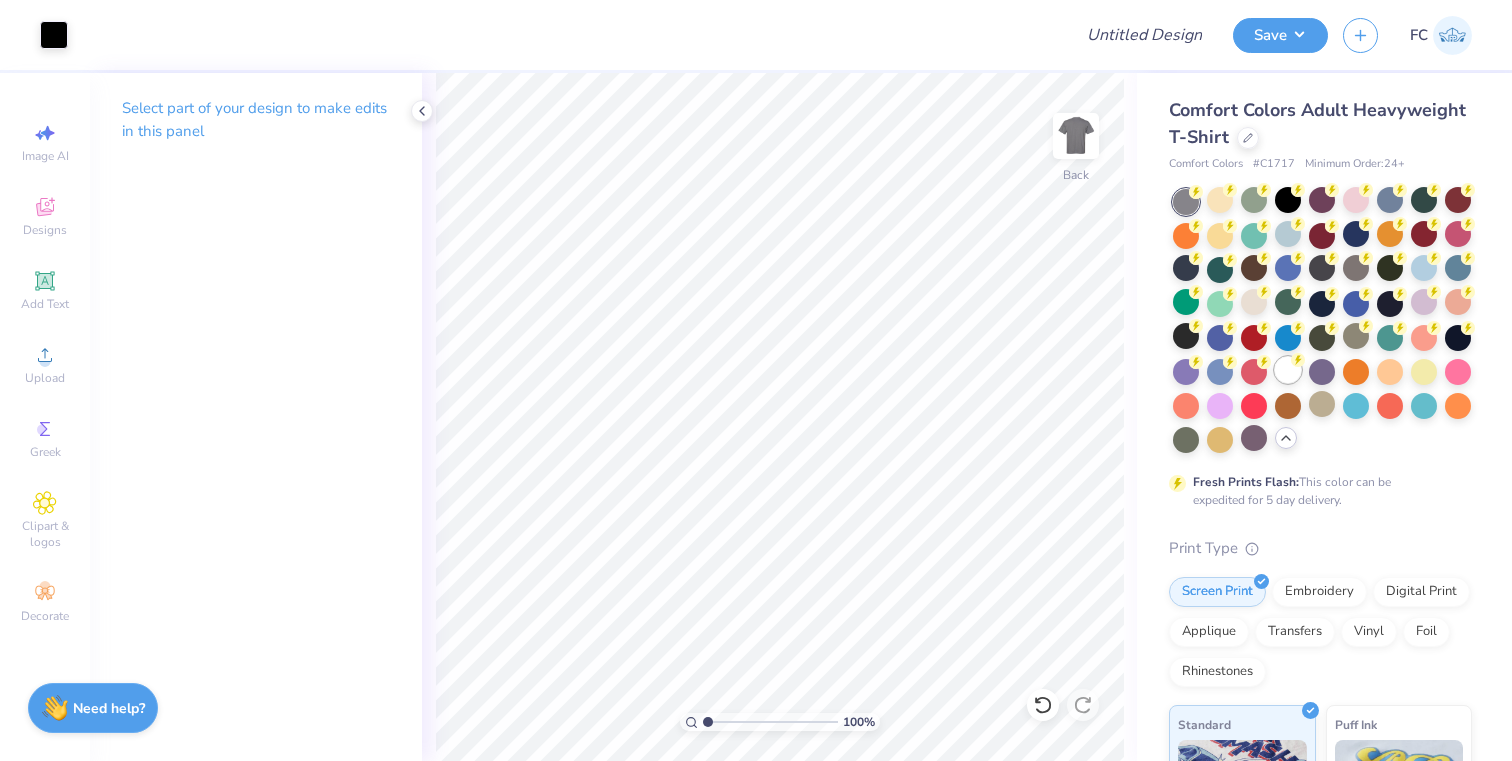 click at bounding box center (1288, 370) 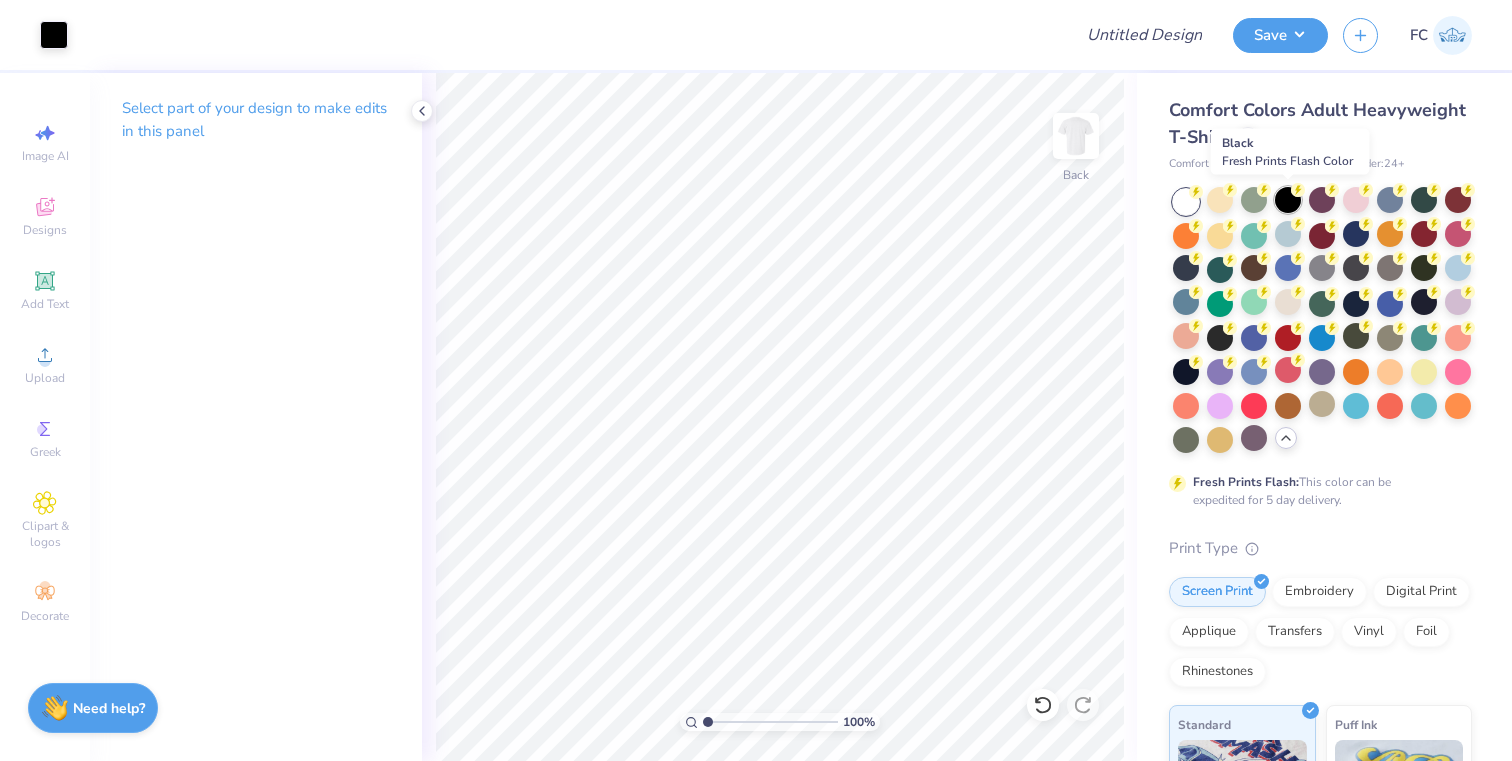 click at bounding box center (1288, 200) 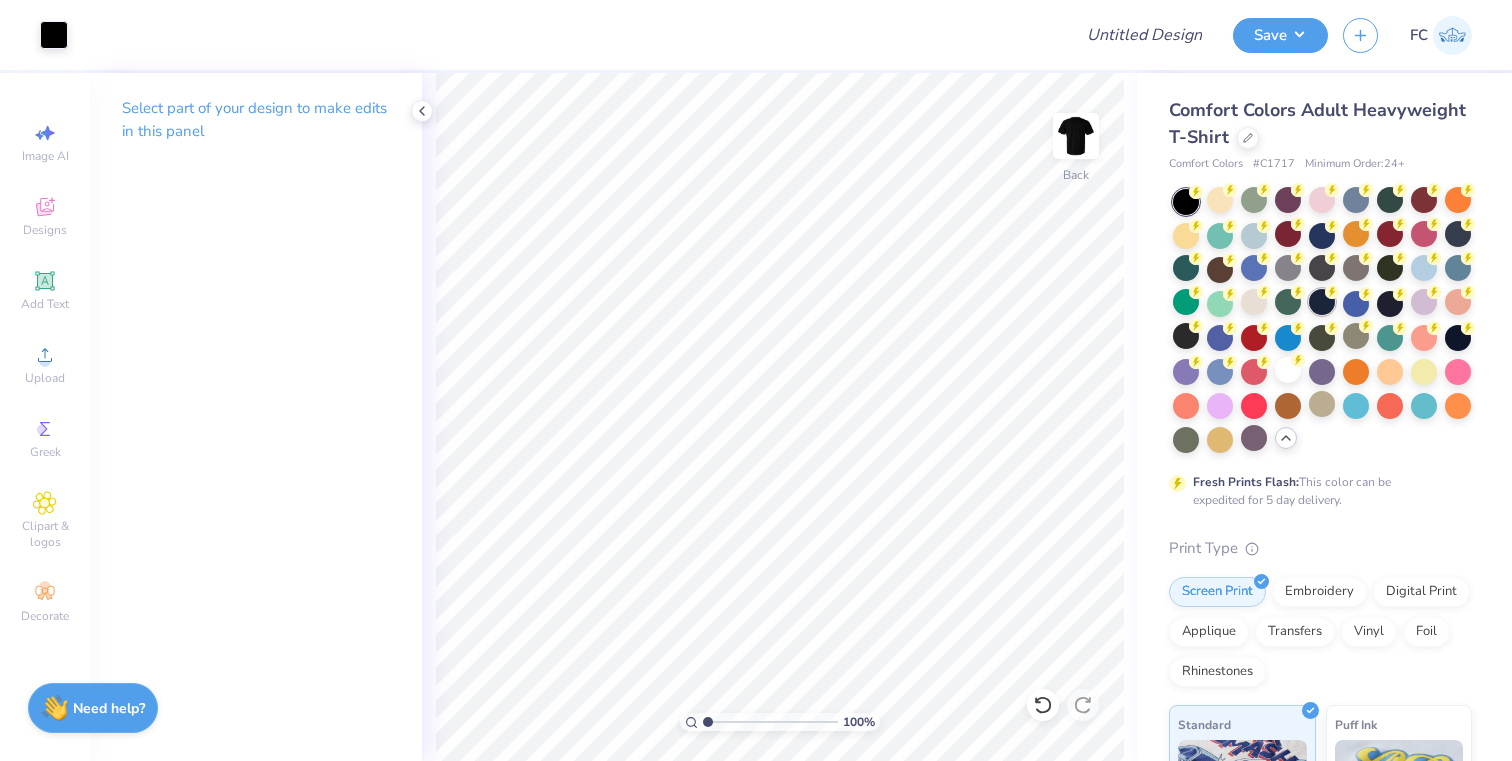 click at bounding box center (1322, 302) 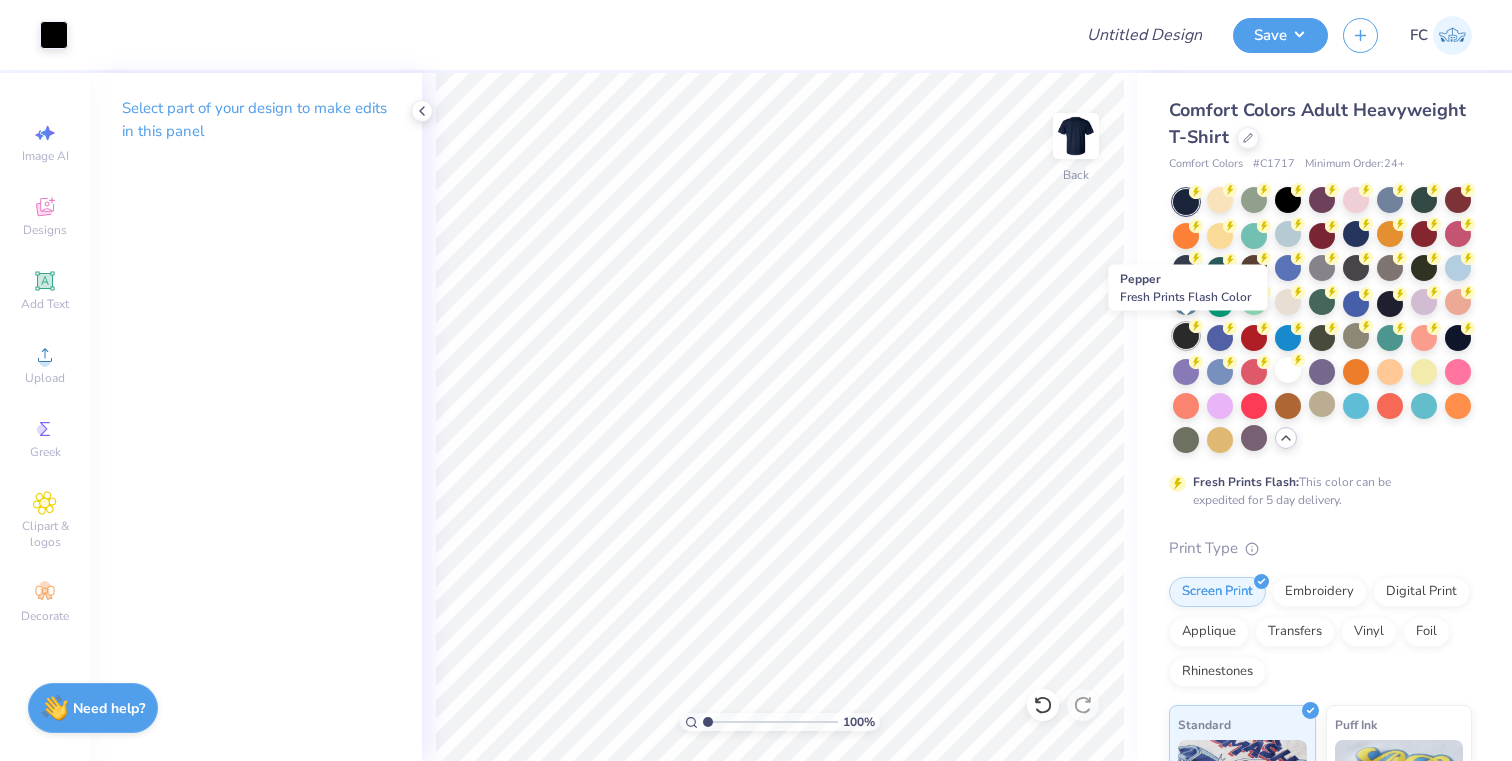 click at bounding box center (1186, 336) 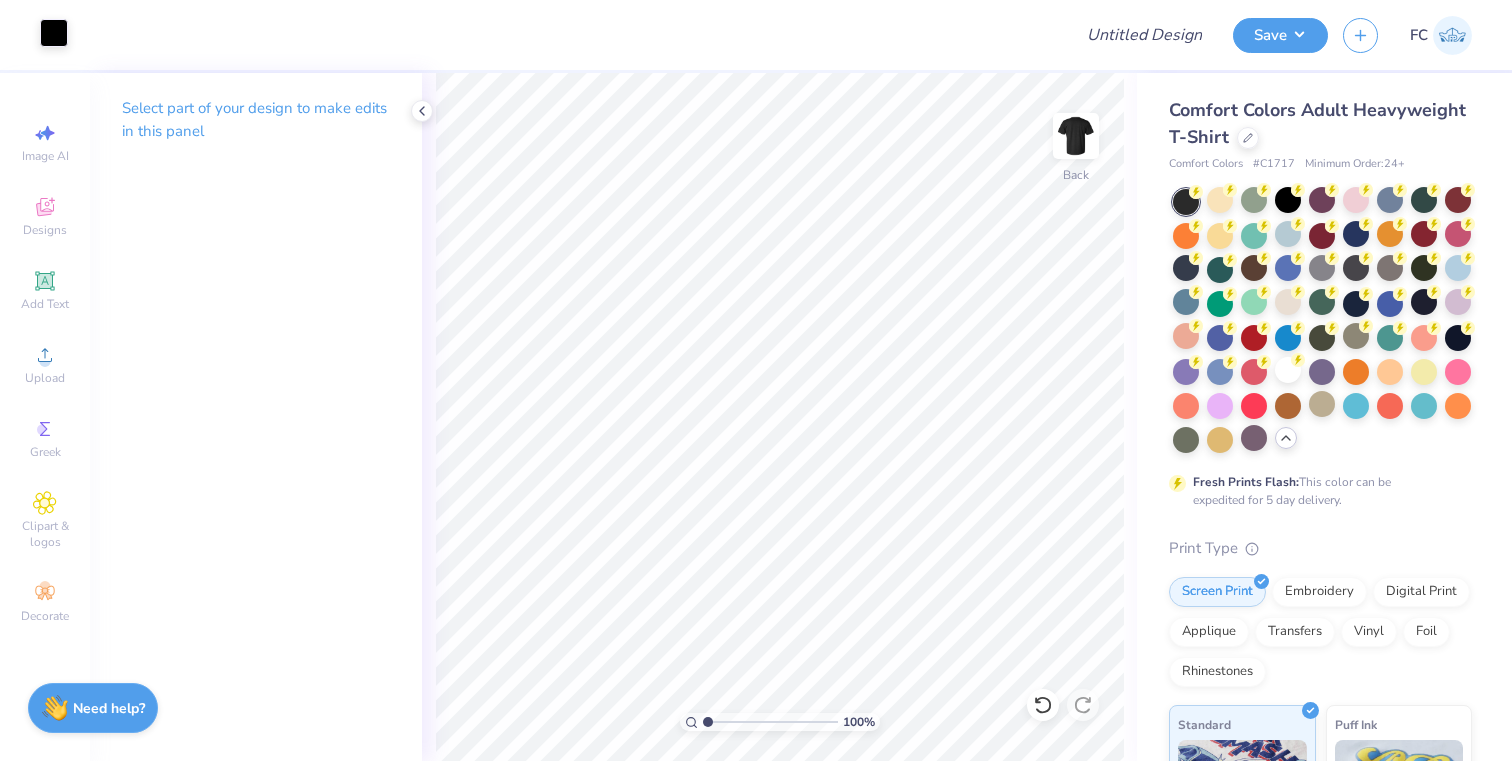 click at bounding box center [54, 33] 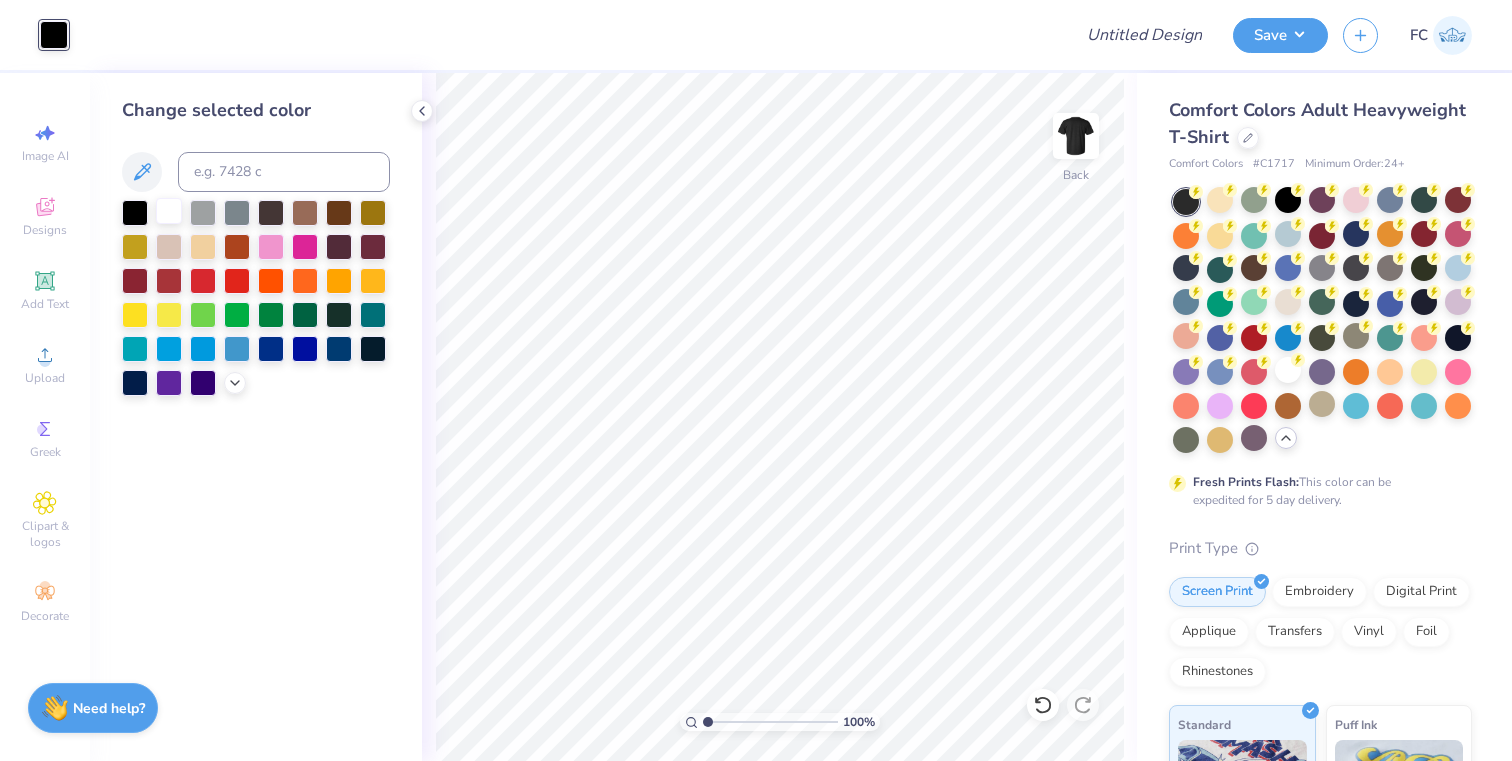 click at bounding box center [169, 211] 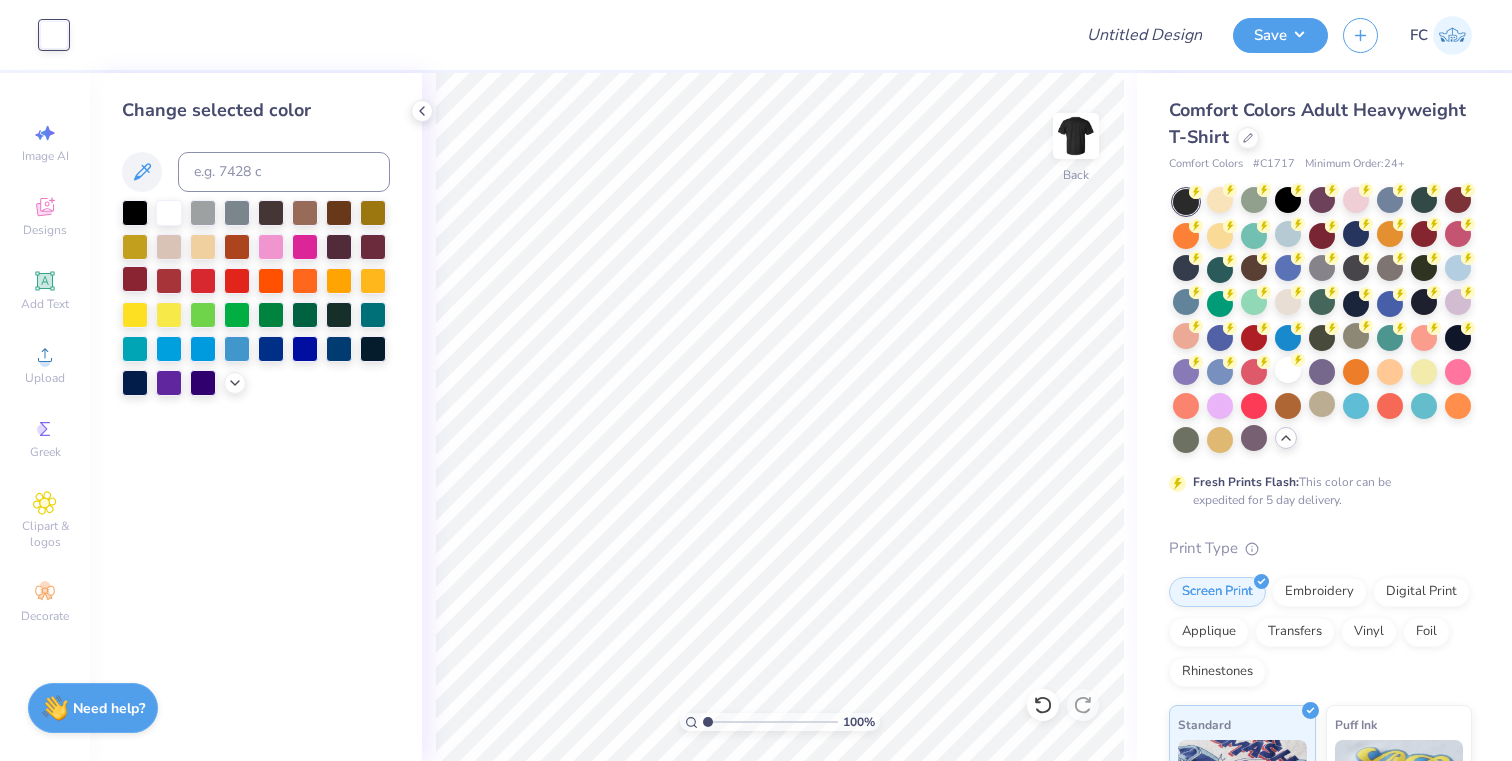 click at bounding box center [135, 279] 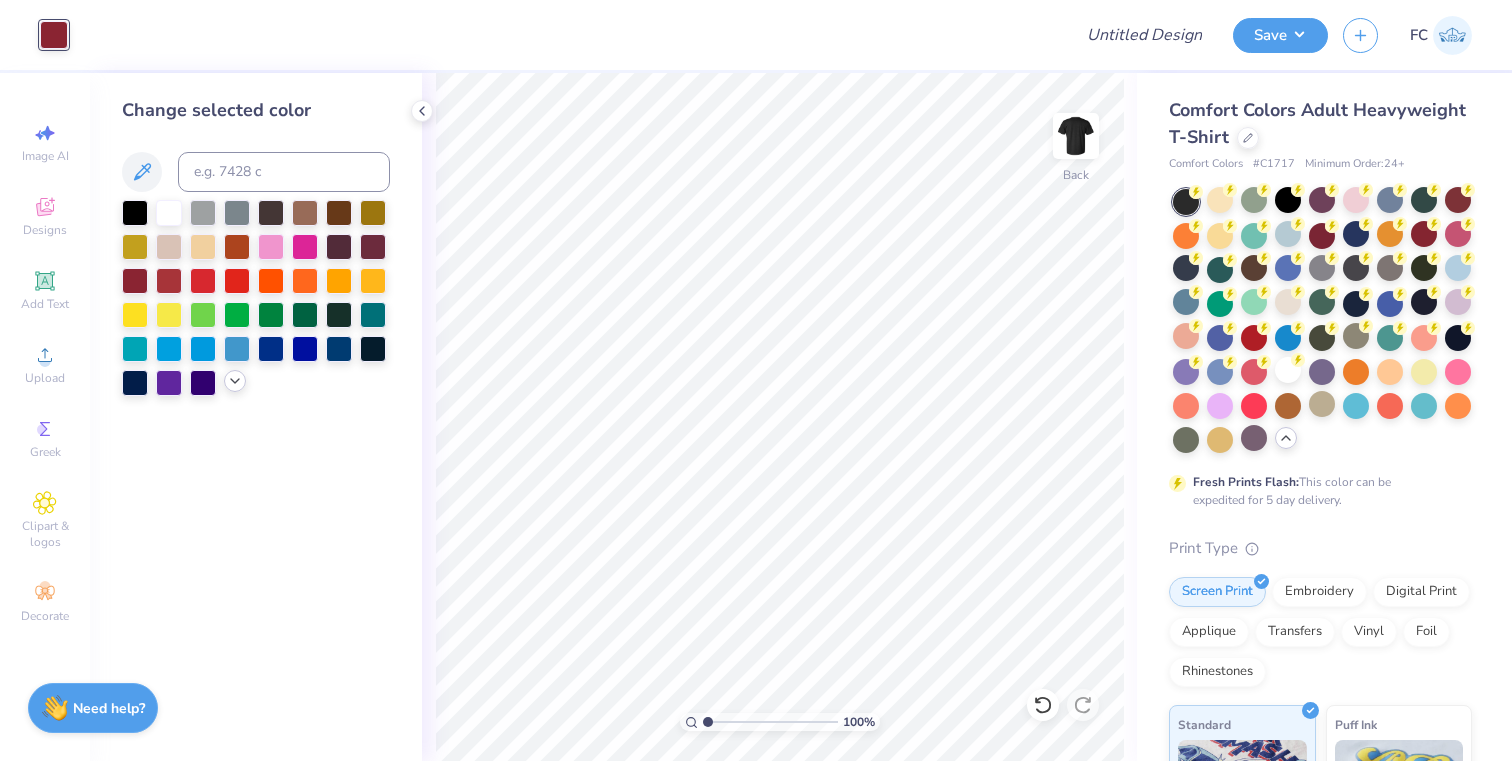 click 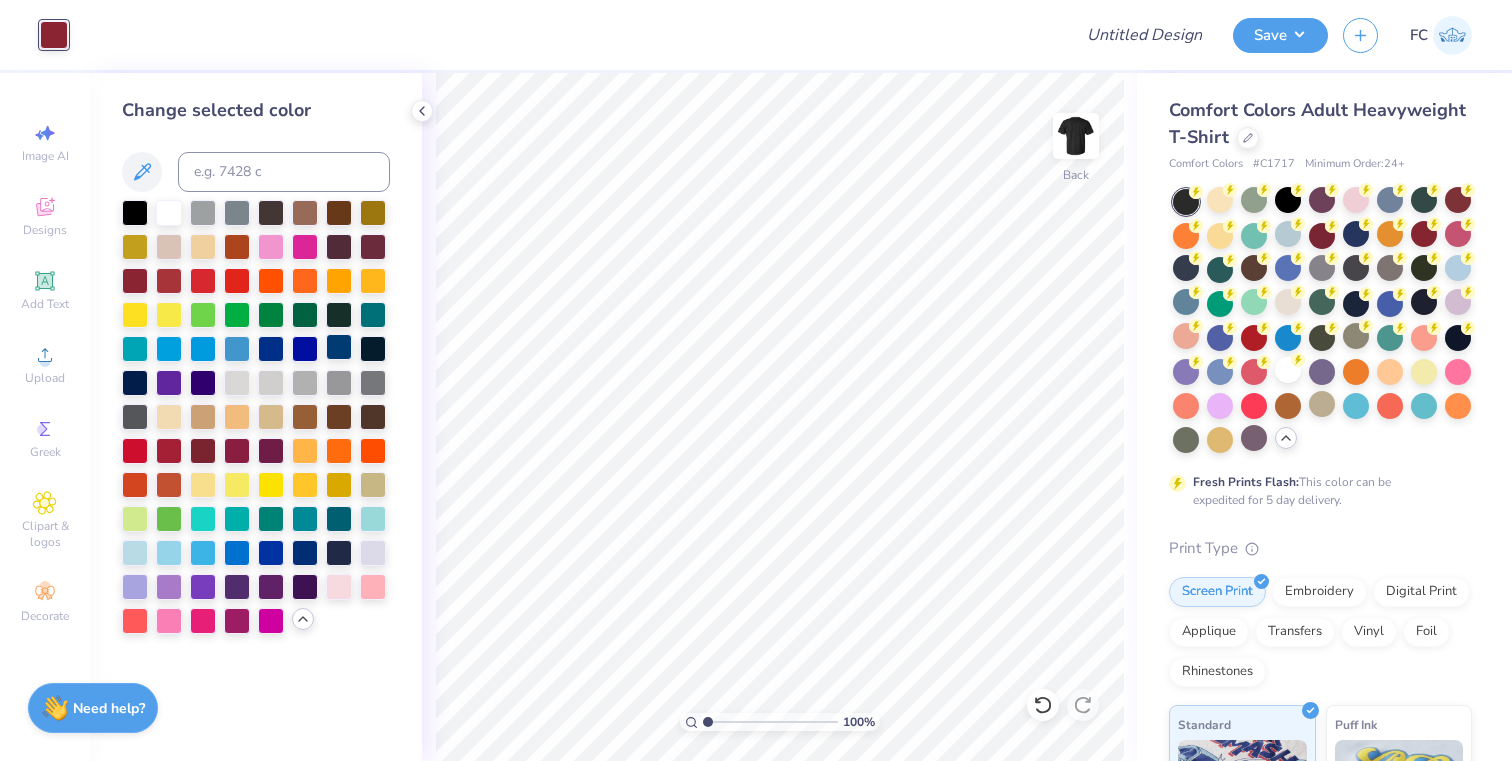 click at bounding box center (339, 347) 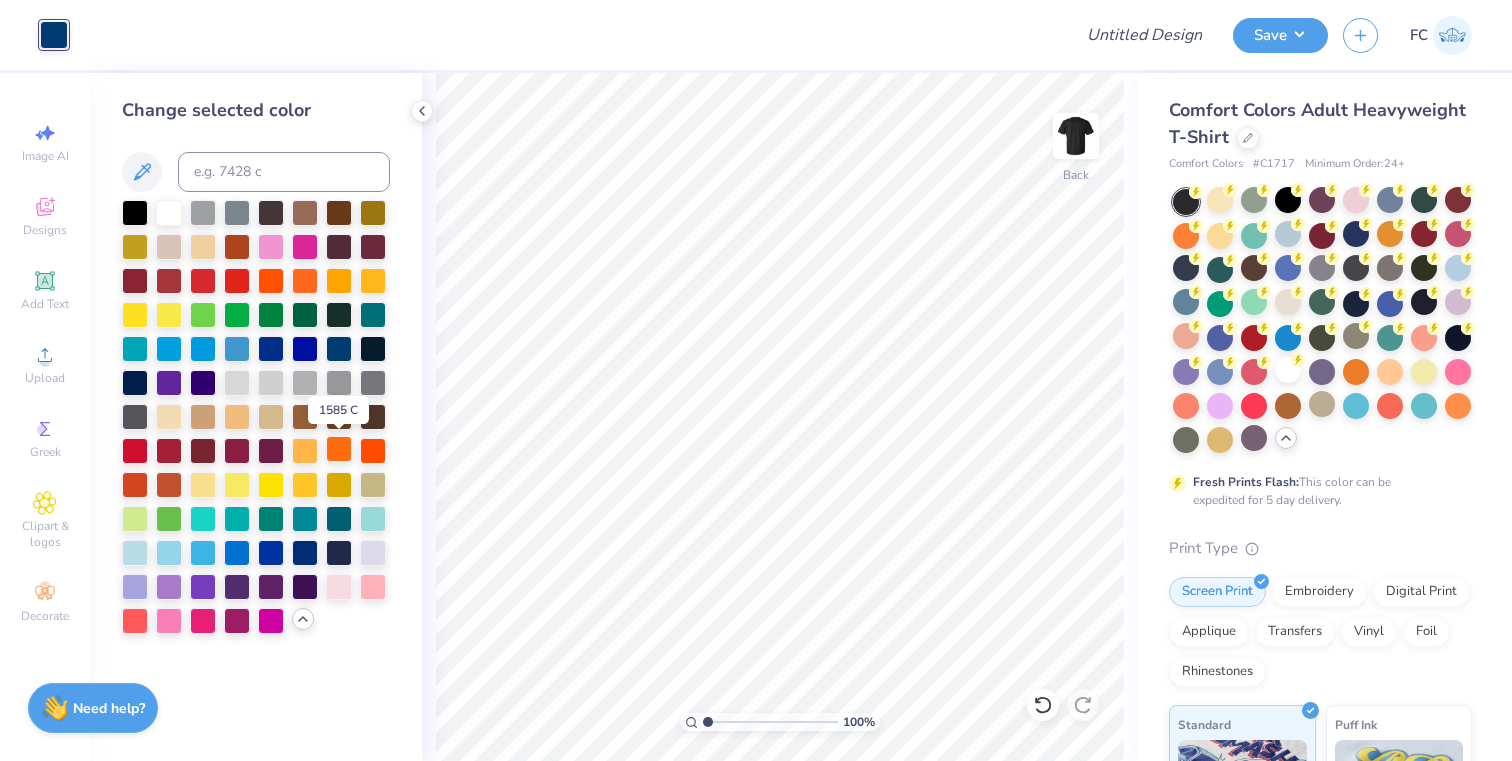 click at bounding box center (339, 449) 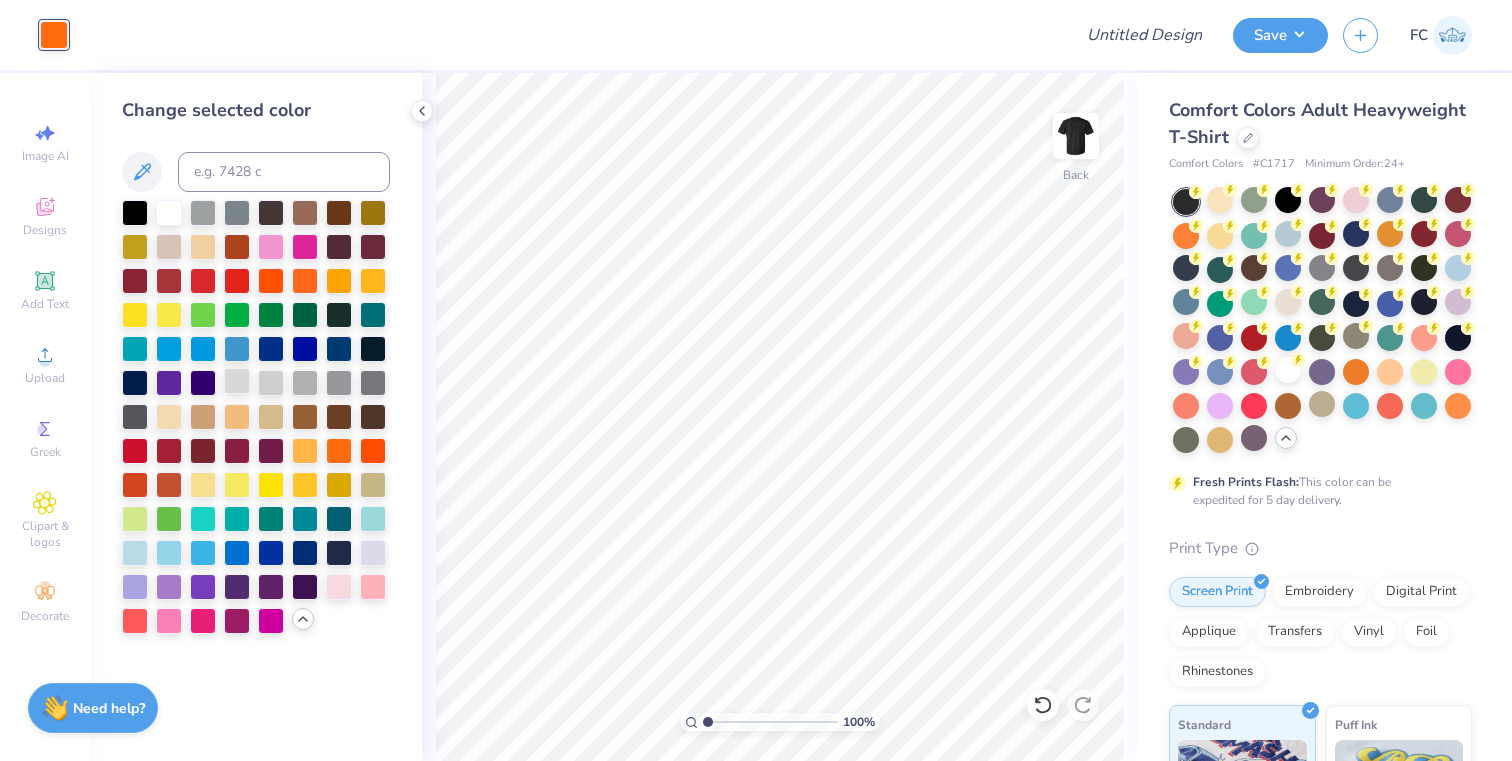 click at bounding box center (237, 381) 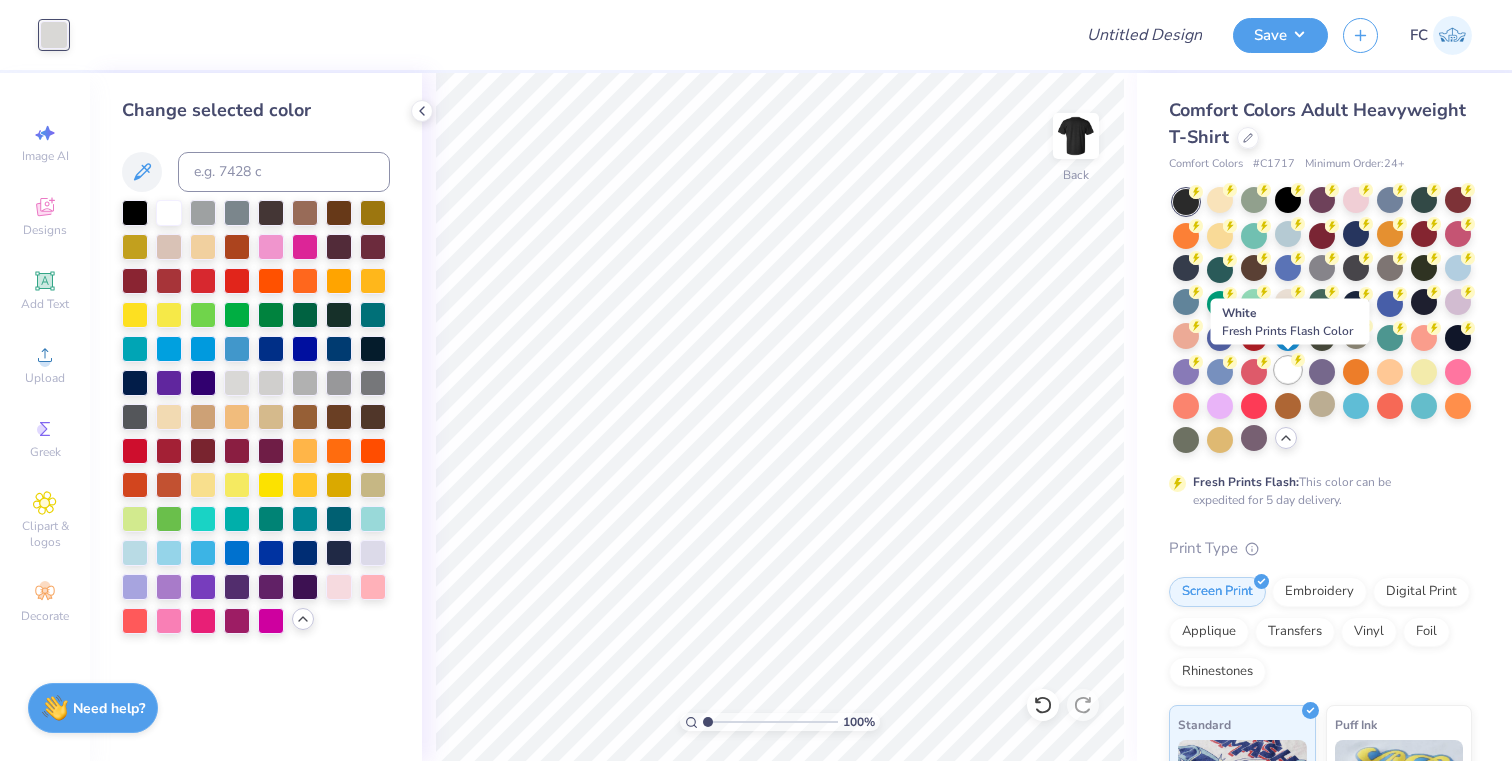 click at bounding box center (1288, 370) 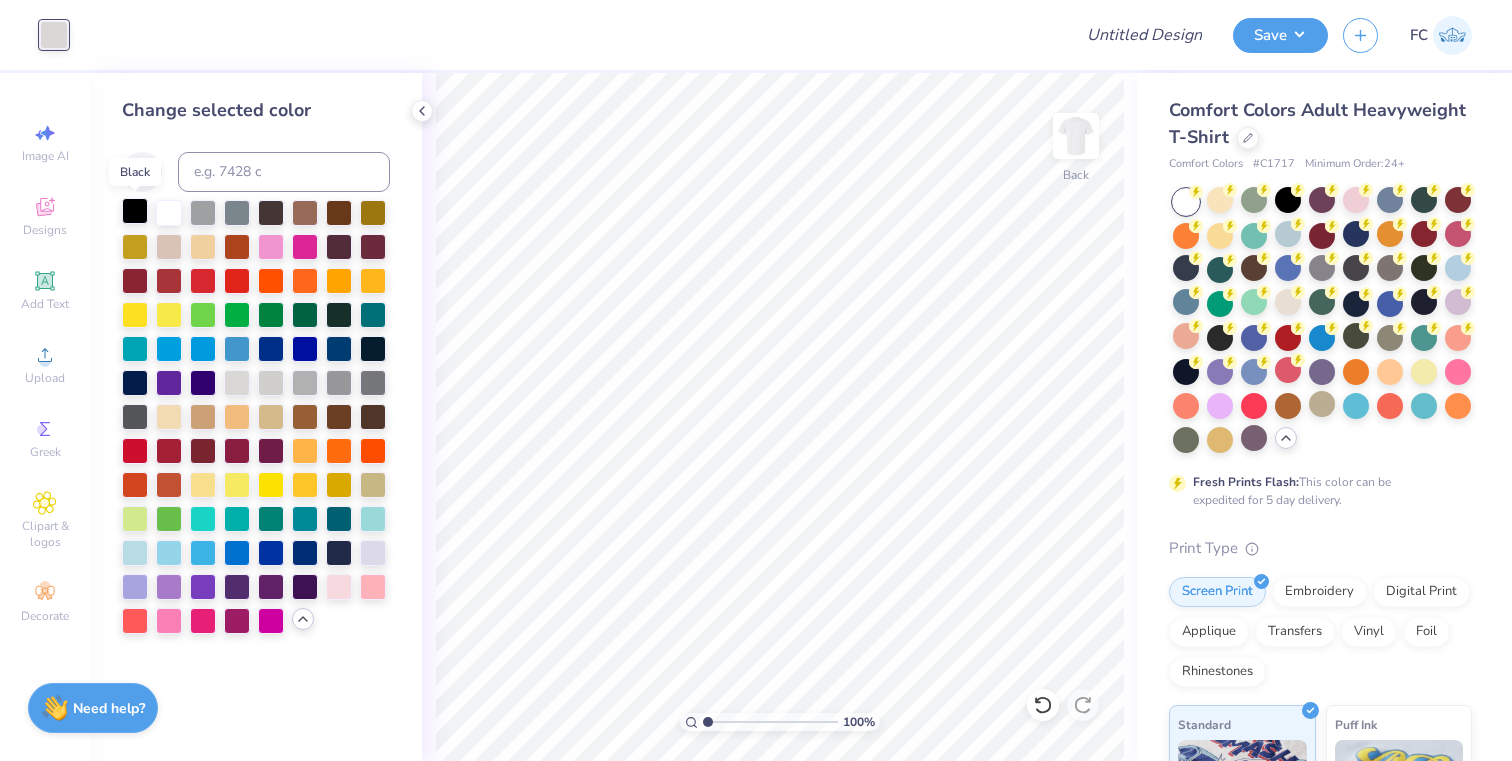 click at bounding box center [135, 211] 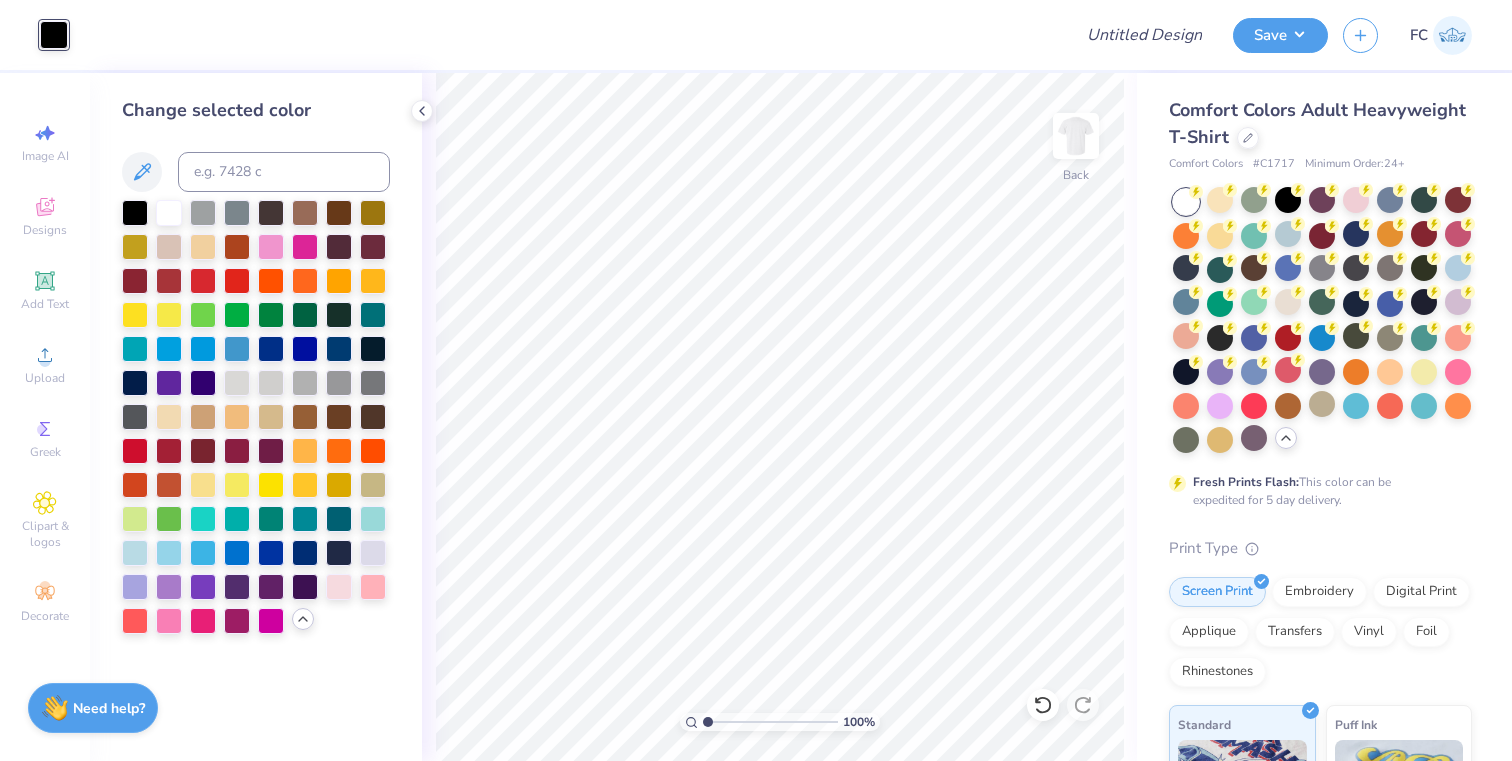 click at bounding box center (569, 35) 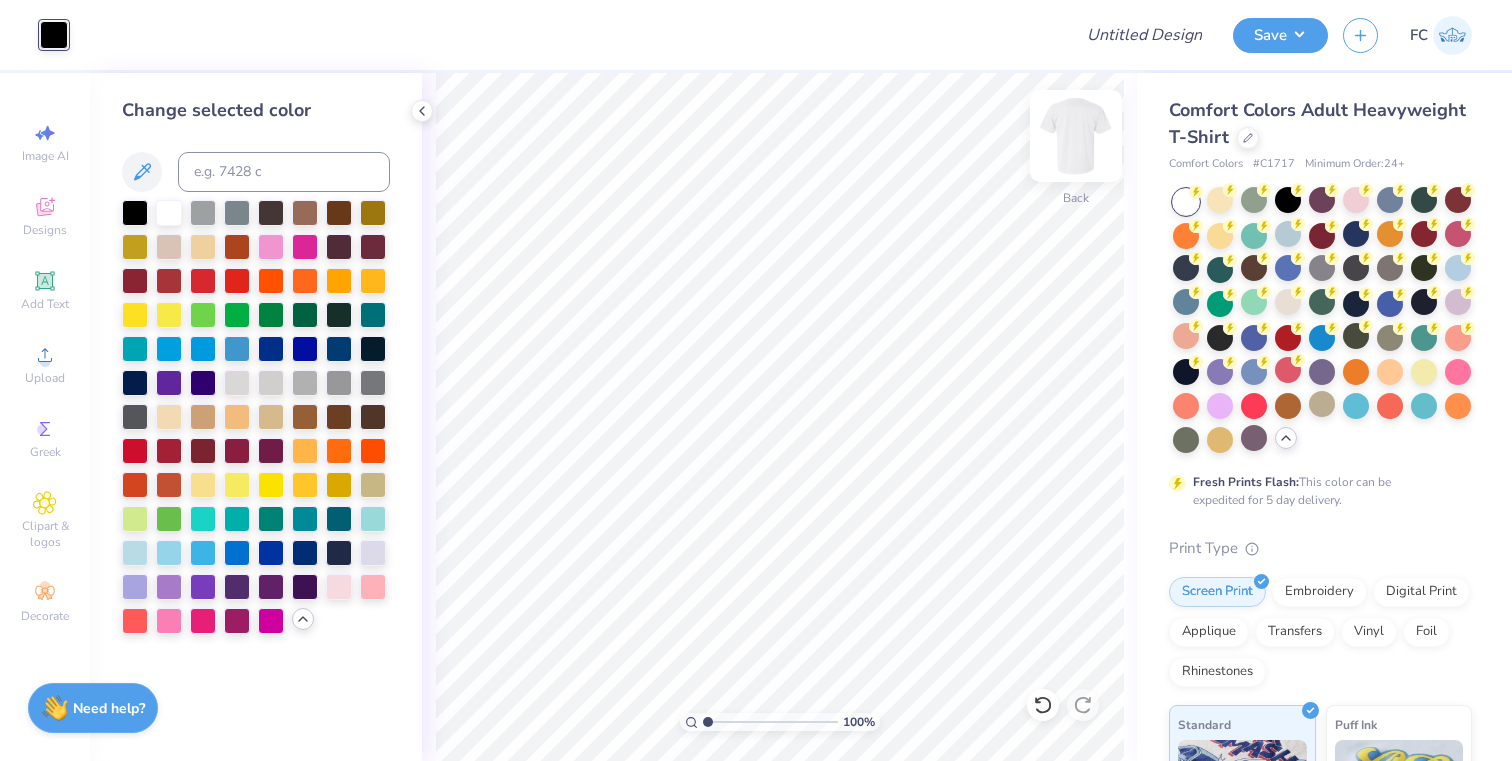 click at bounding box center [1076, 136] 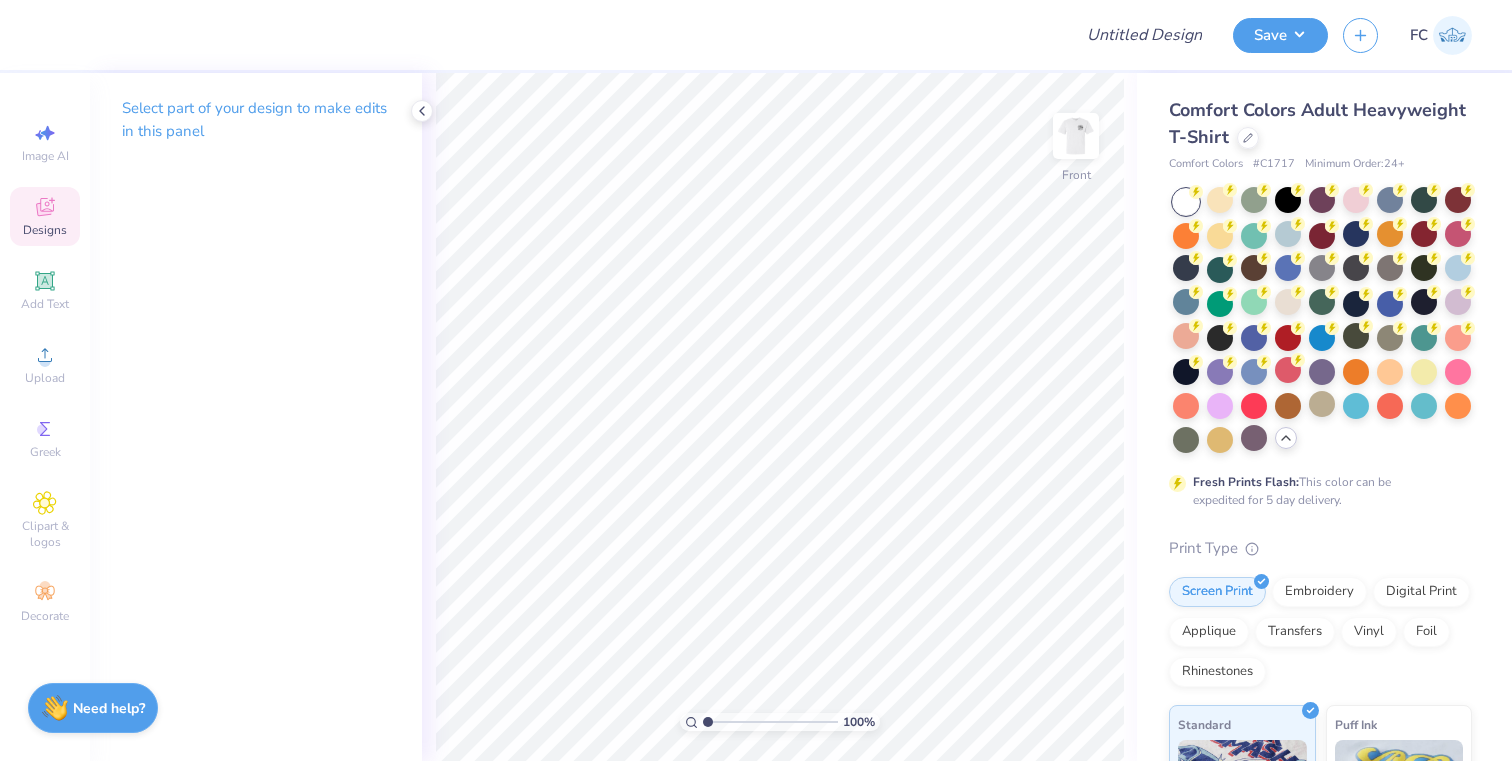 click on "Designs" at bounding box center (45, 230) 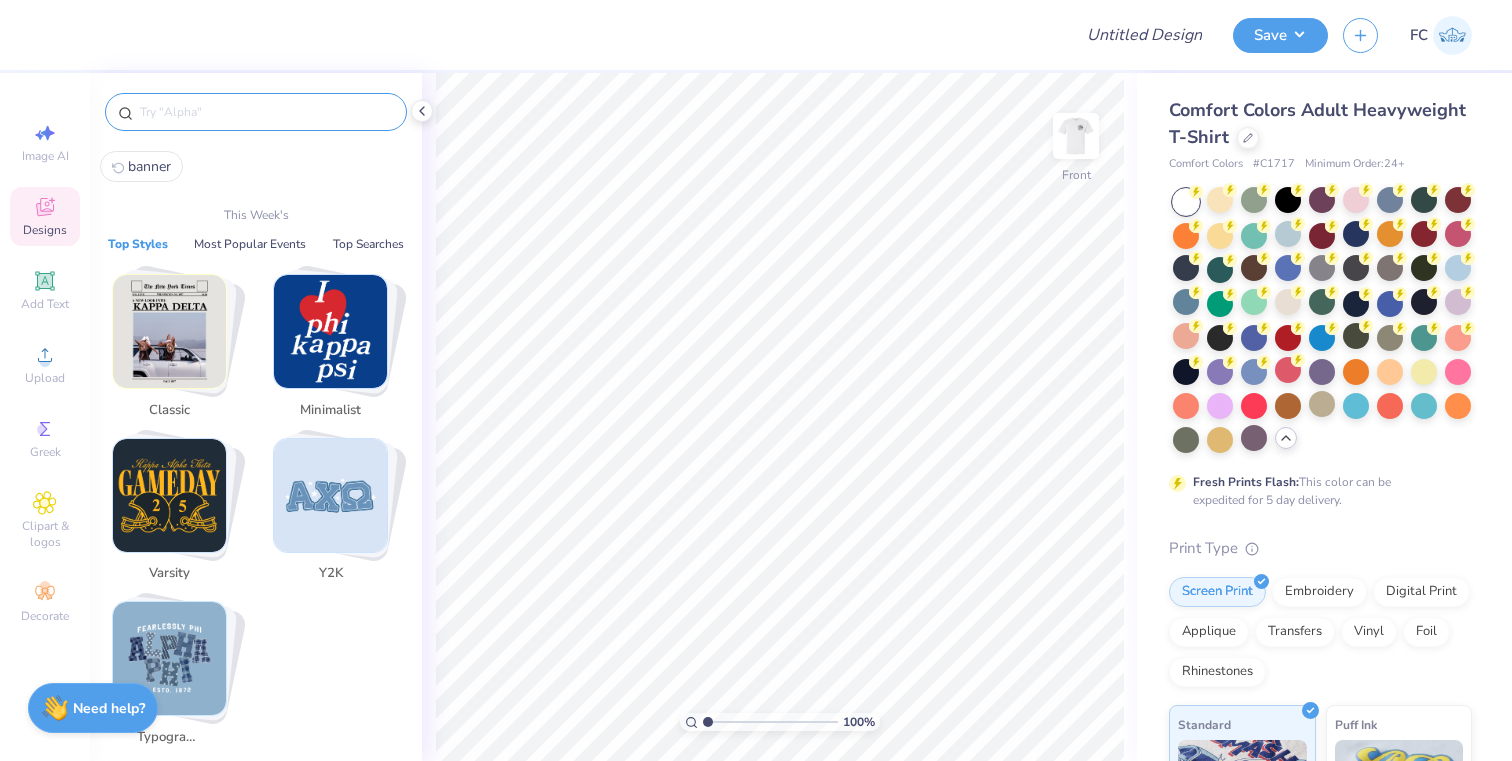 click at bounding box center (266, 112) 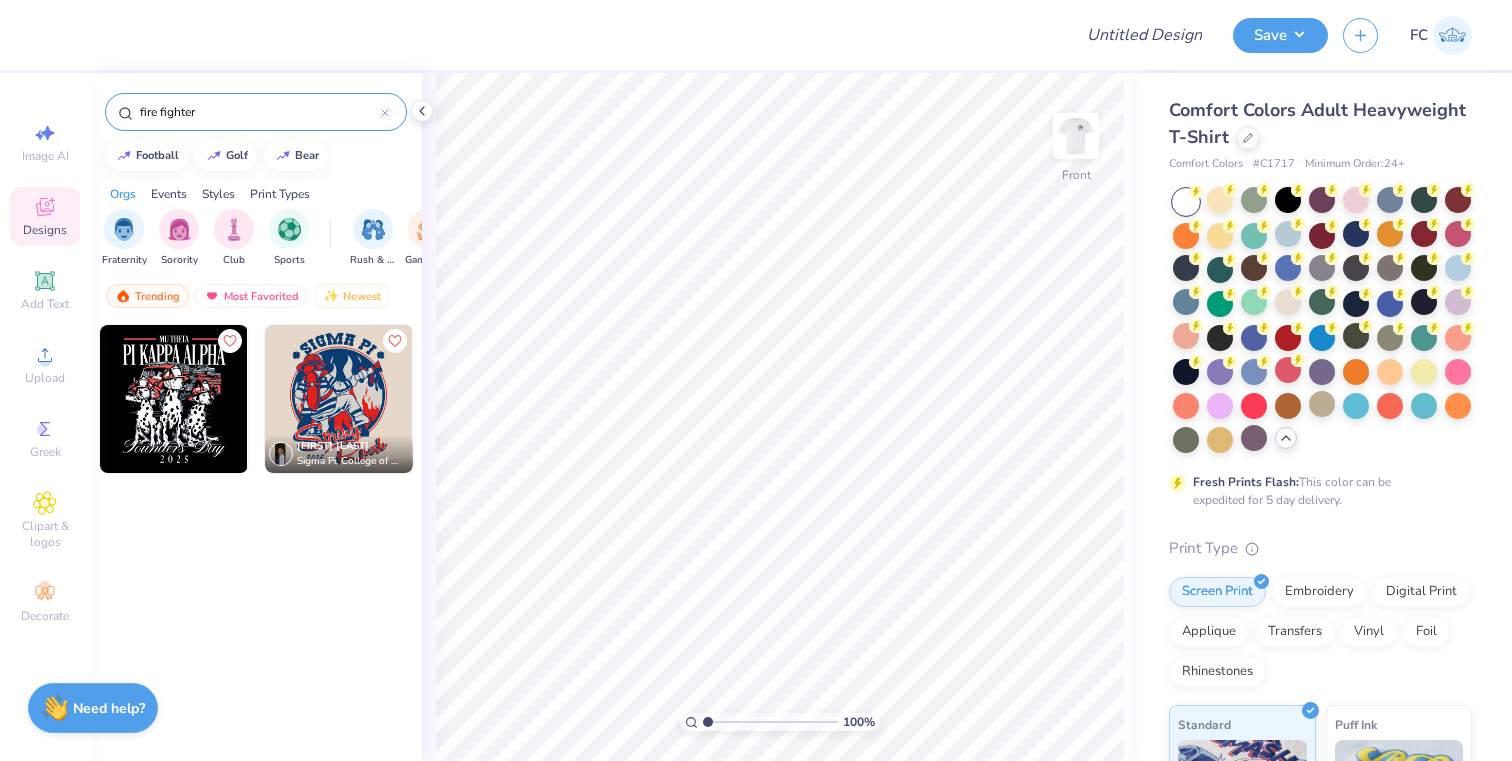type on "fire fighter" 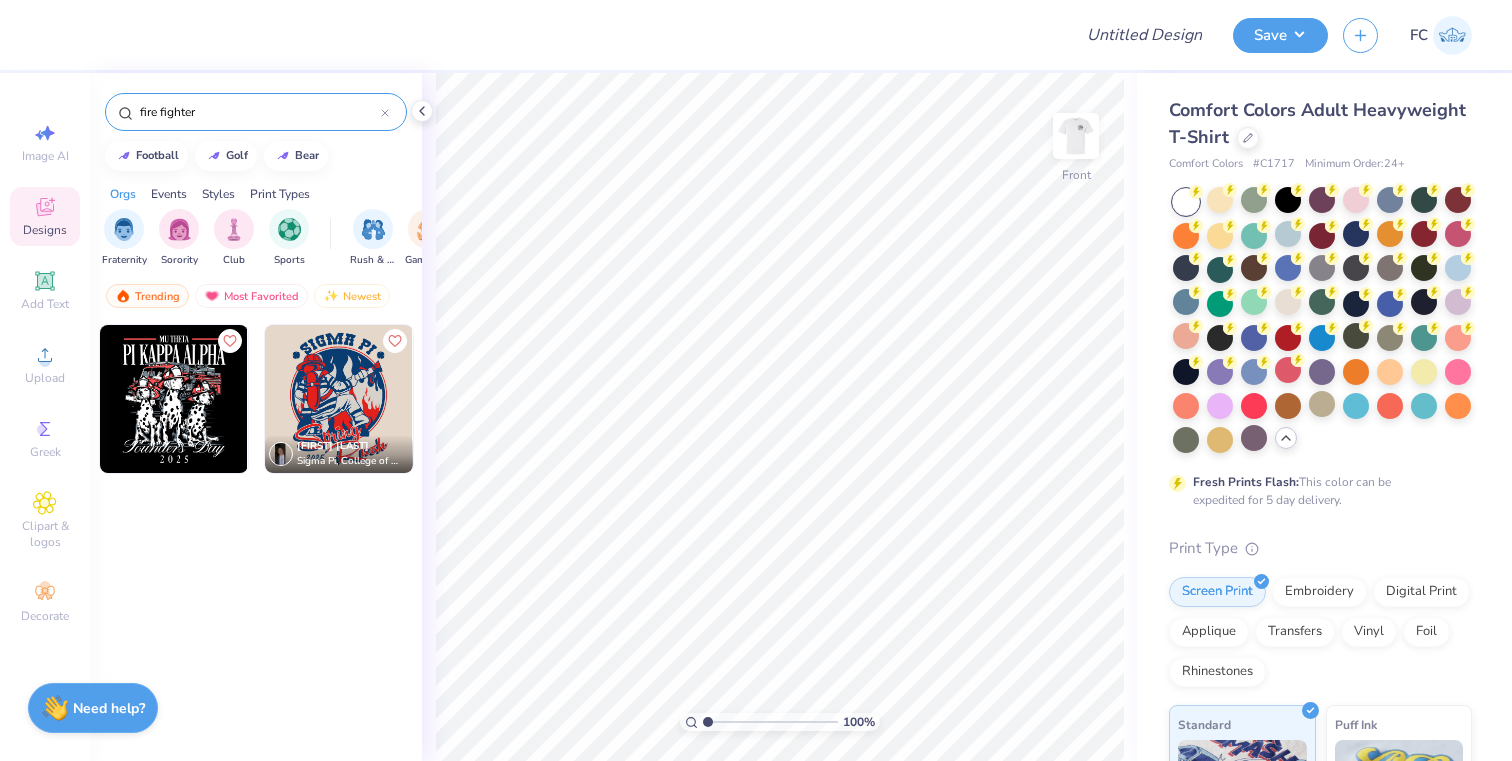 click at bounding box center (339, 399) 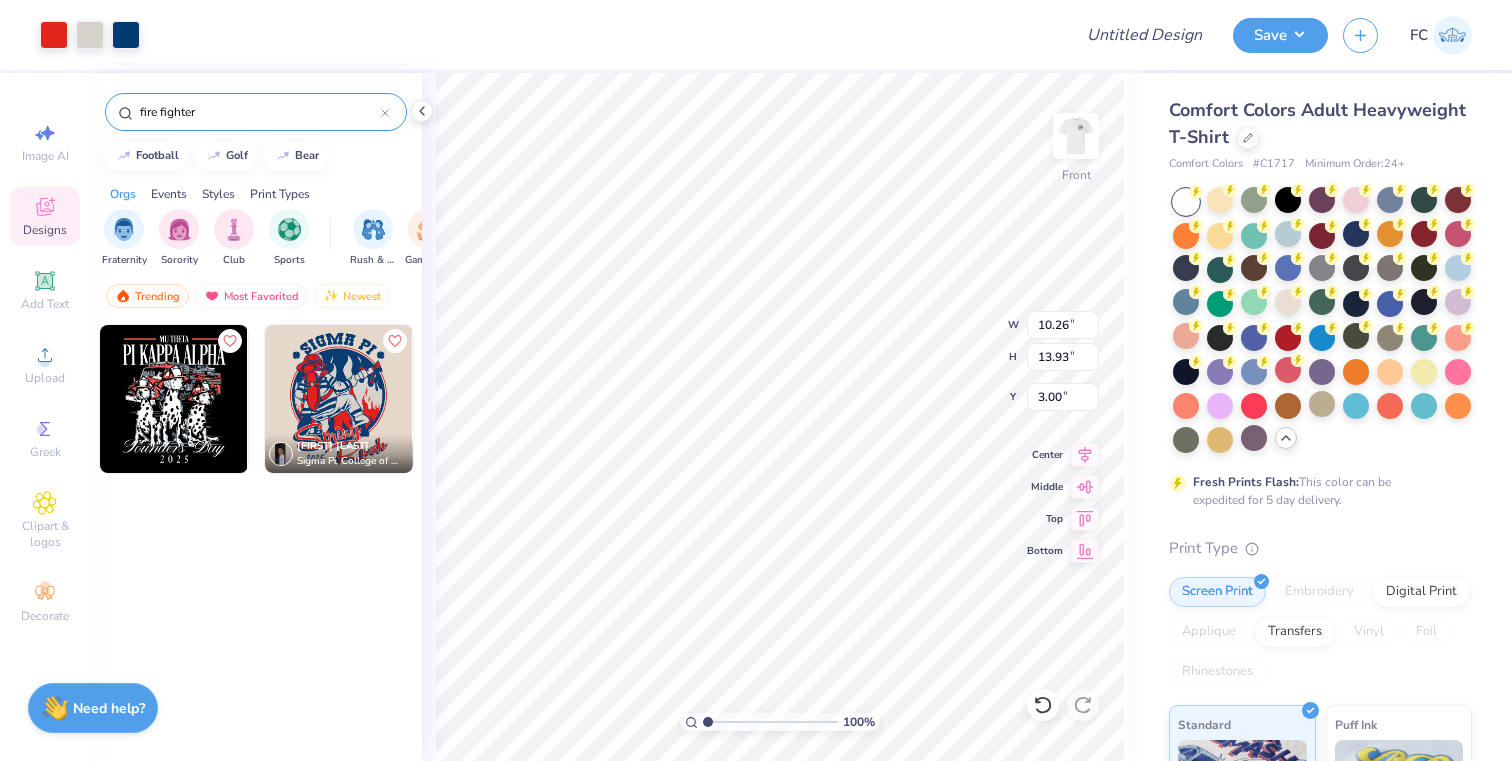 type on "10.26" 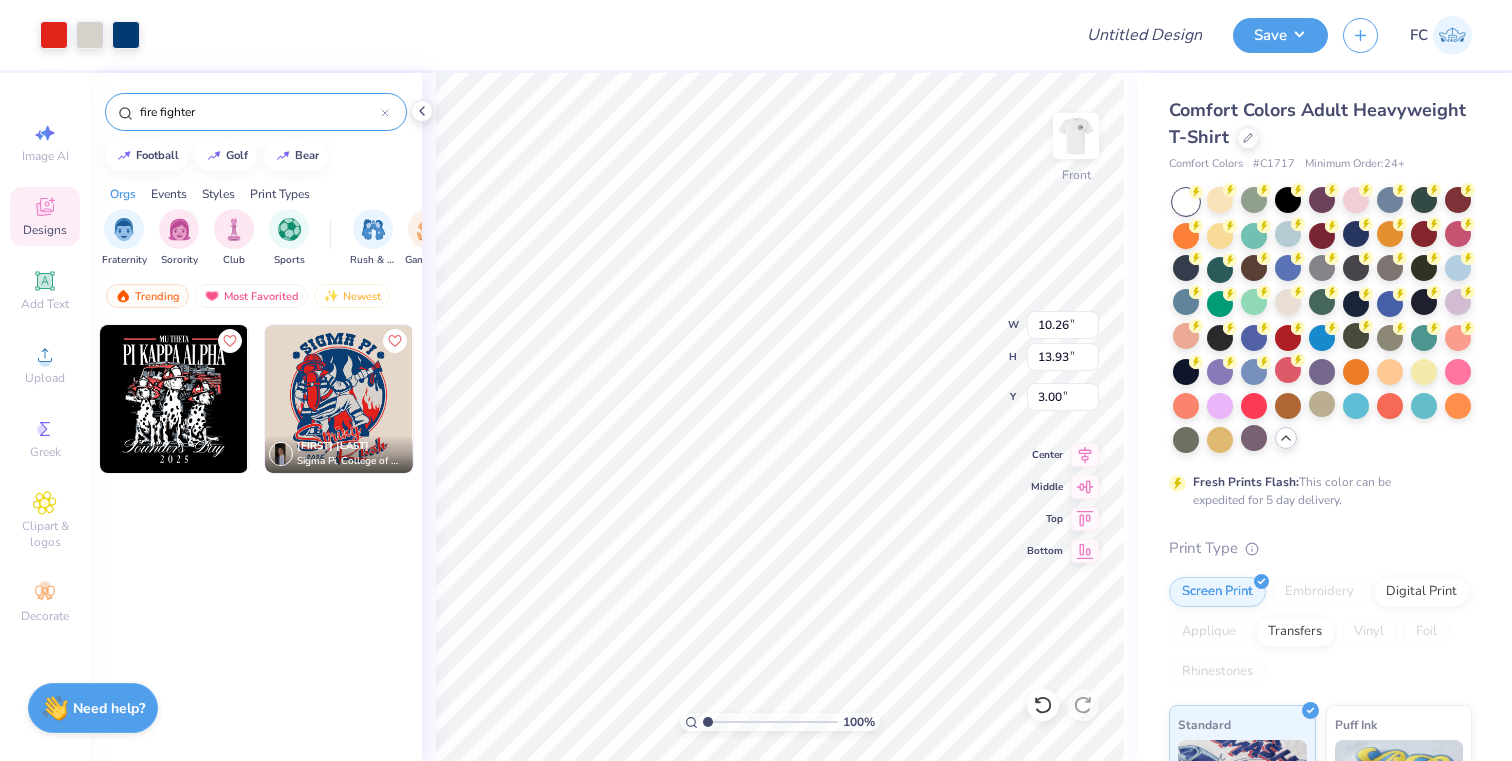 type on "13.93" 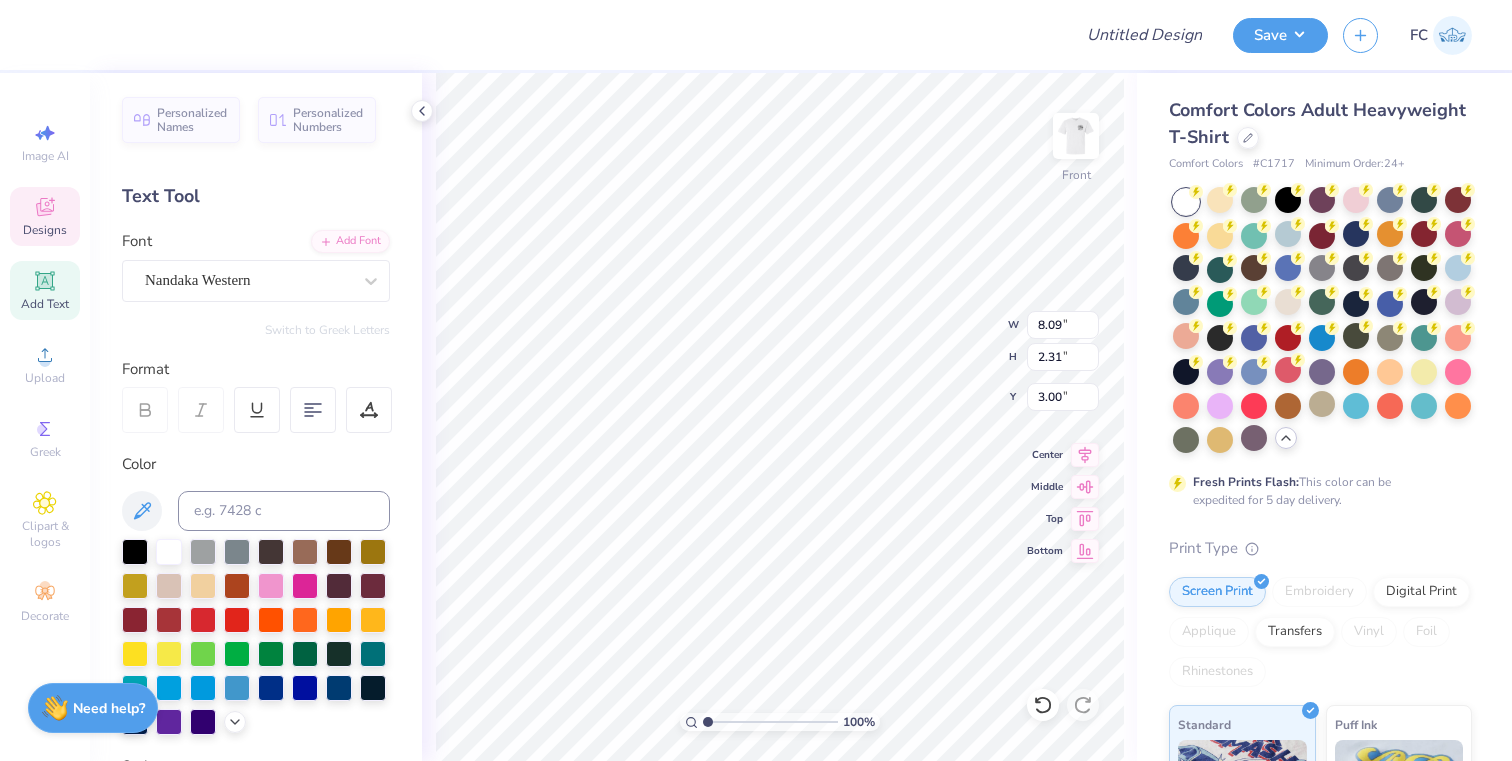 type on "KAPPA DELTA RHO" 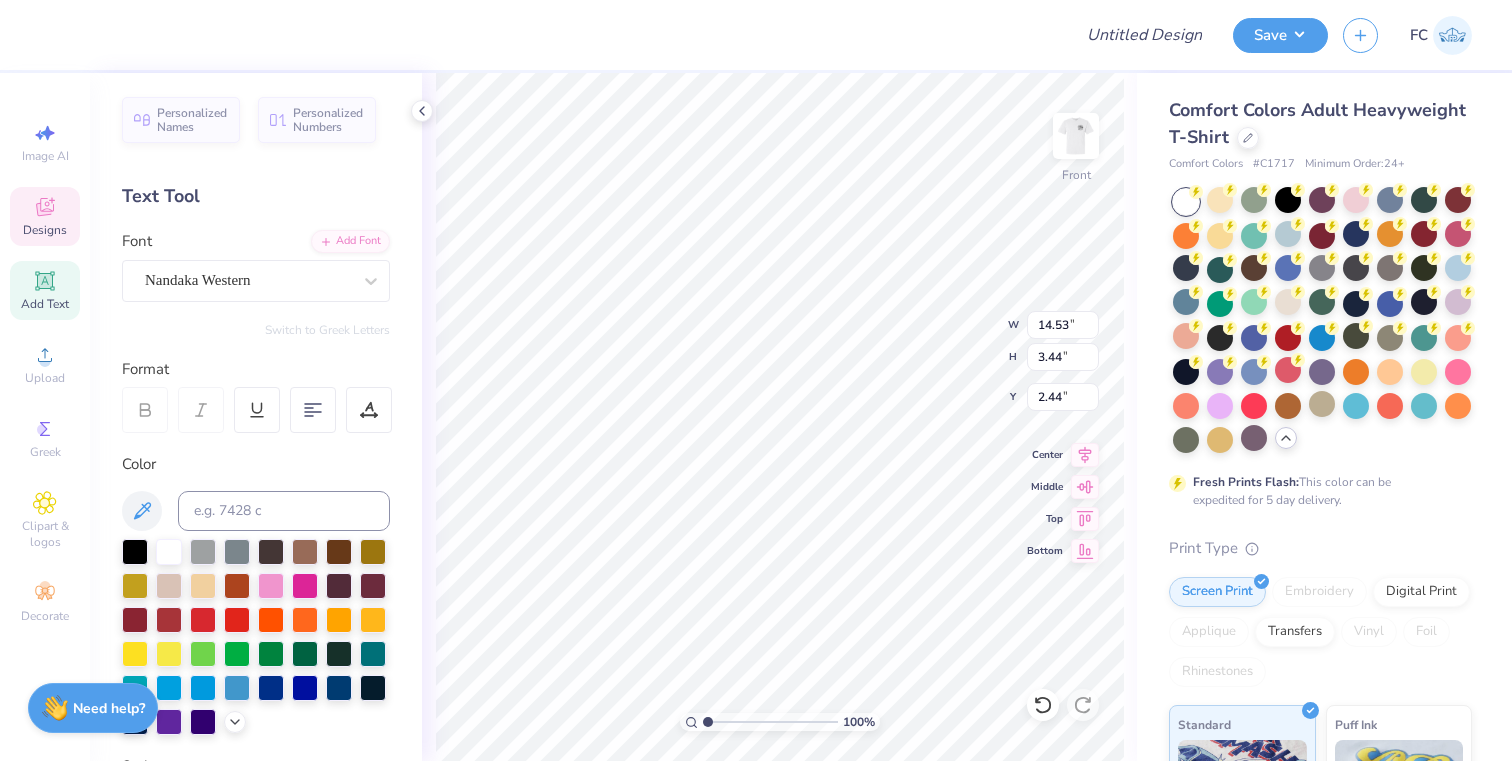 type on "10.73" 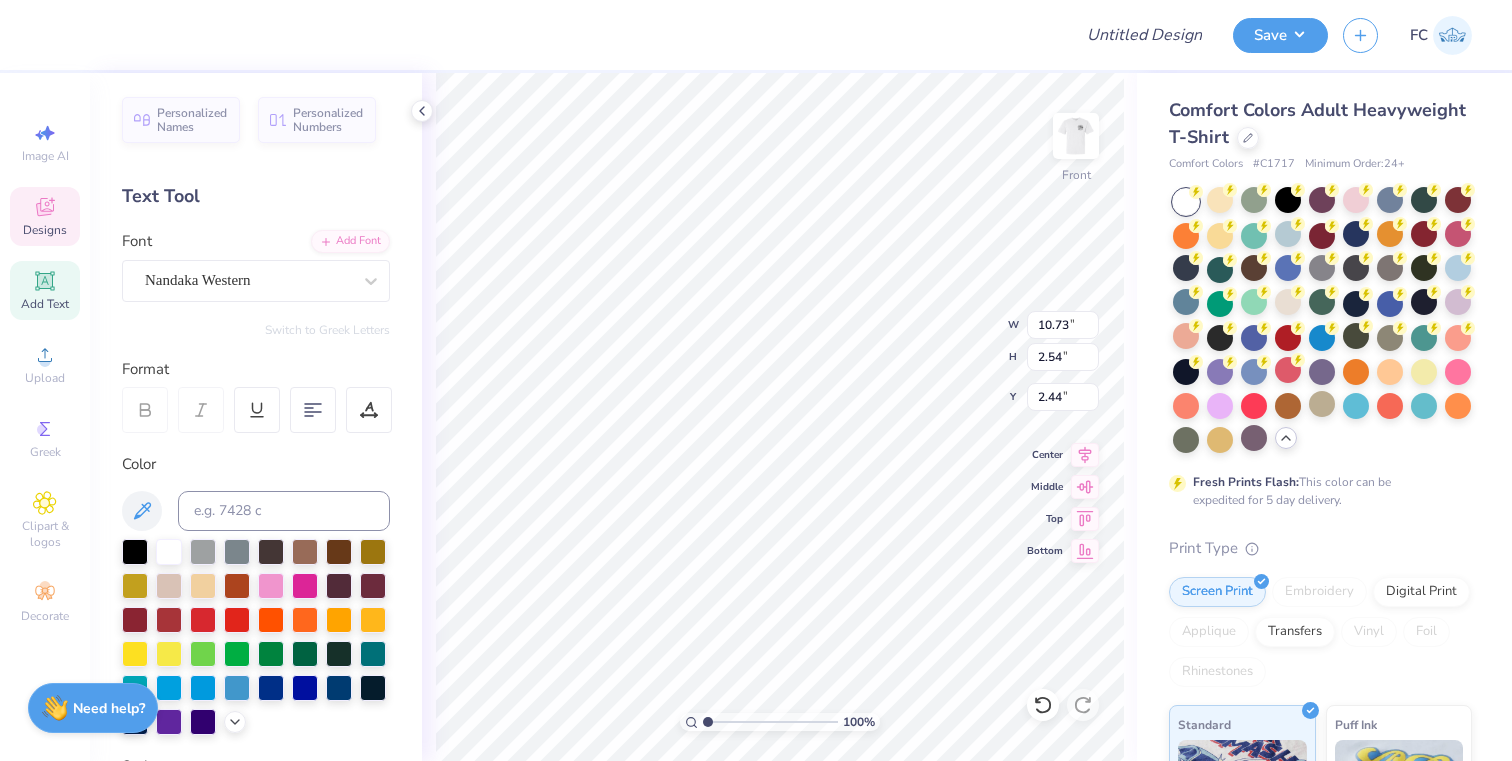 type on "0.99" 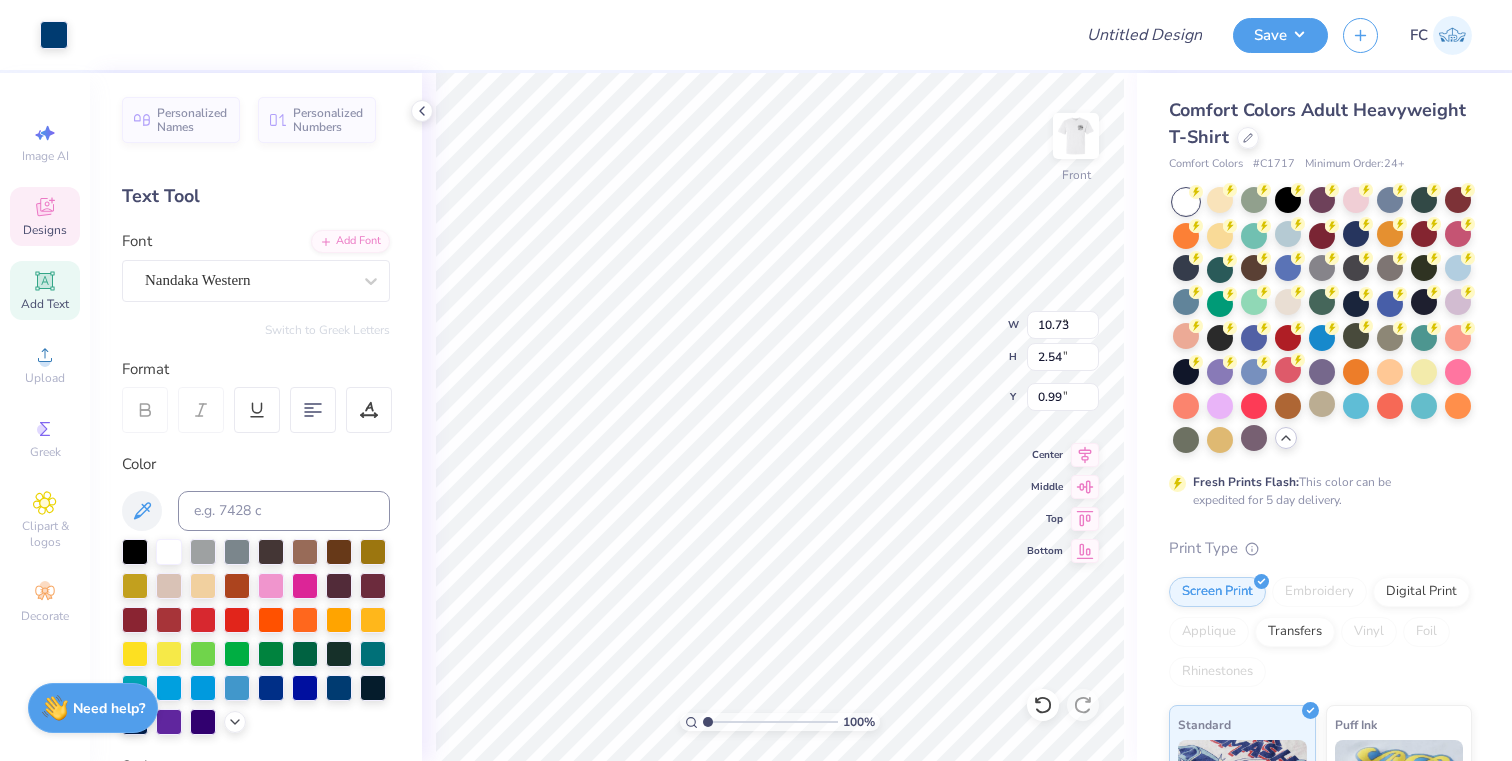 type on "9.65" 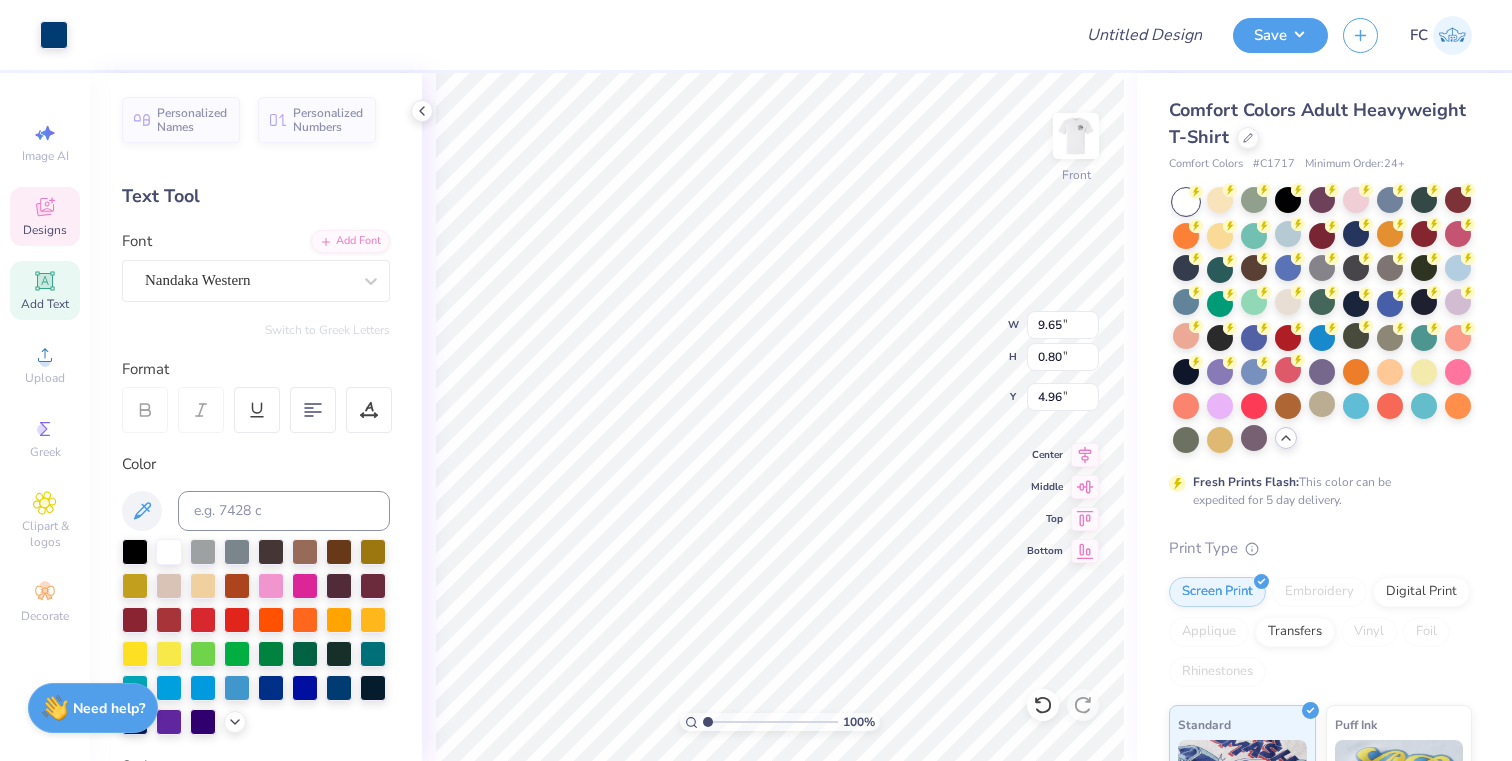 type on "18.28" 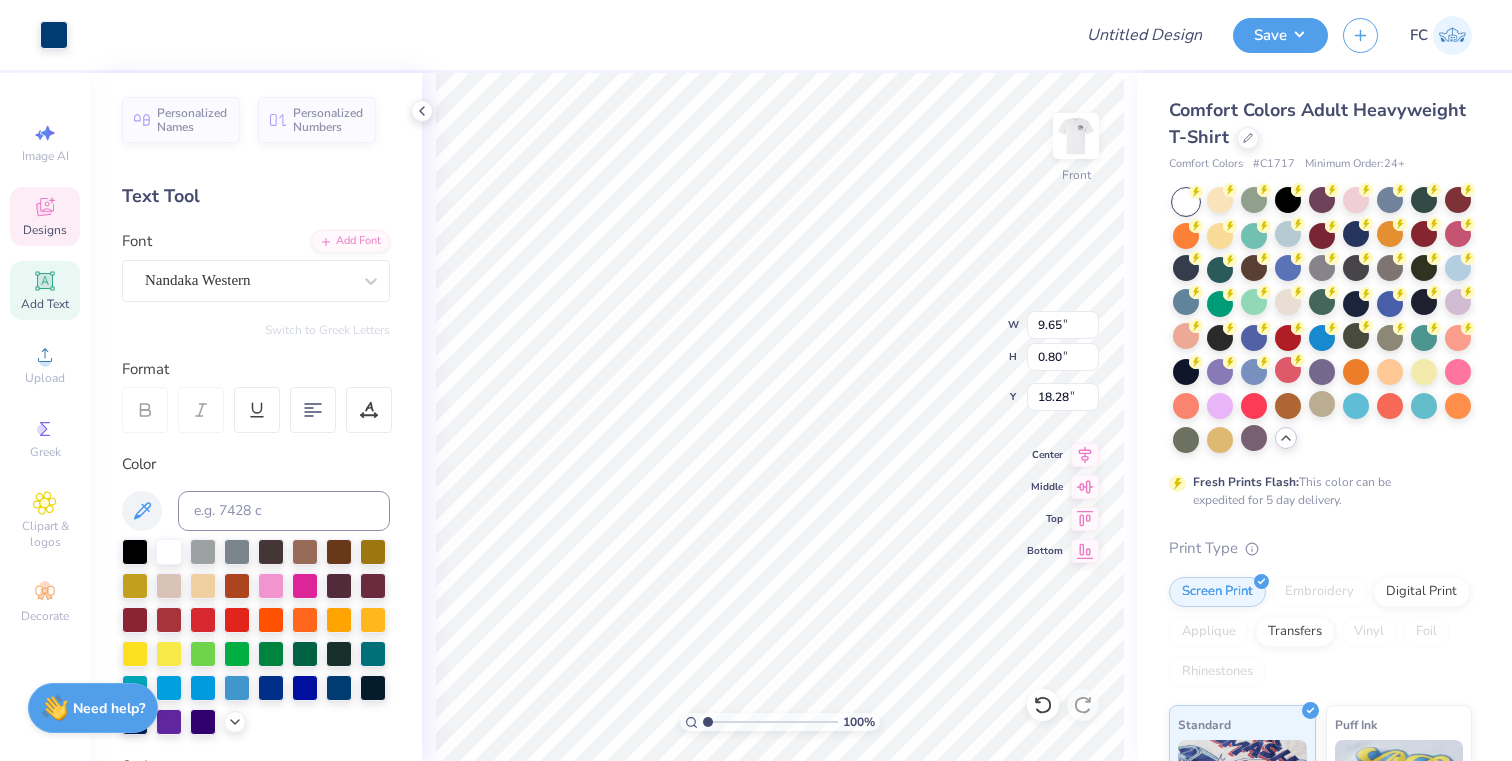type on "10.73" 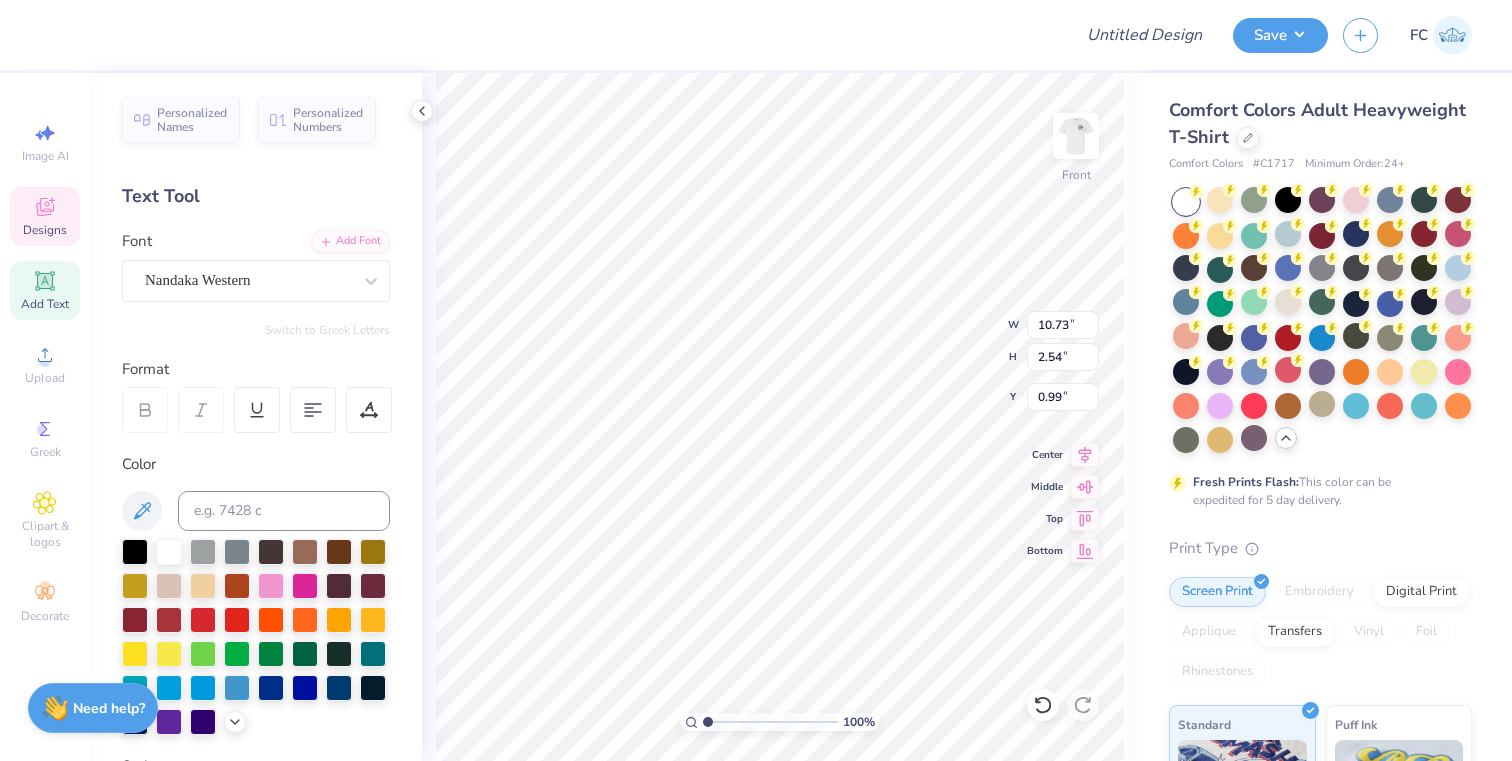 type on "3.00" 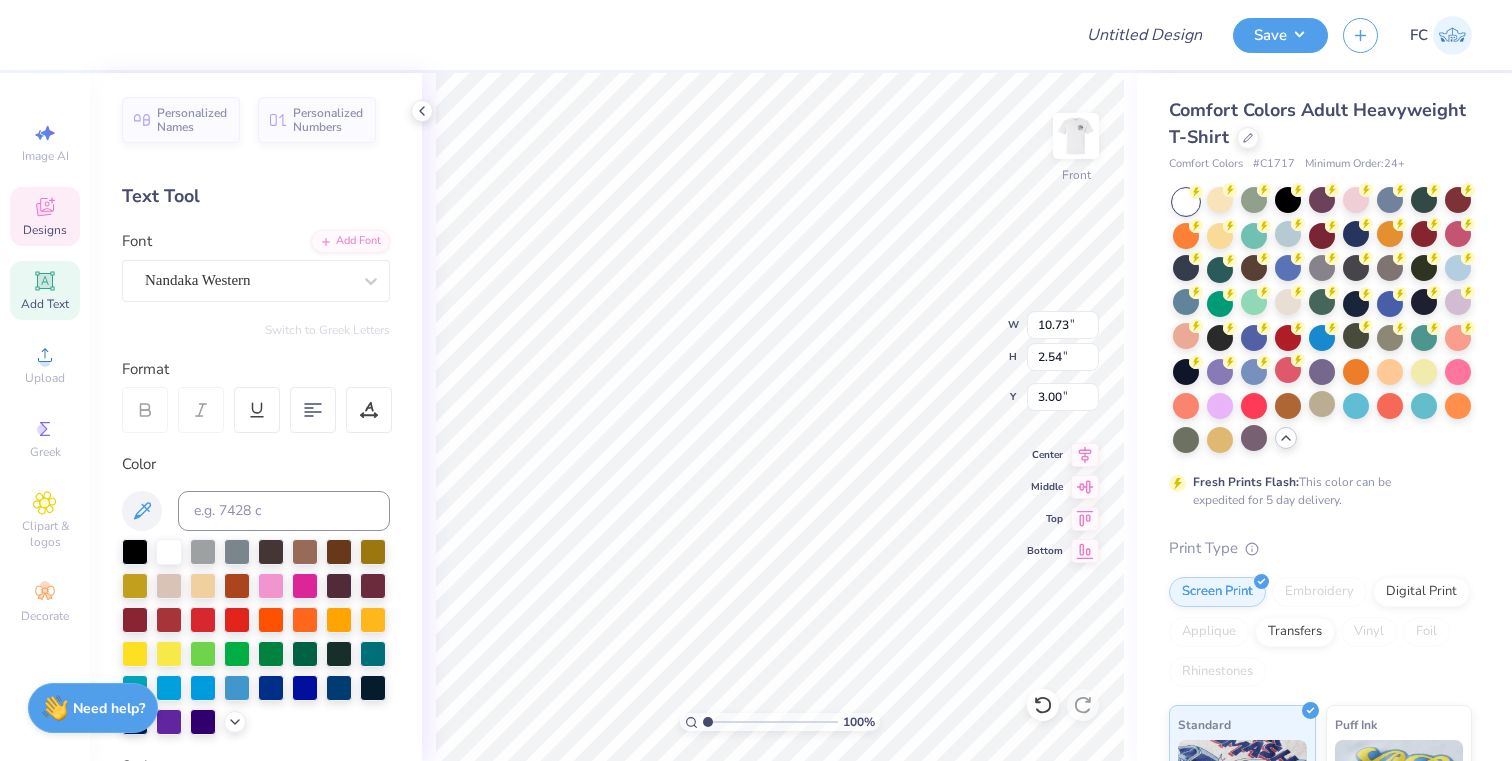 type on "9.65" 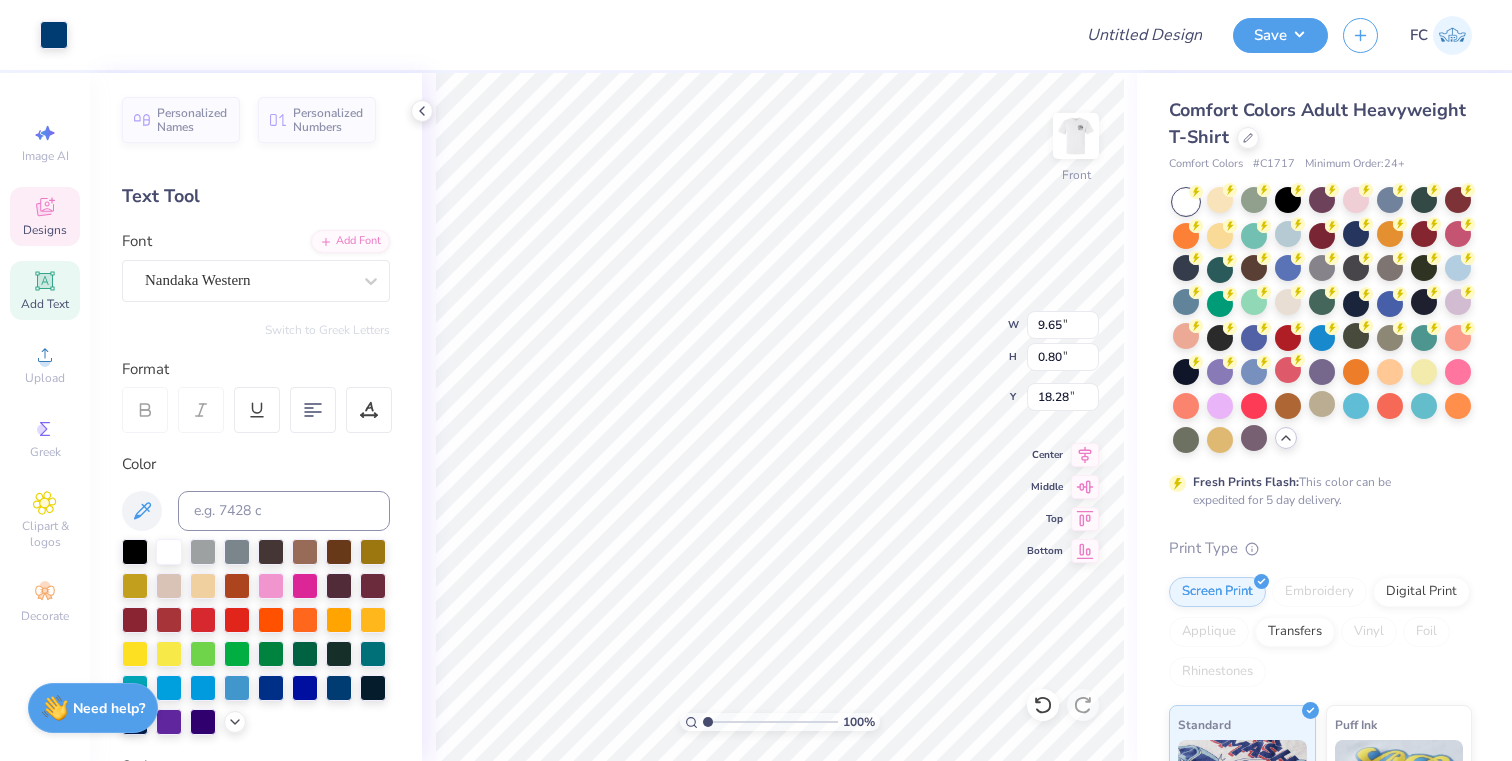 type on "5.81" 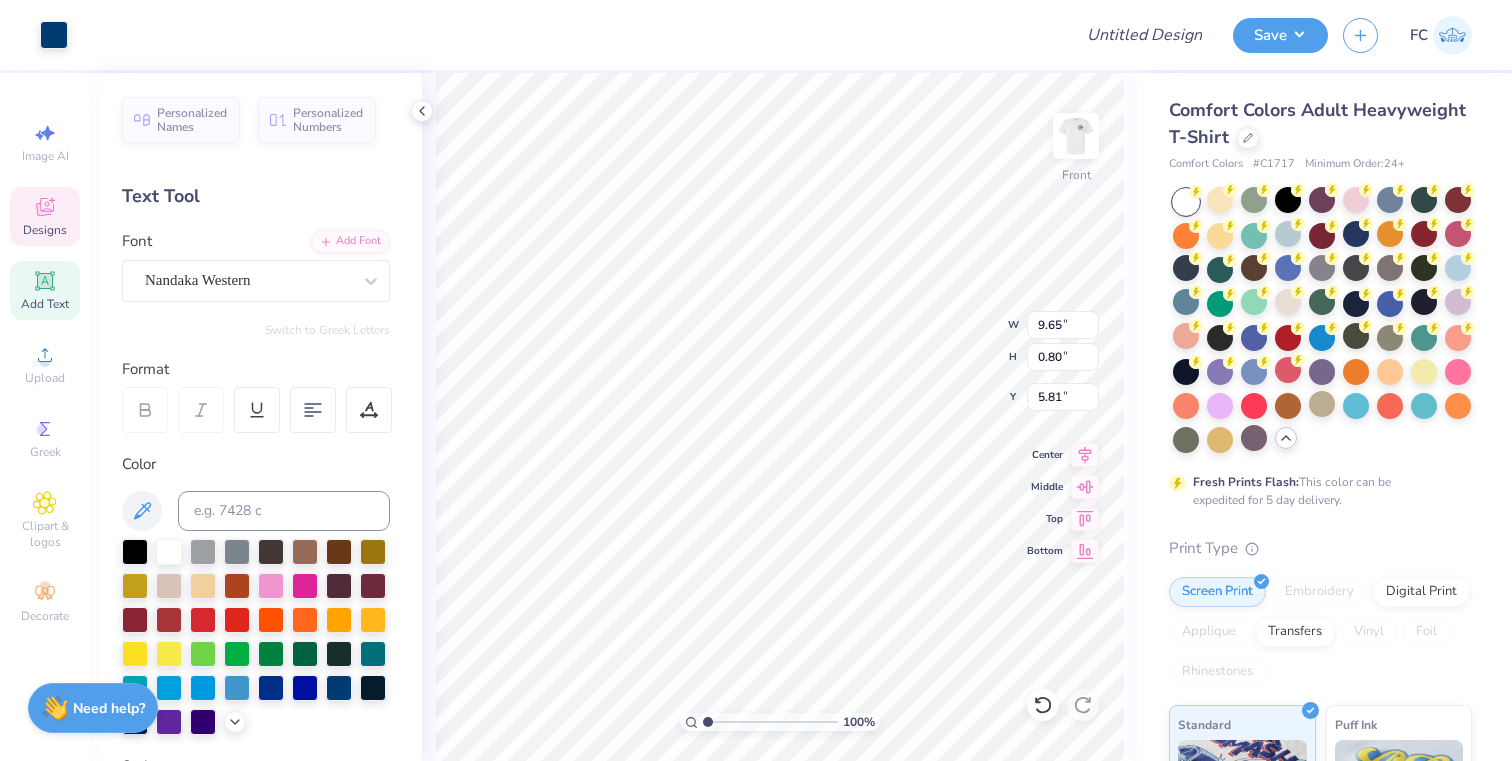 type on "11.52" 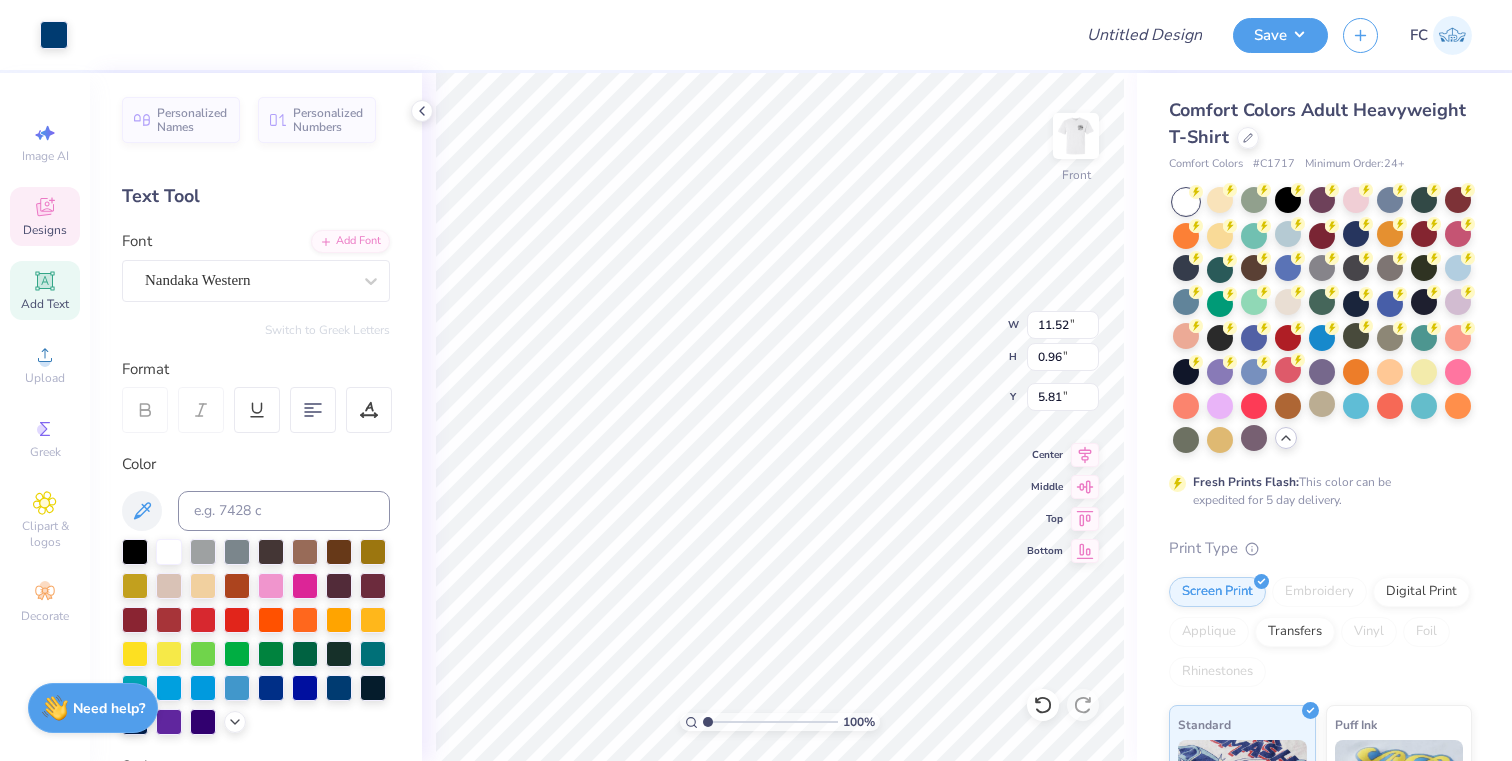 type on "12.18" 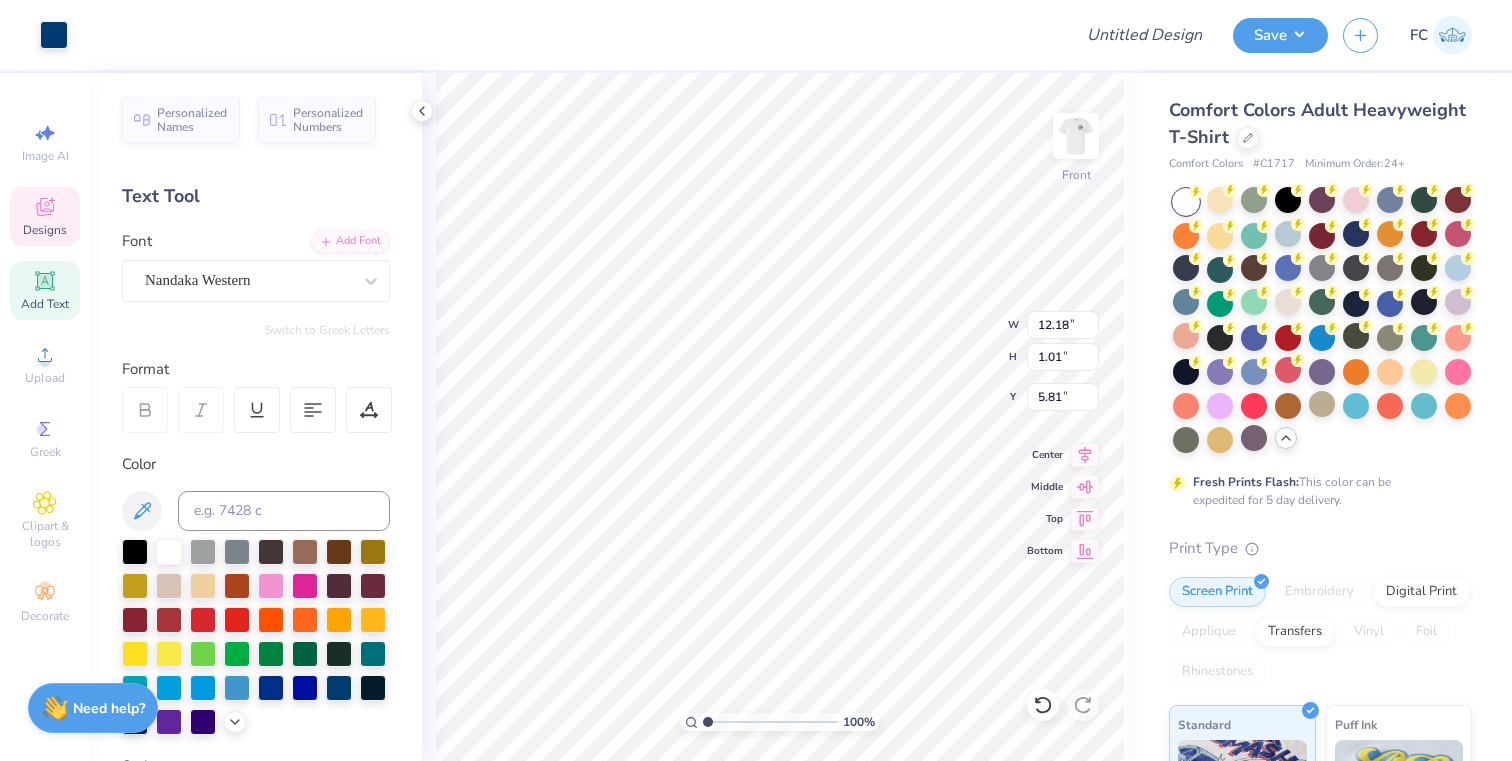 type on "10.73" 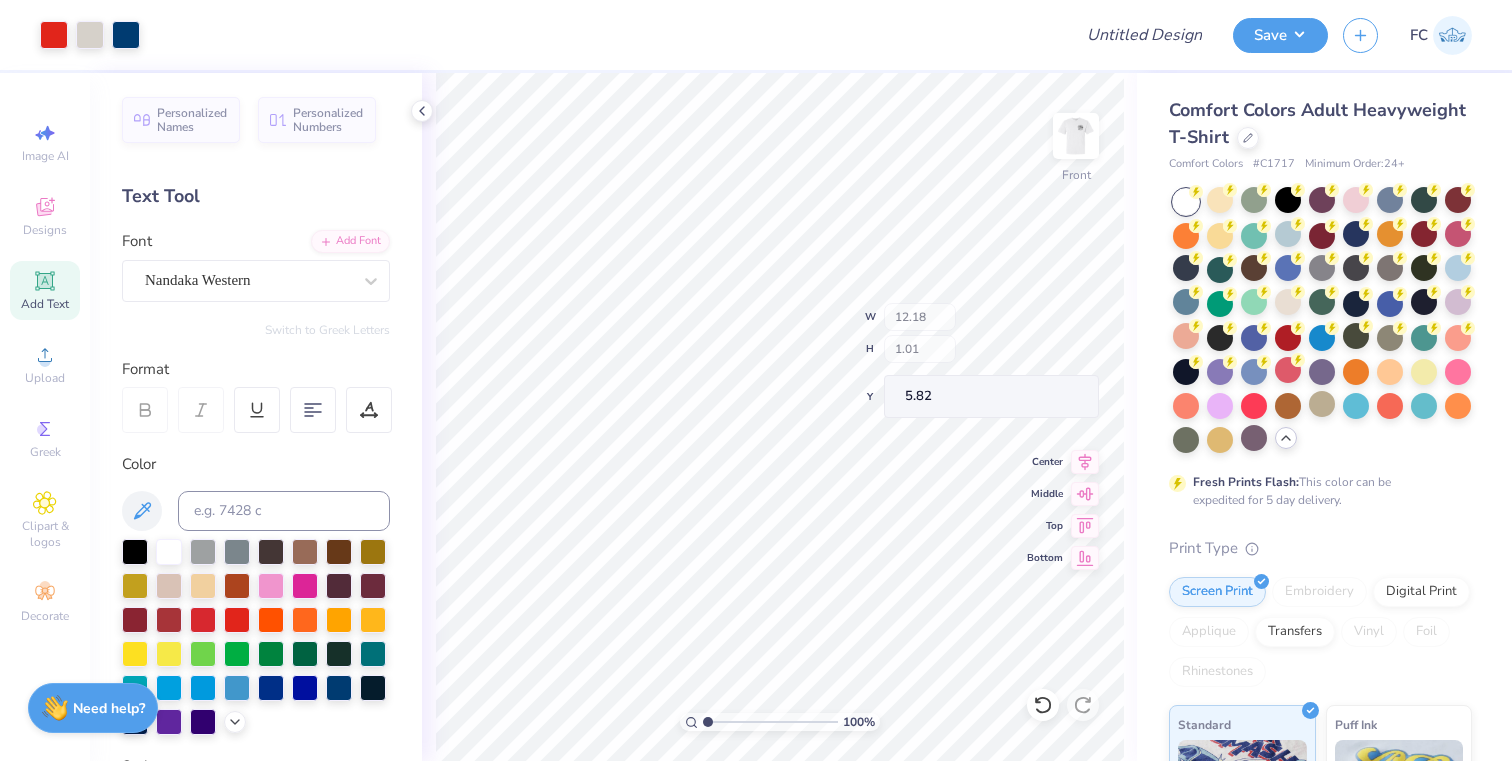 type on "5.82" 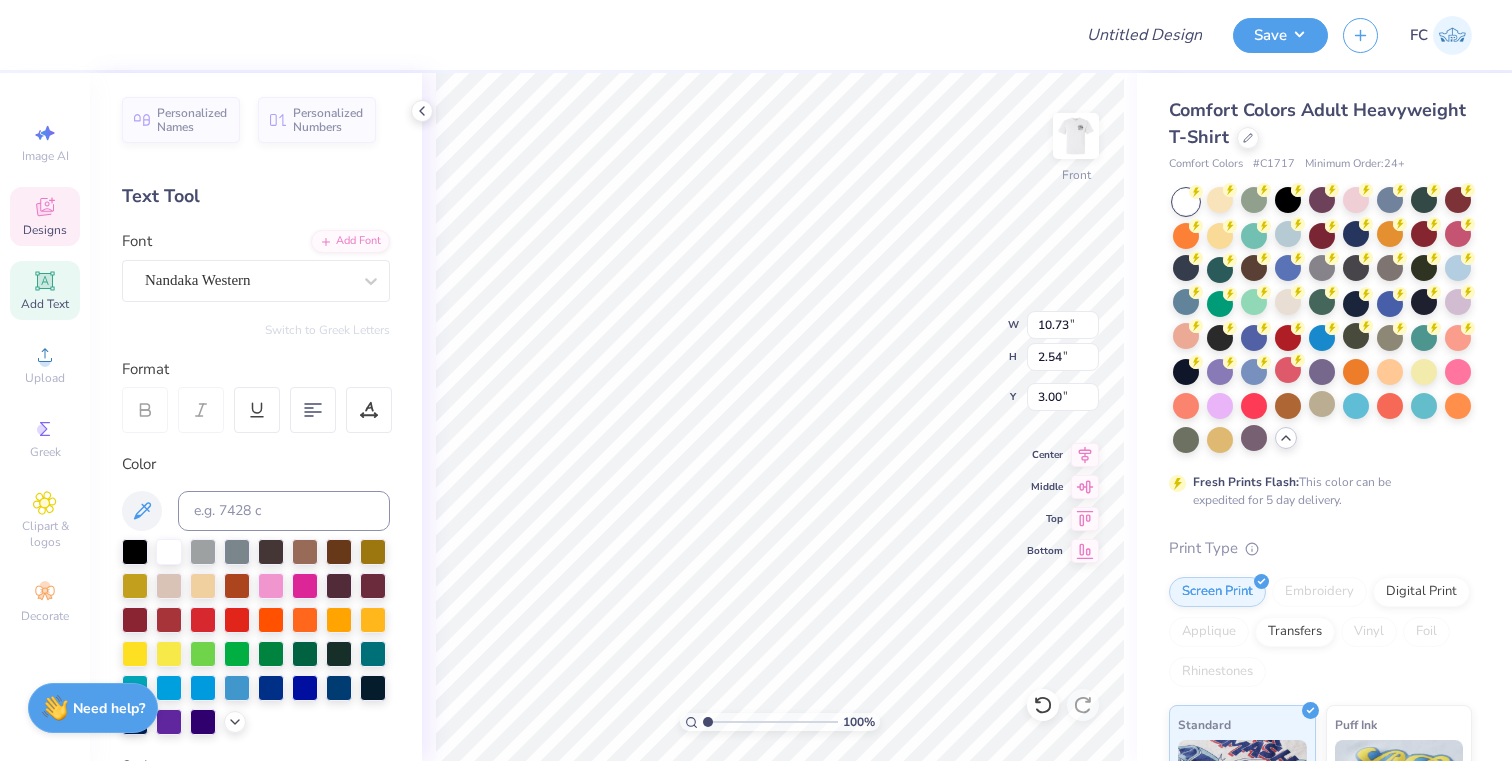 scroll, scrollTop: 0, scrollLeft: 6, axis: horizontal 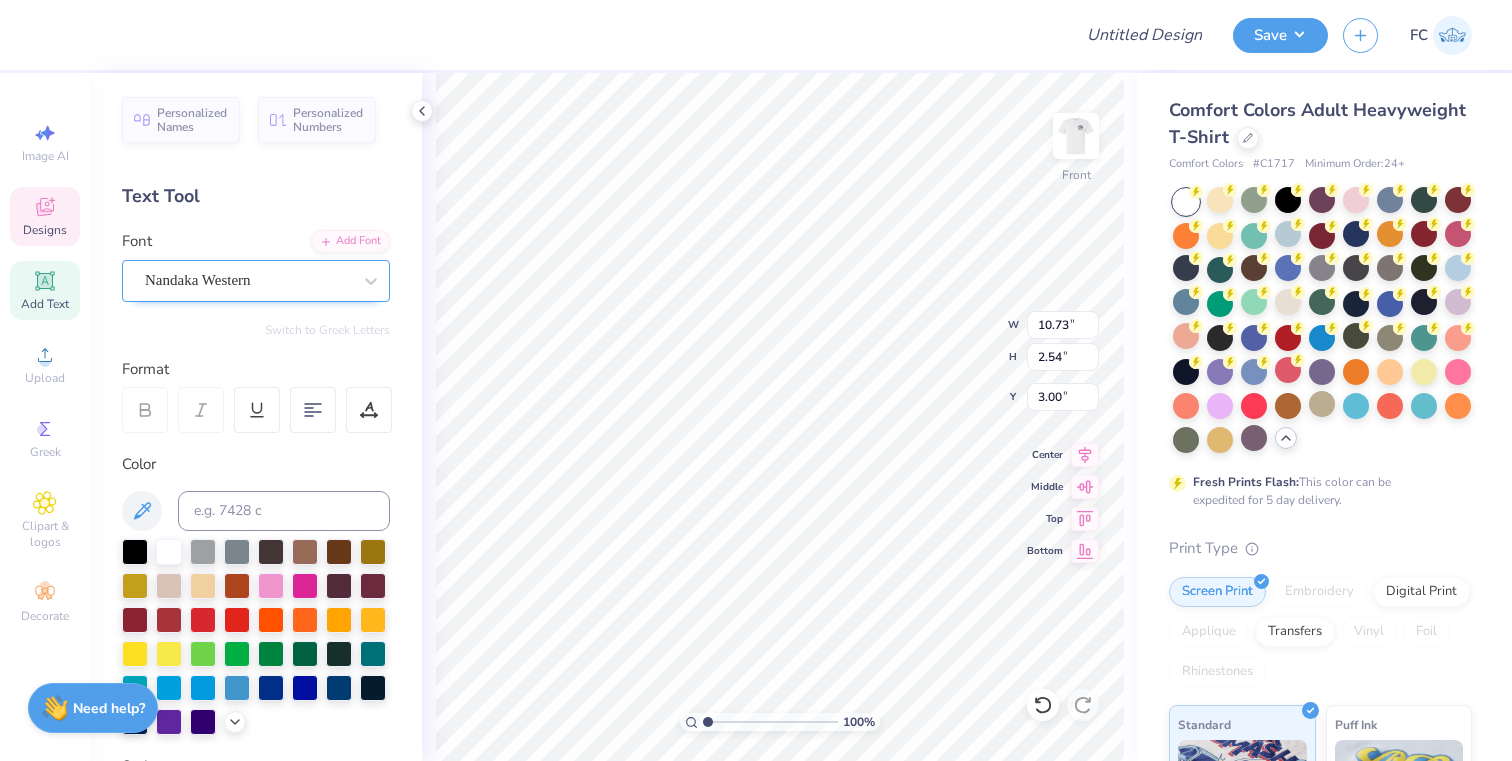 click on "Nandaka Western" at bounding box center [248, 280] 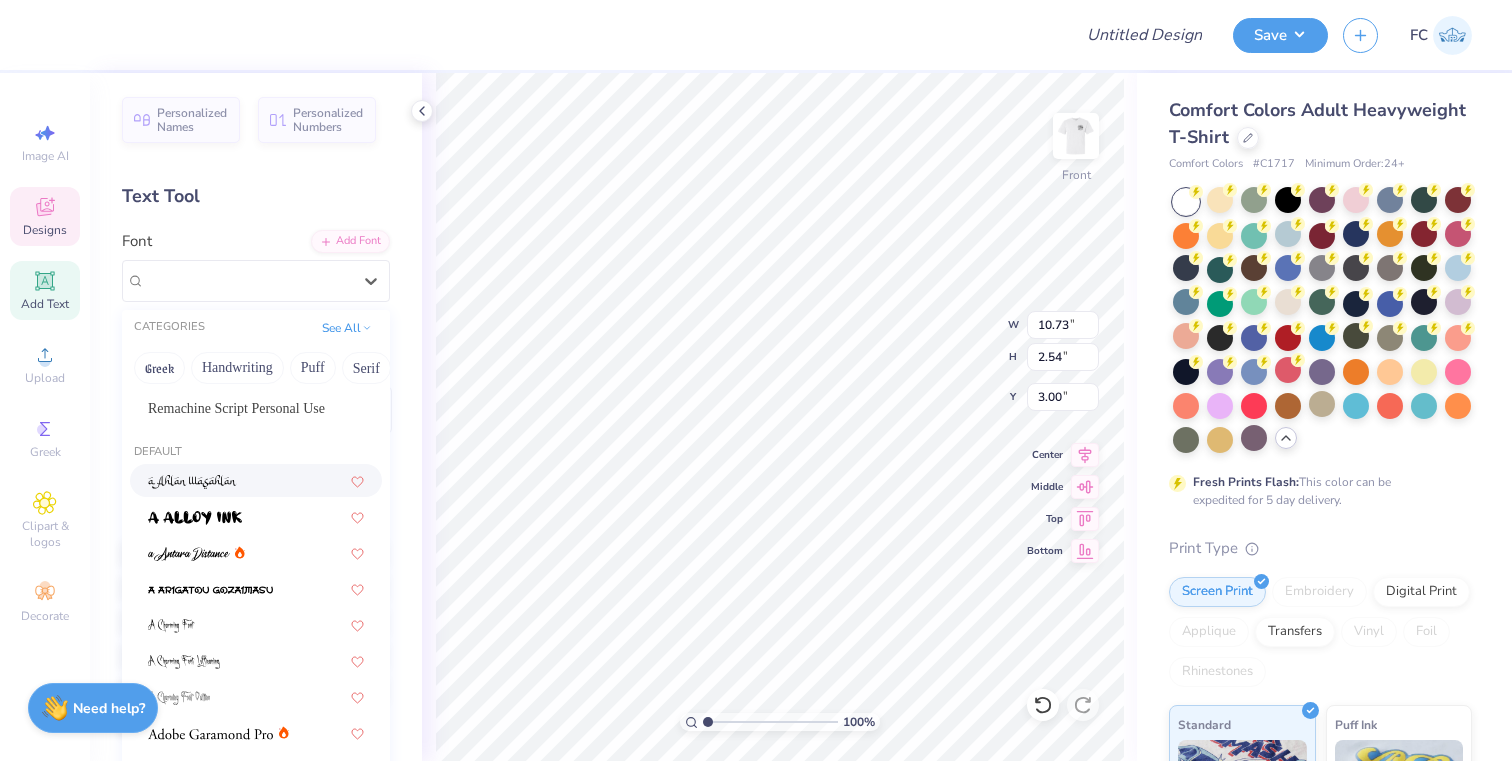 scroll, scrollTop: 61, scrollLeft: 0, axis: vertical 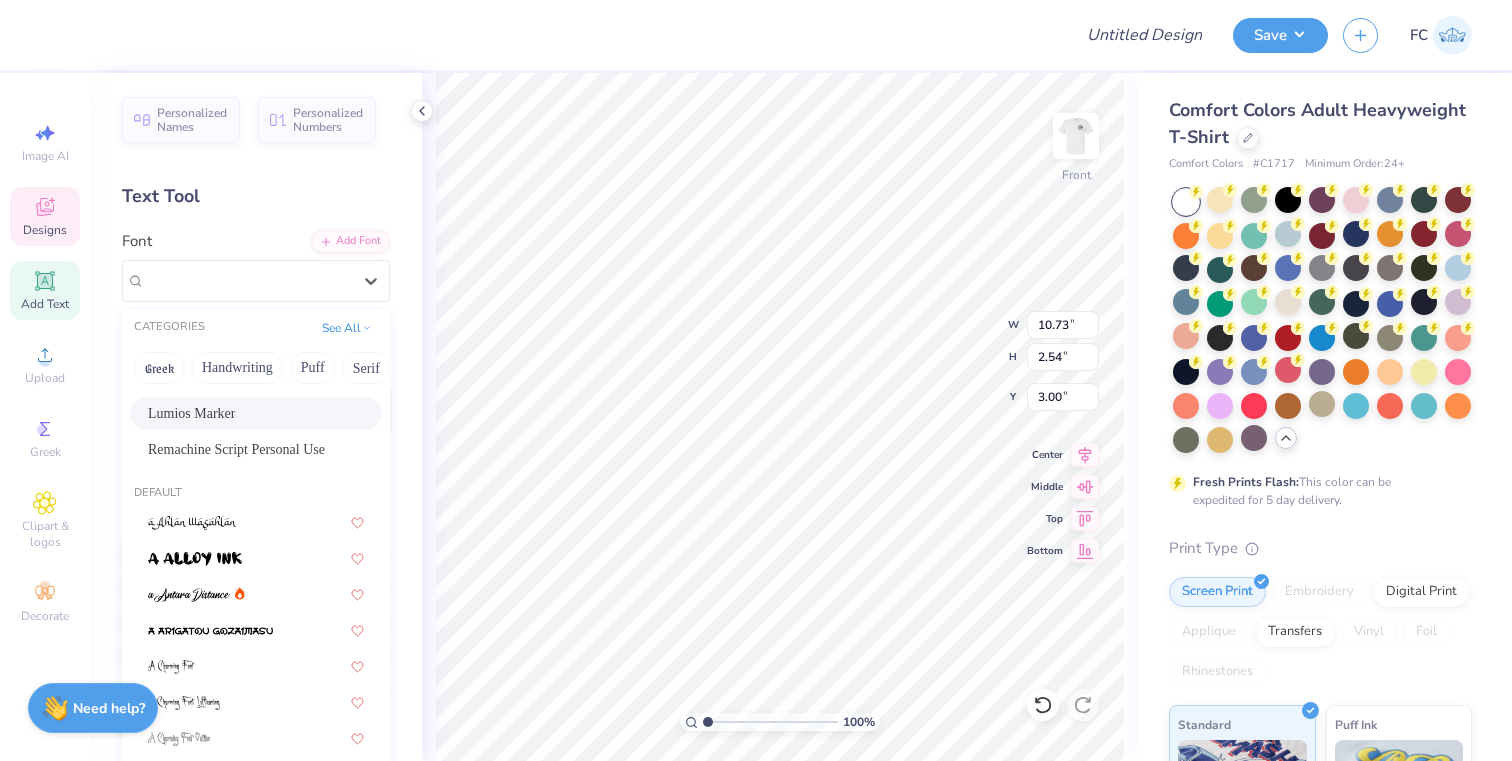 click on "Lumios Marker" at bounding box center [256, 413] 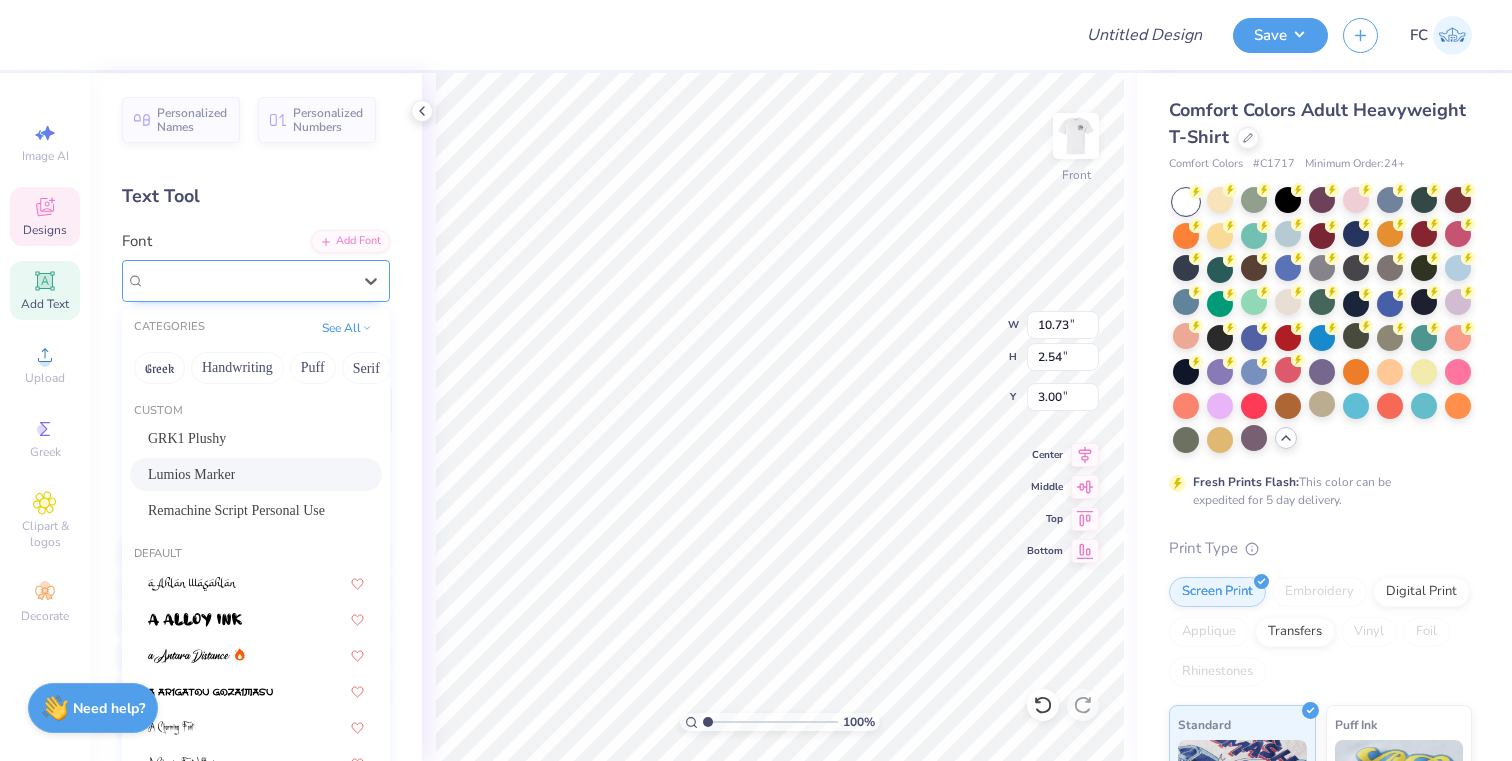 click on "Lumios Marker" at bounding box center (256, 281) 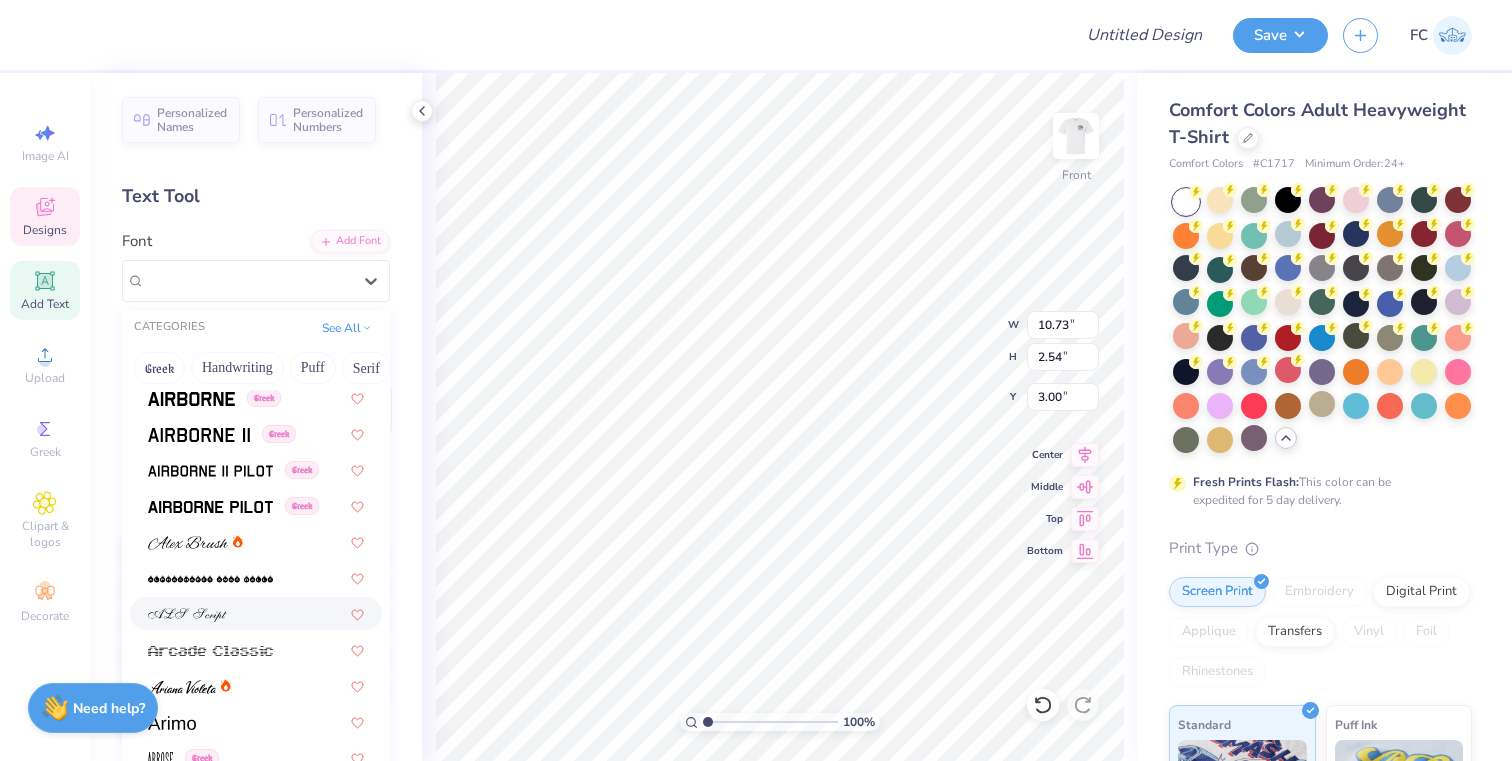 scroll, scrollTop: 510, scrollLeft: 0, axis: vertical 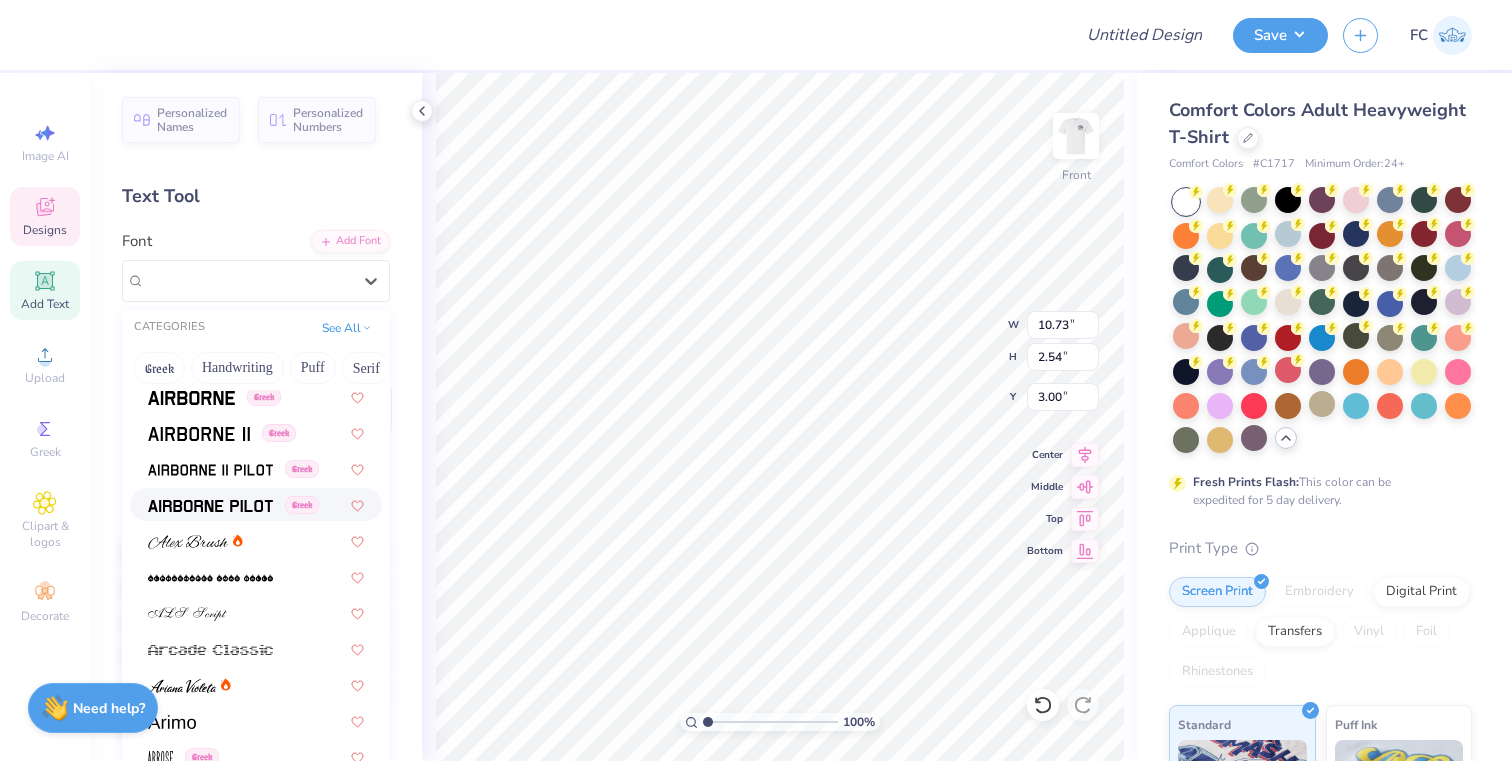 click at bounding box center (210, 506) 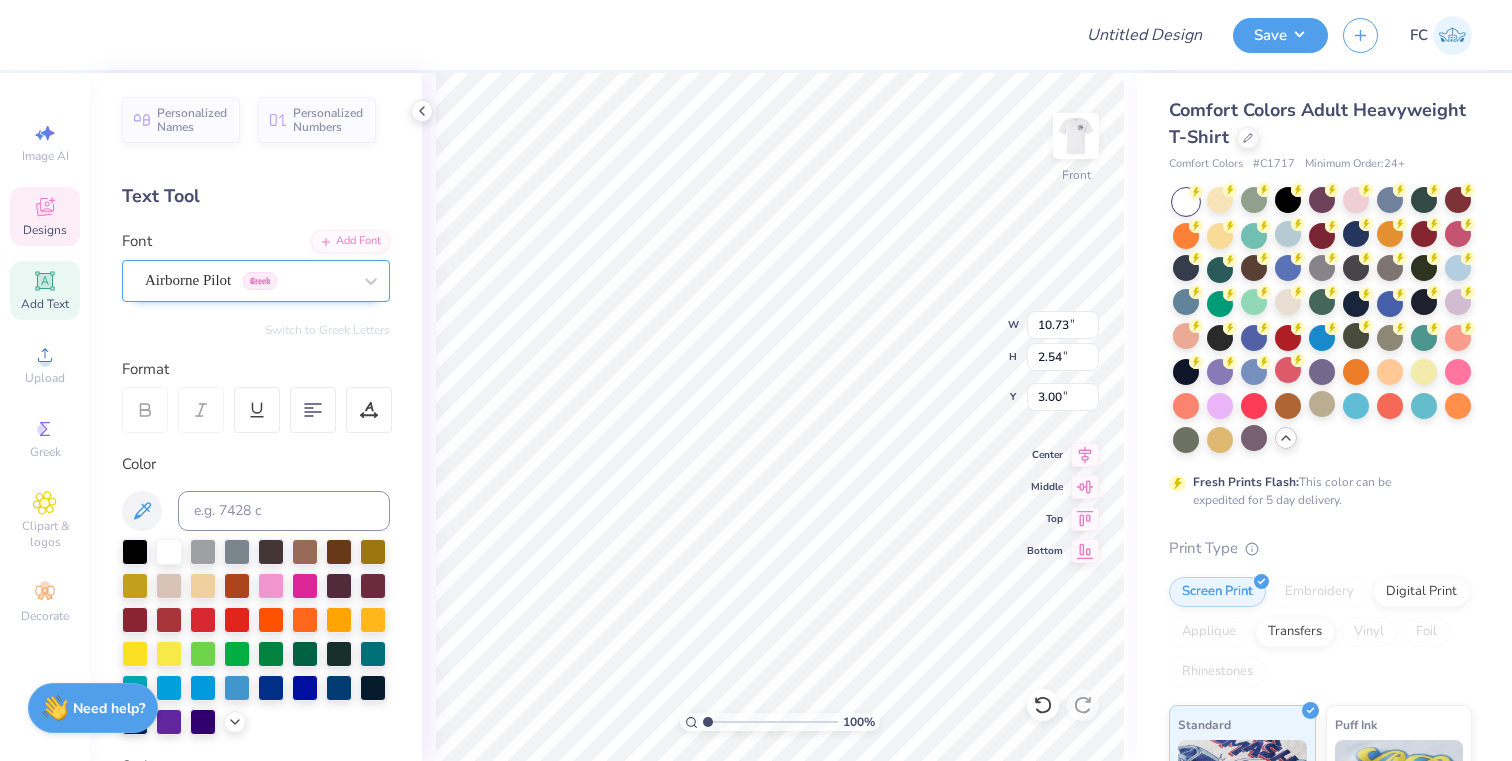click on "Airborne Pilot Greek" at bounding box center [248, 280] 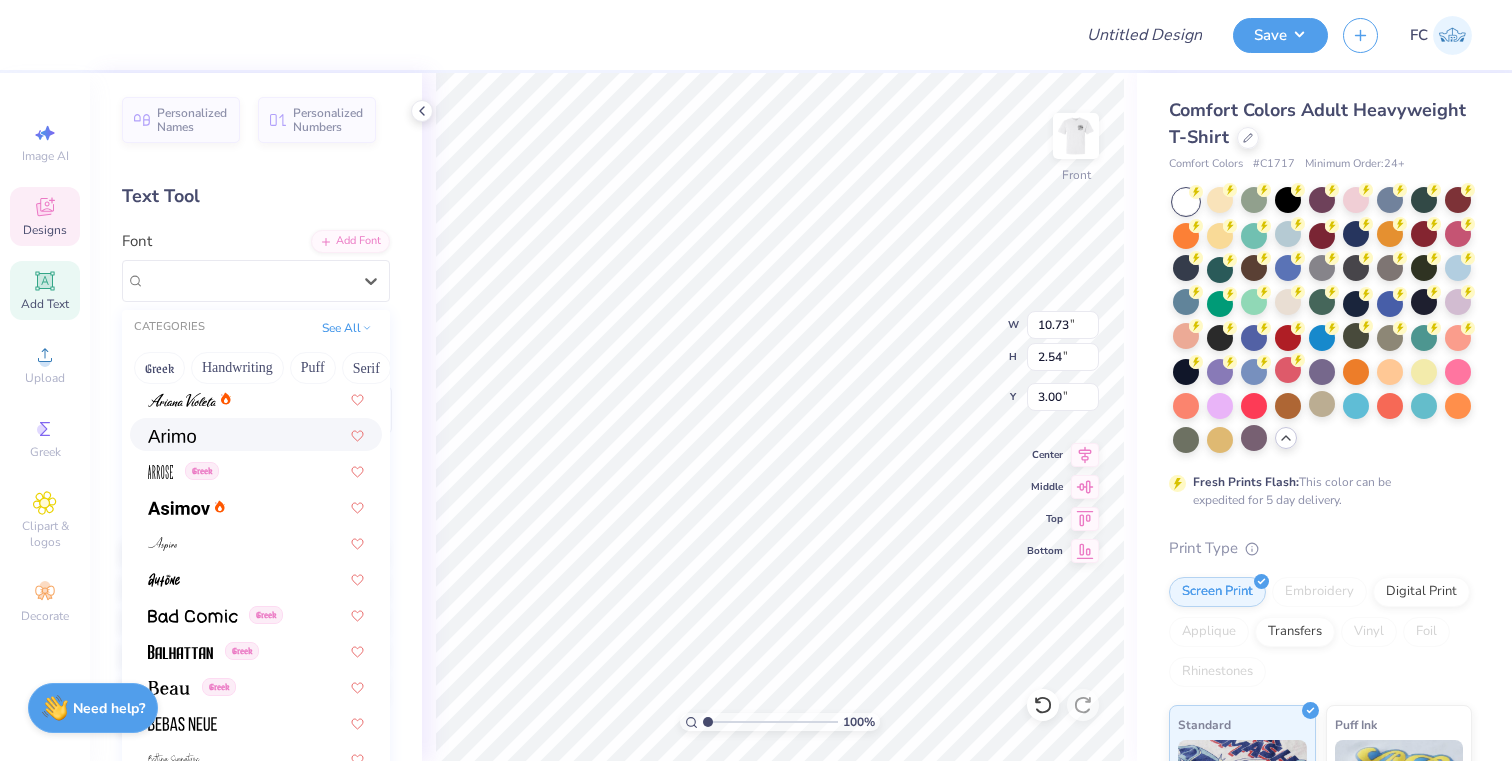 scroll, scrollTop: 805, scrollLeft: 0, axis: vertical 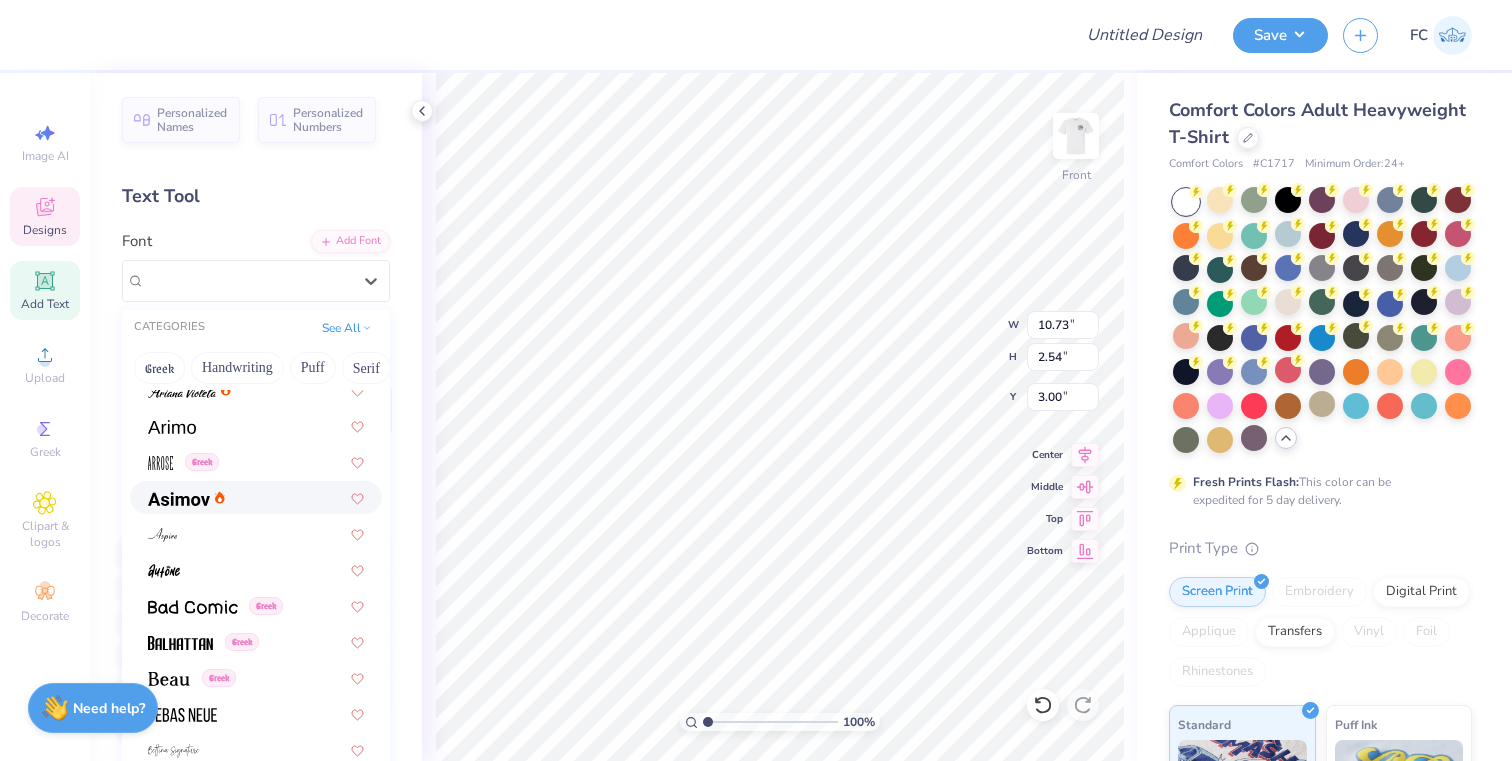 click at bounding box center (256, 497) 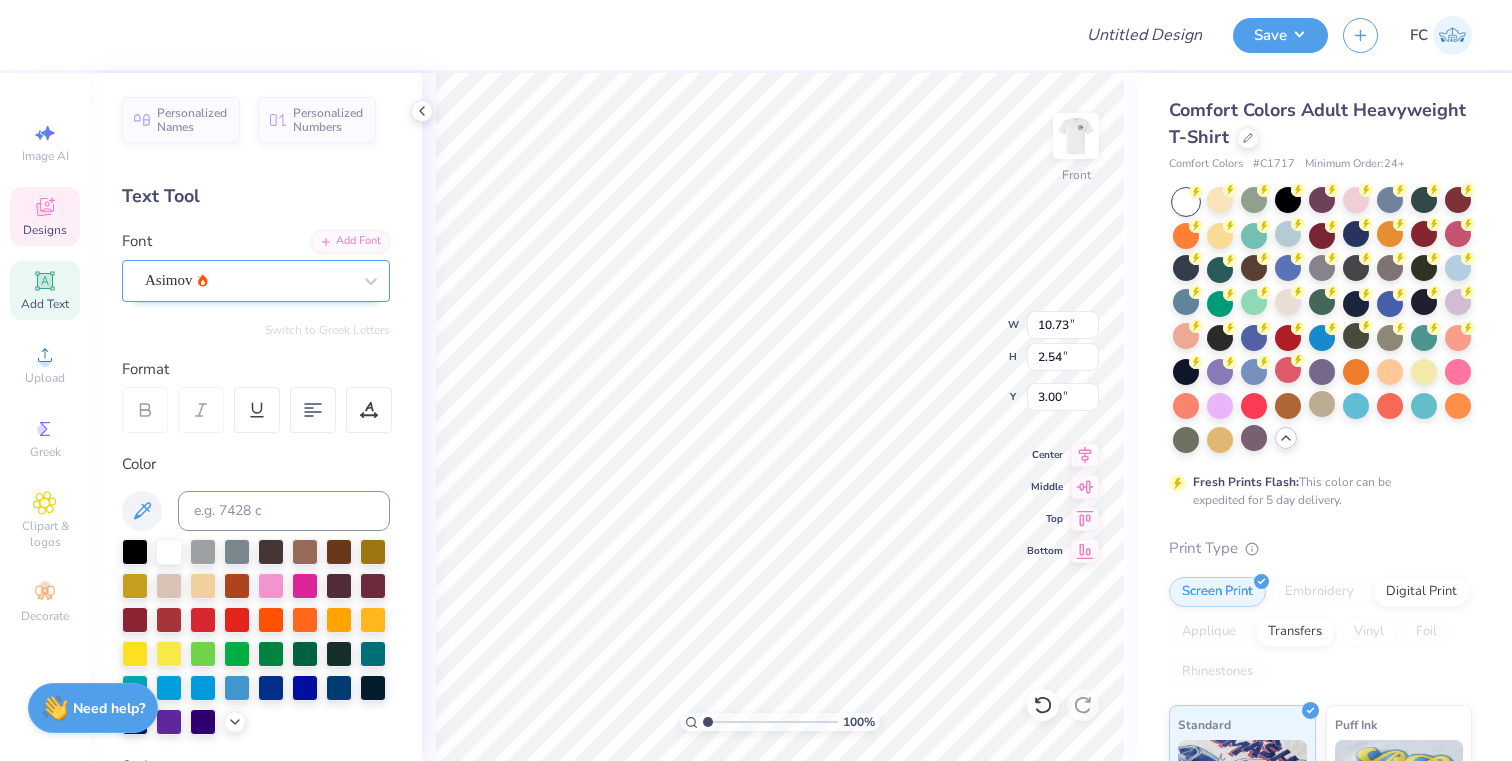 click on "Asimov" at bounding box center [248, 280] 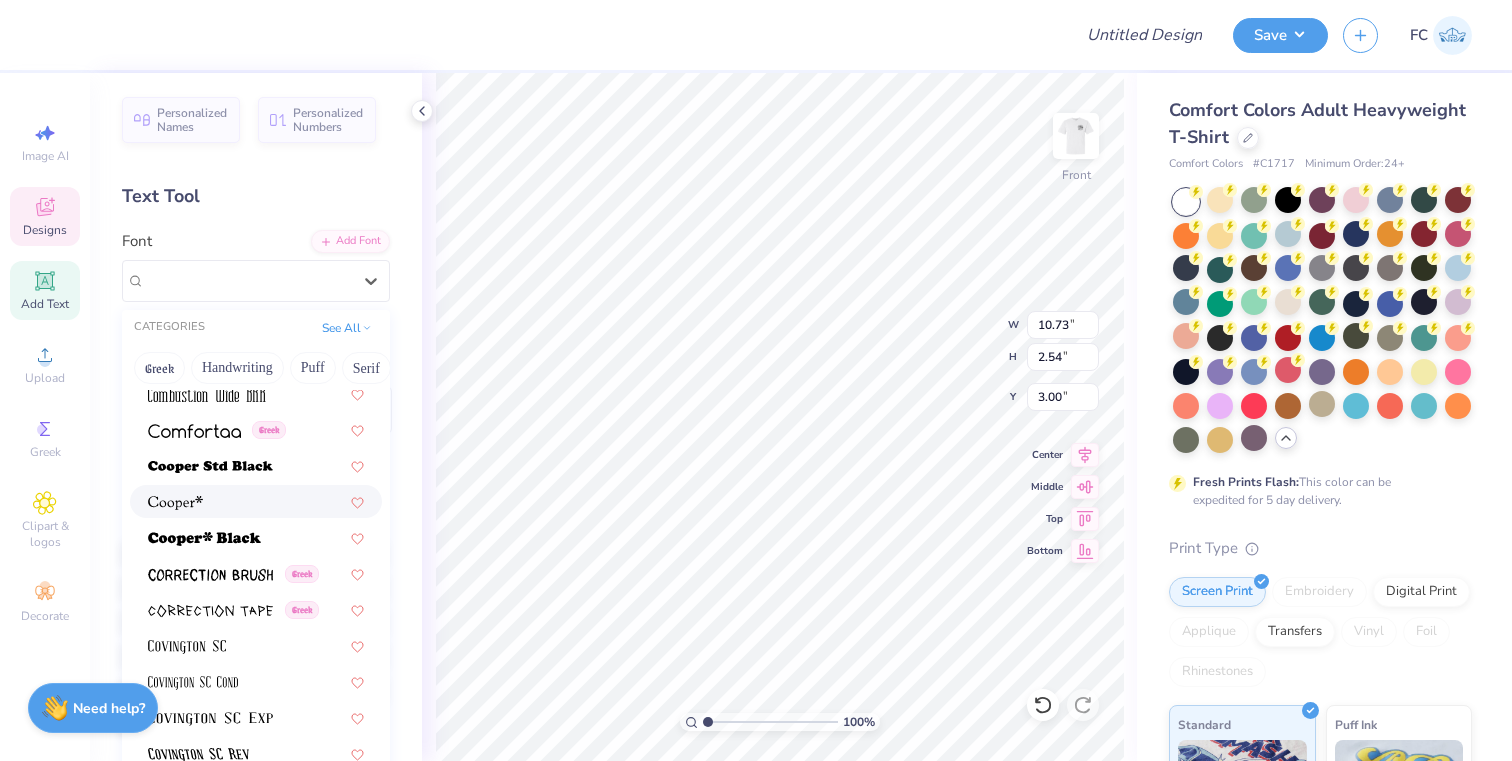 scroll, scrollTop: 3107, scrollLeft: 0, axis: vertical 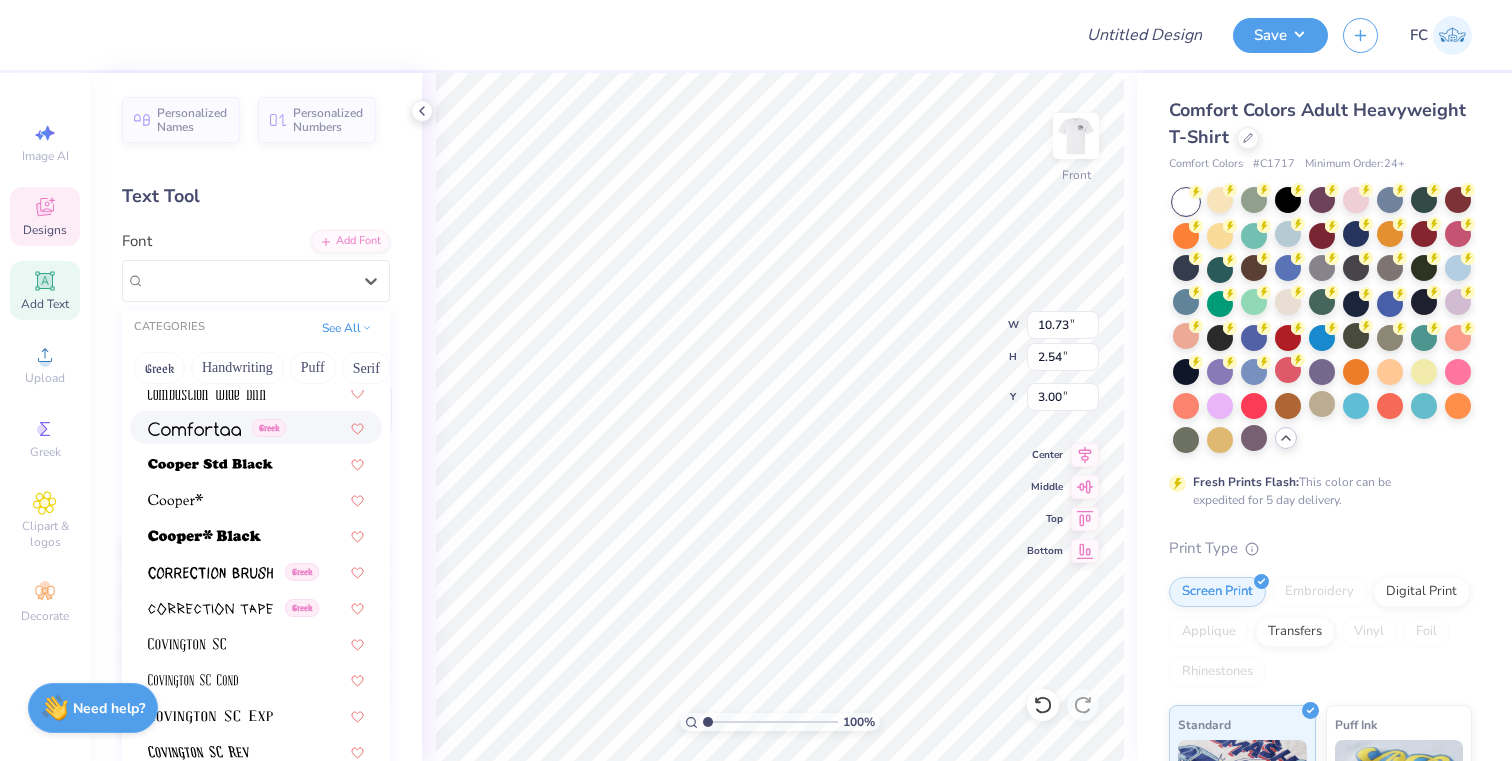 click at bounding box center [194, 429] 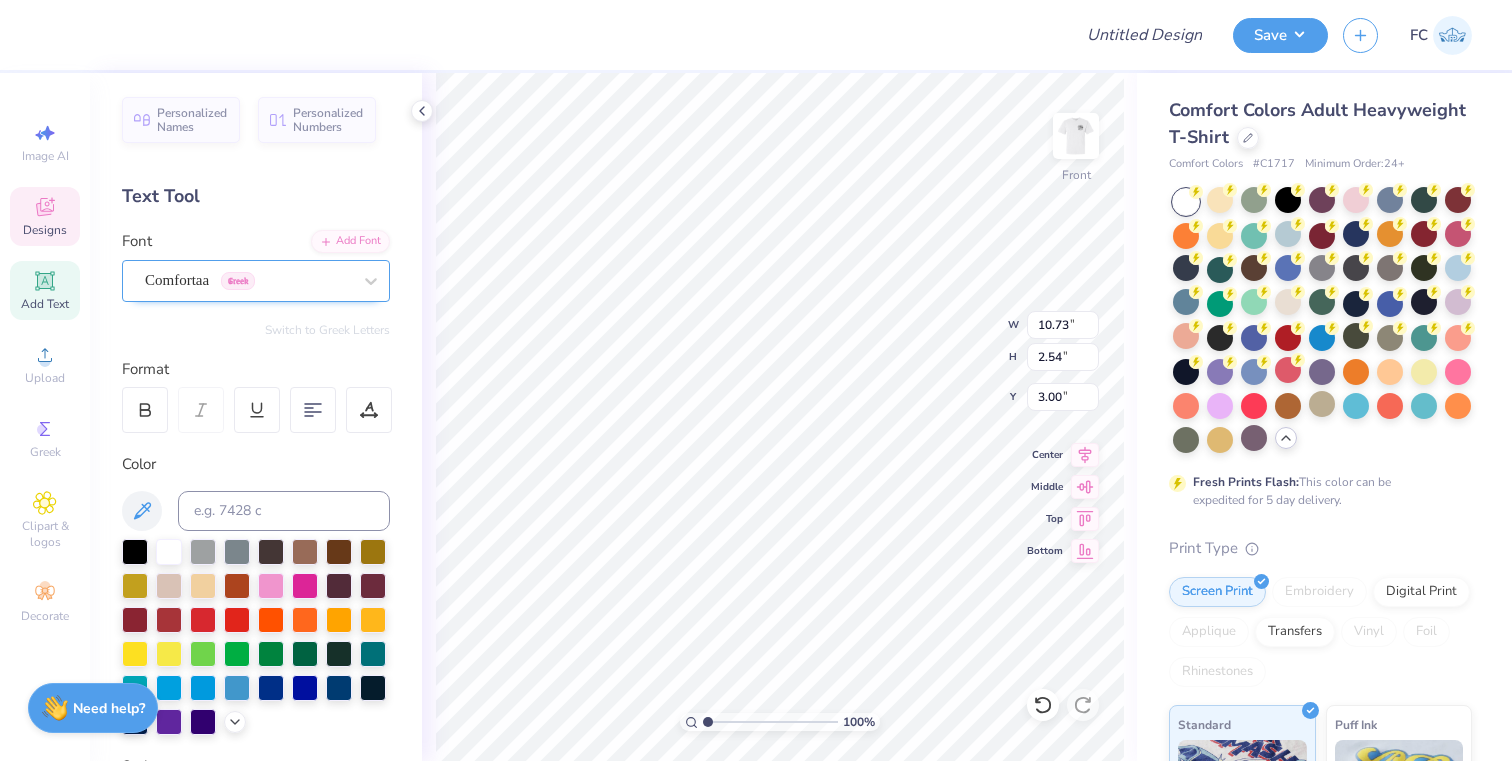 click at bounding box center (248, 280) 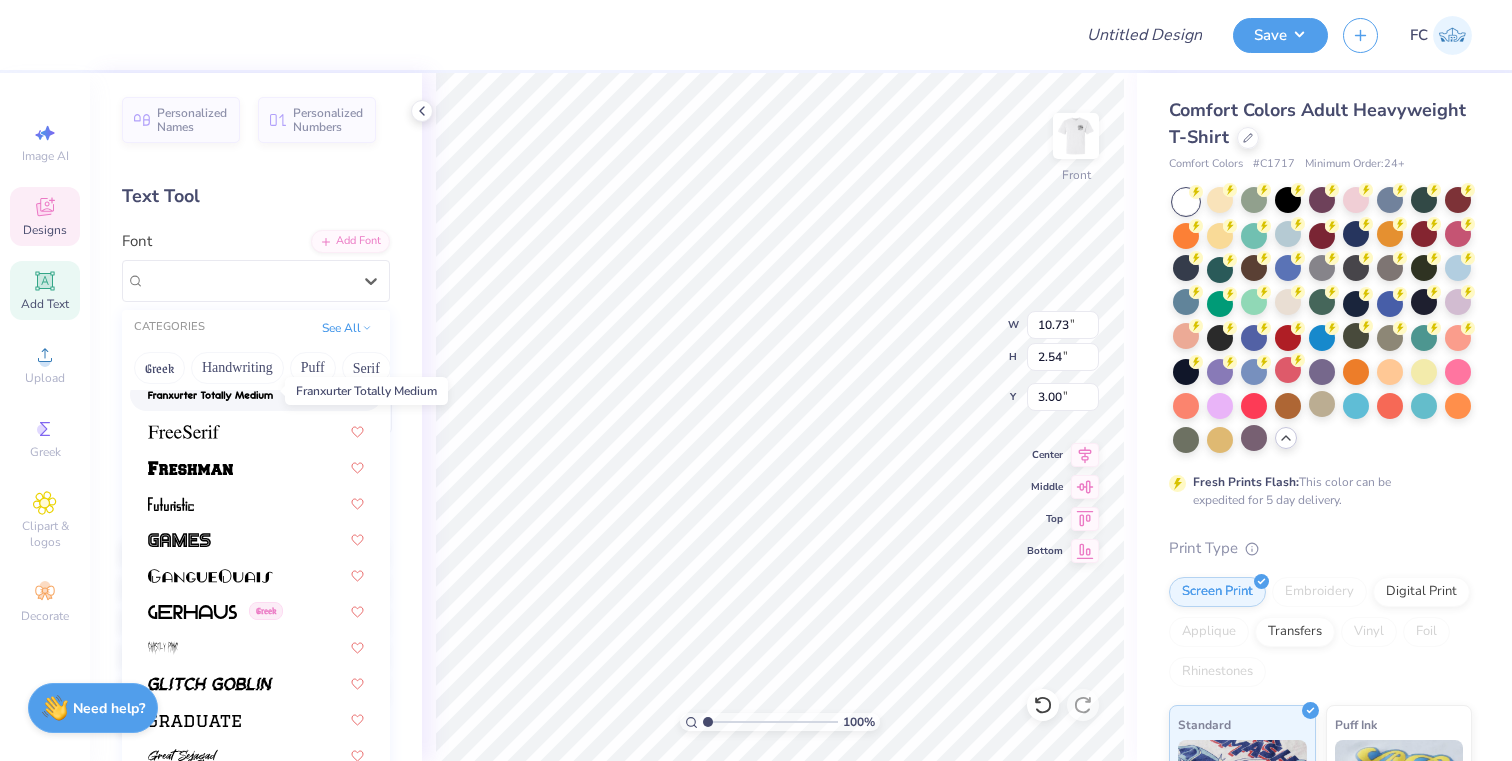 scroll, scrollTop: 4584, scrollLeft: 0, axis: vertical 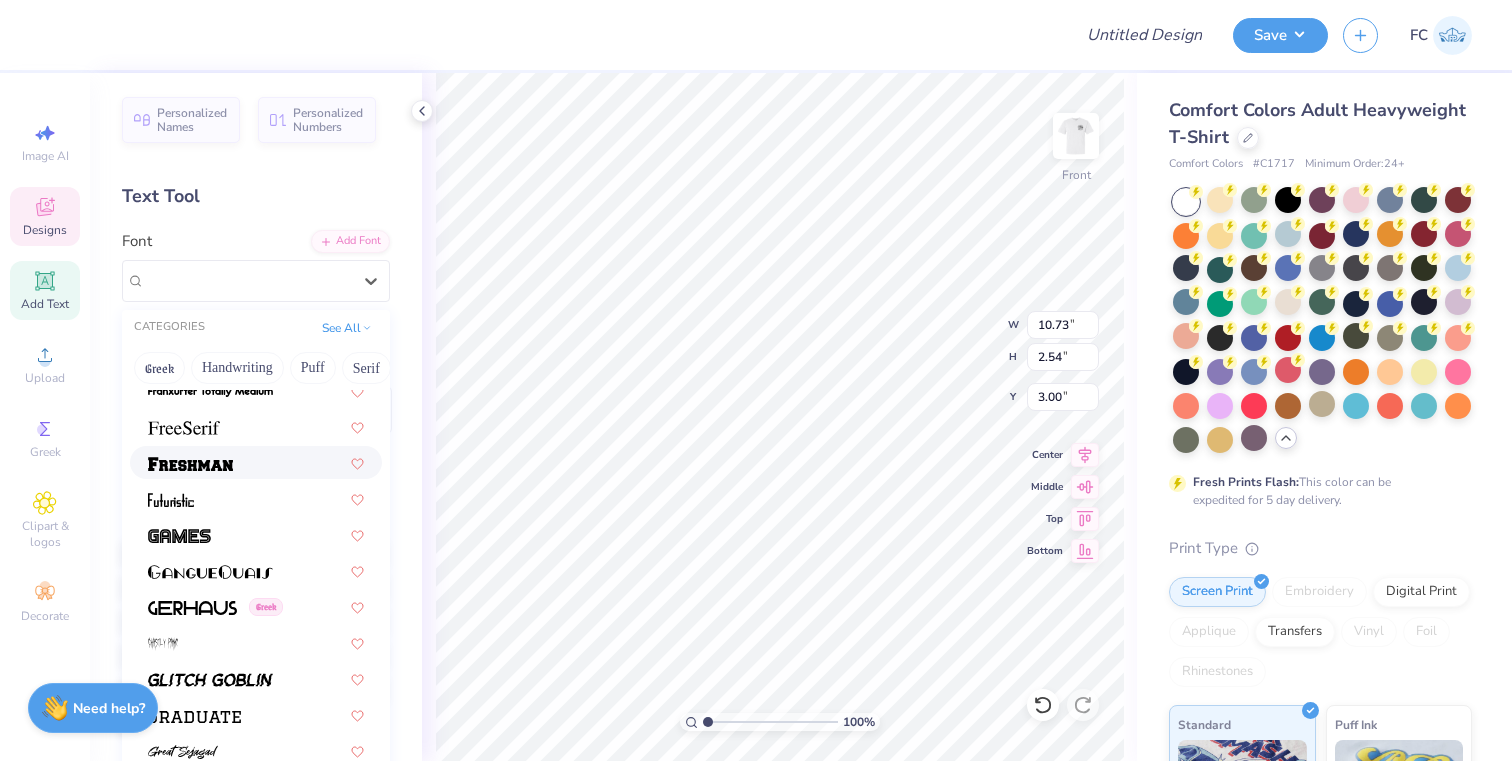 click at bounding box center (256, 462) 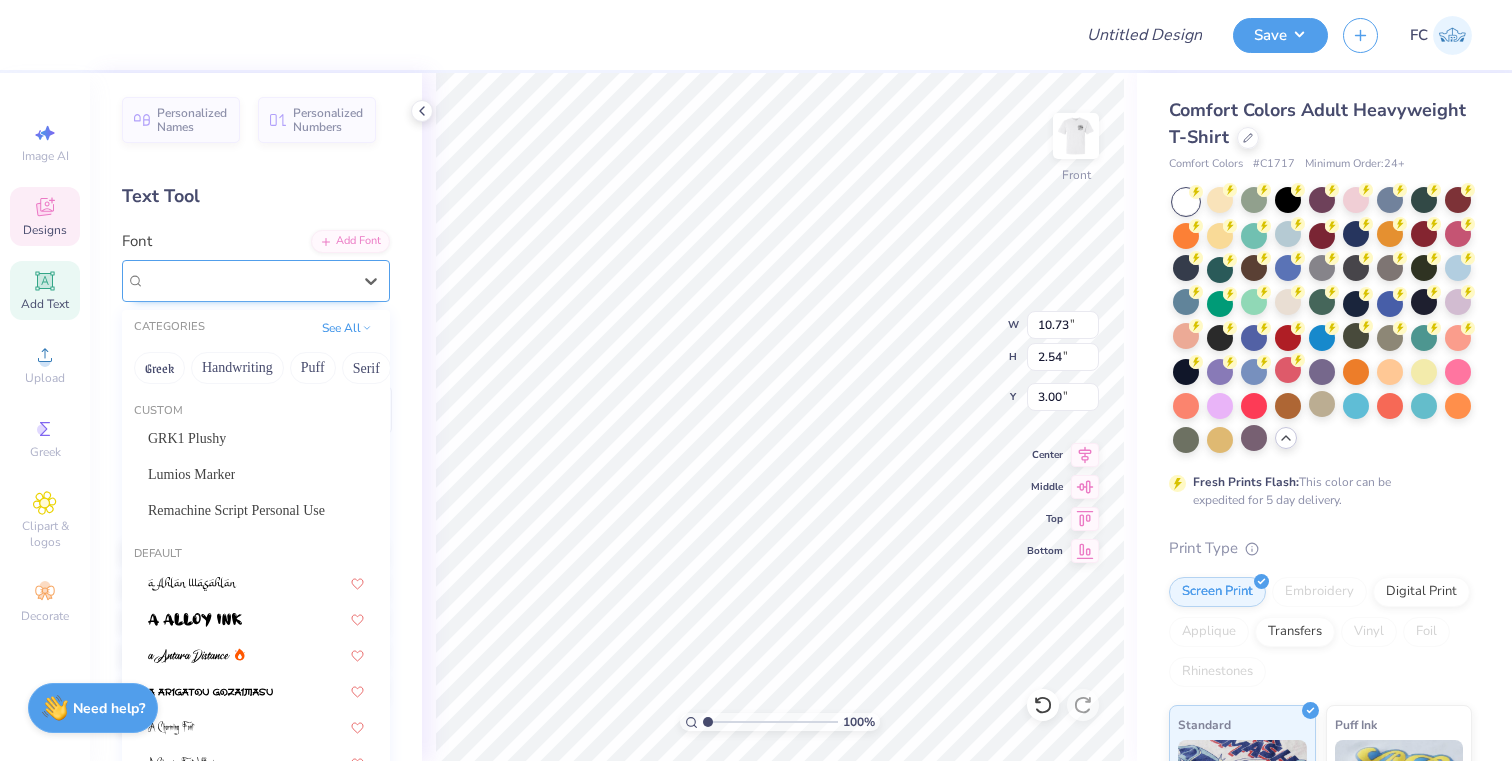 click on "Freshman" at bounding box center [248, 280] 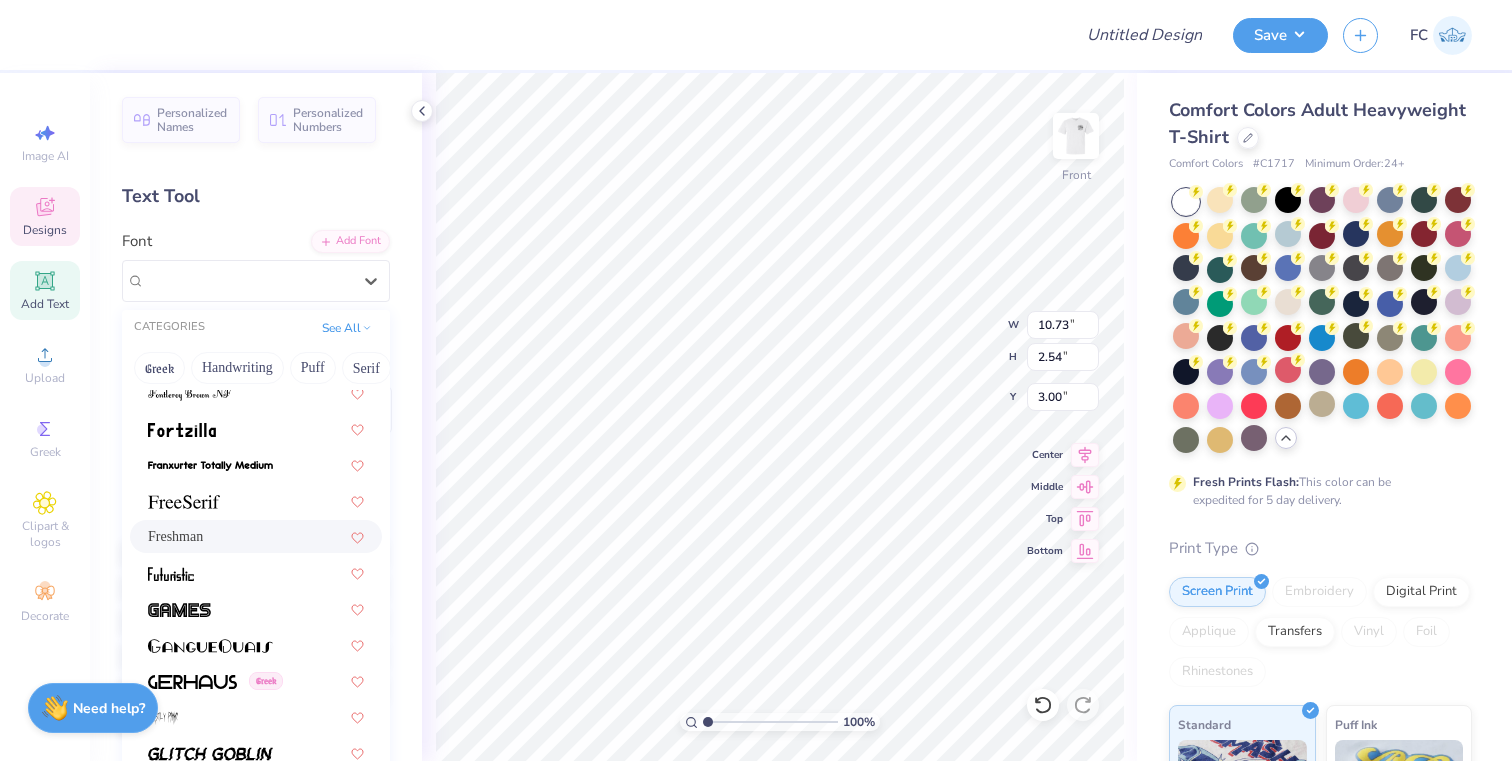 scroll, scrollTop: 4521, scrollLeft: 0, axis: vertical 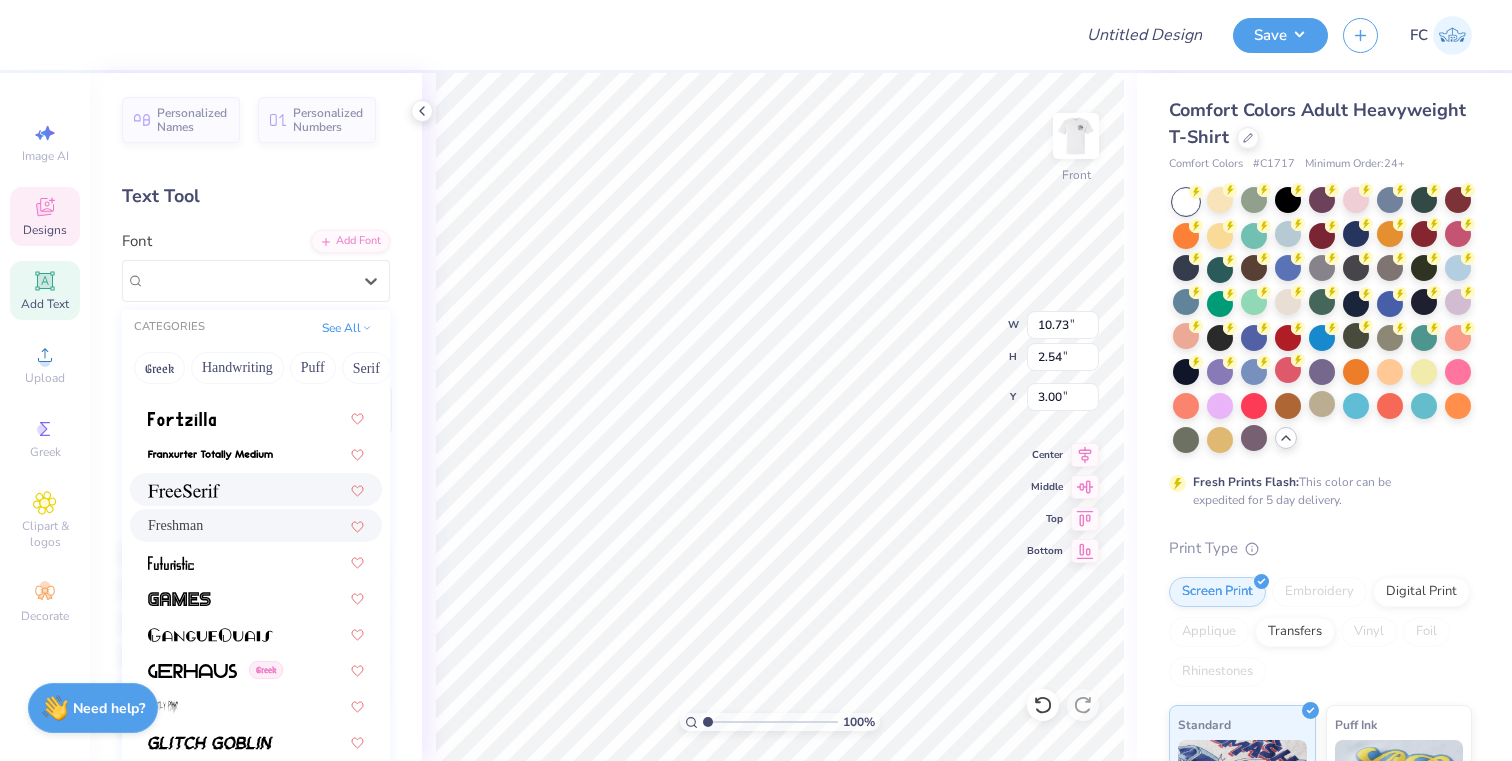 click at bounding box center [256, 489] 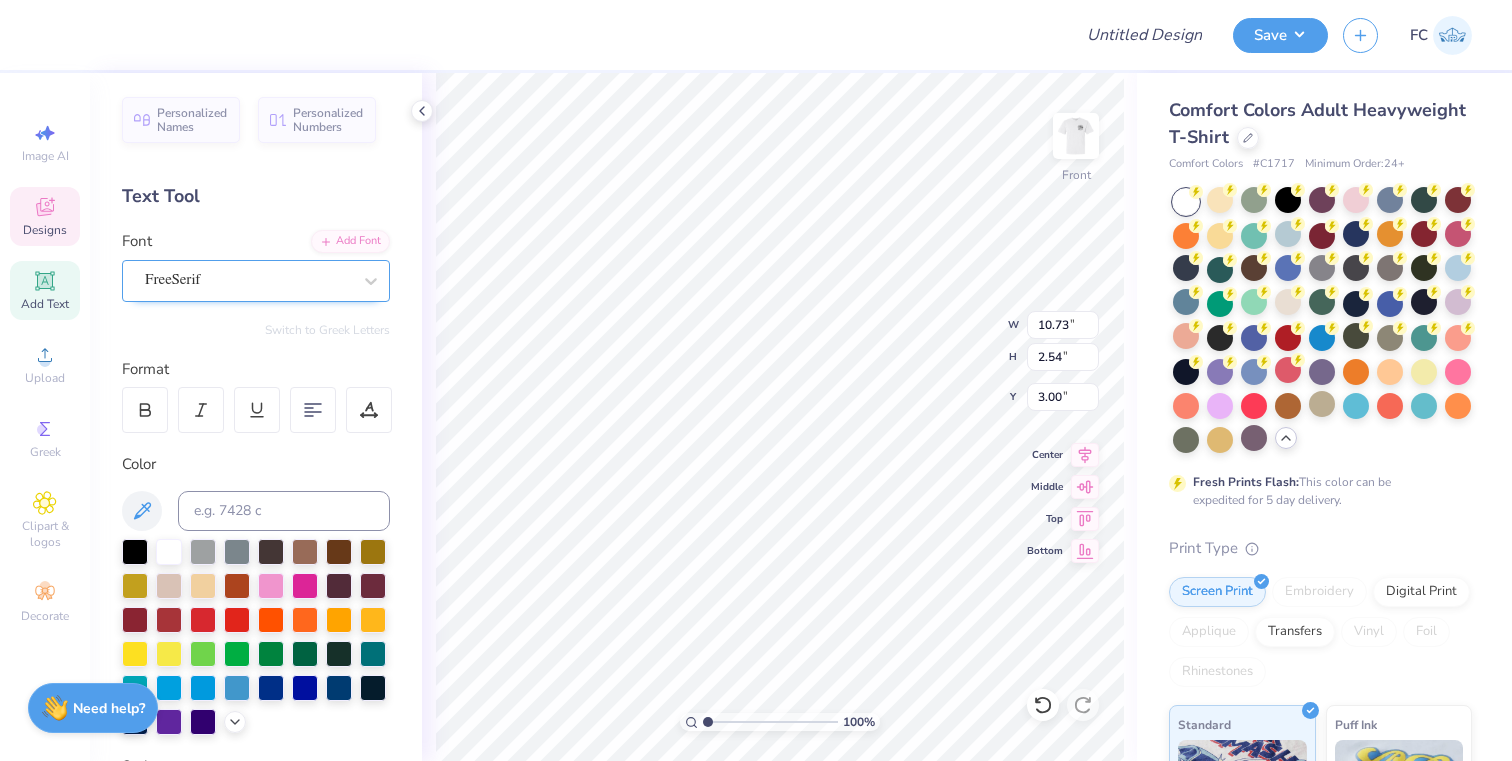 click on "FreeSerif" at bounding box center (248, 280) 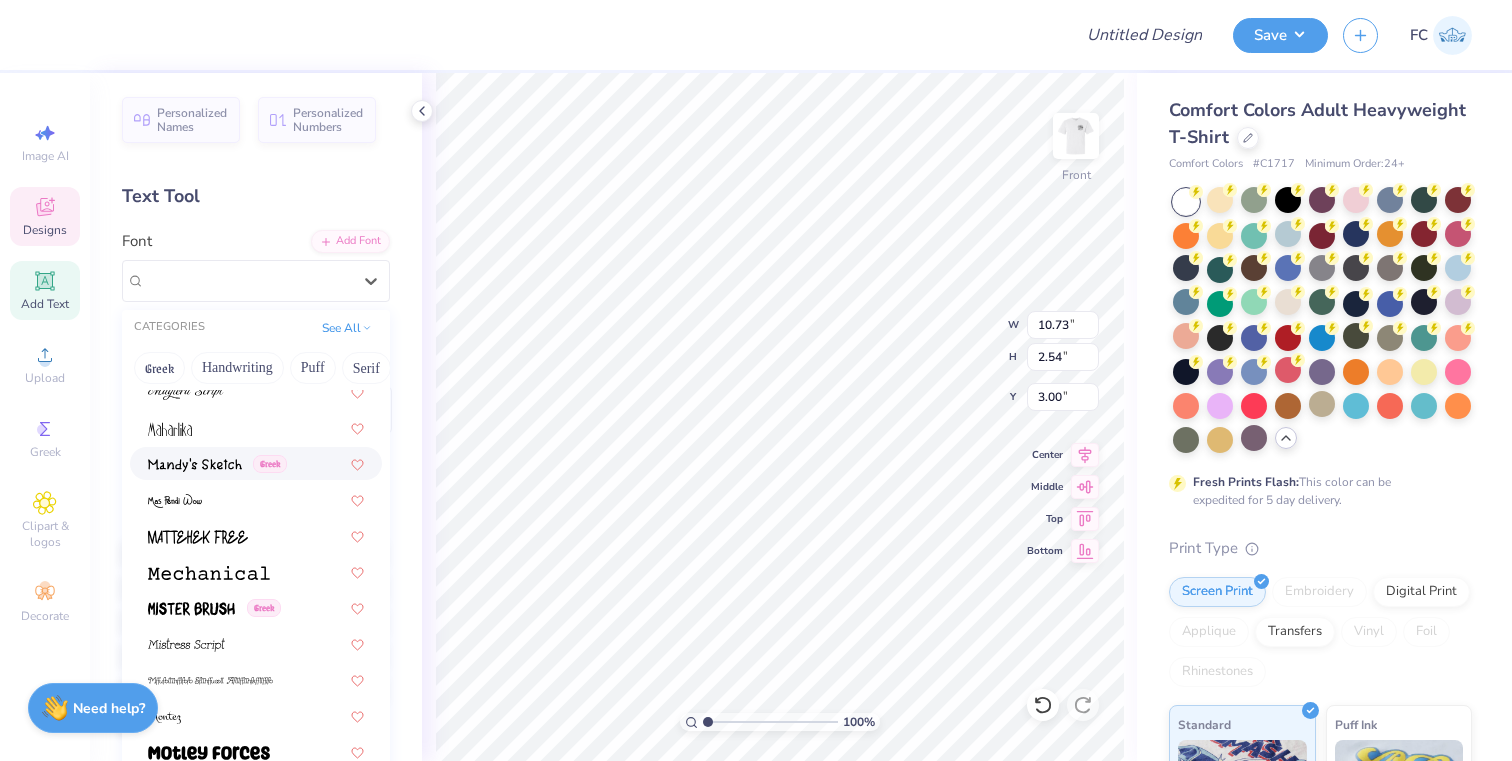 scroll, scrollTop: 7300, scrollLeft: 0, axis: vertical 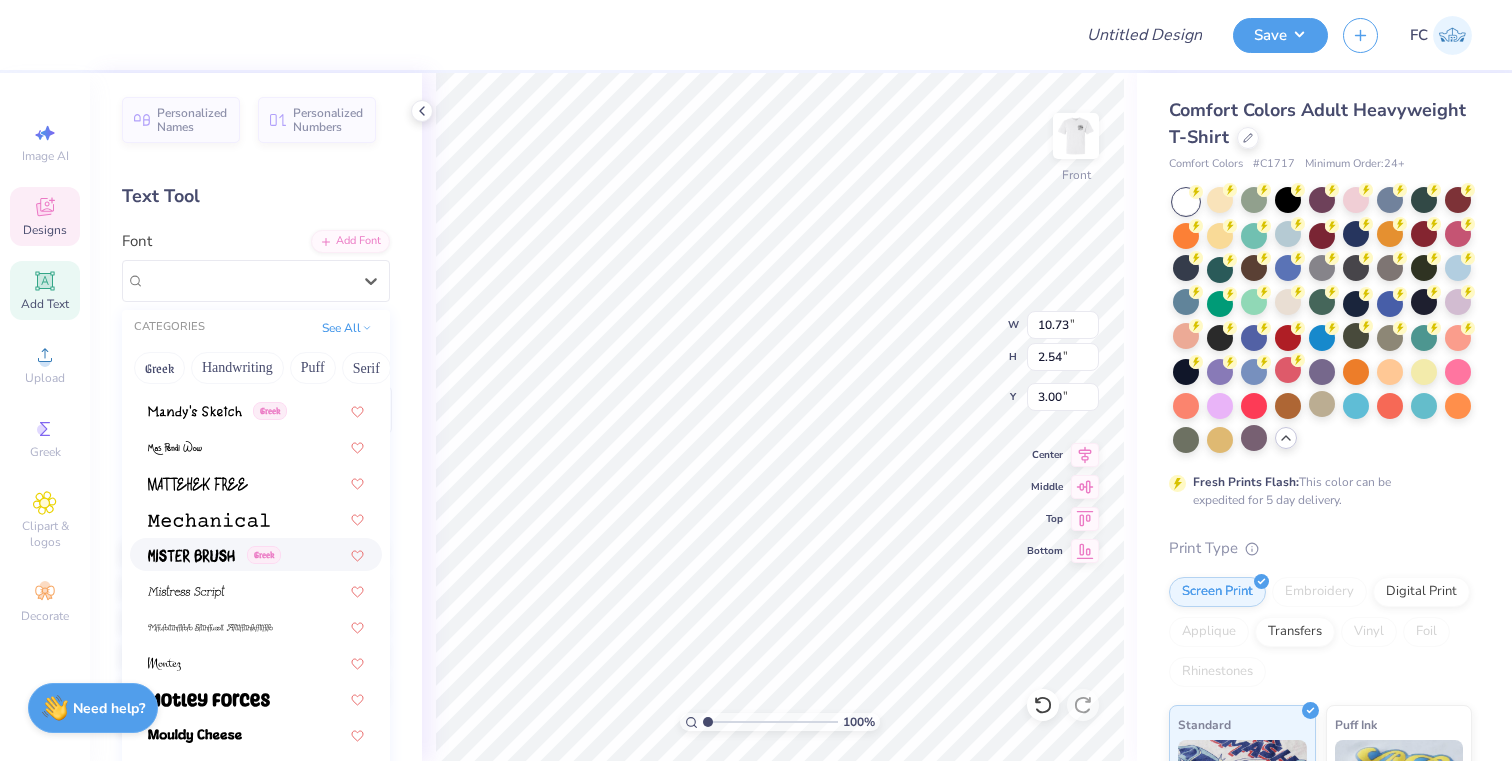 click on "Greek" at bounding box center (256, 554) 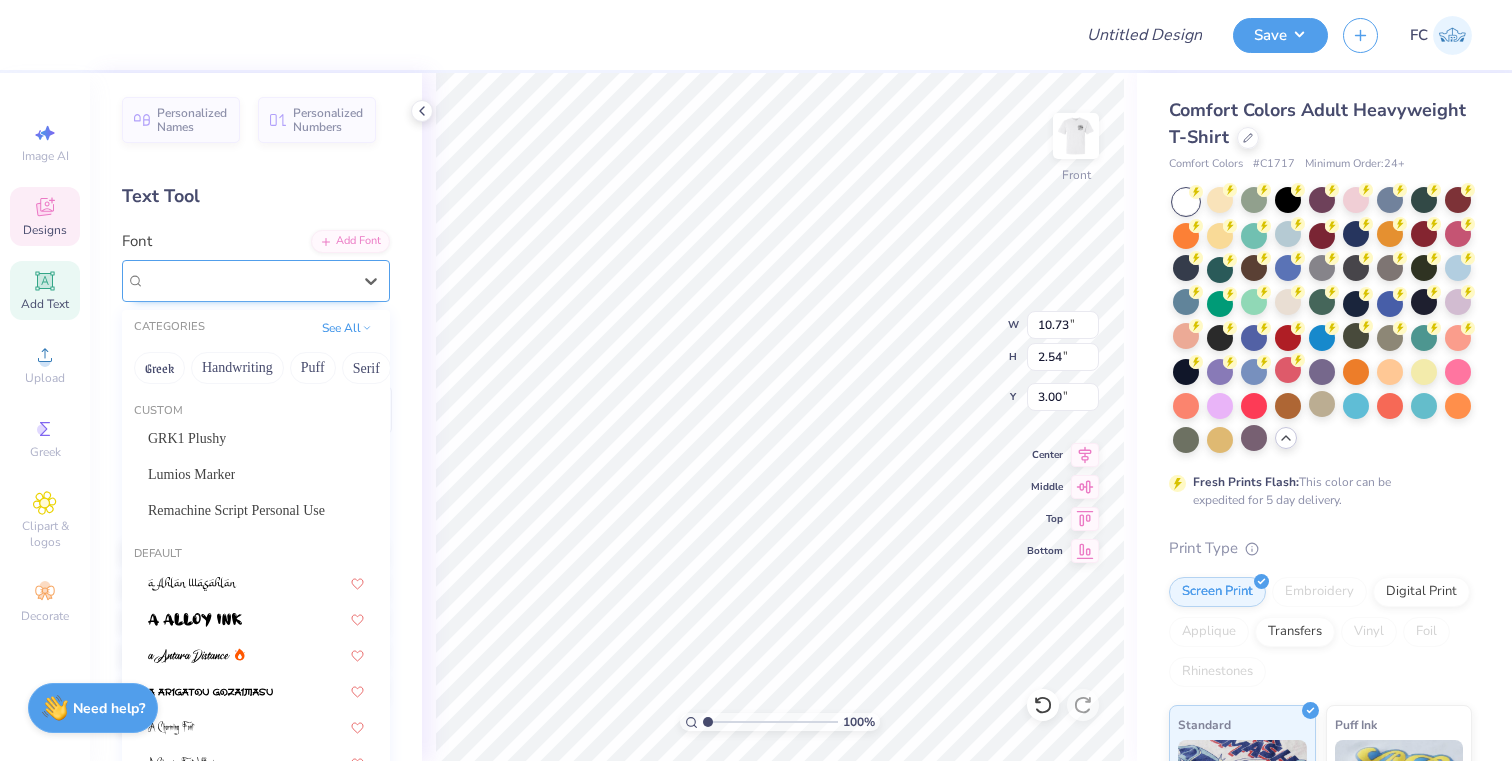 click at bounding box center (248, 280) 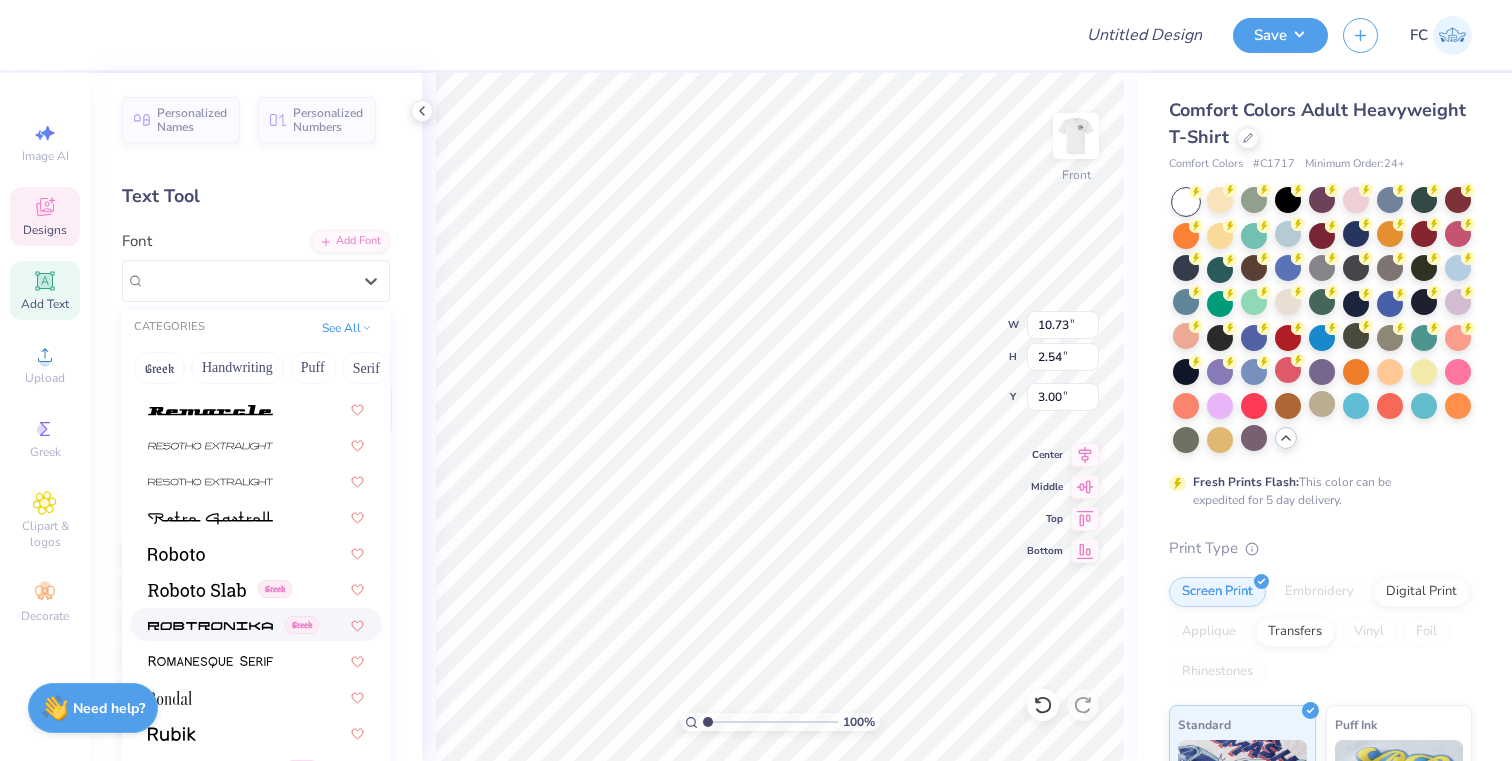 scroll, scrollTop: 9049, scrollLeft: 0, axis: vertical 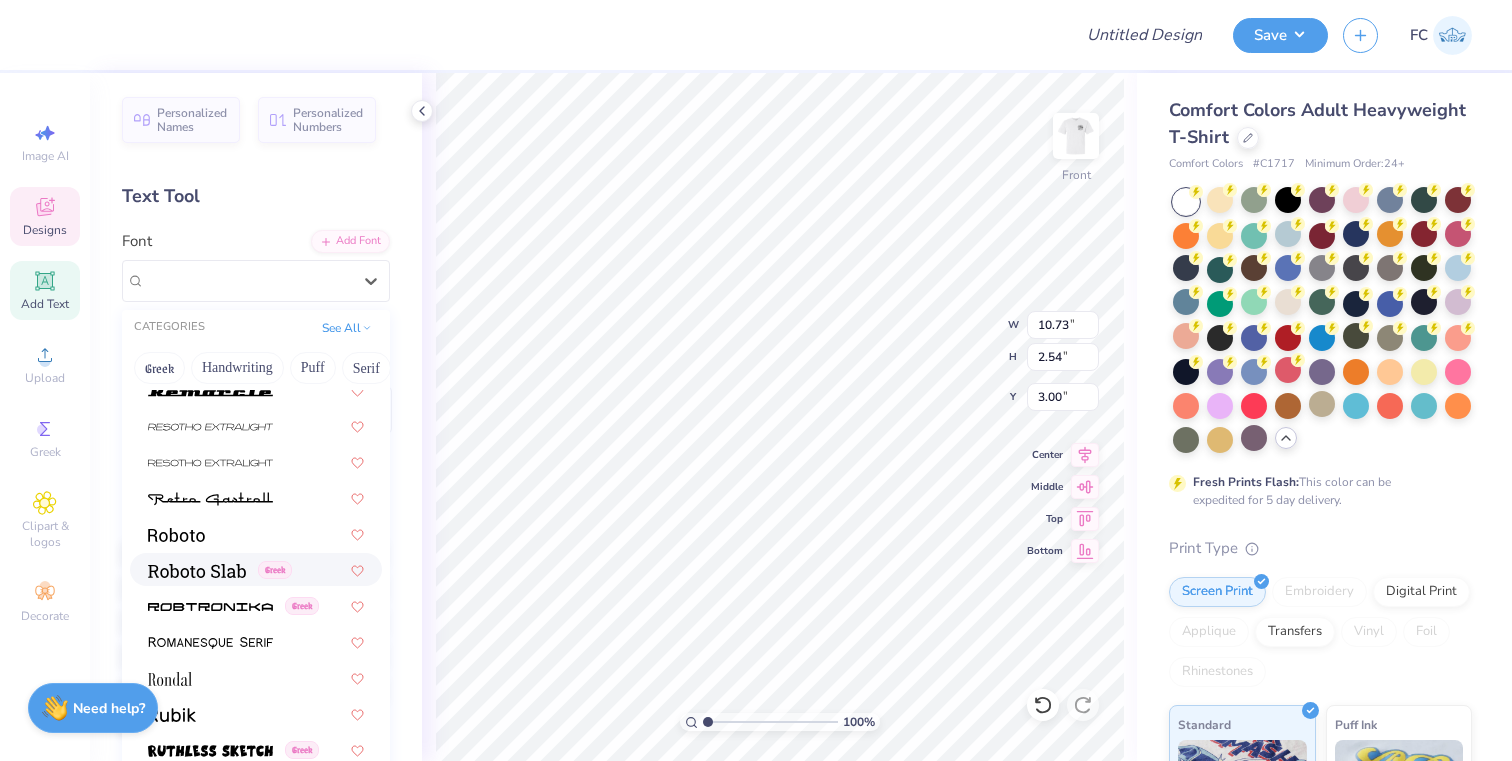 click on "Greek" at bounding box center [256, 569] 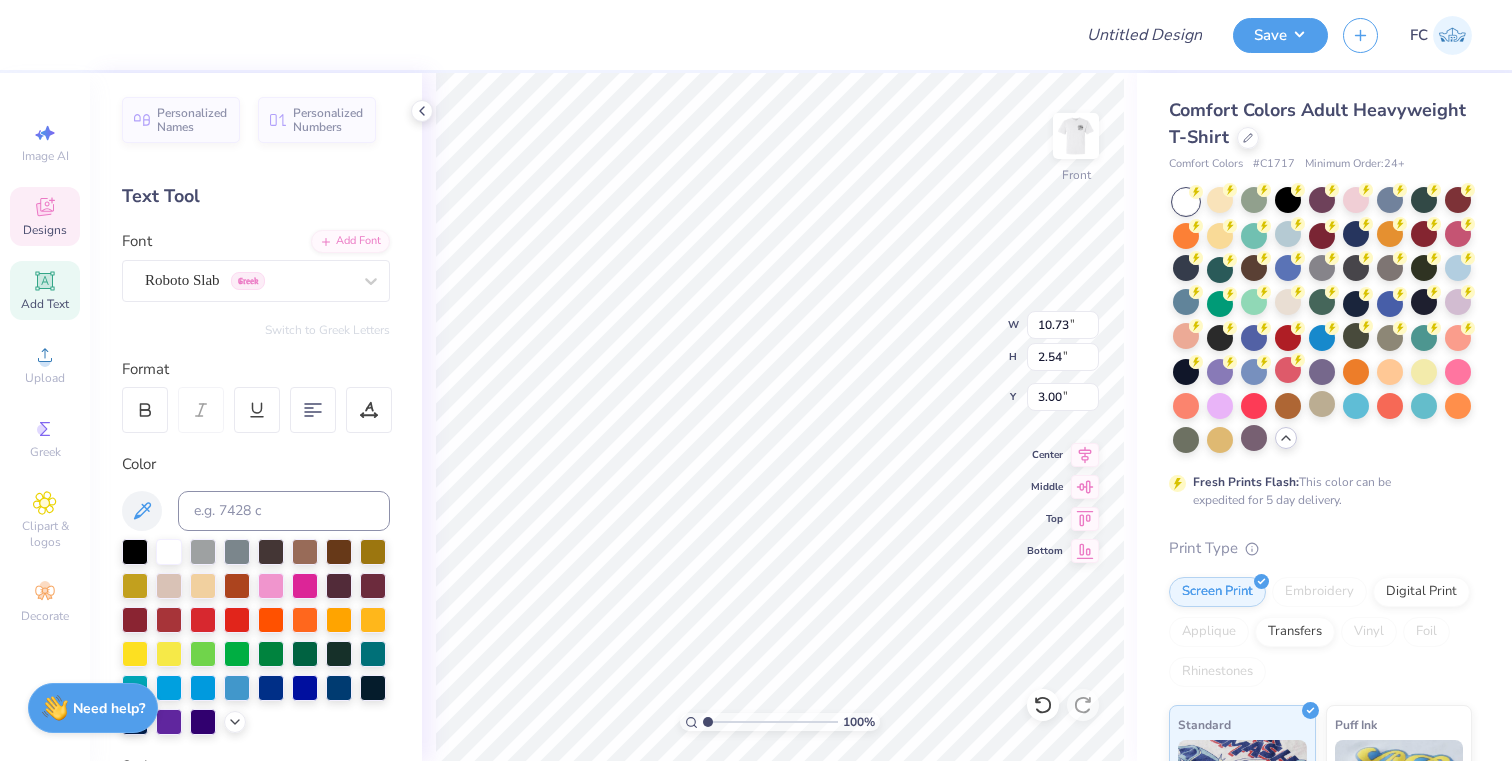 click on "Personalized Names Personalized Numbers Text Tool Add Font Font Roboto Slab Greek Switch to Greek Letters Format Color Styles Text Shape" at bounding box center [256, 417] 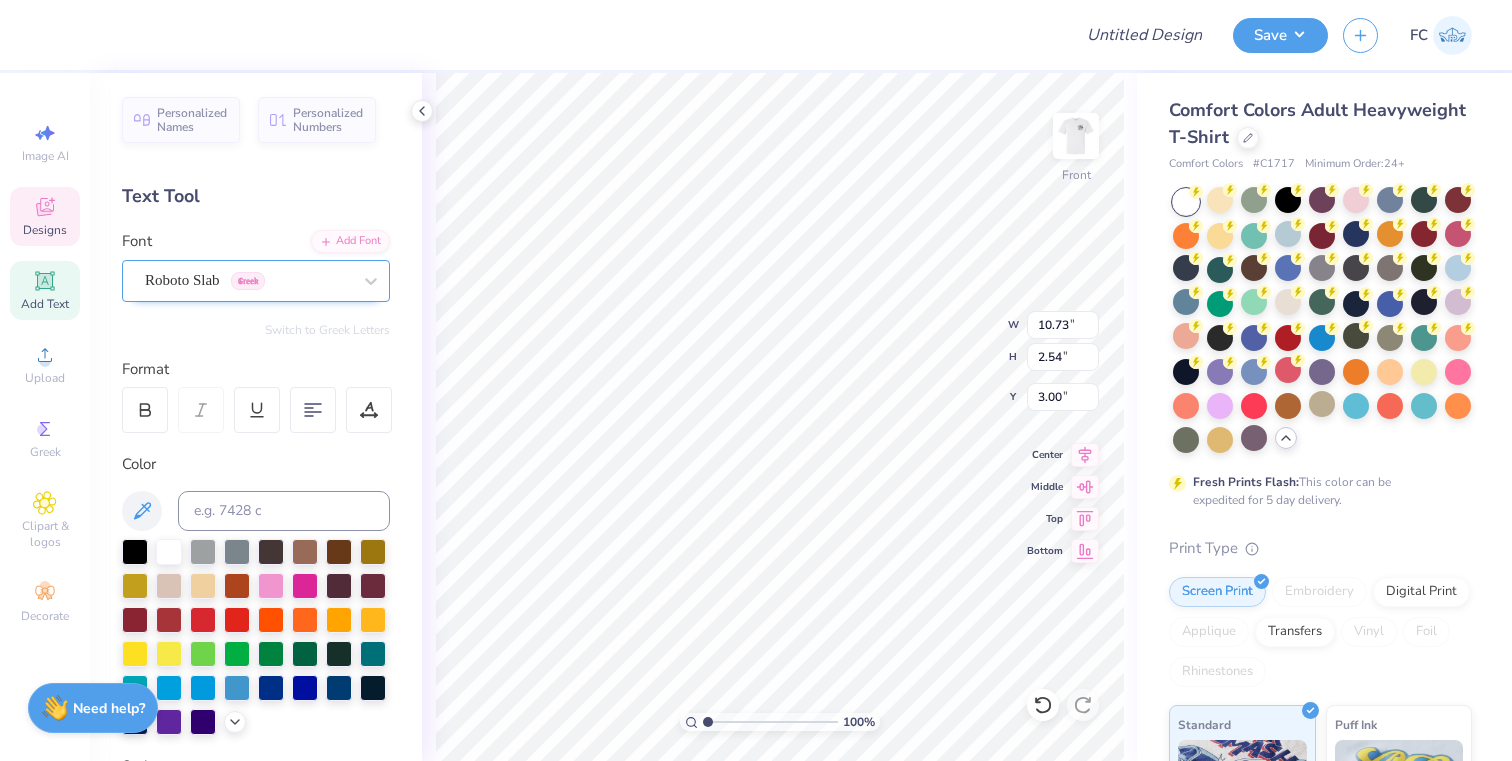 click on "Roboto Slab Greek" at bounding box center (248, 280) 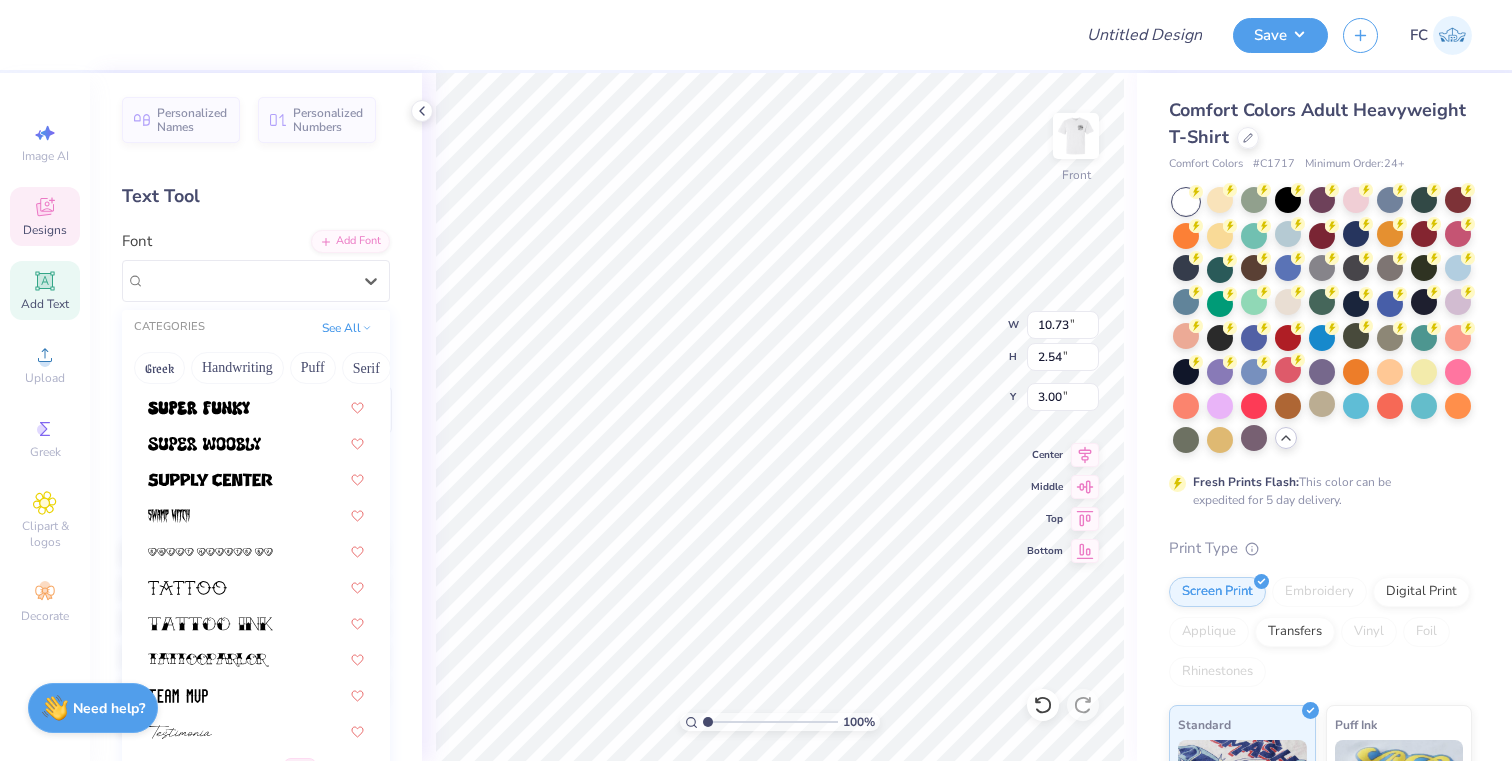 scroll, scrollTop: 10786, scrollLeft: 0, axis: vertical 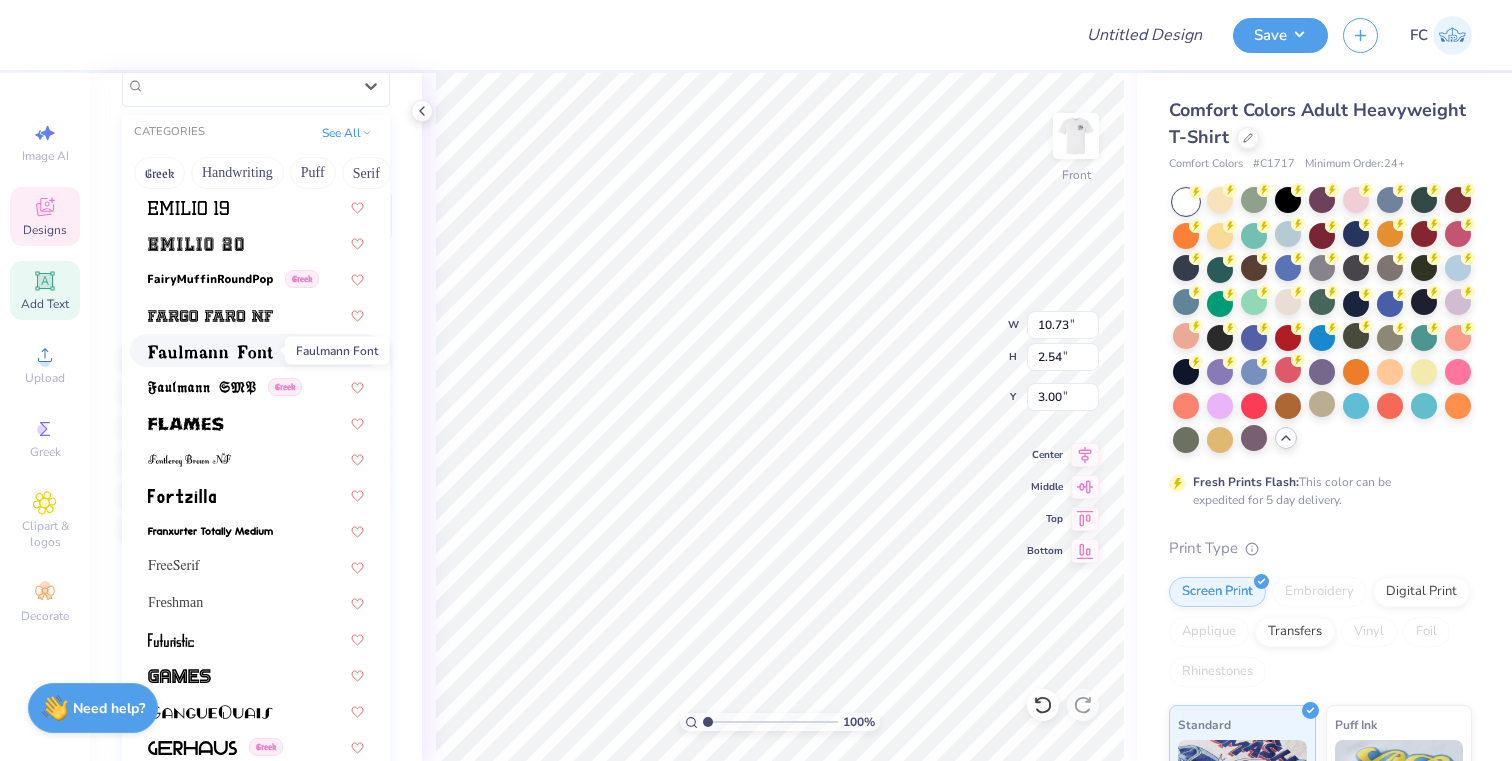 click at bounding box center [210, 352] 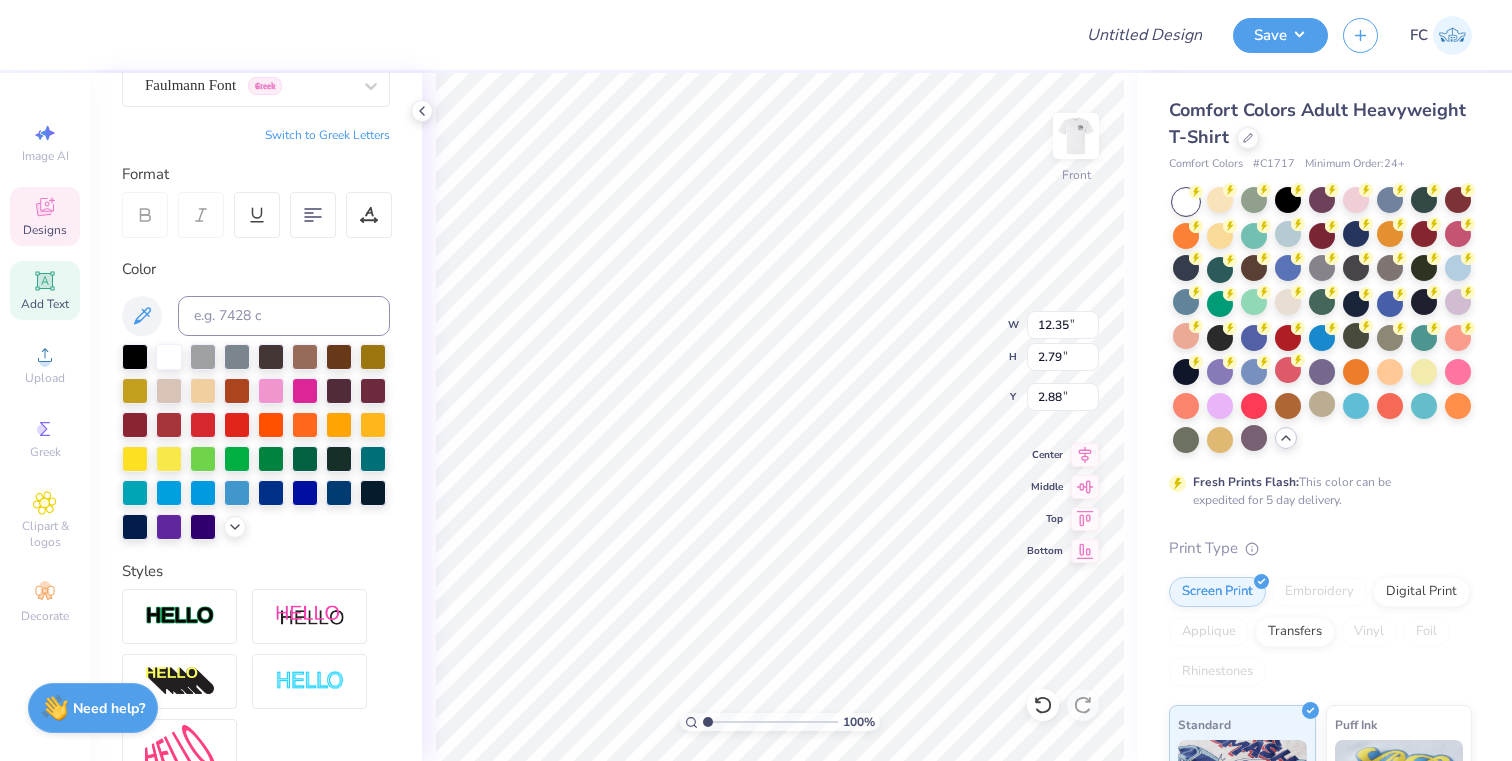 type on "3.26" 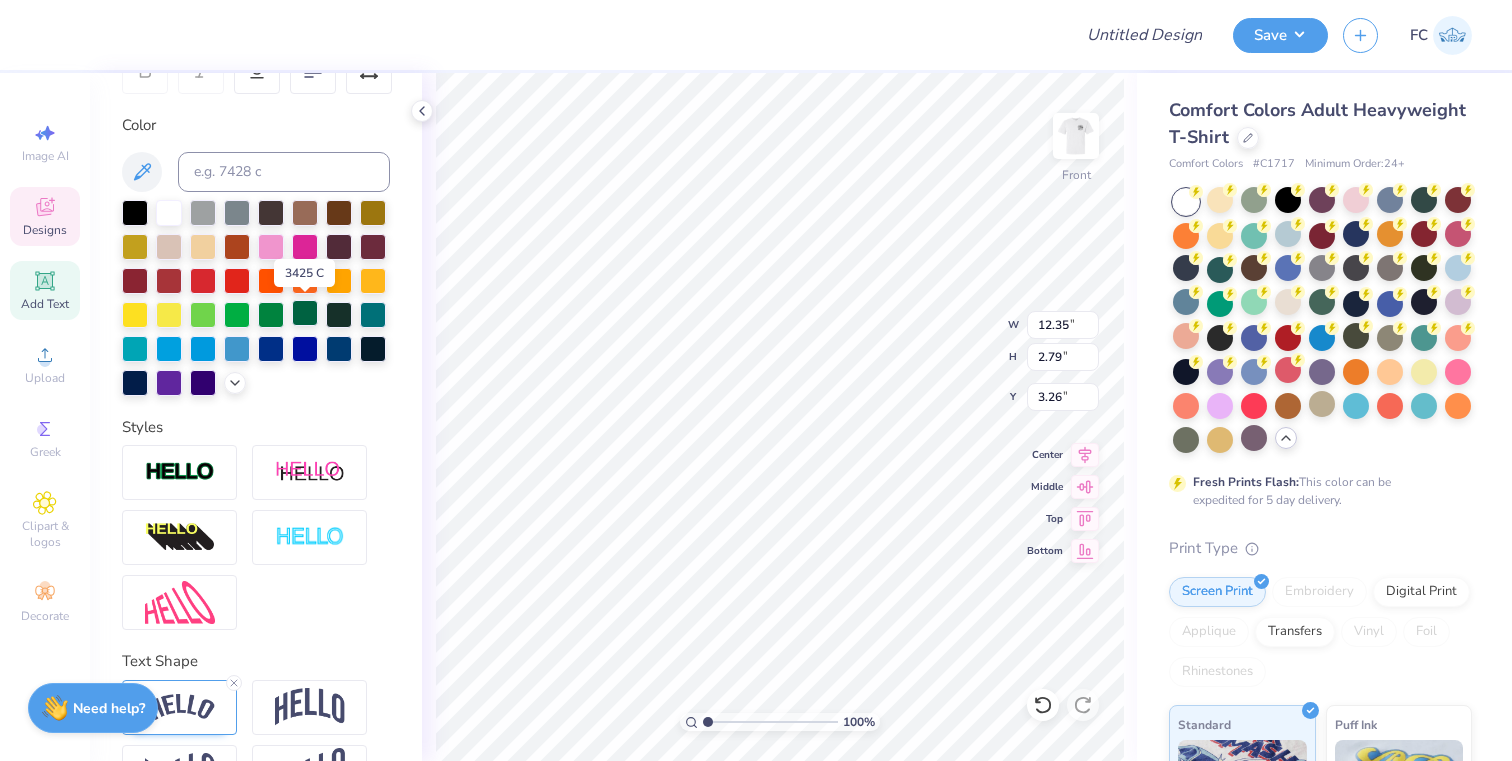 scroll, scrollTop: 401, scrollLeft: 0, axis: vertical 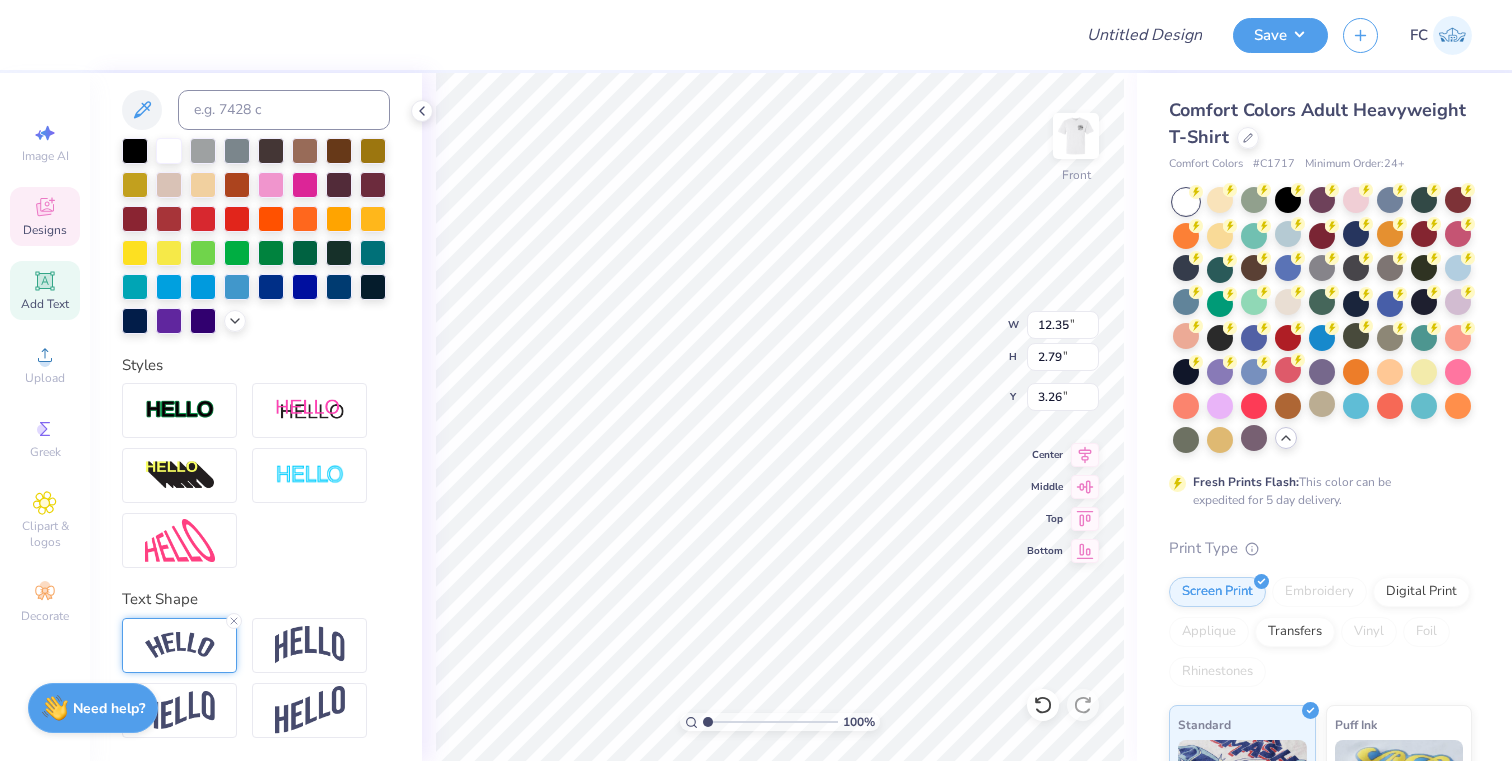 click at bounding box center [179, 645] 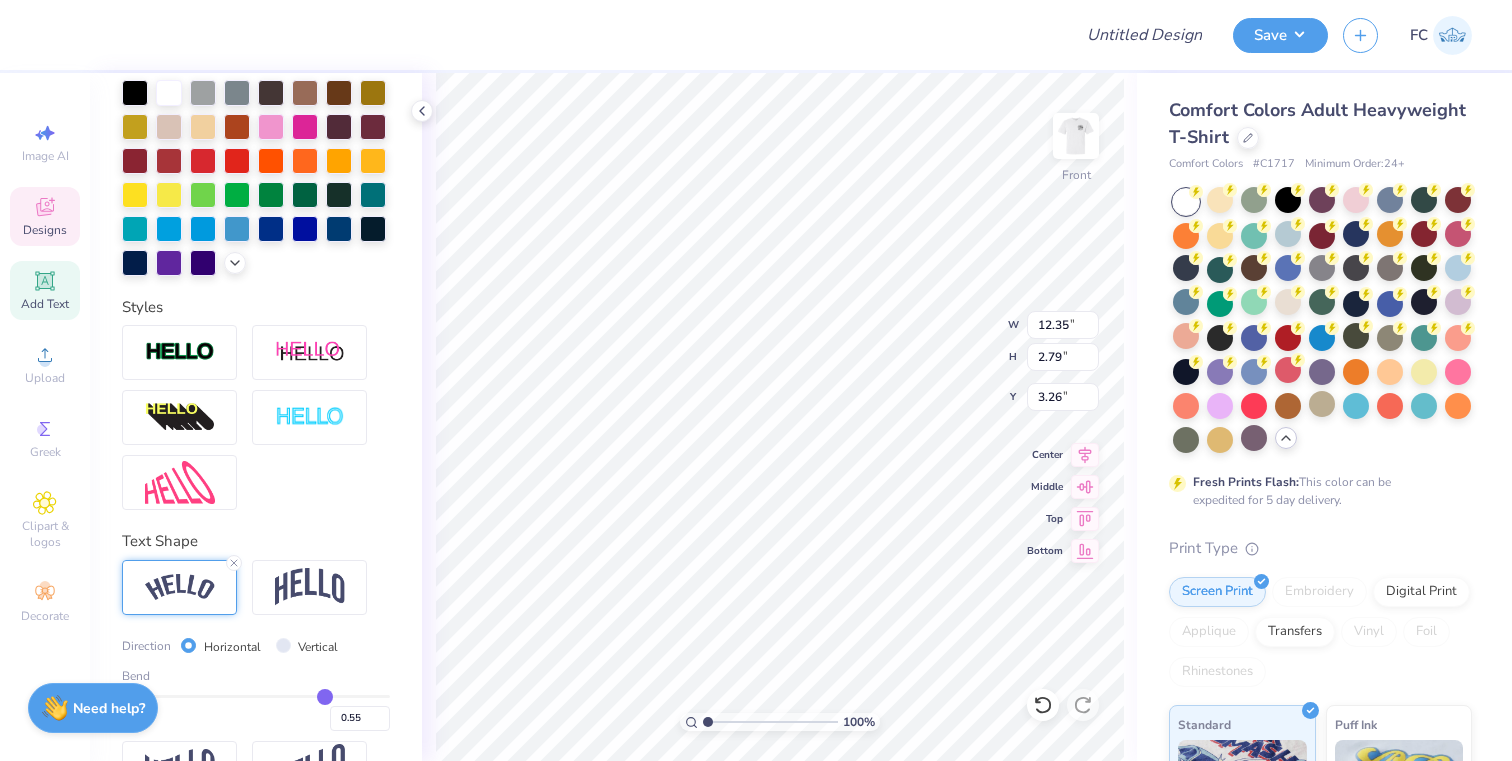 scroll, scrollTop: 518, scrollLeft: 0, axis: vertical 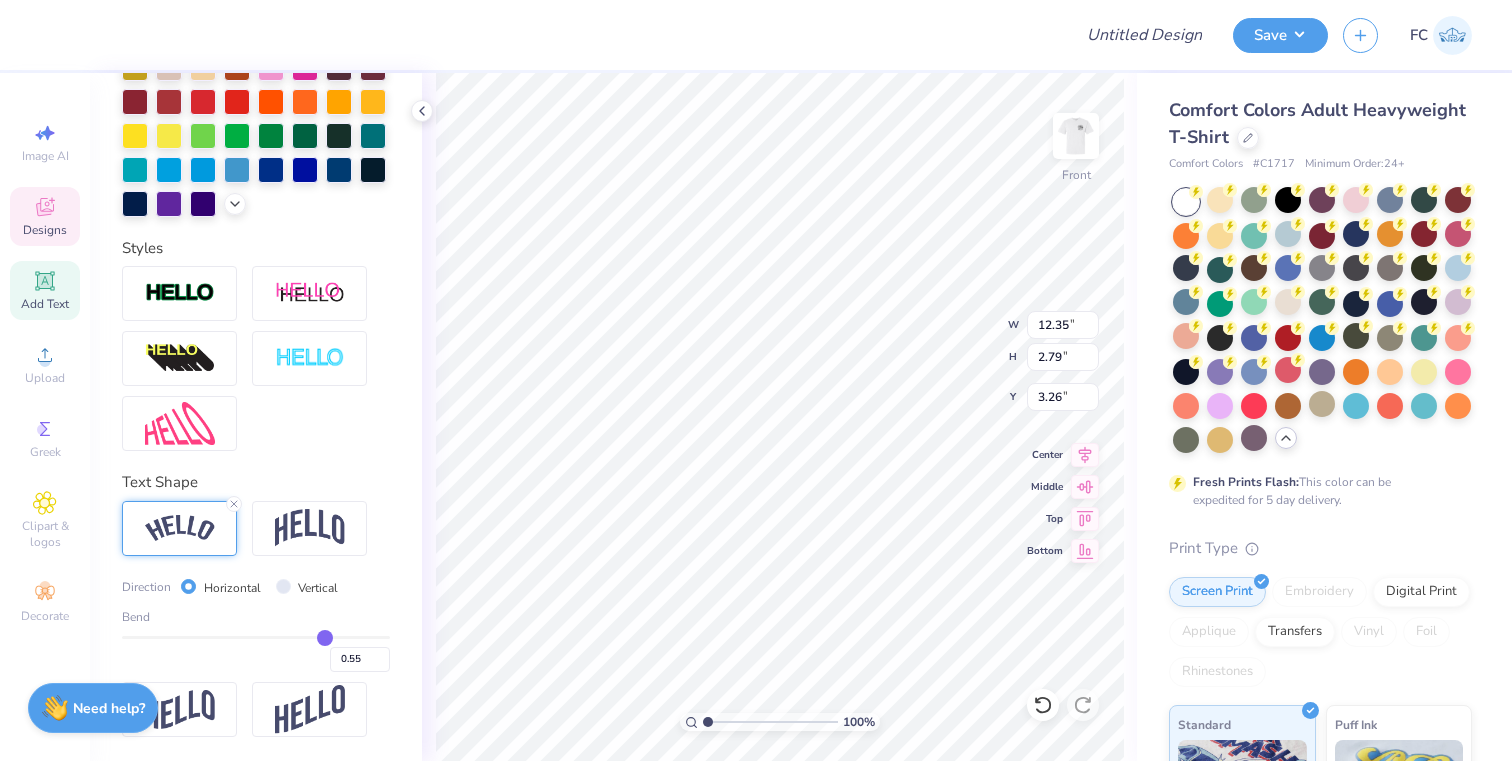 type on "0.5" 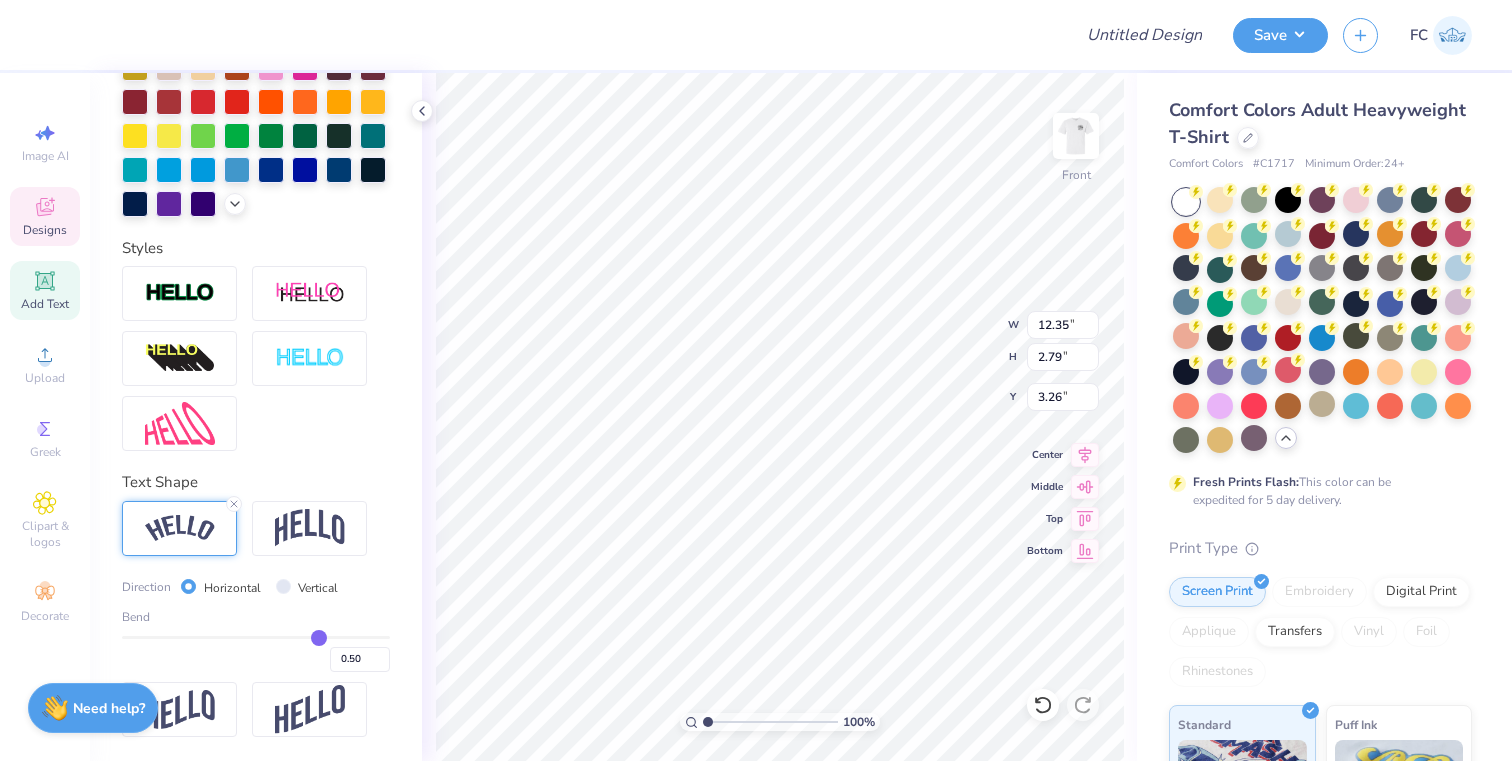 type on "0.49" 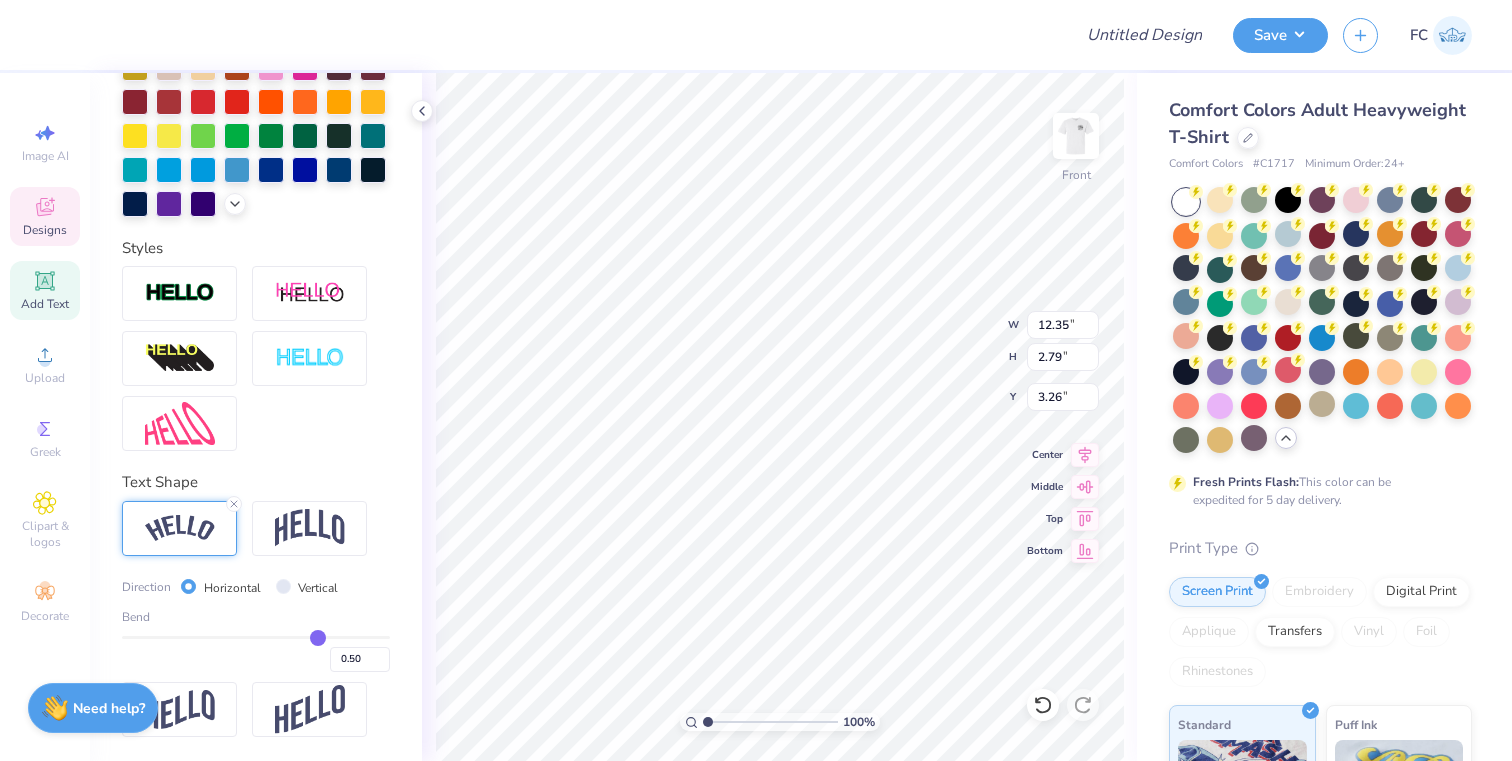 type on "0.49" 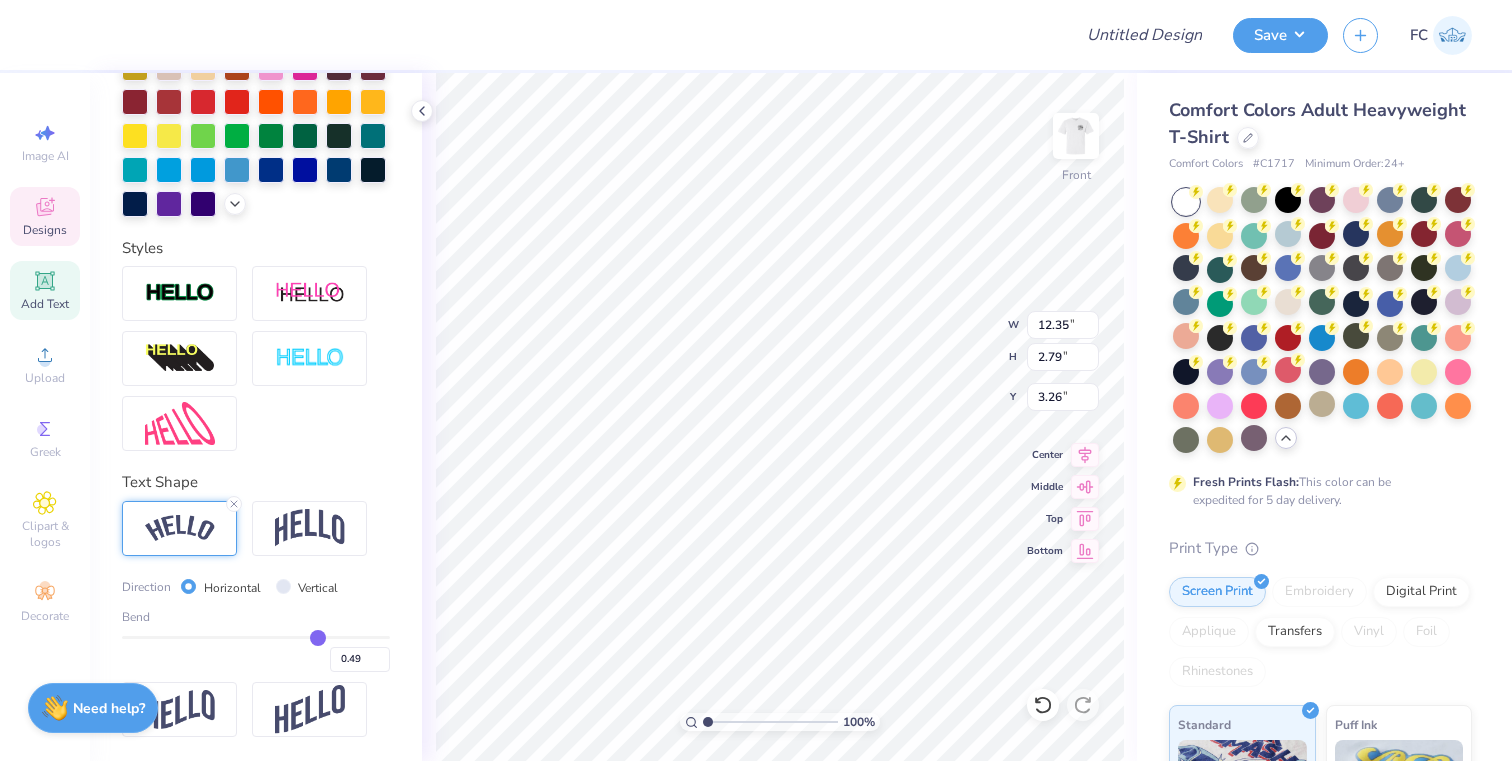 type on "0.48" 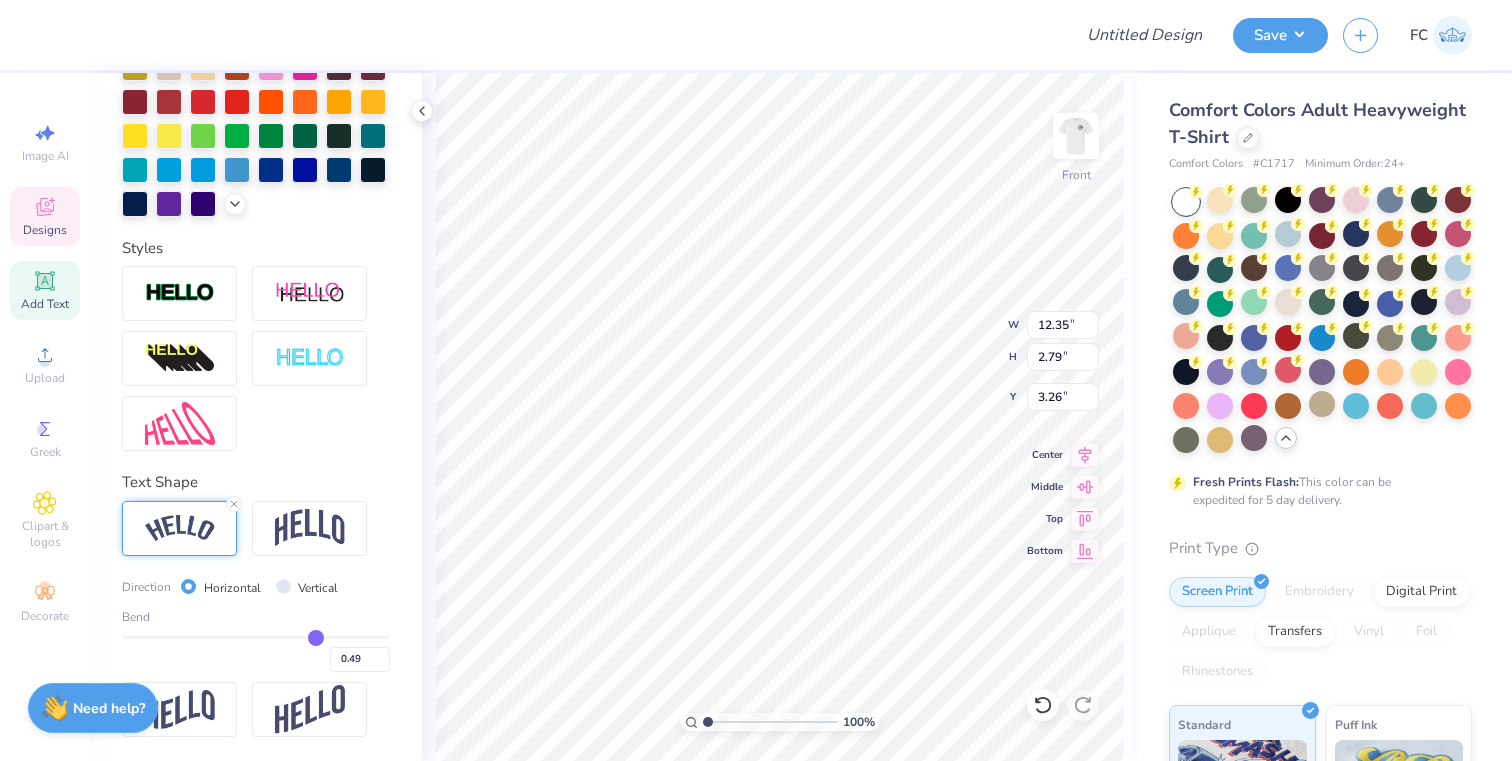 type on "0.48" 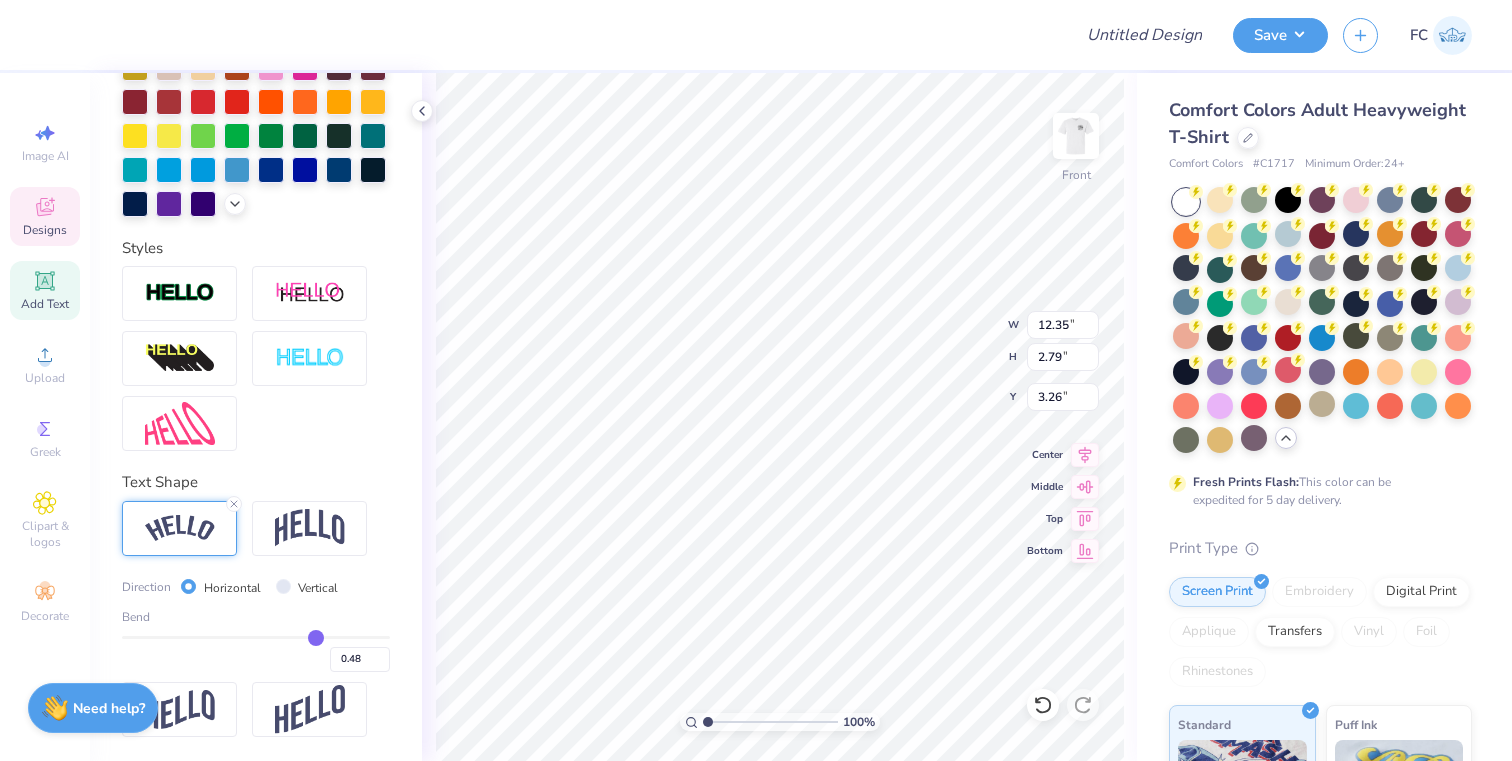 type on "0.48" 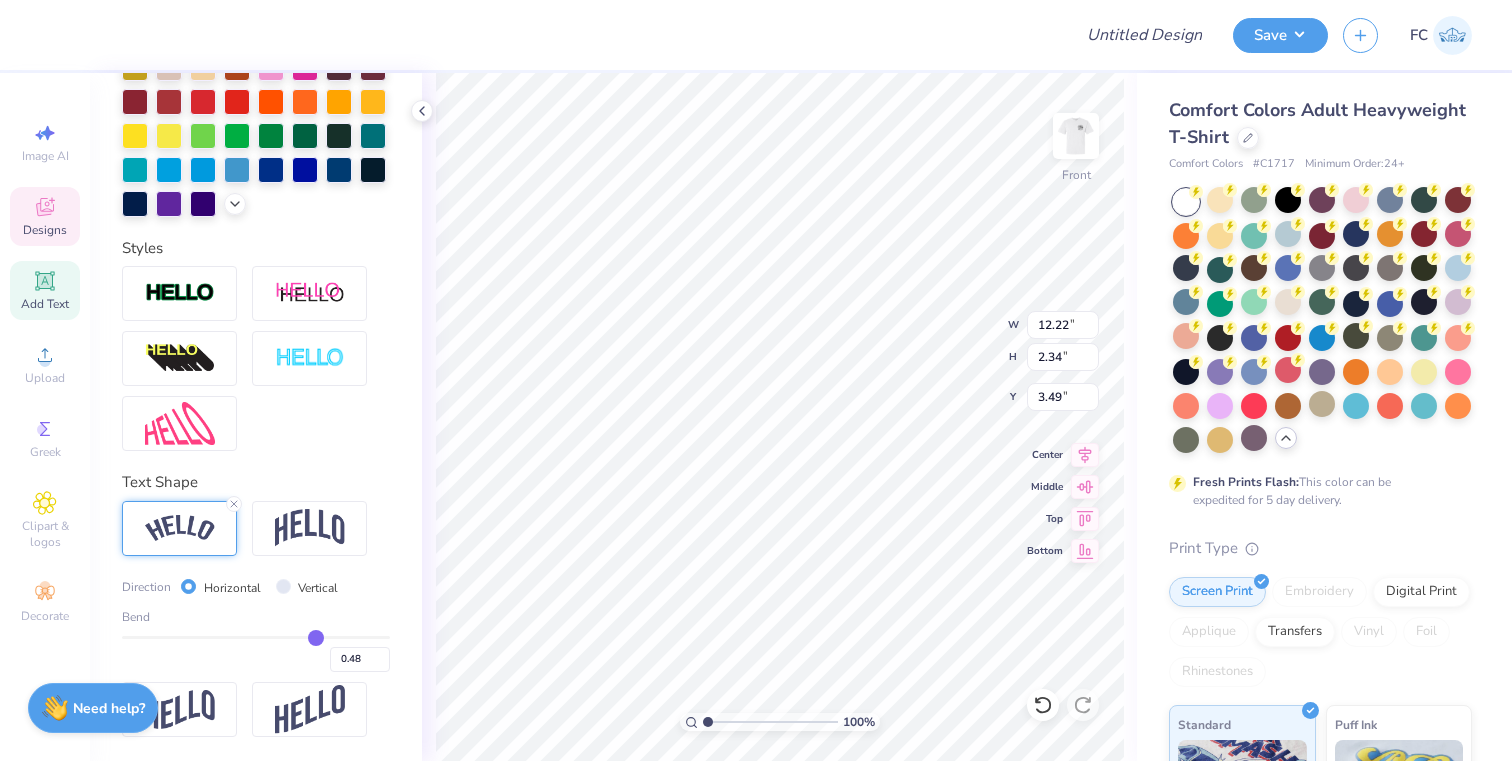 type on "0.56" 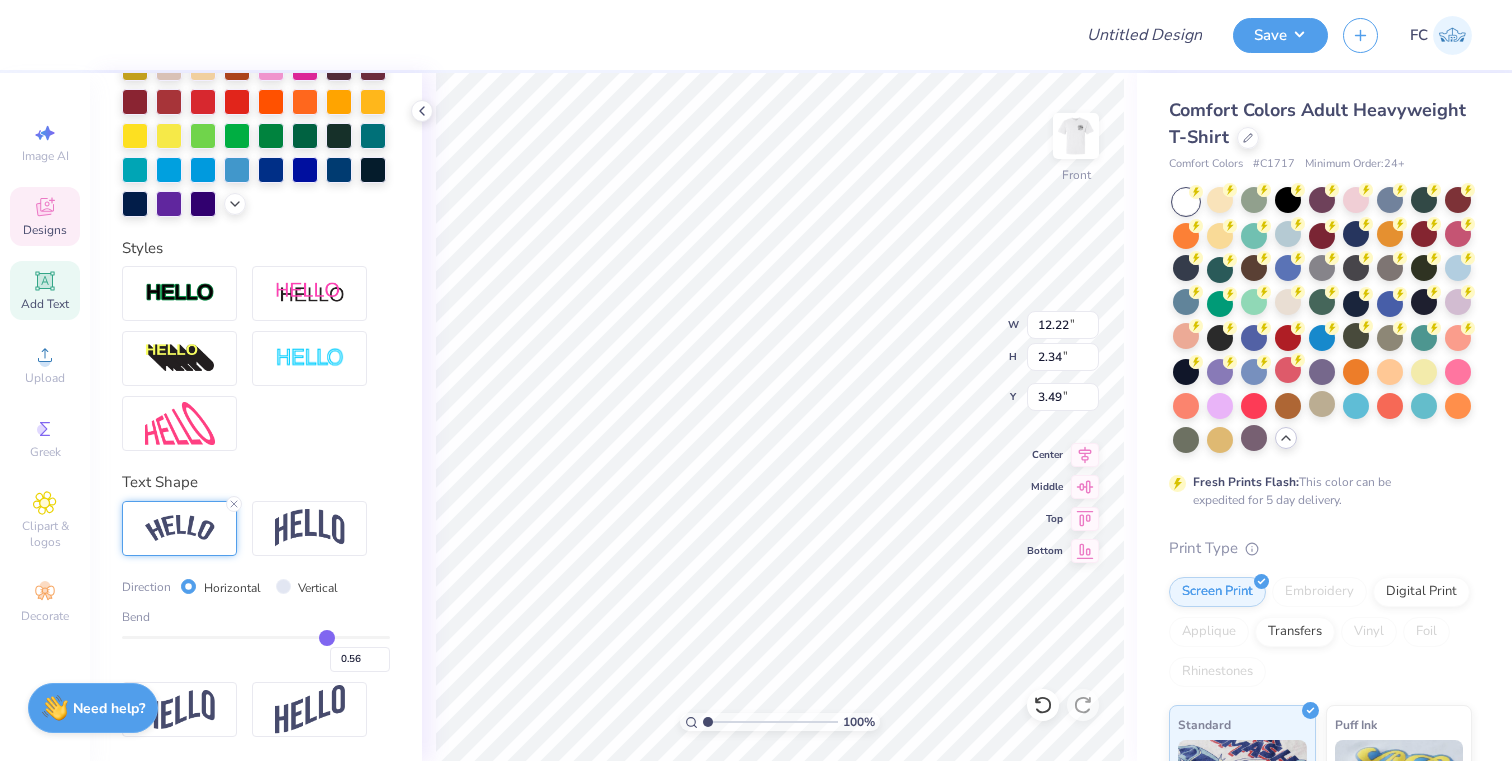 type on "0.58" 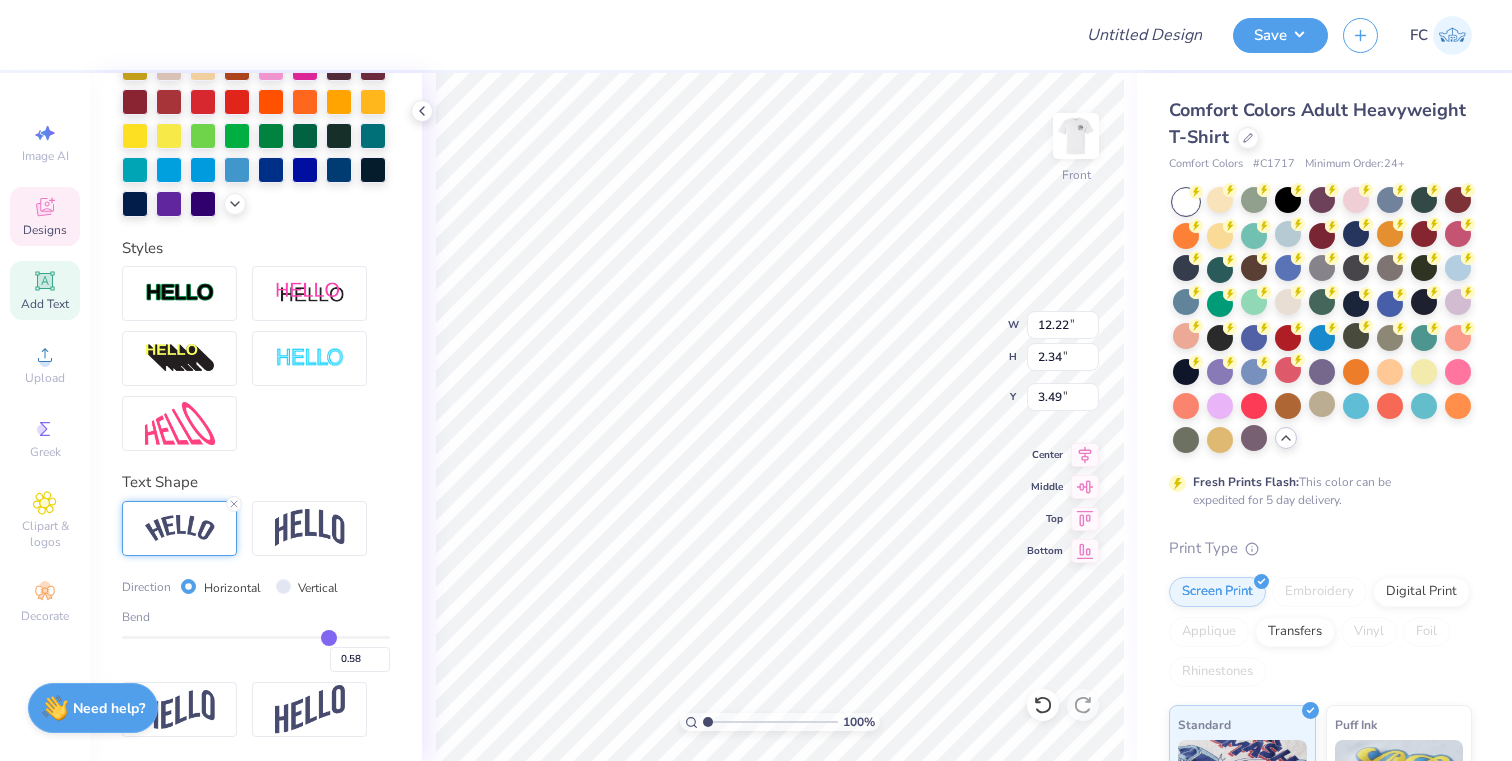 type on "0.6" 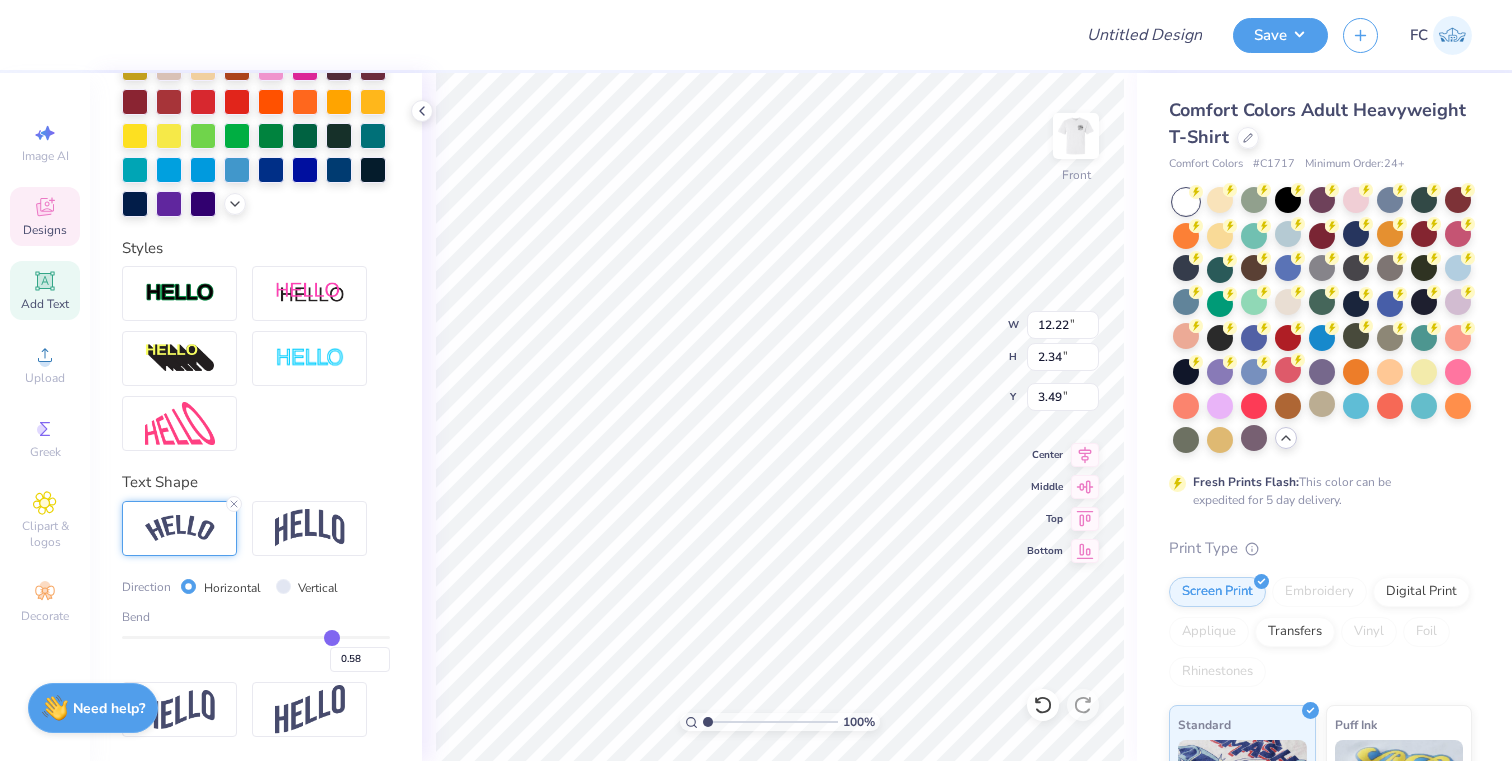 type on "0.60" 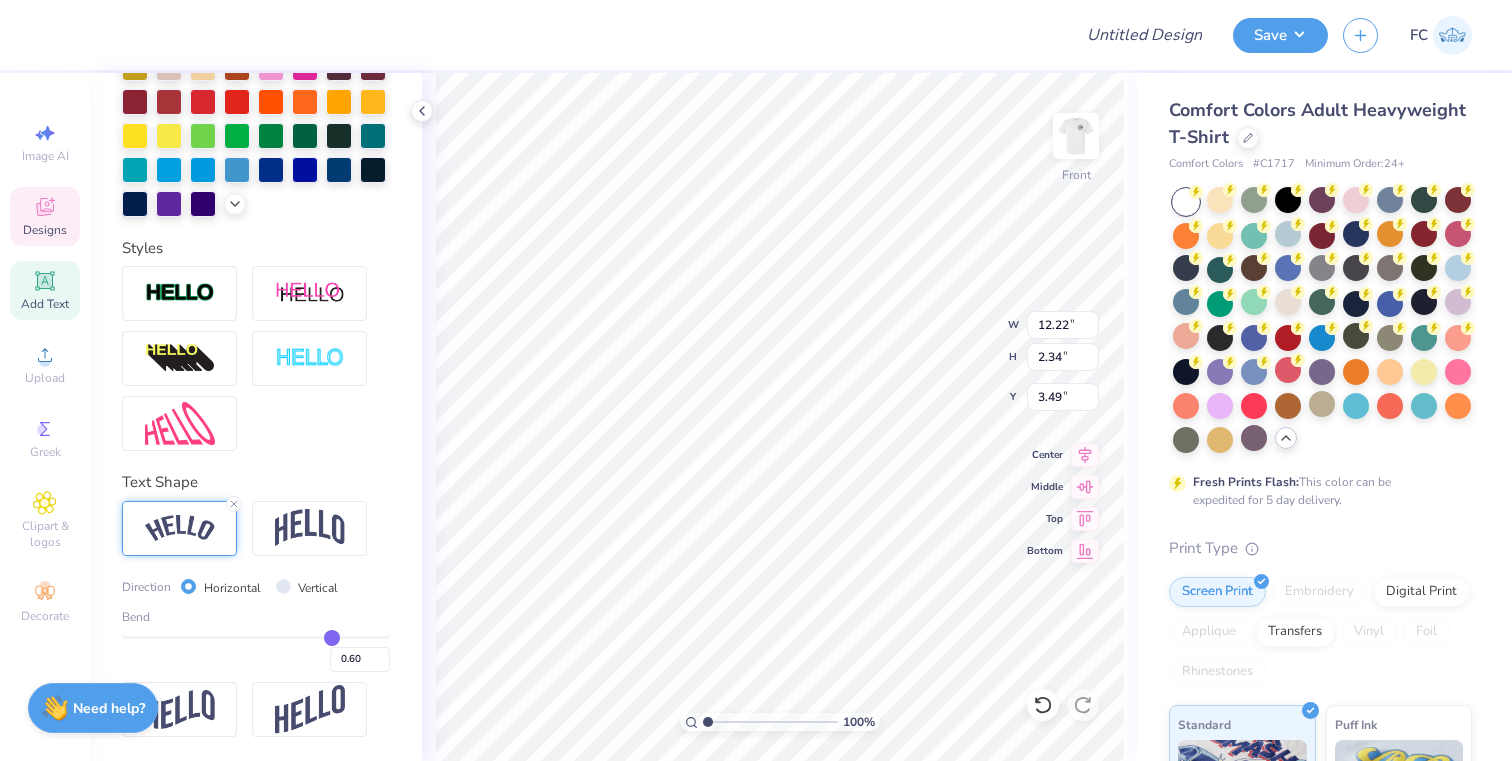 type on "0.61" 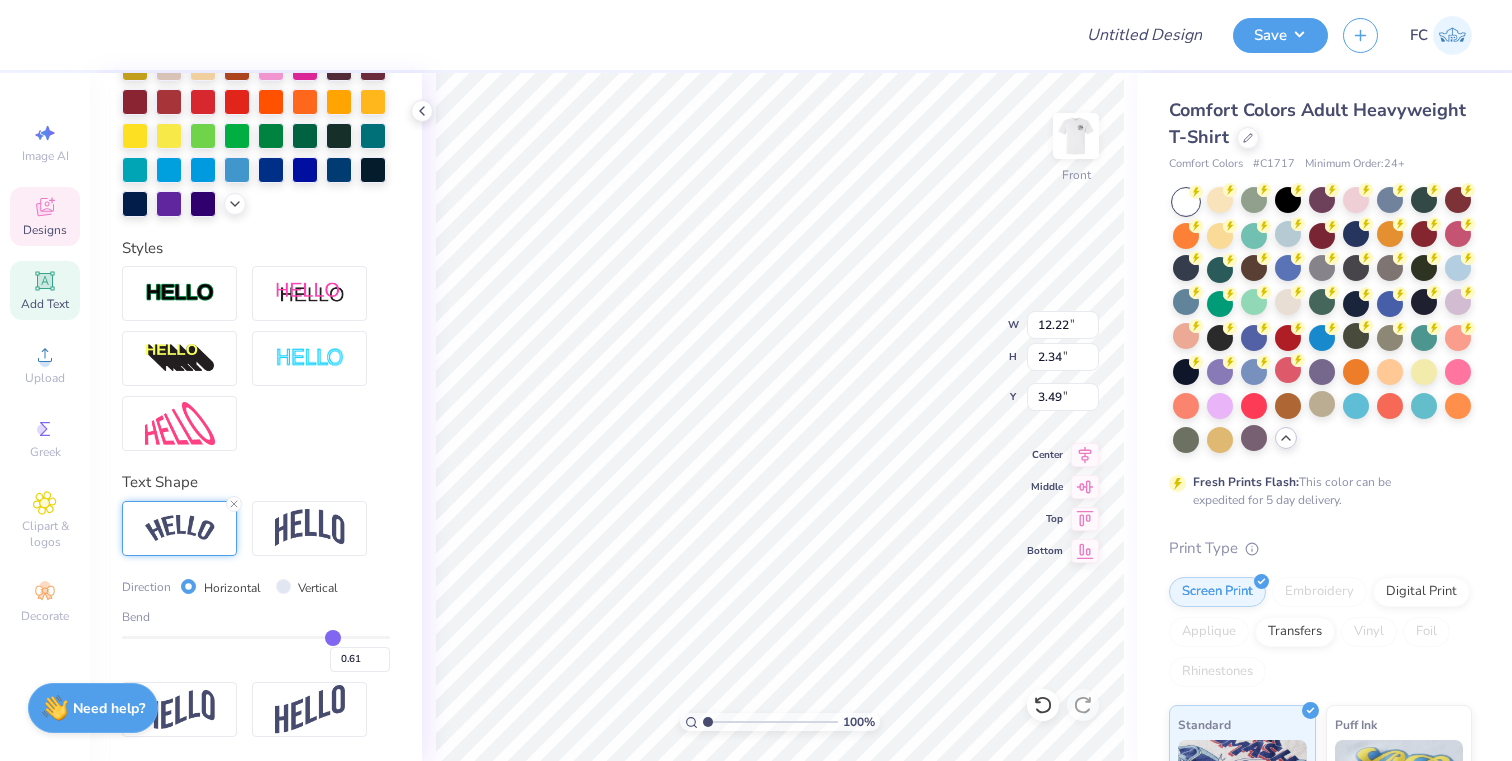 type on "0.62" 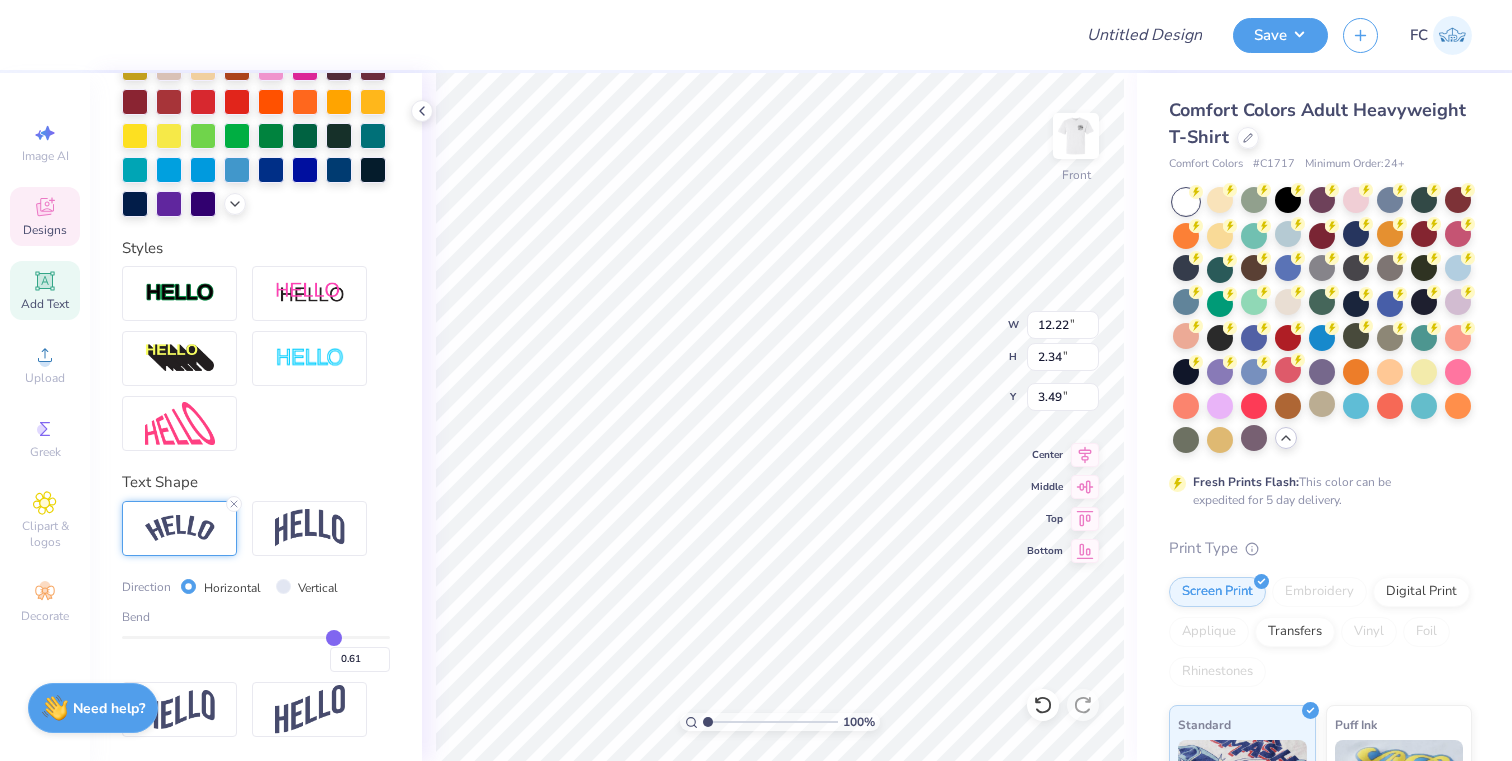 type on "0.62" 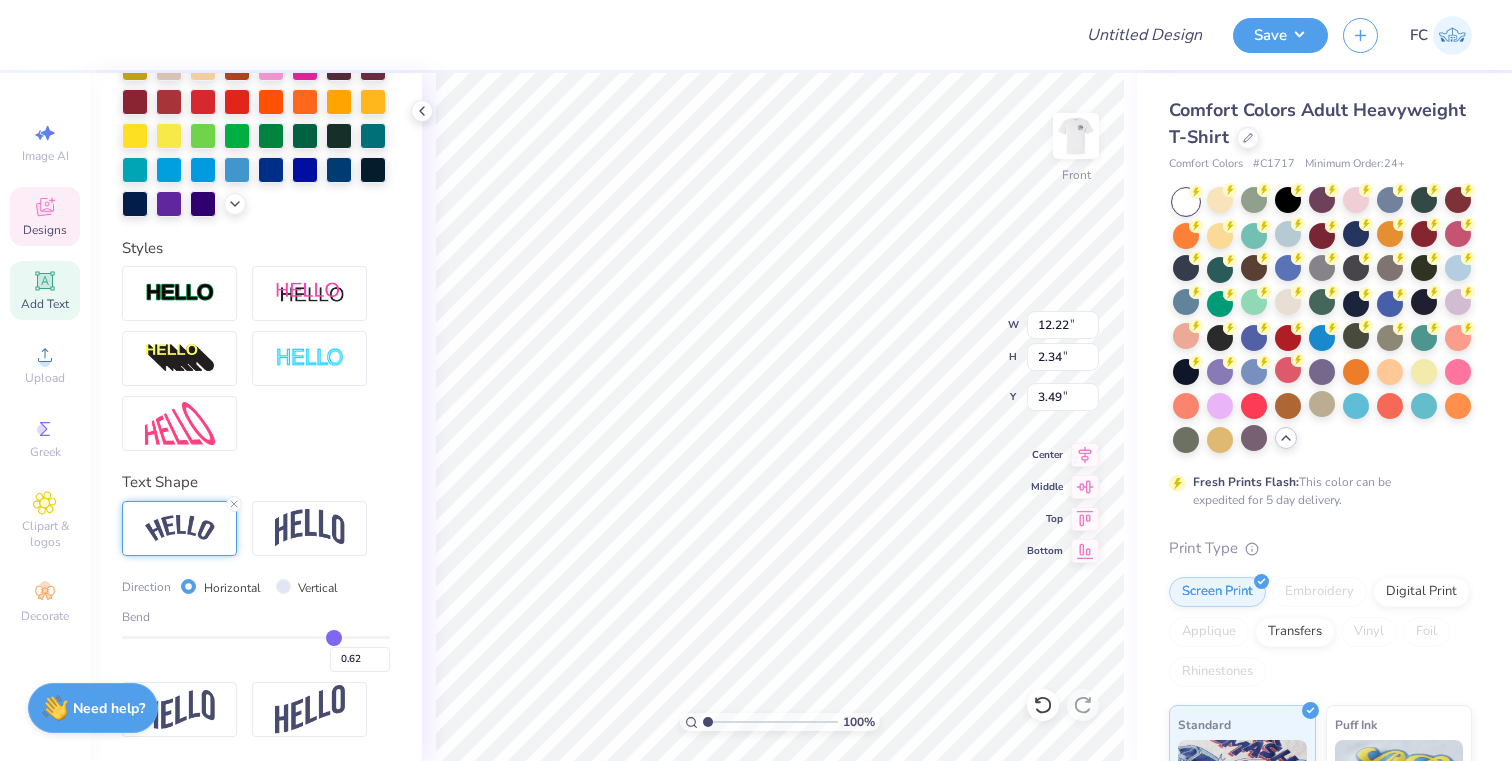 type on "0.63" 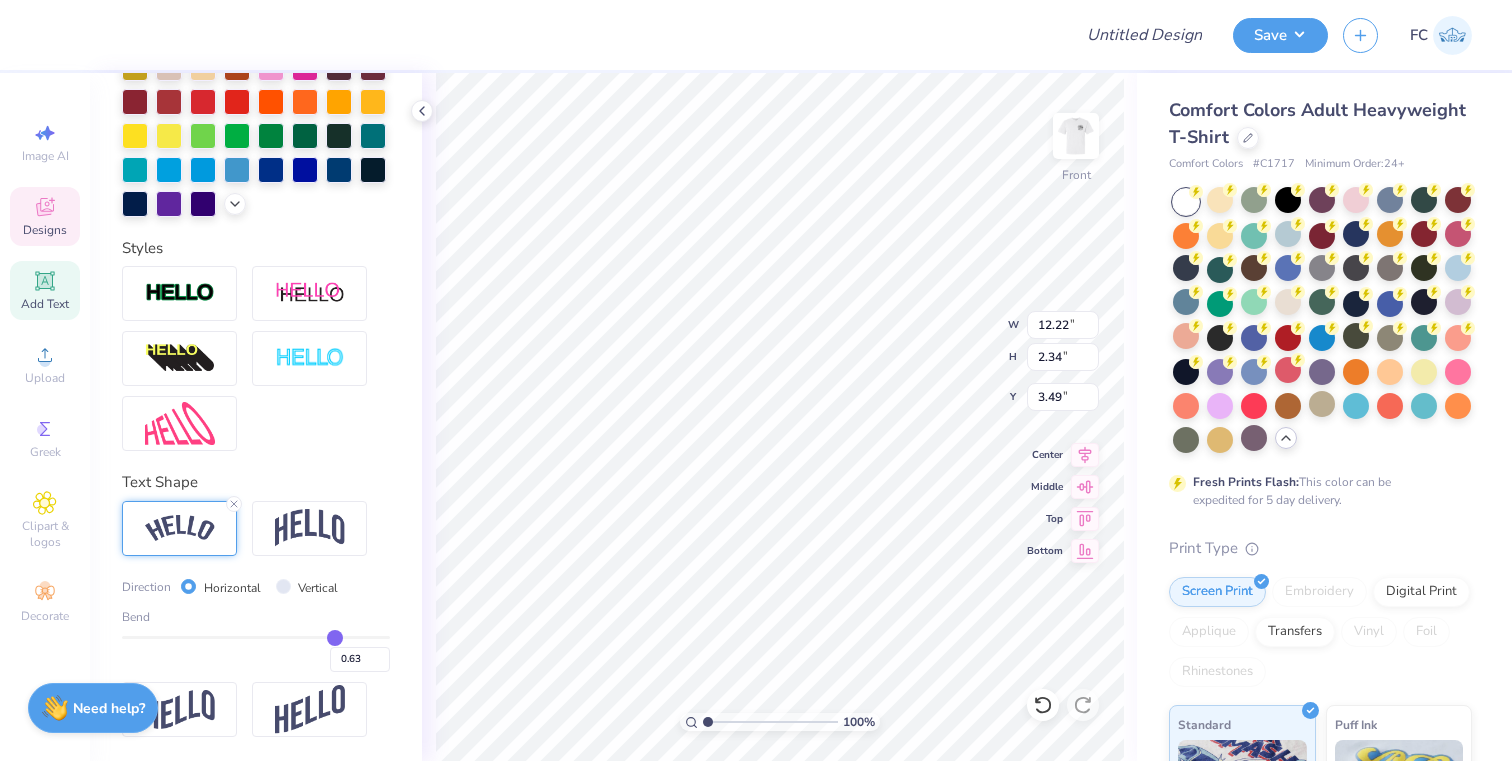type on "0.64" 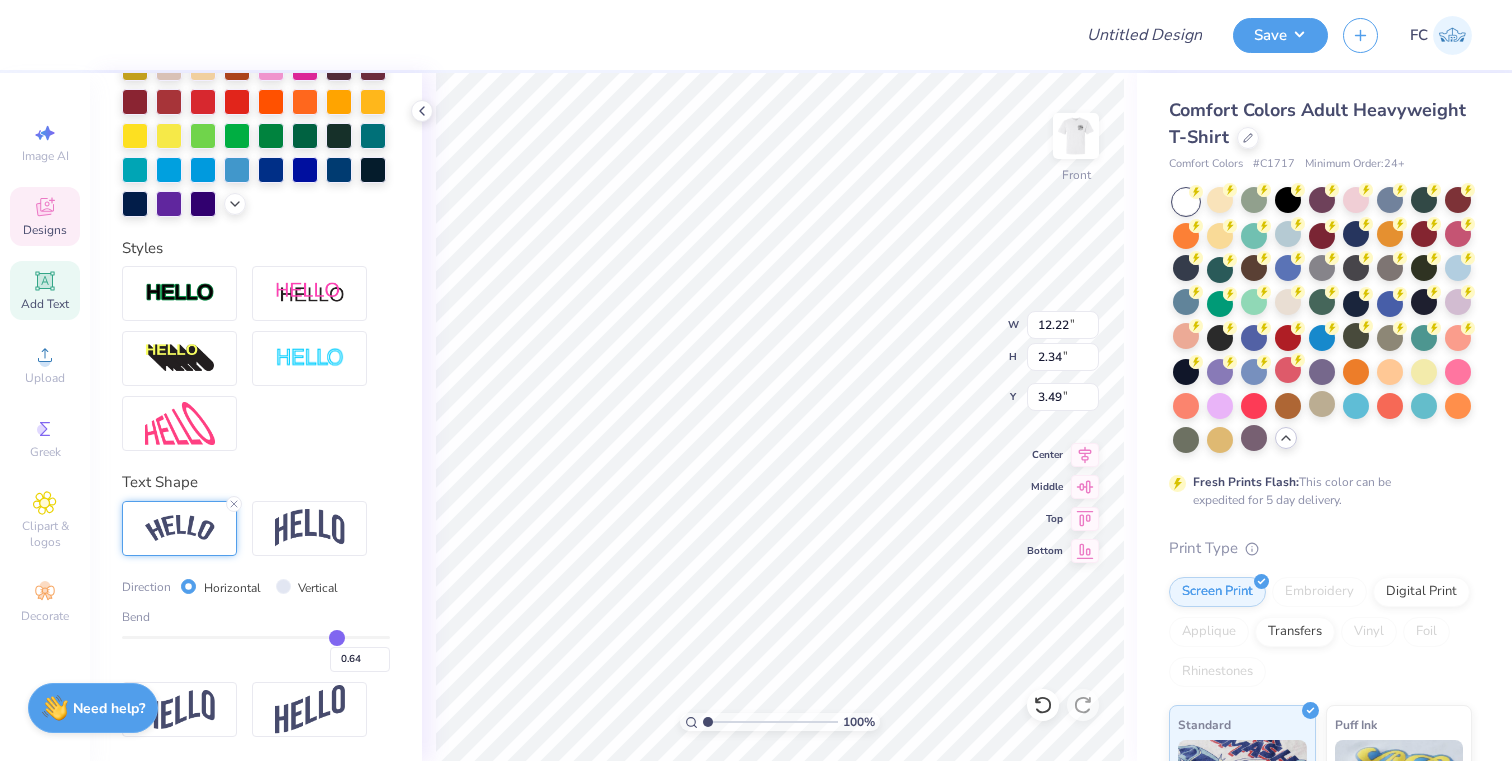 type on "0.65" 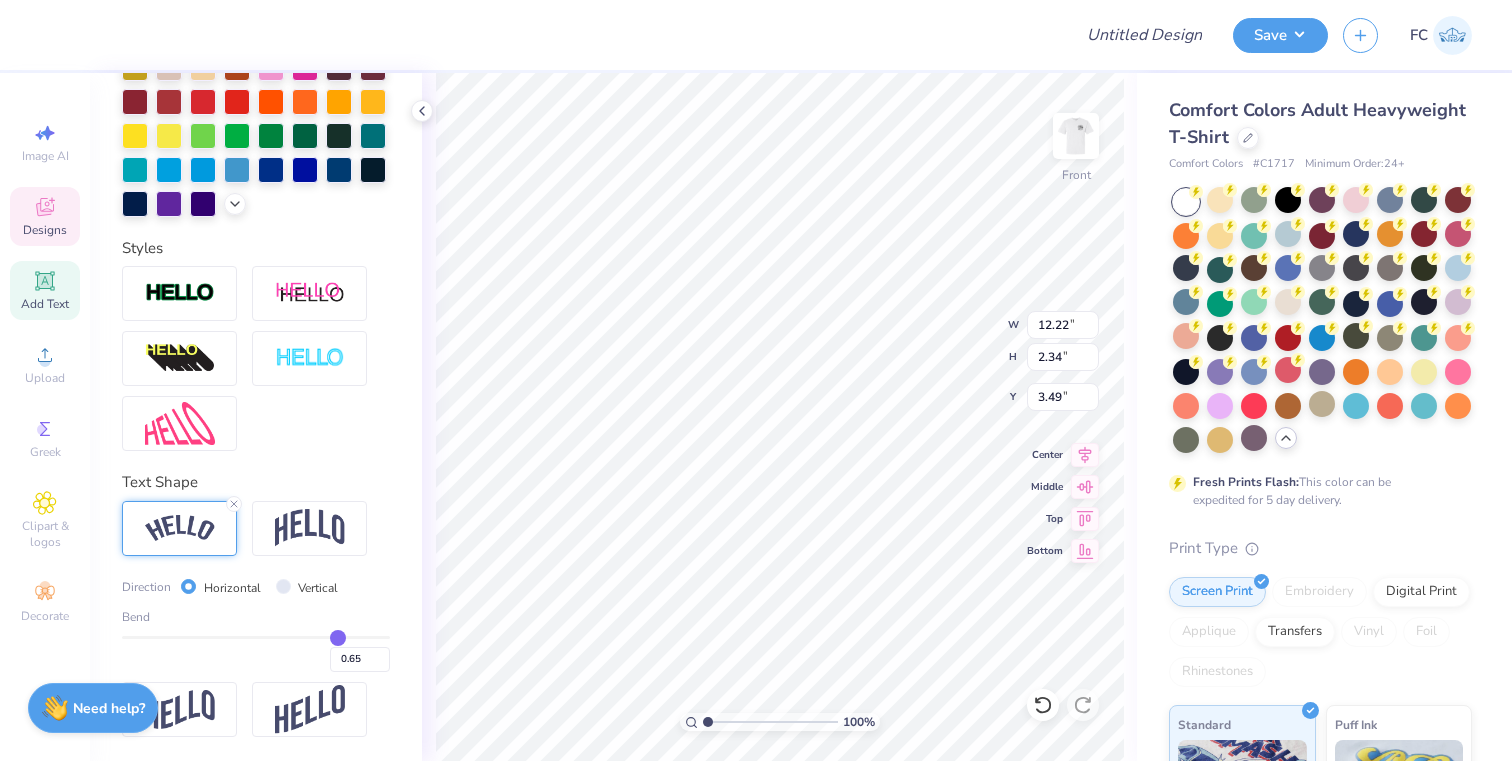 type on "0.66" 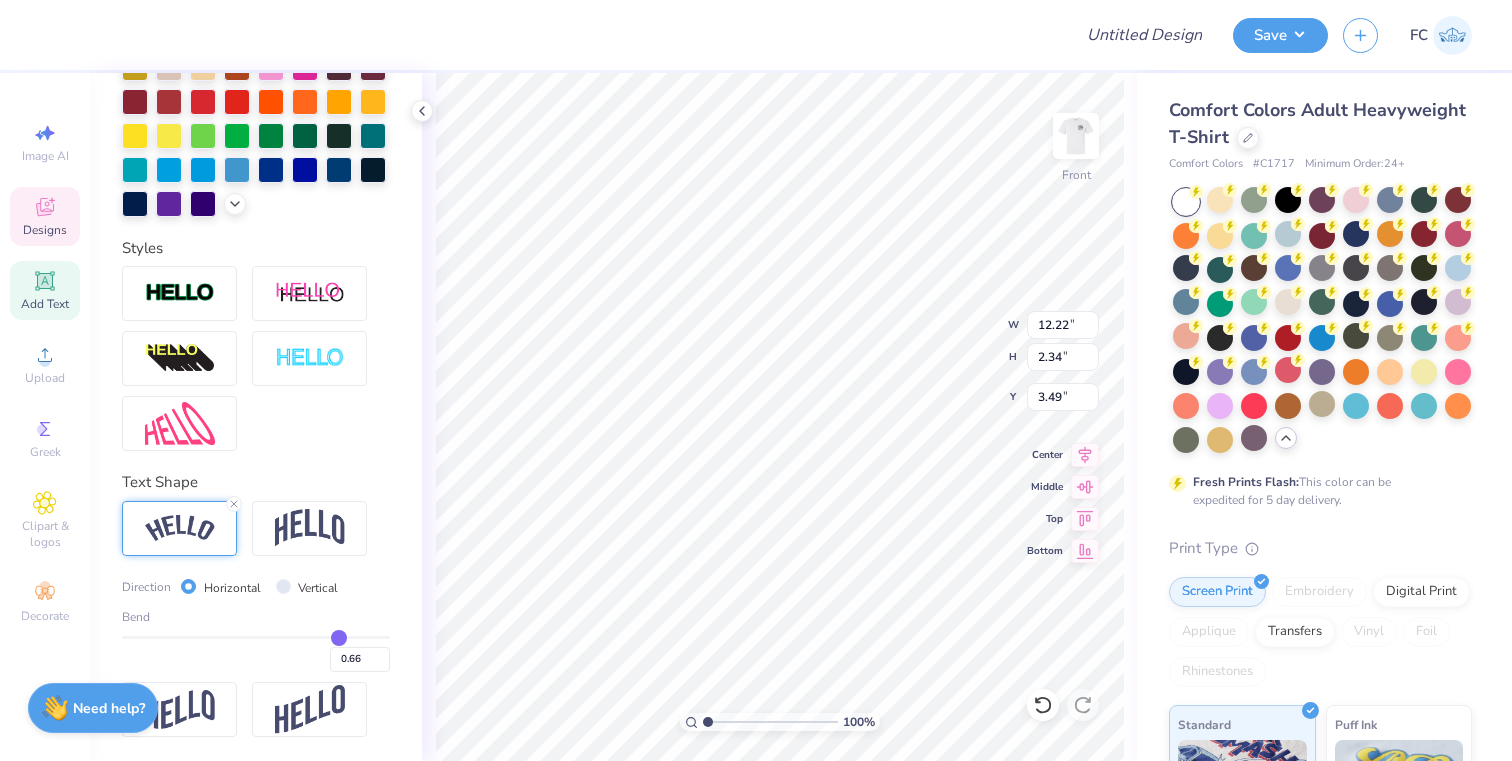 type on "0.67" 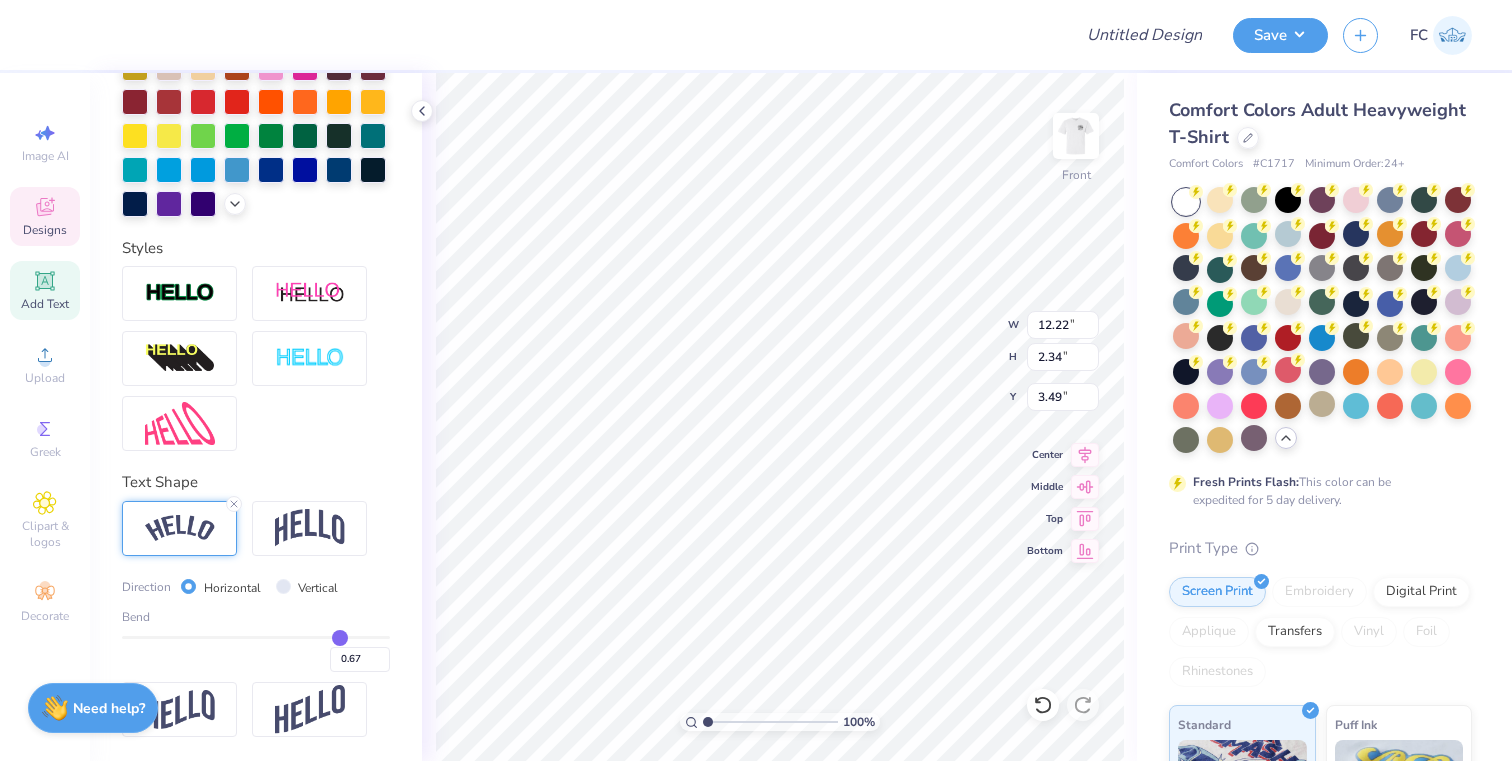 type on "0.68" 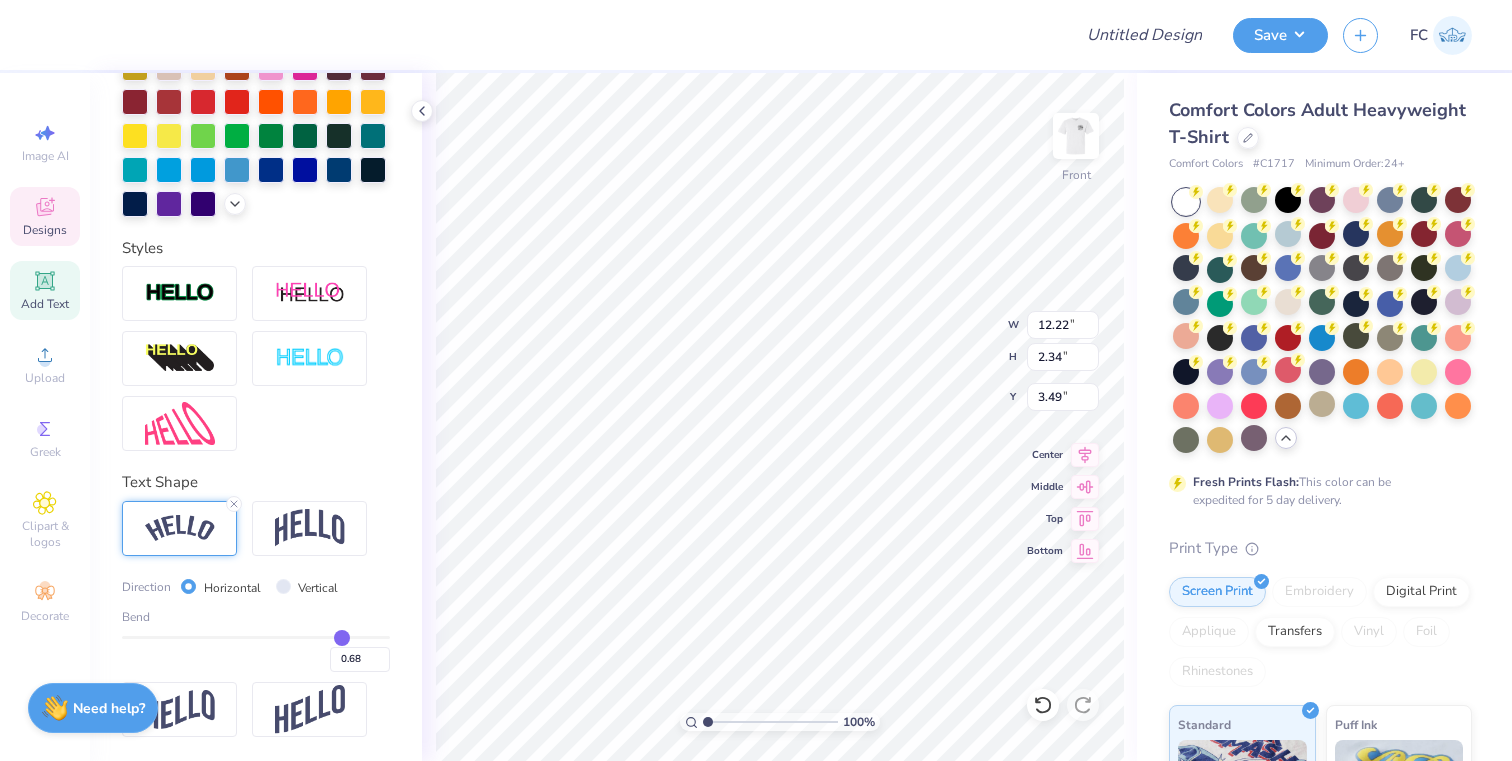 drag, startPoint x: 316, startPoint y: 635, endPoint x: 341, endPoint y: 635, distance: 25 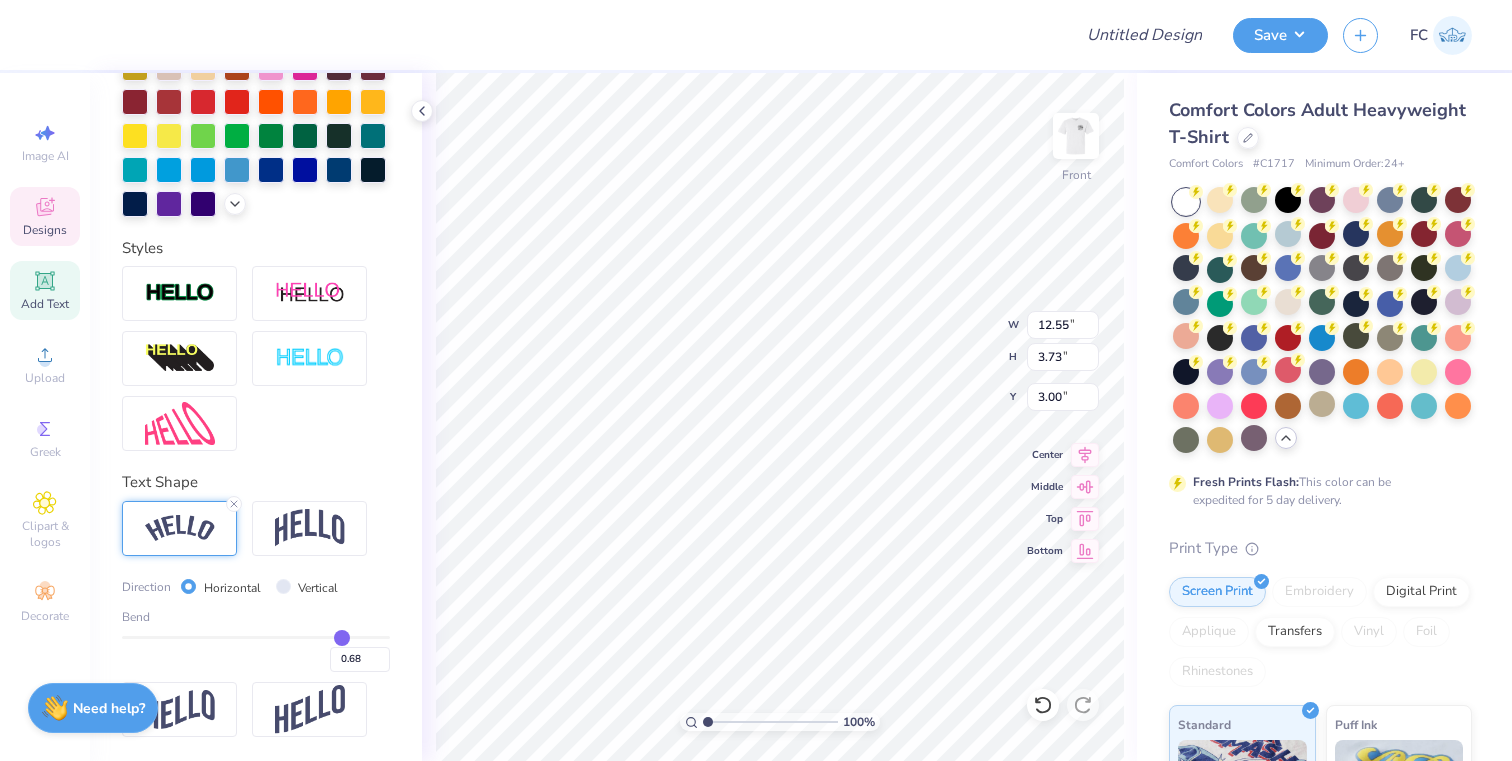 type on "11.67" 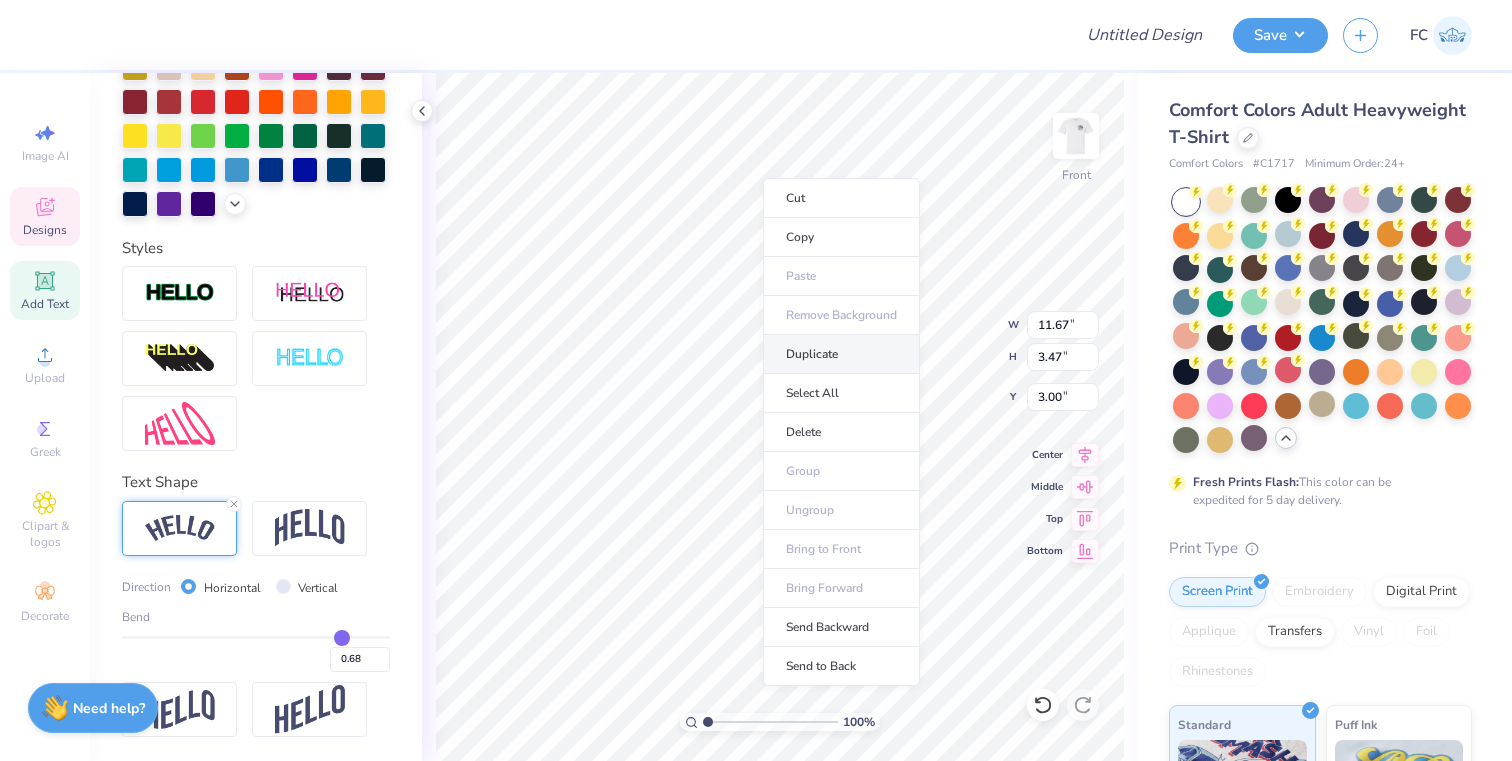 click on "Duplicate" at bounding box center [841, 354] 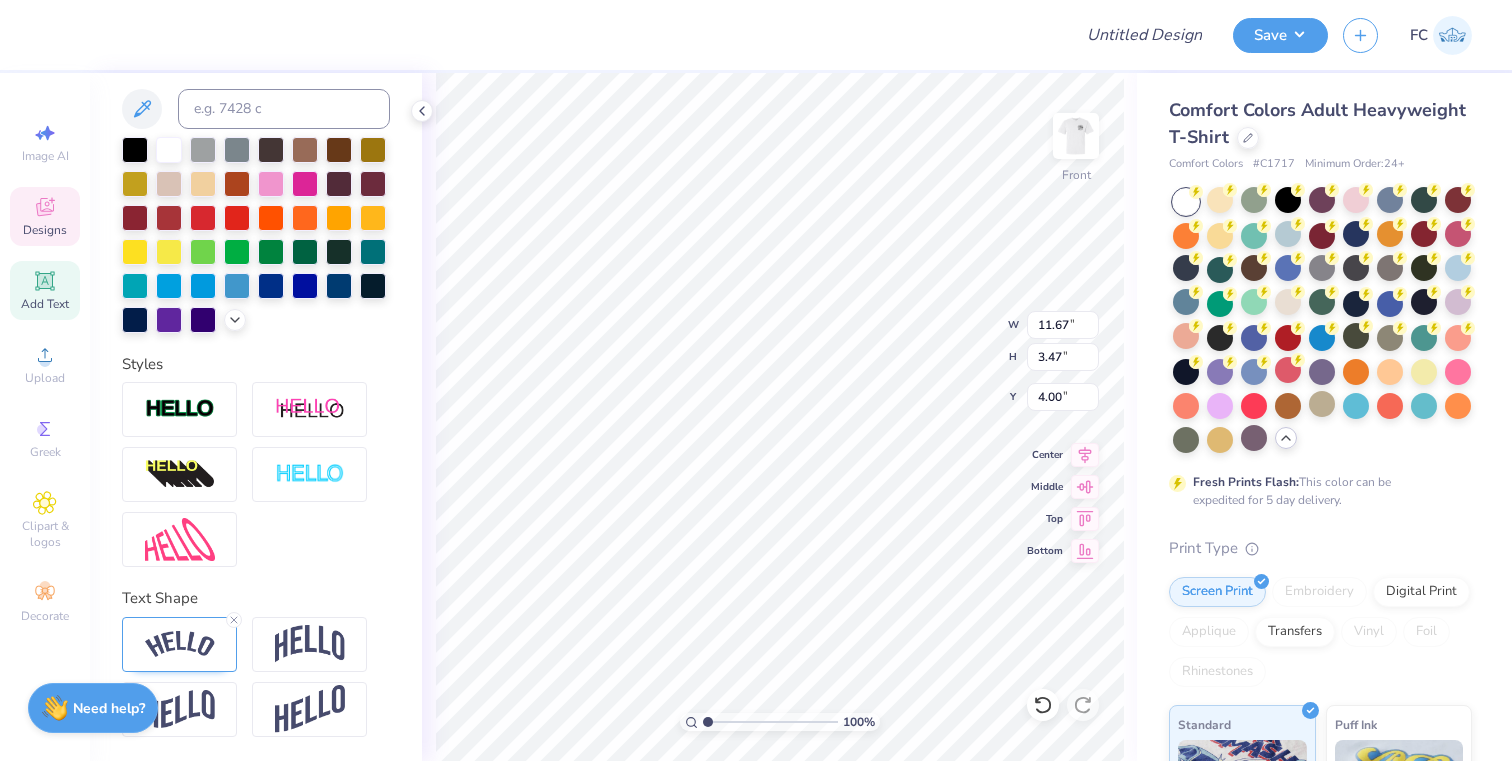 scroll, scrollTop: 401, scrollLeft: 0, axis: vertical 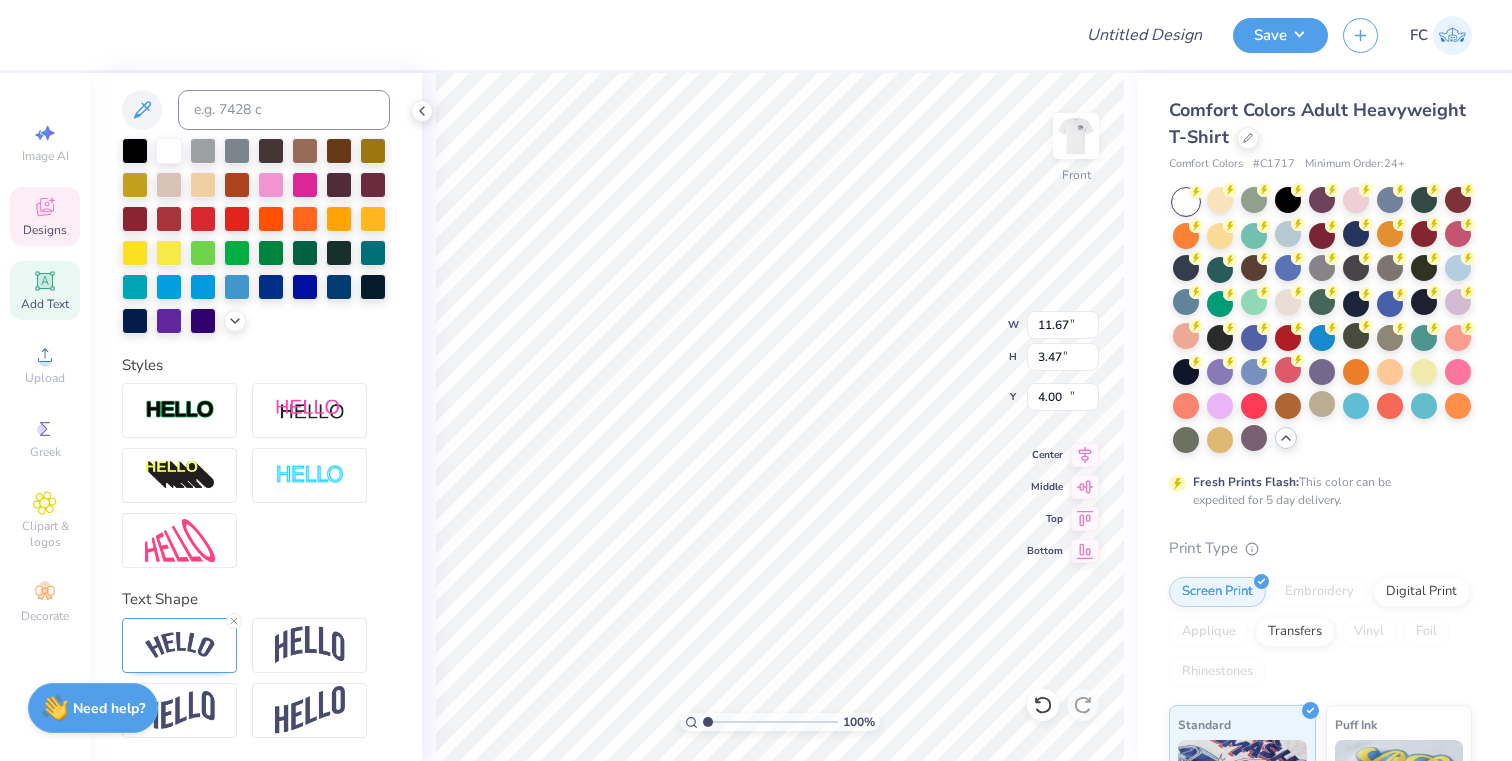 type on "15.88" 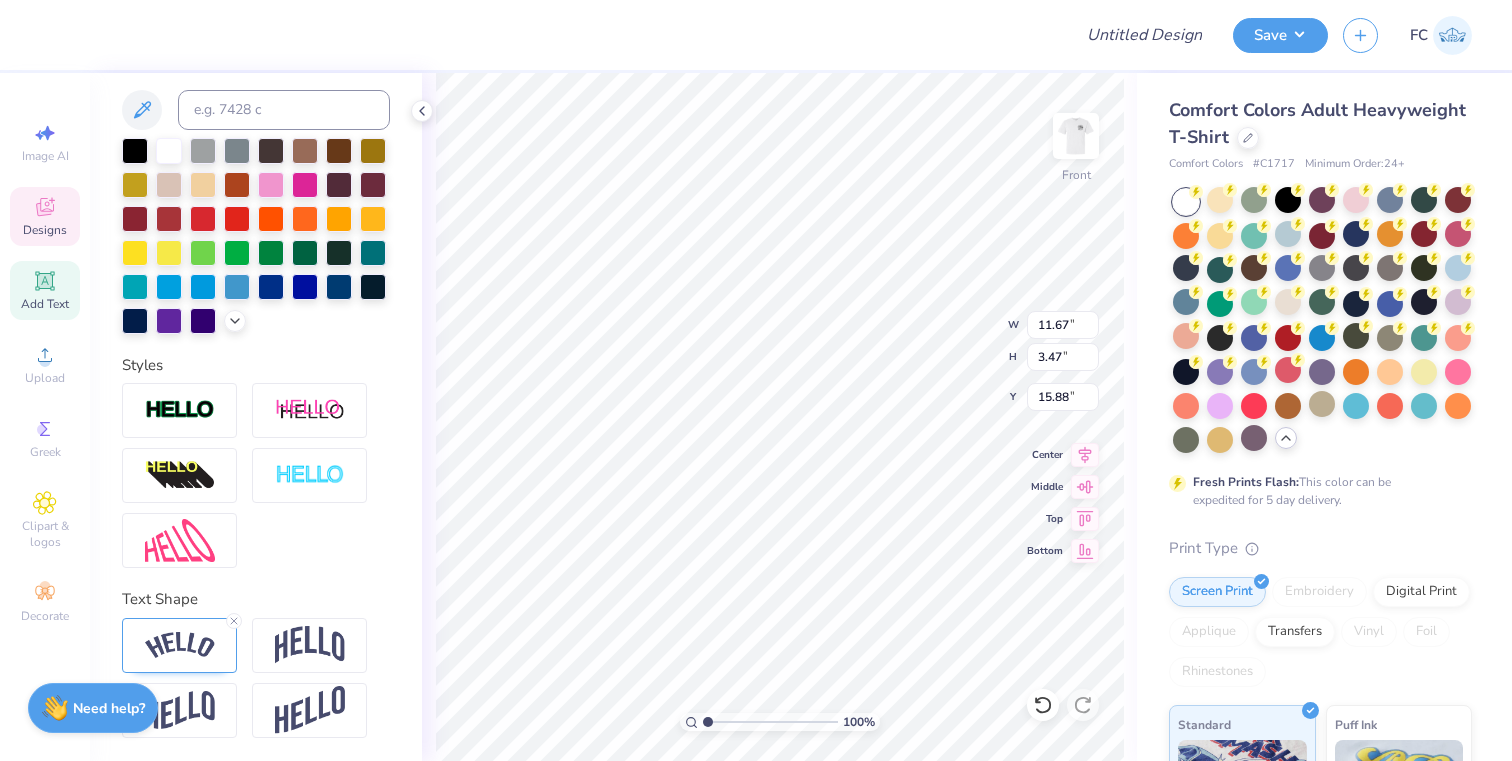 scroll, scrollTop: 0, scrollLeft: 5, axis: horizontal 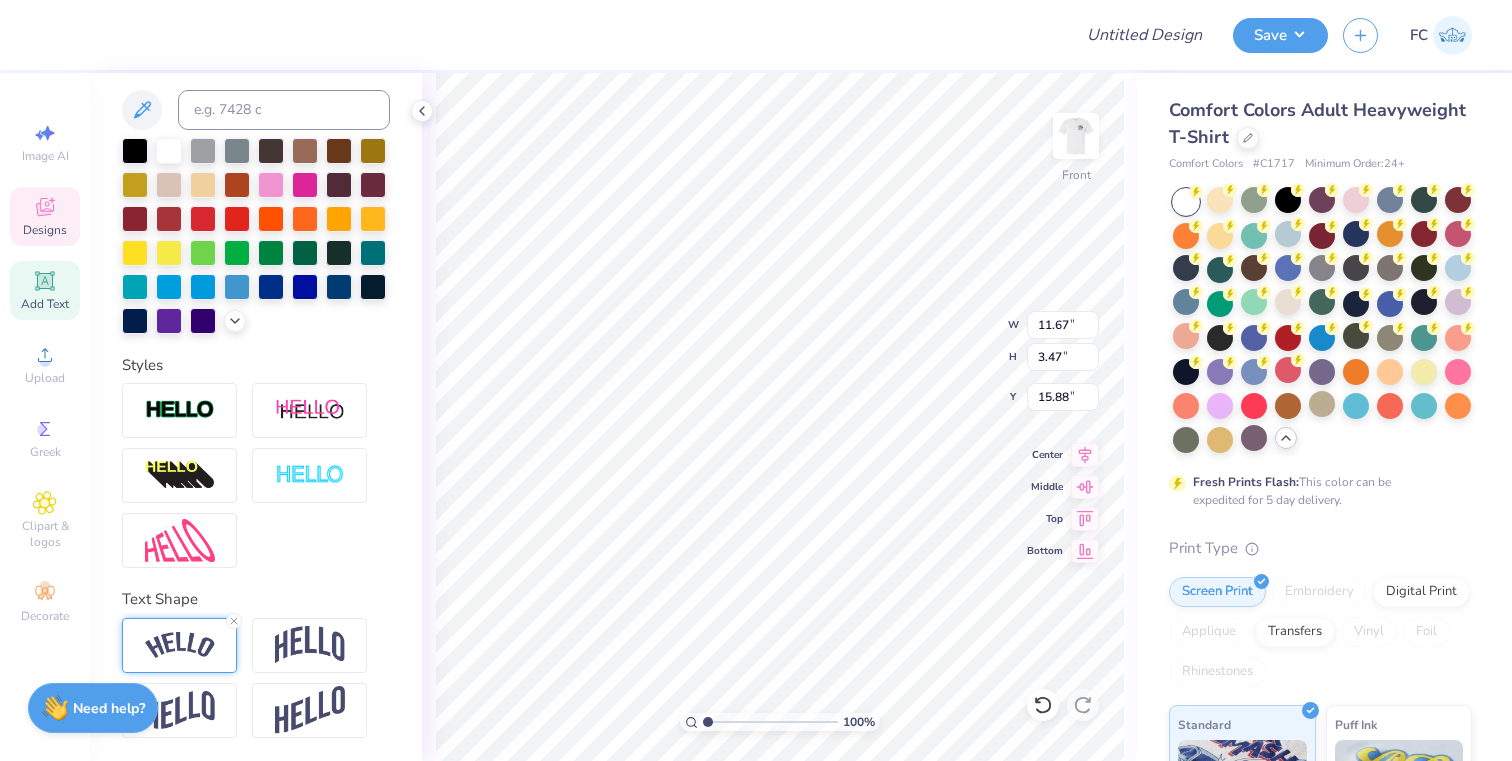 type on "KDR" 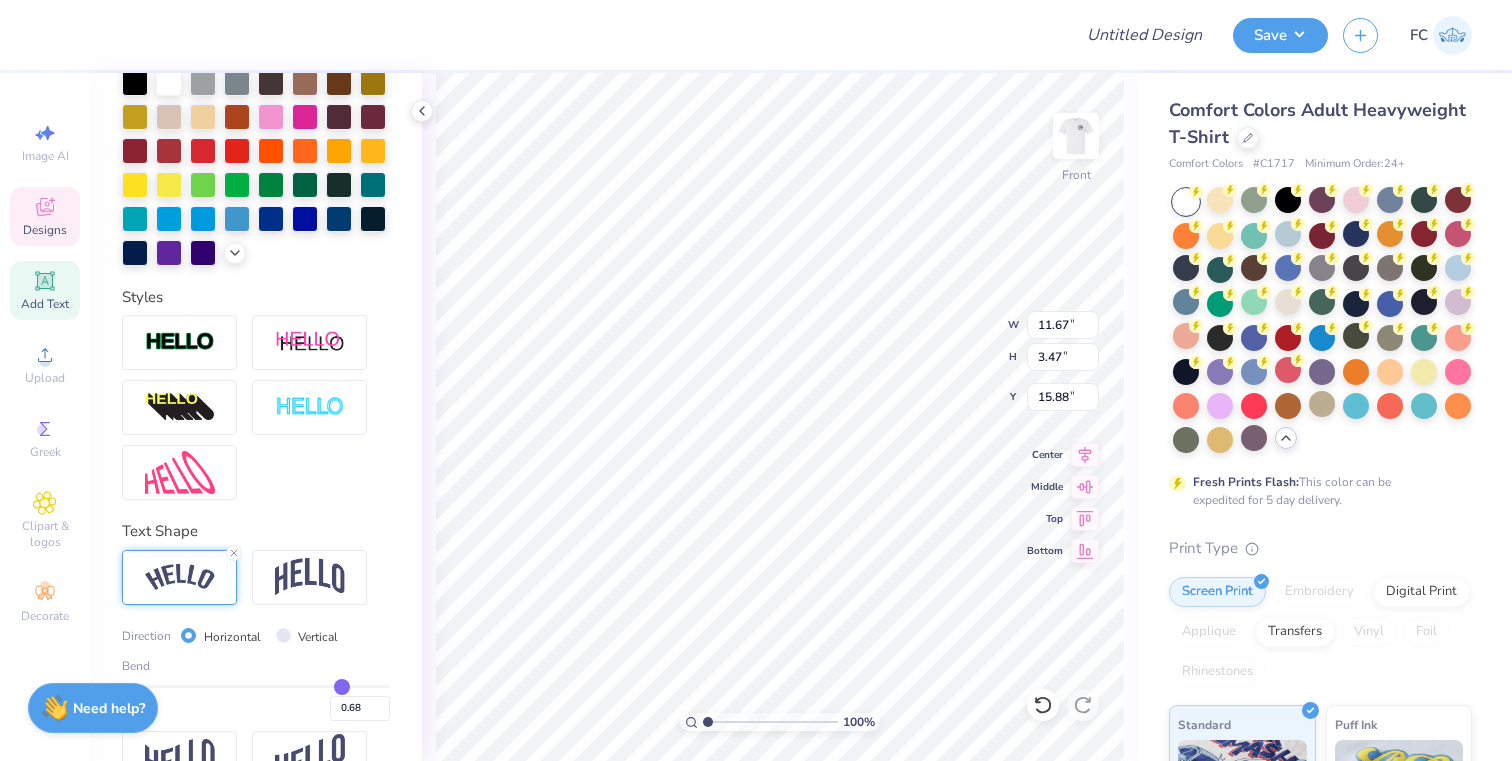 scroll, scrollTop: 518, scrollLeft: 0, axis: vertical 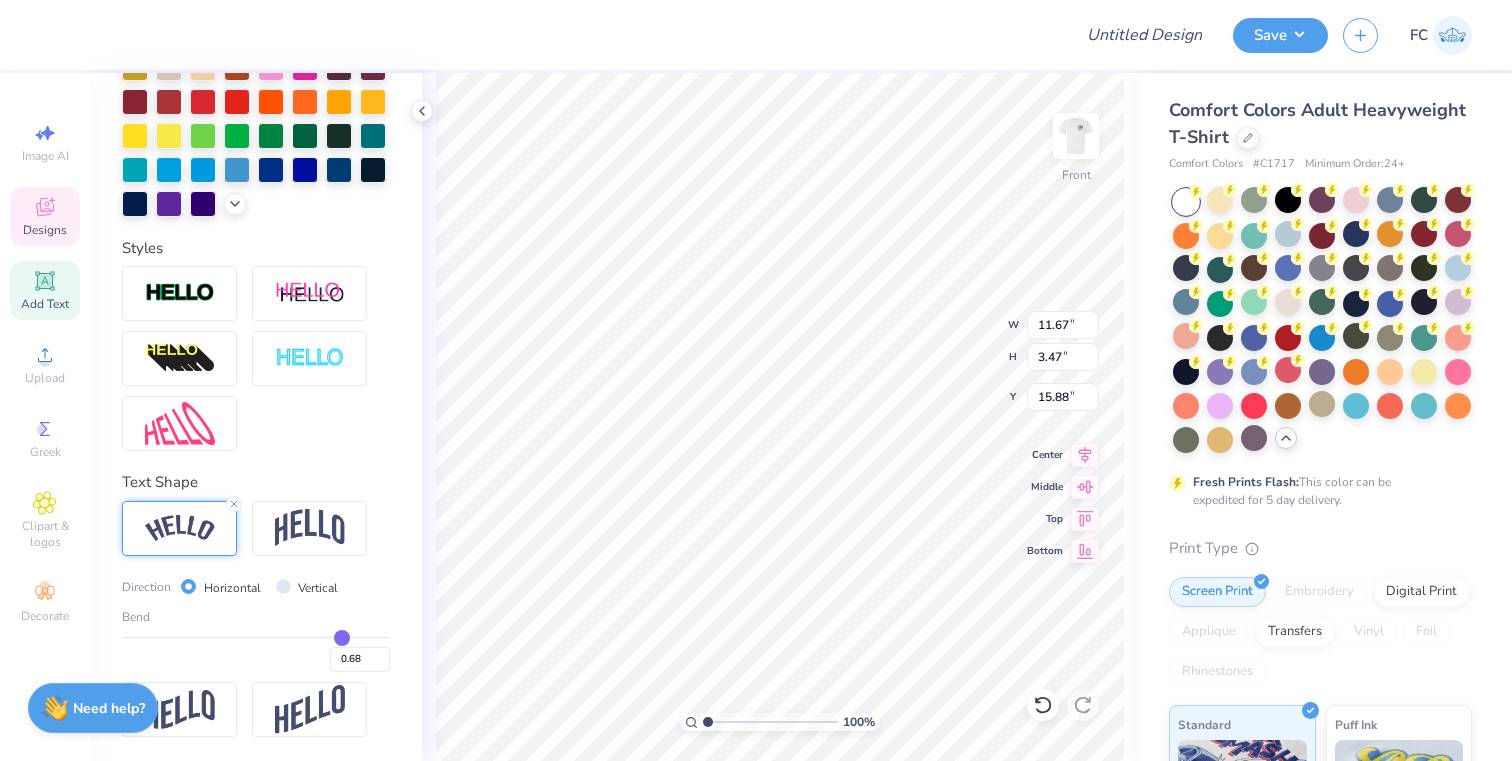 type on "0.66" 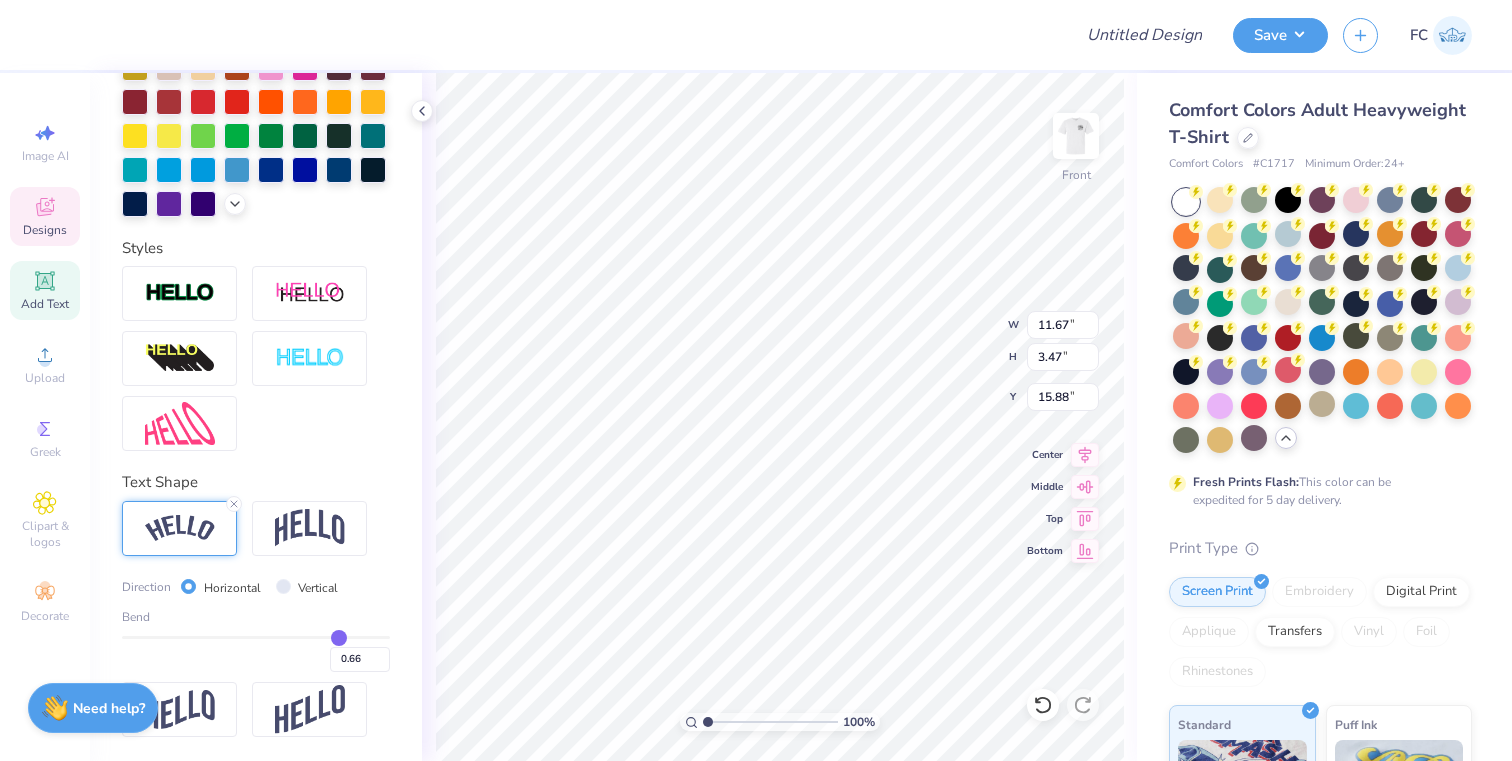 type on "0.63" 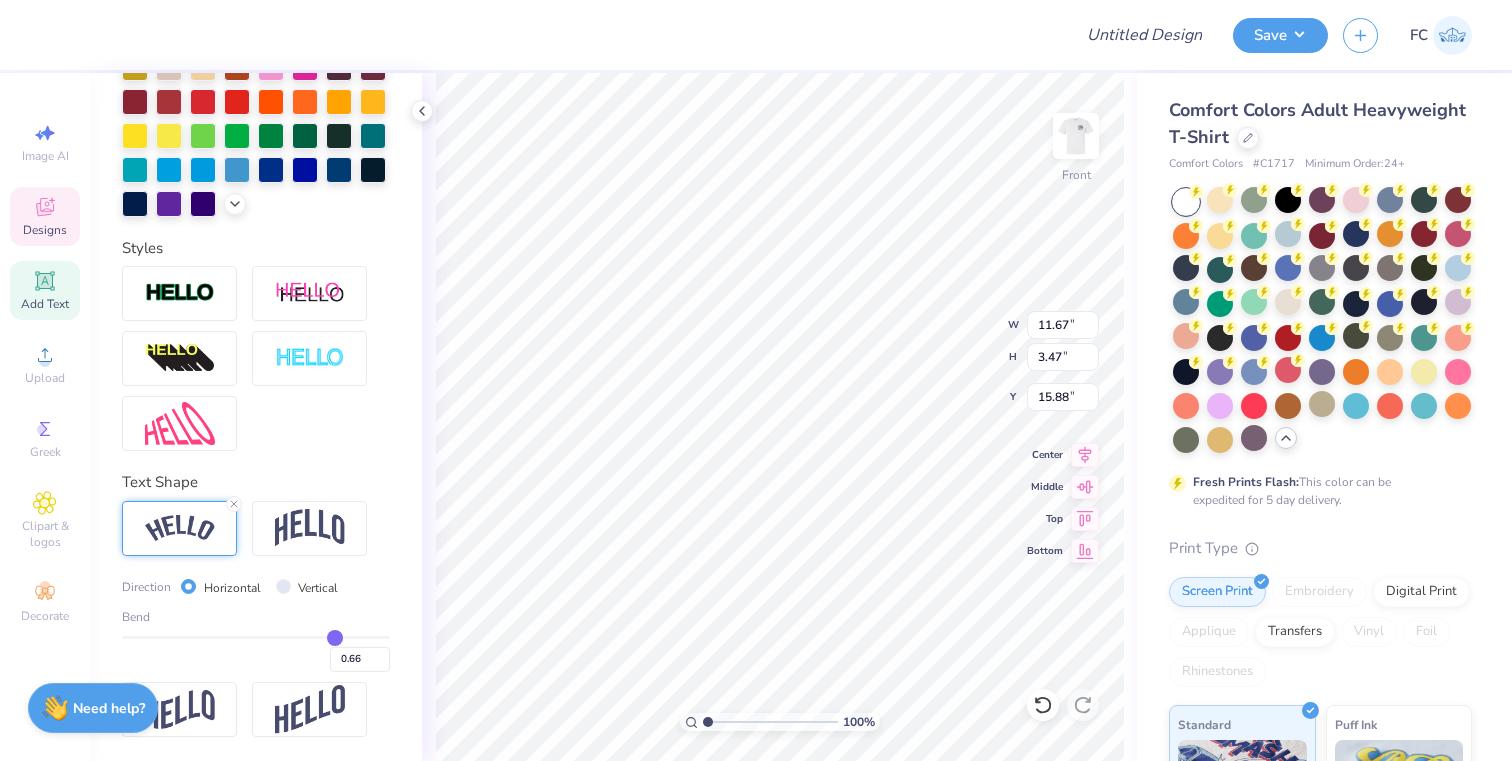type on "0.63" 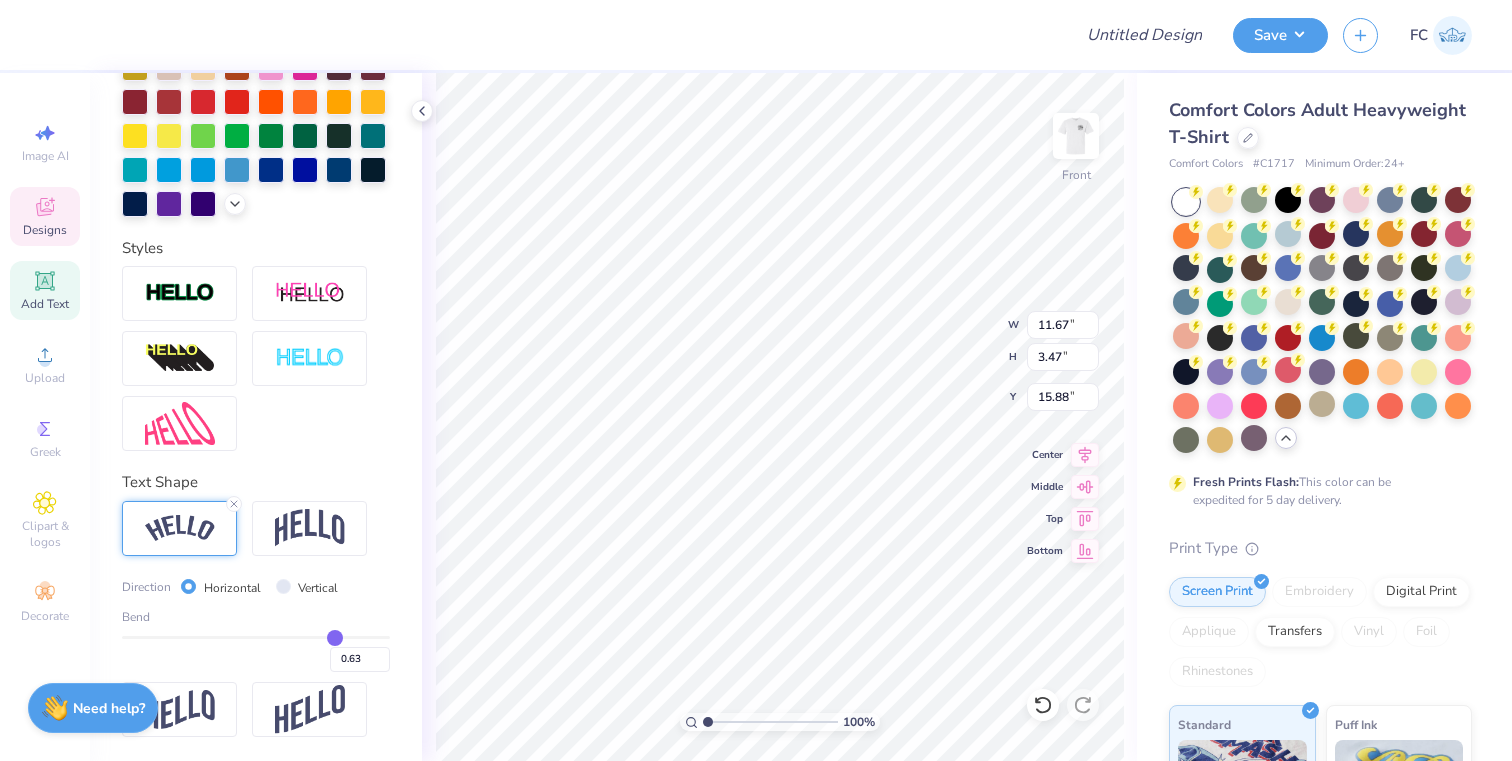 type on "0.59" 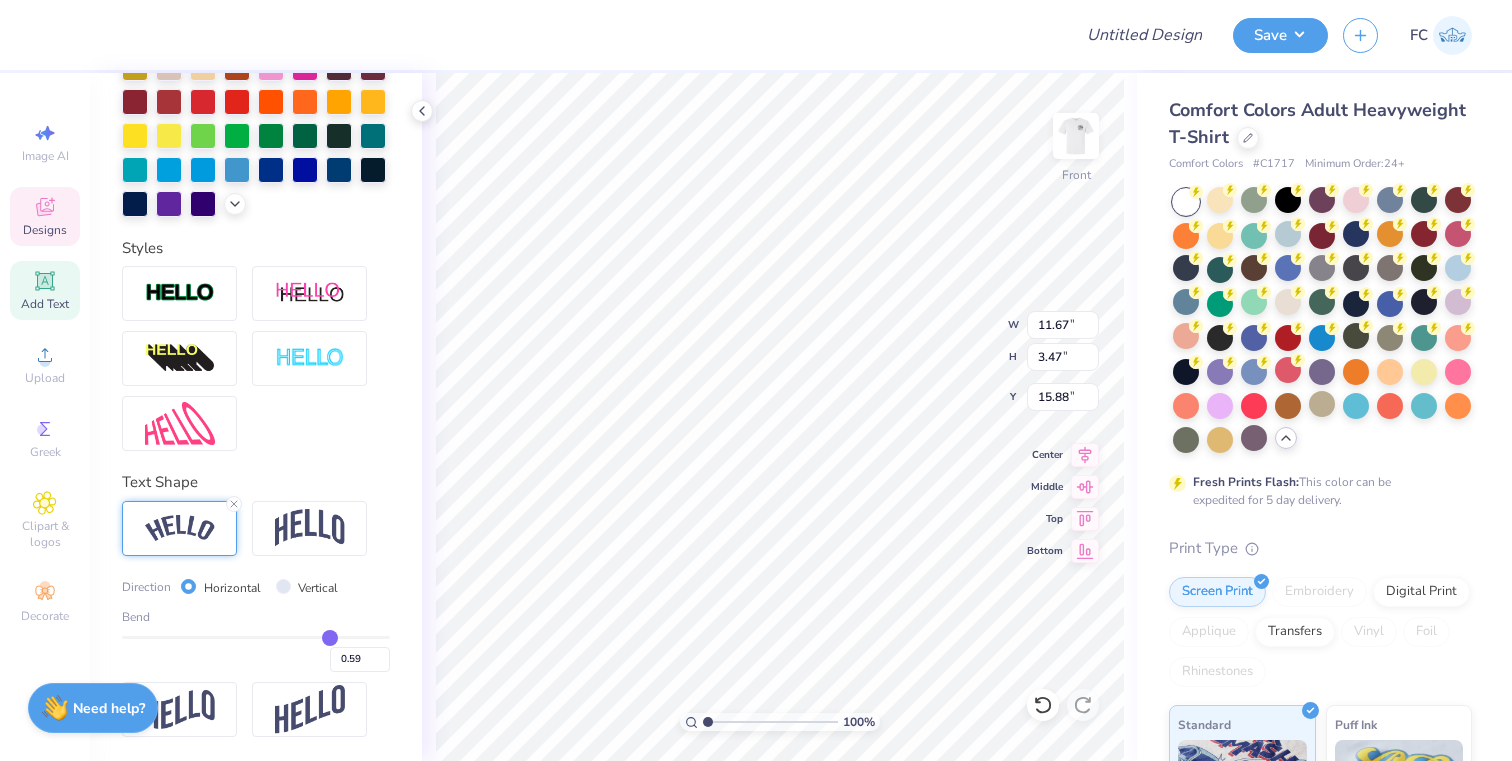 type on "0.53" 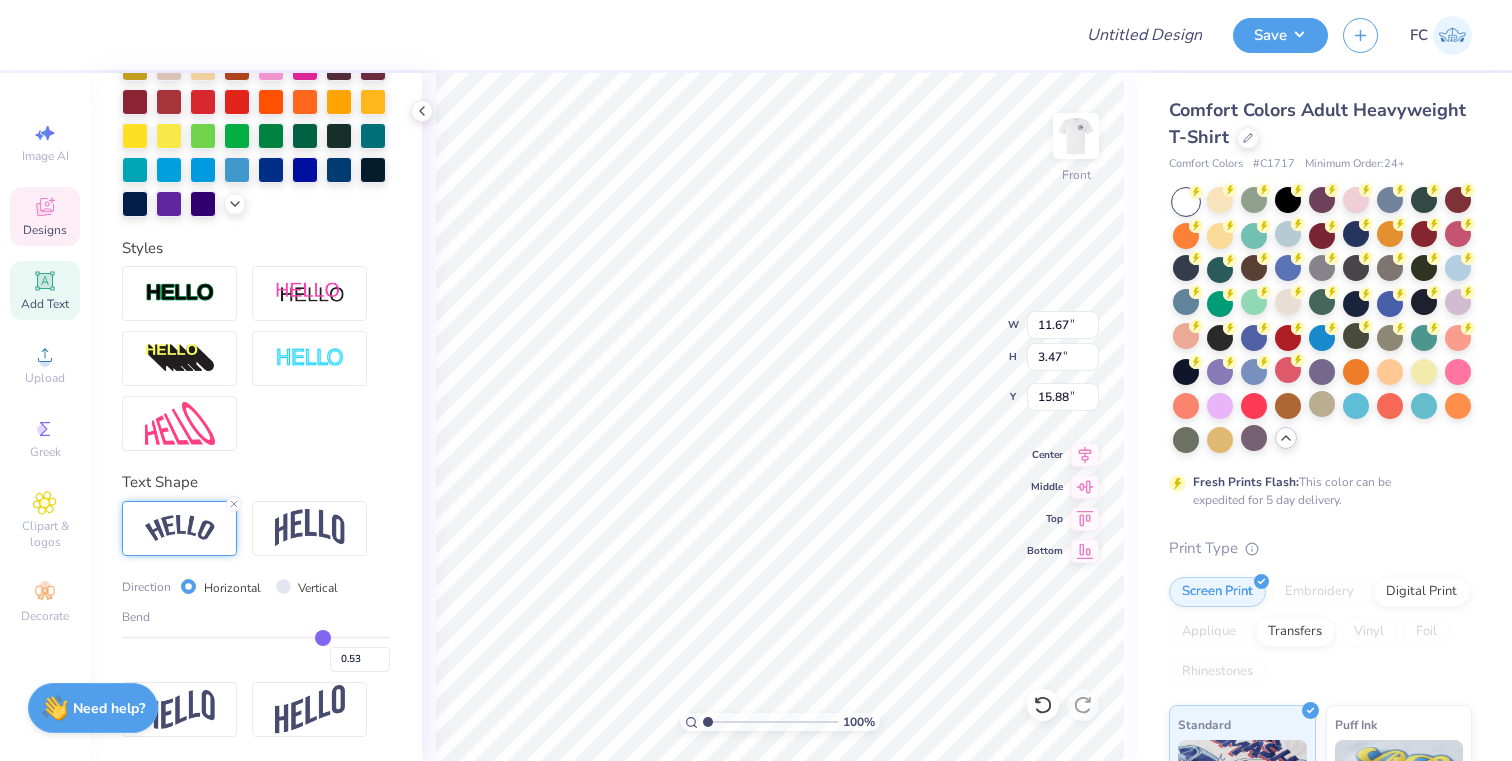 type on "0.47" 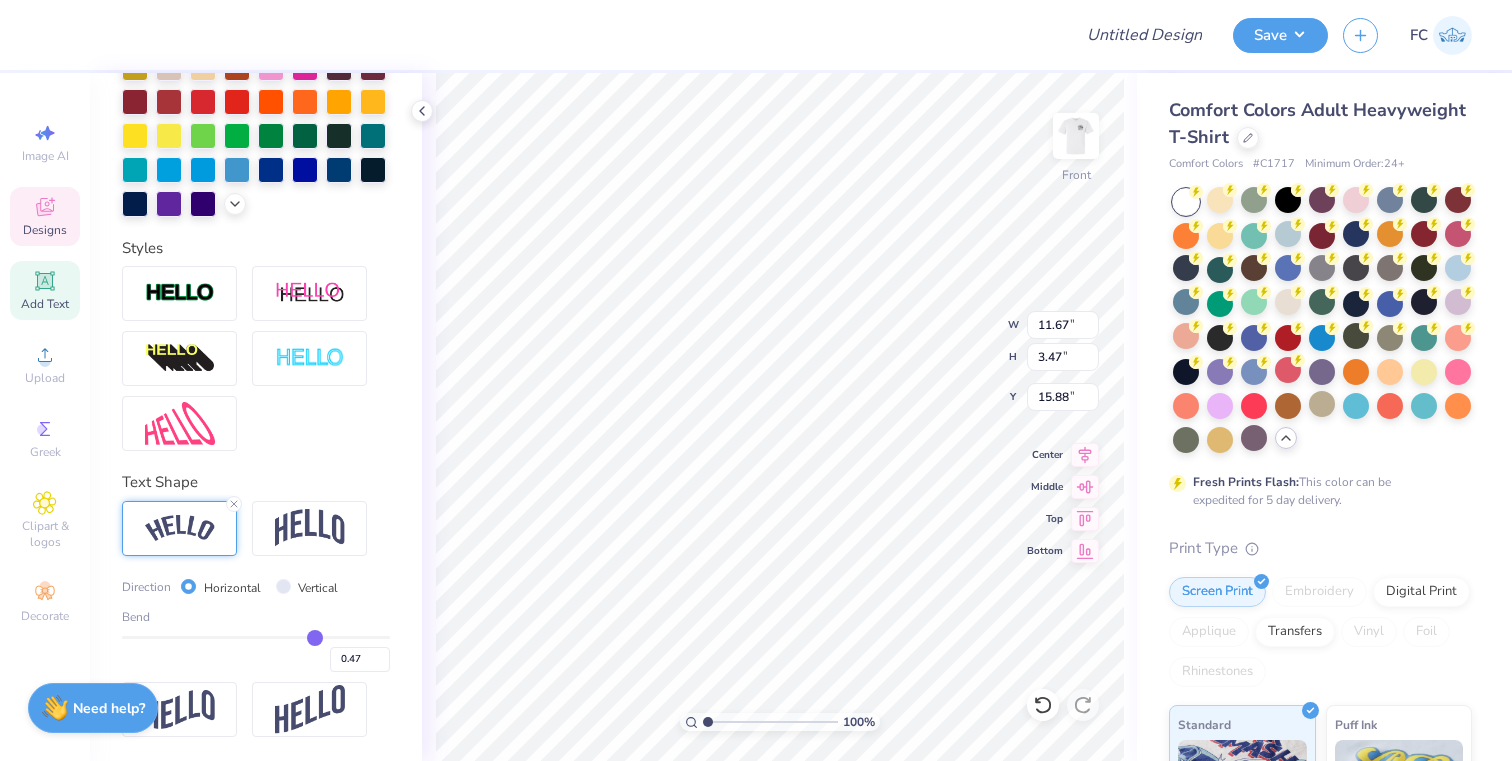 type on "0.38" 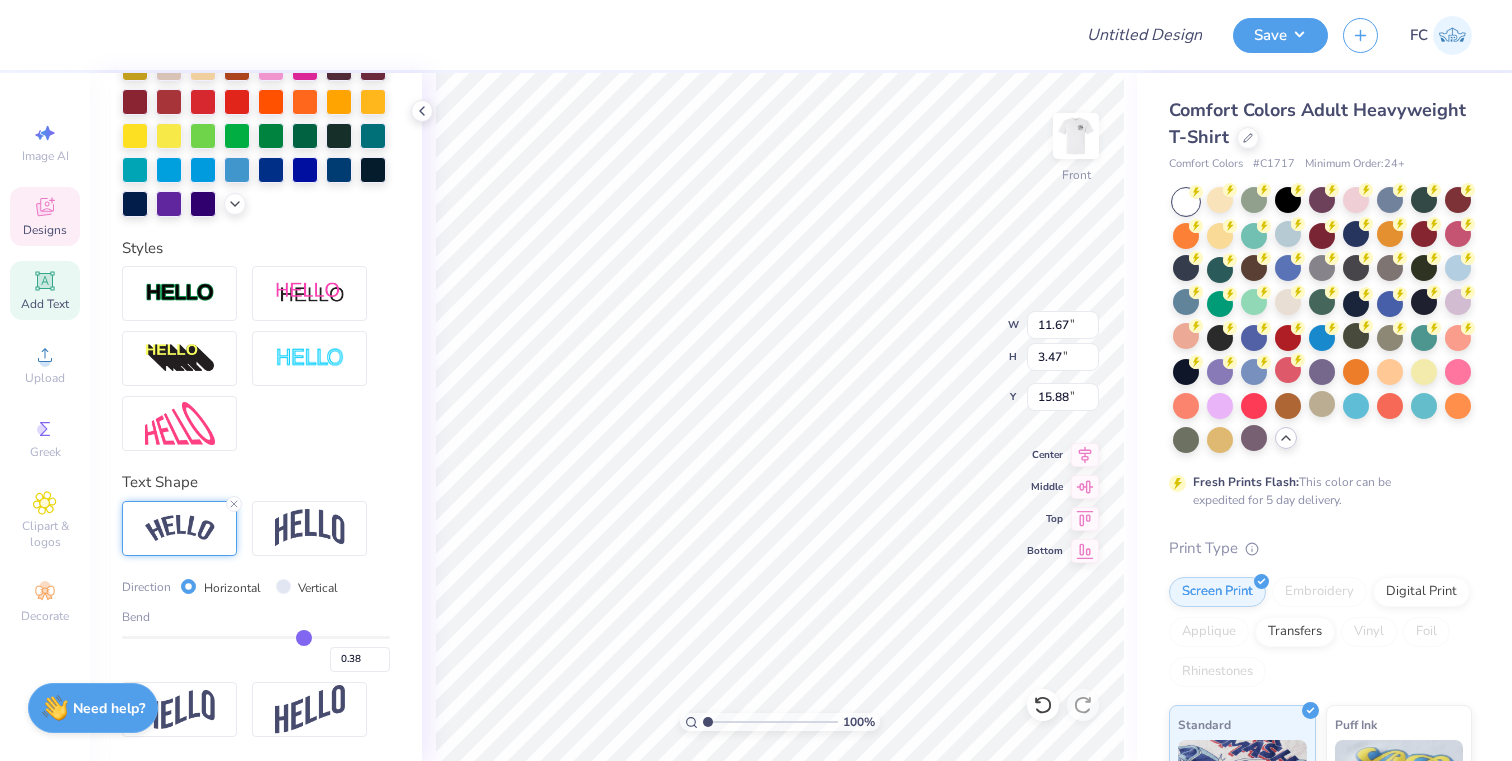 type on "0.2" 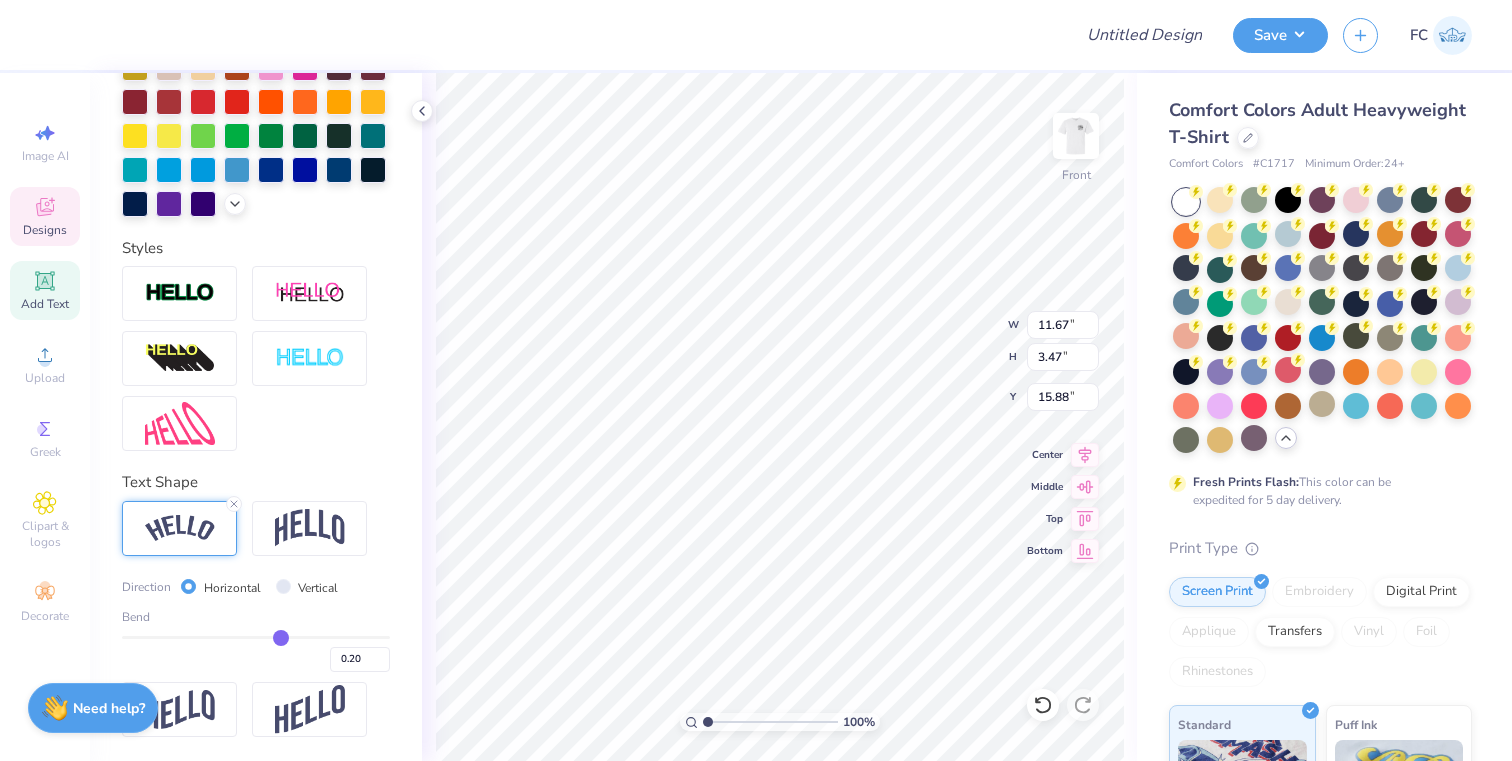 type on "0.1" 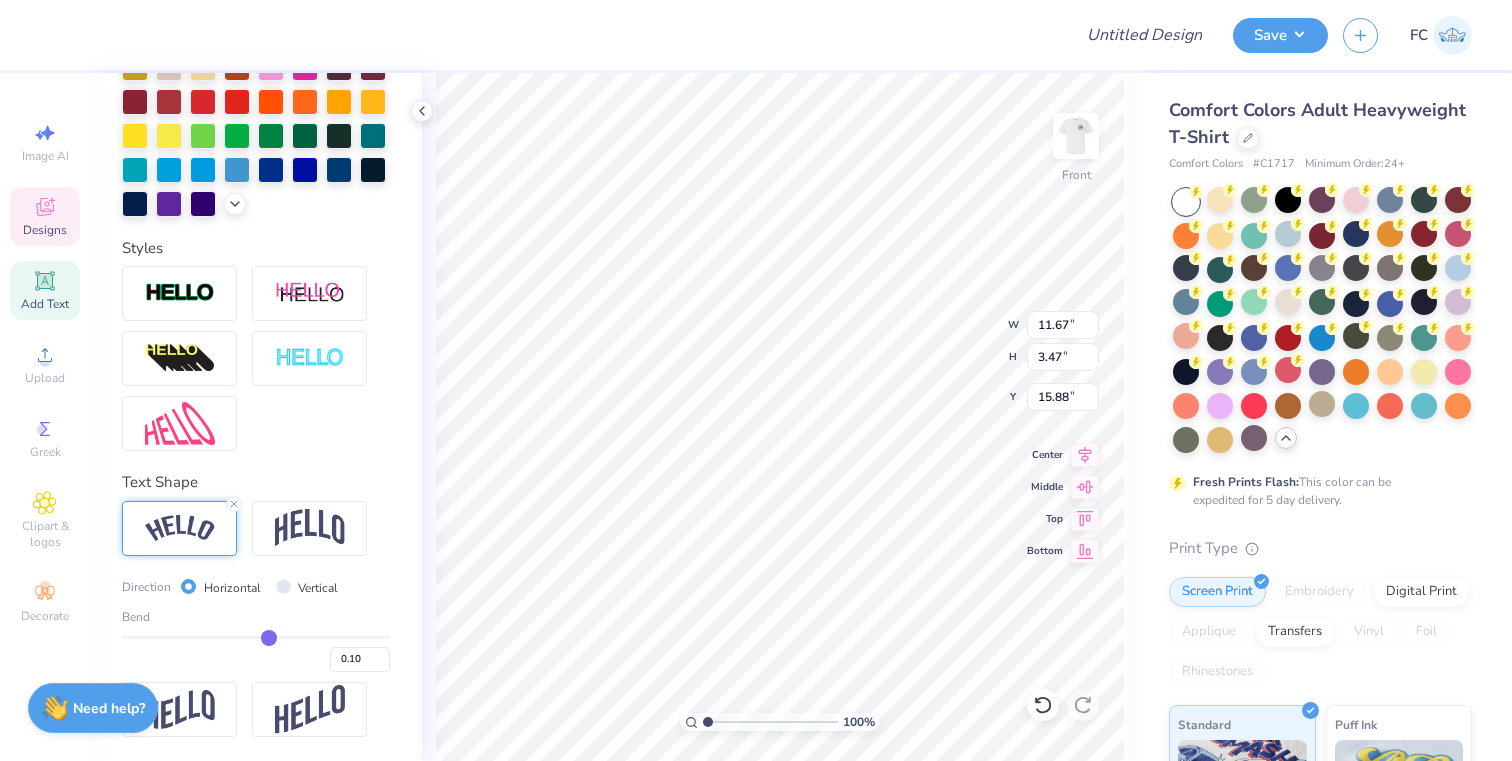 type on "-0.01" 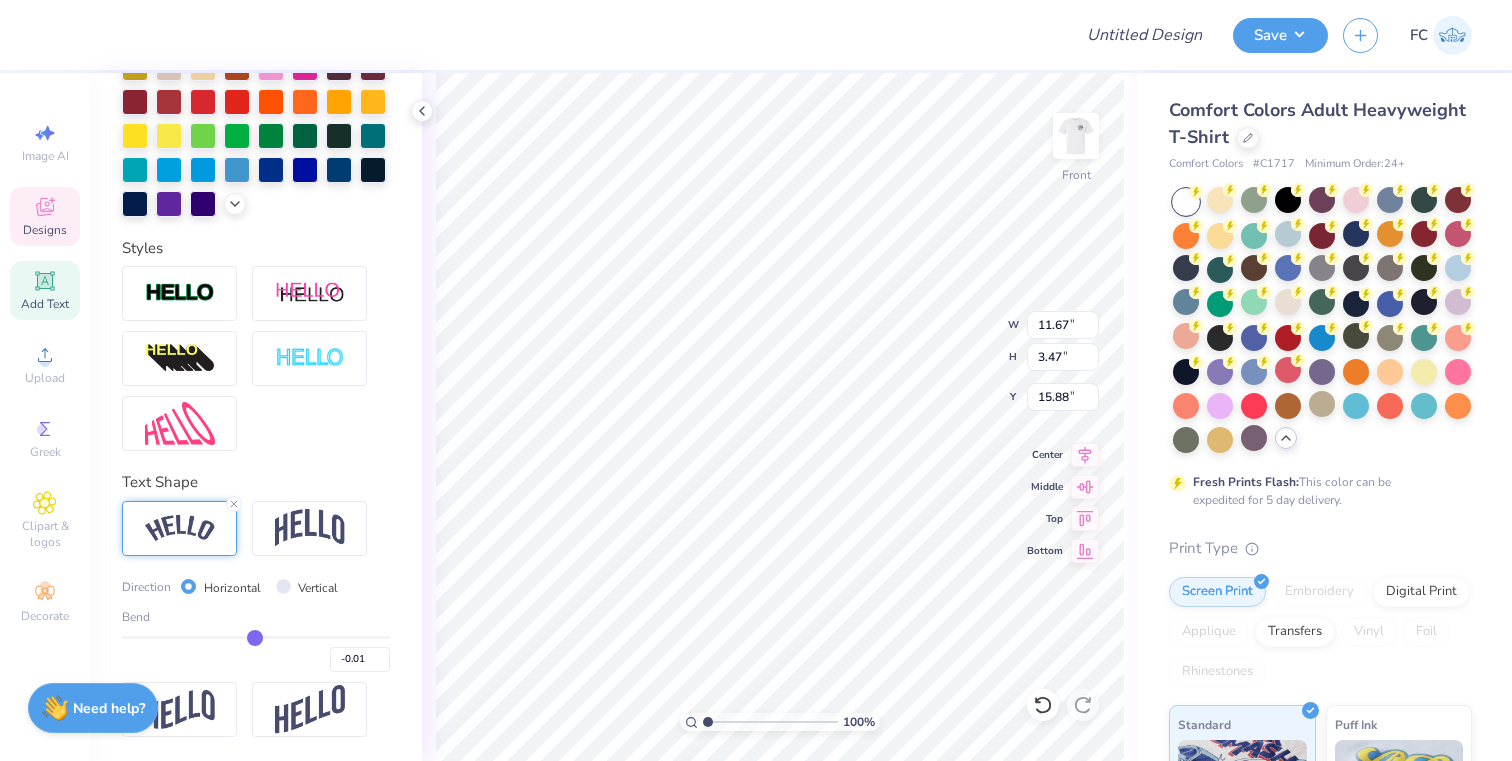 type on "-0.04" 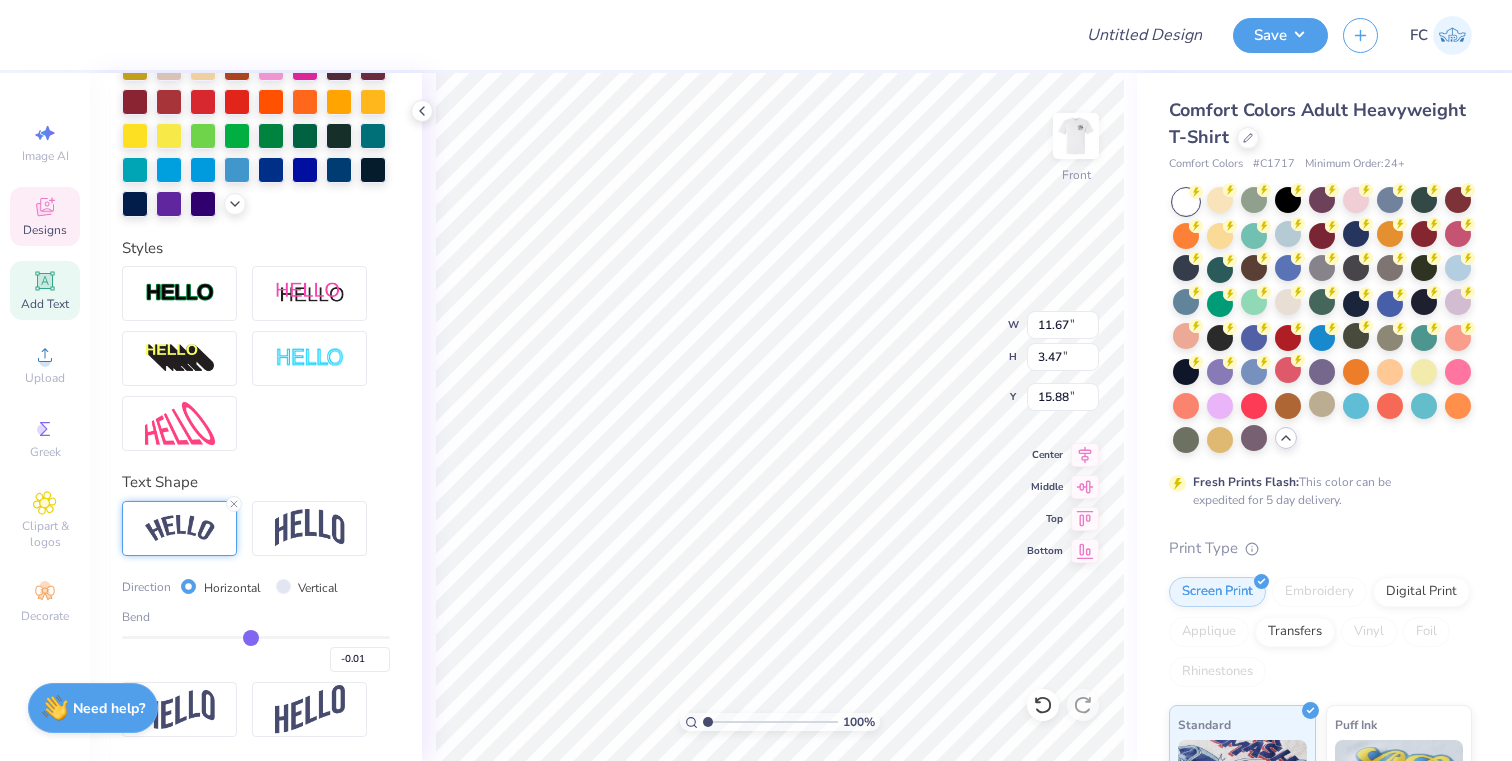 type on "-0.04" 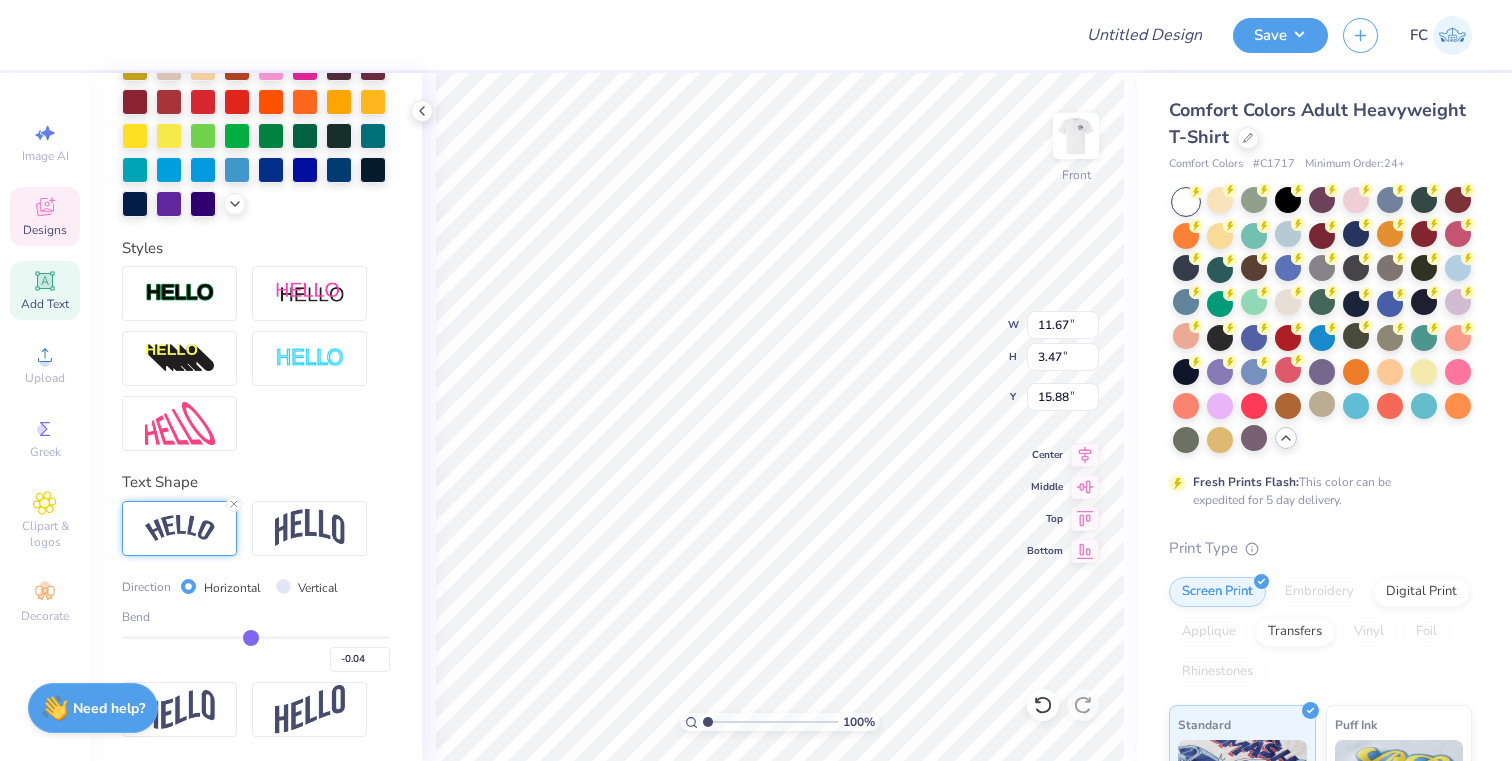 type on "-0.12" 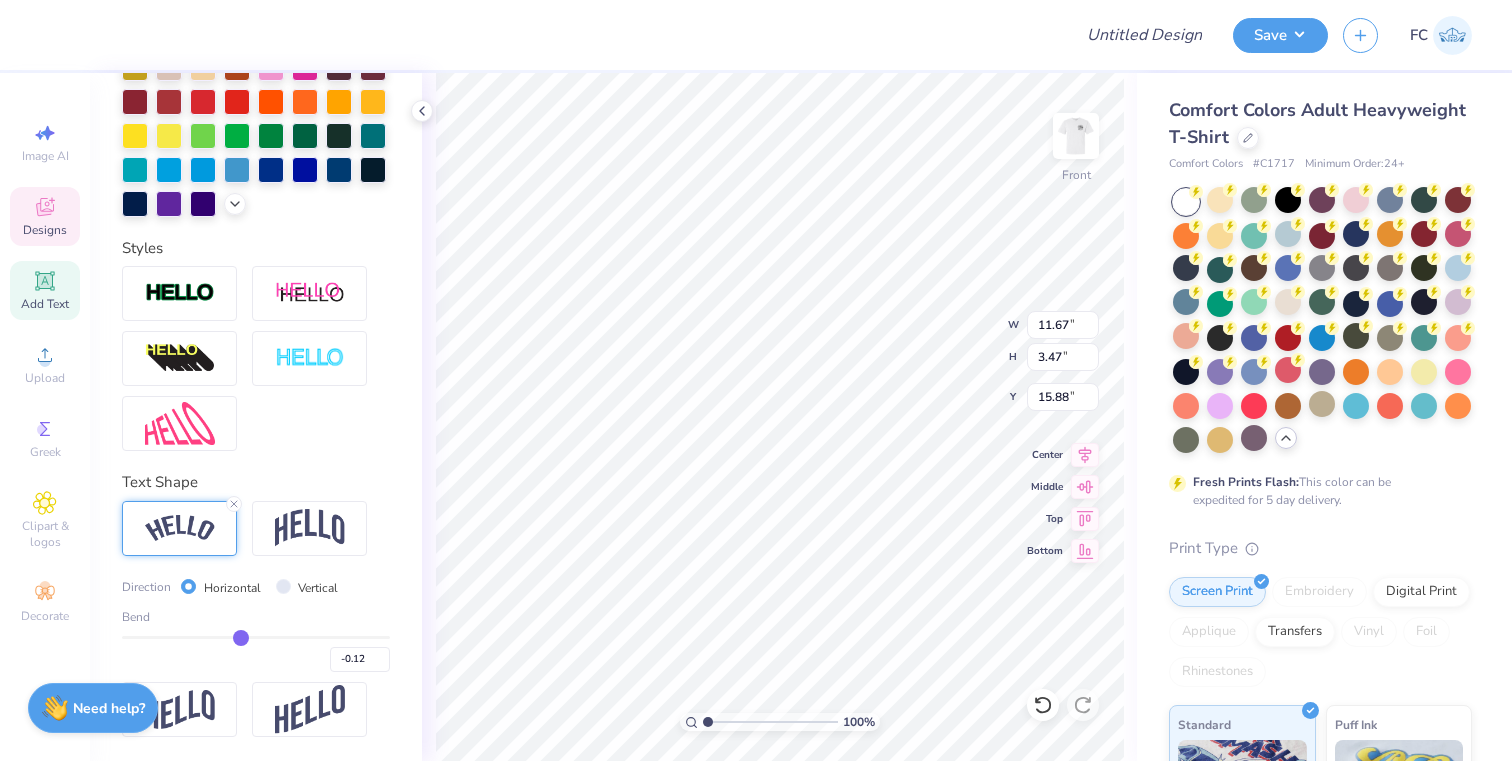 type on "-0.19" 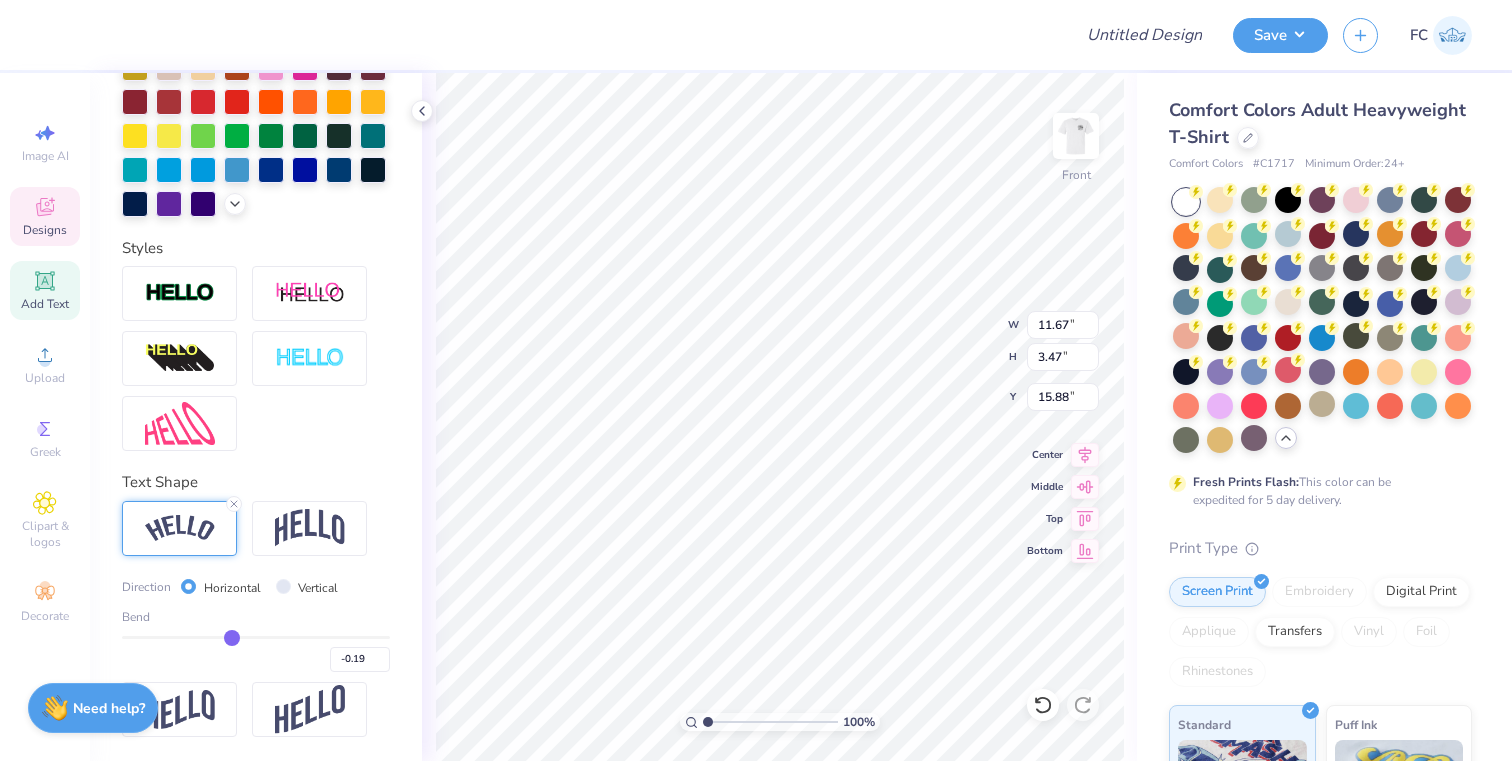 type on "-0.24" 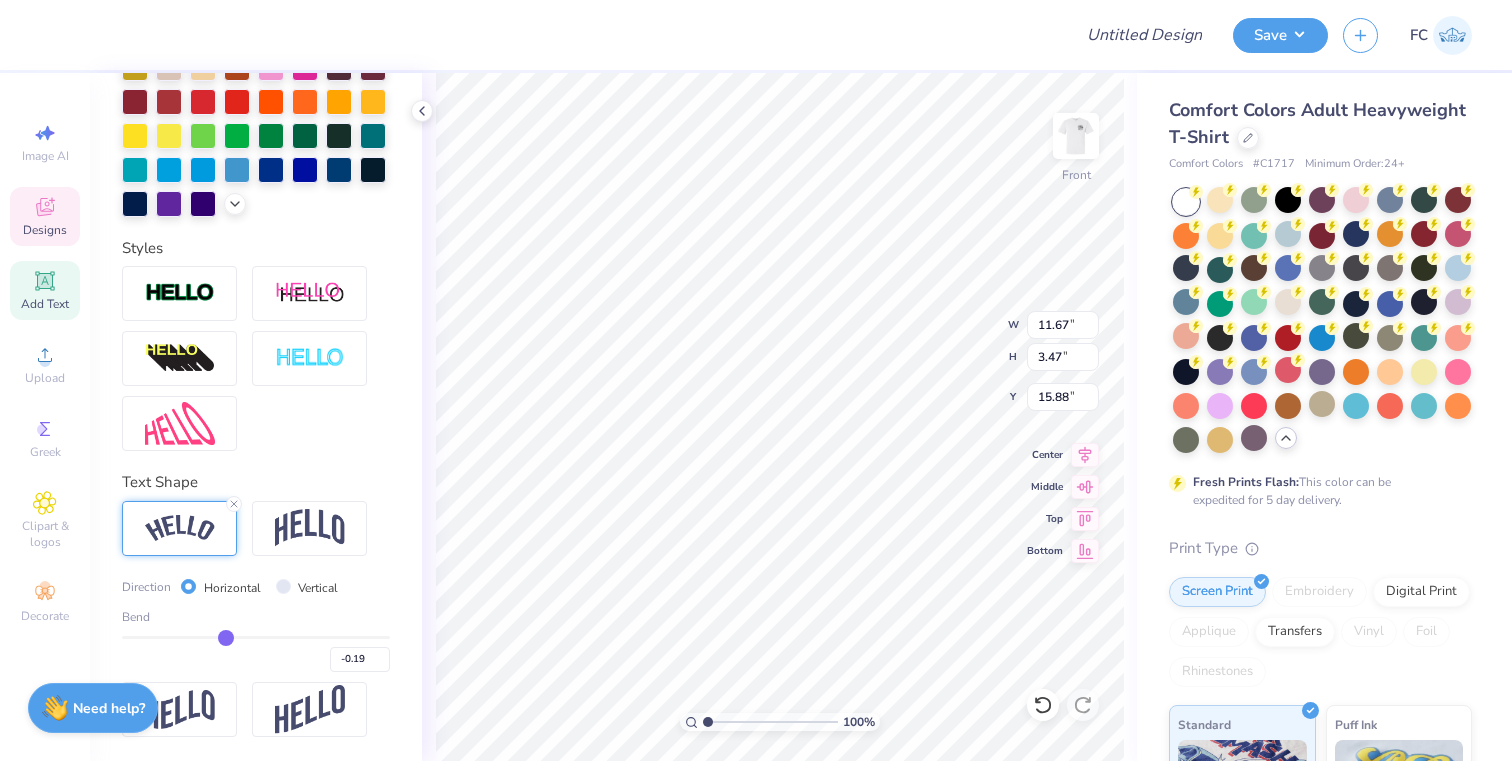 type on "-0.24" 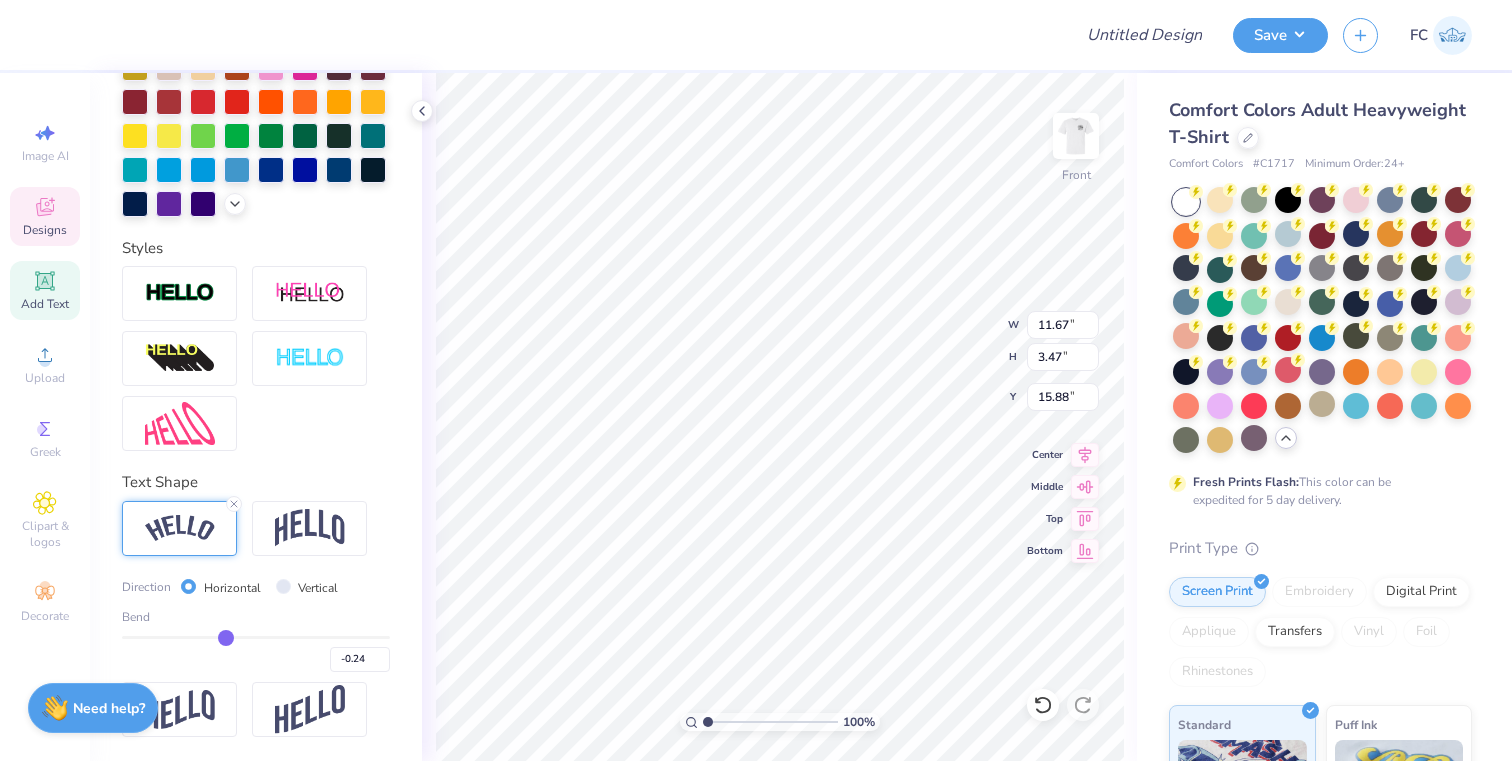 type on "-0.26" 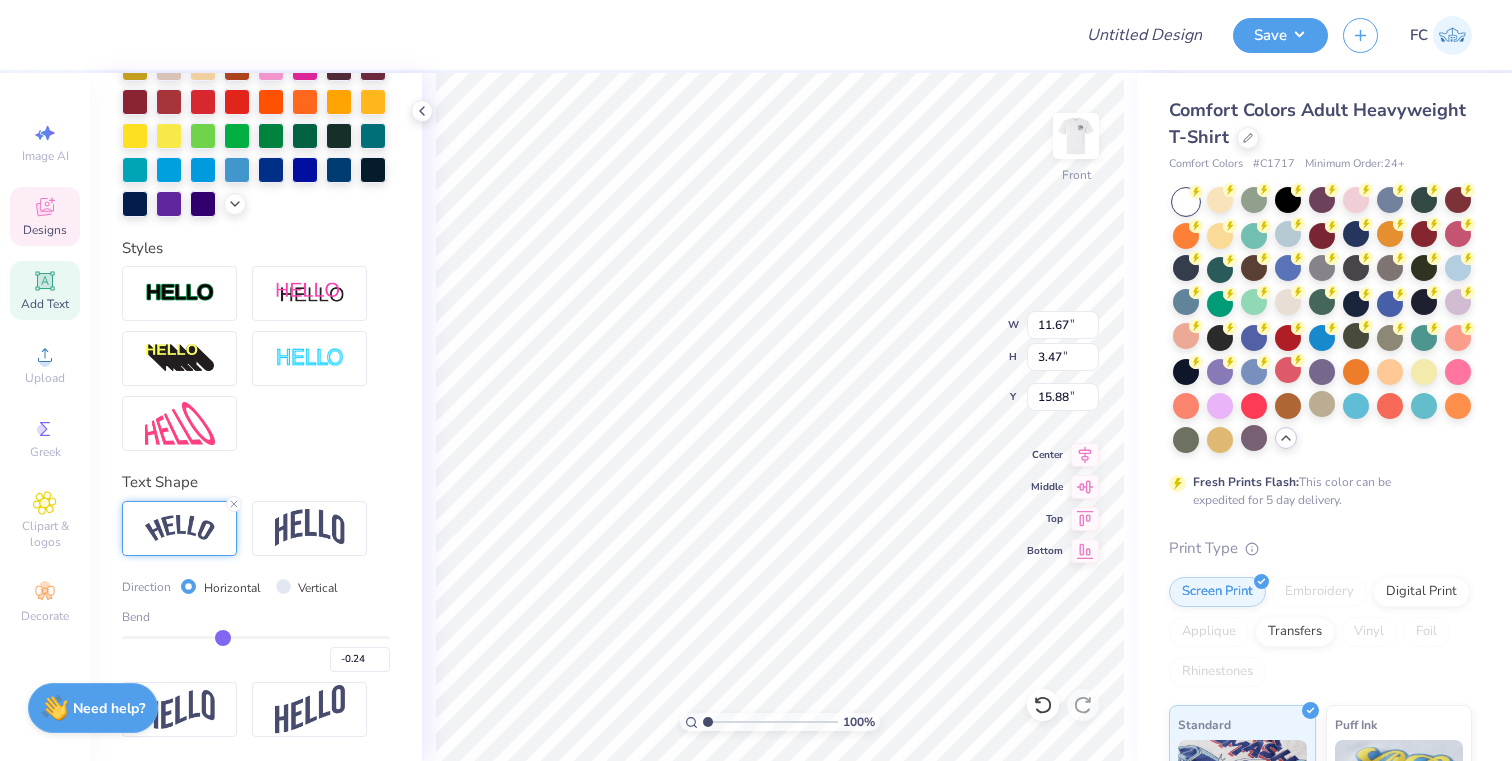 type on "-0.26" 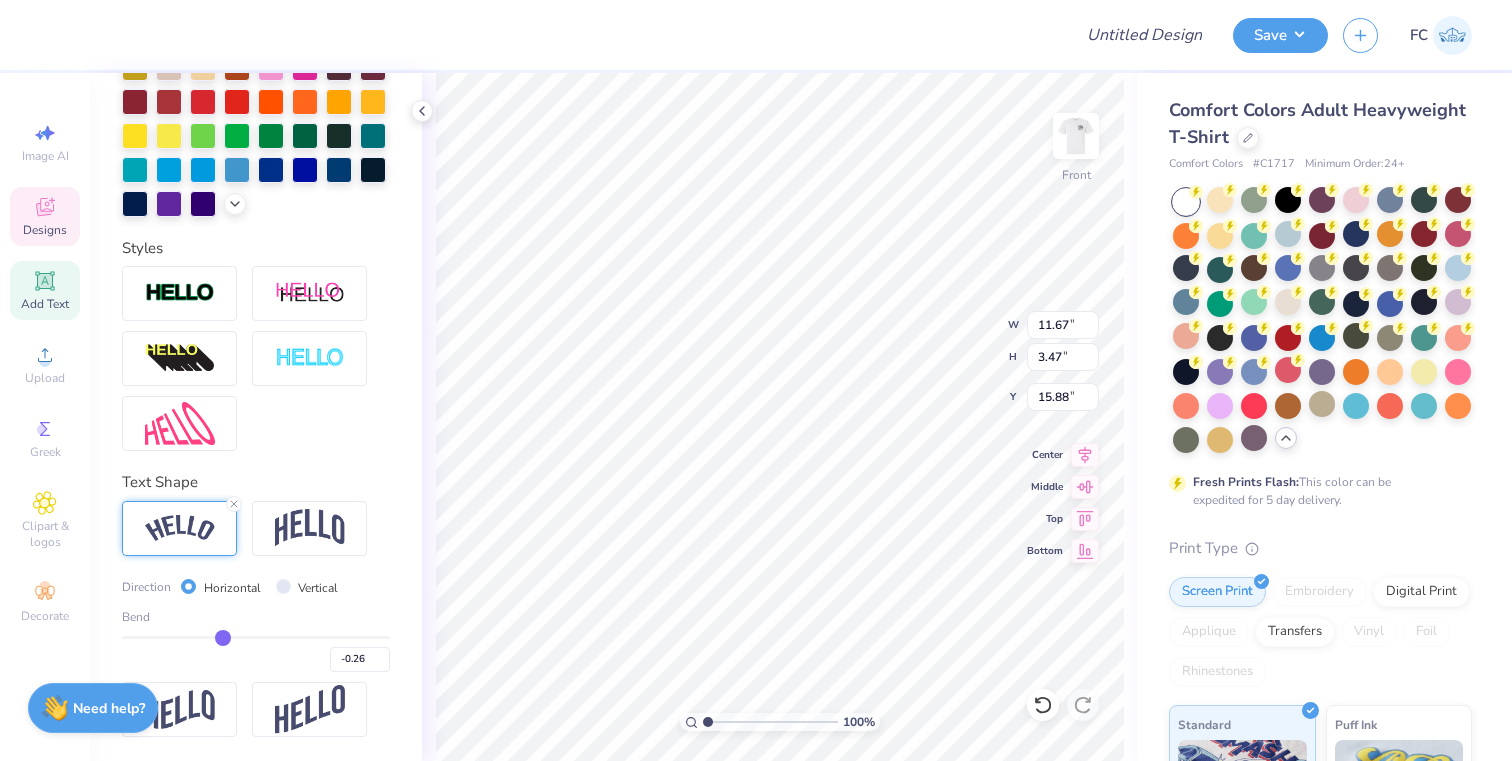 type on "-0.3" 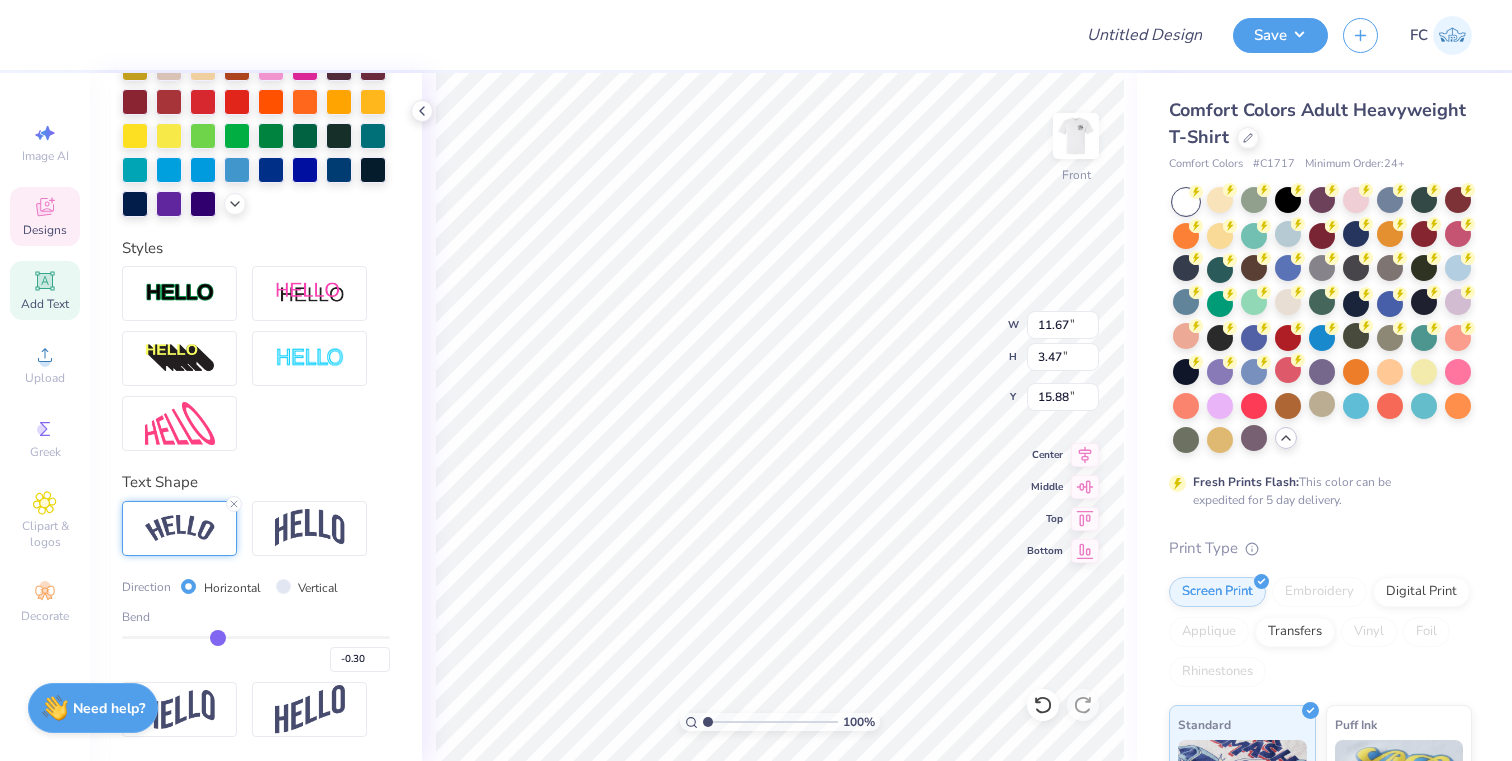 type on "-0.34" 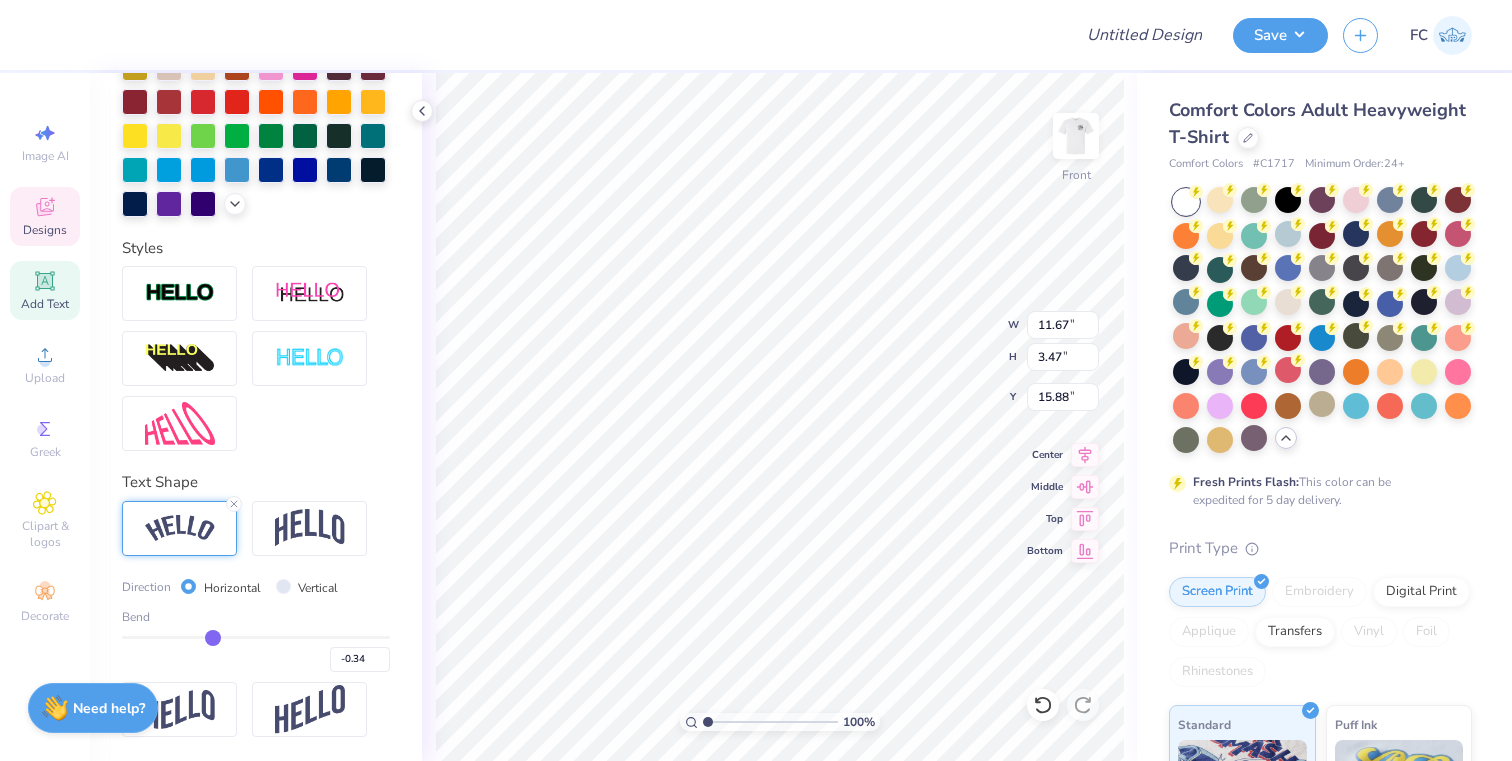type on "-0.36" 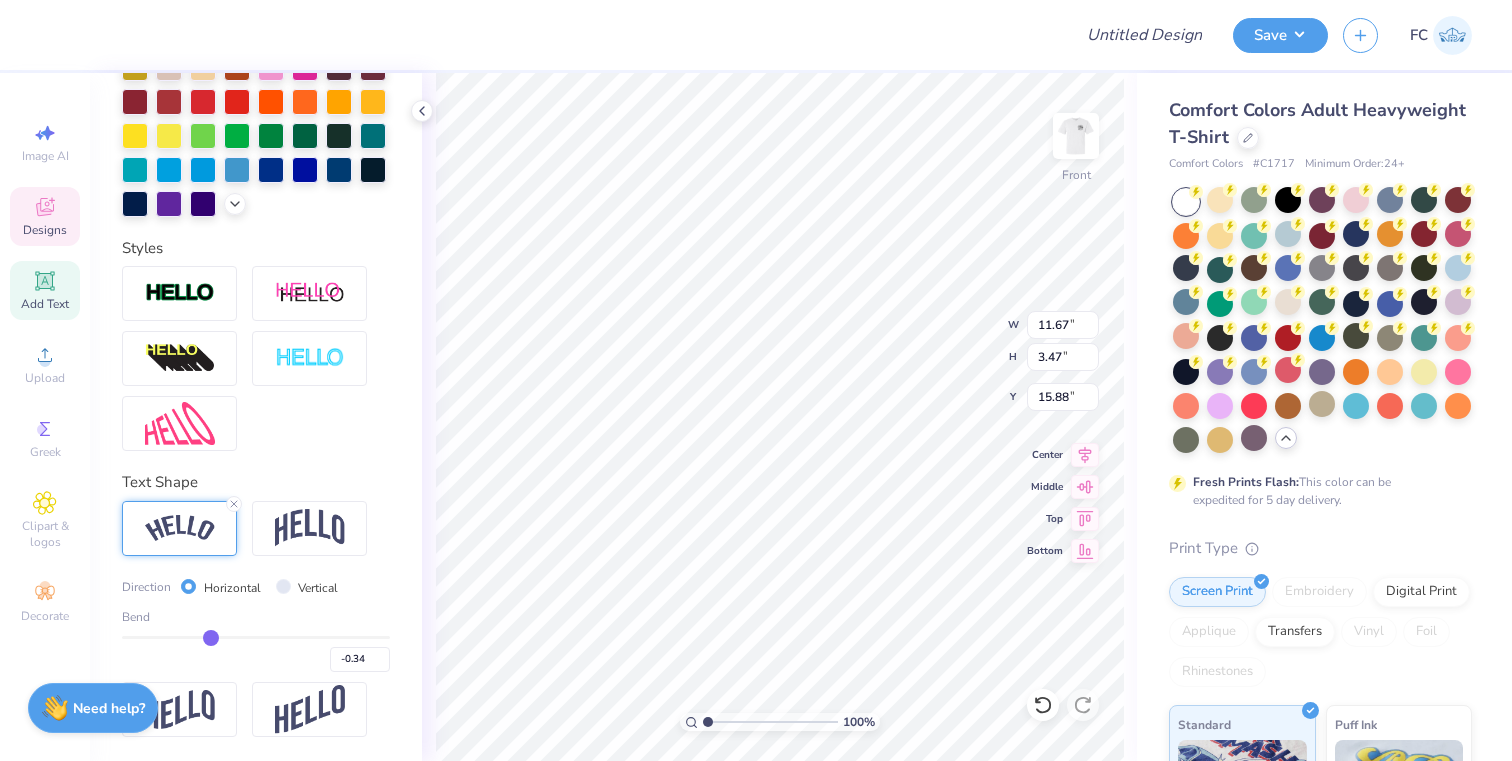 type on "-0.36" 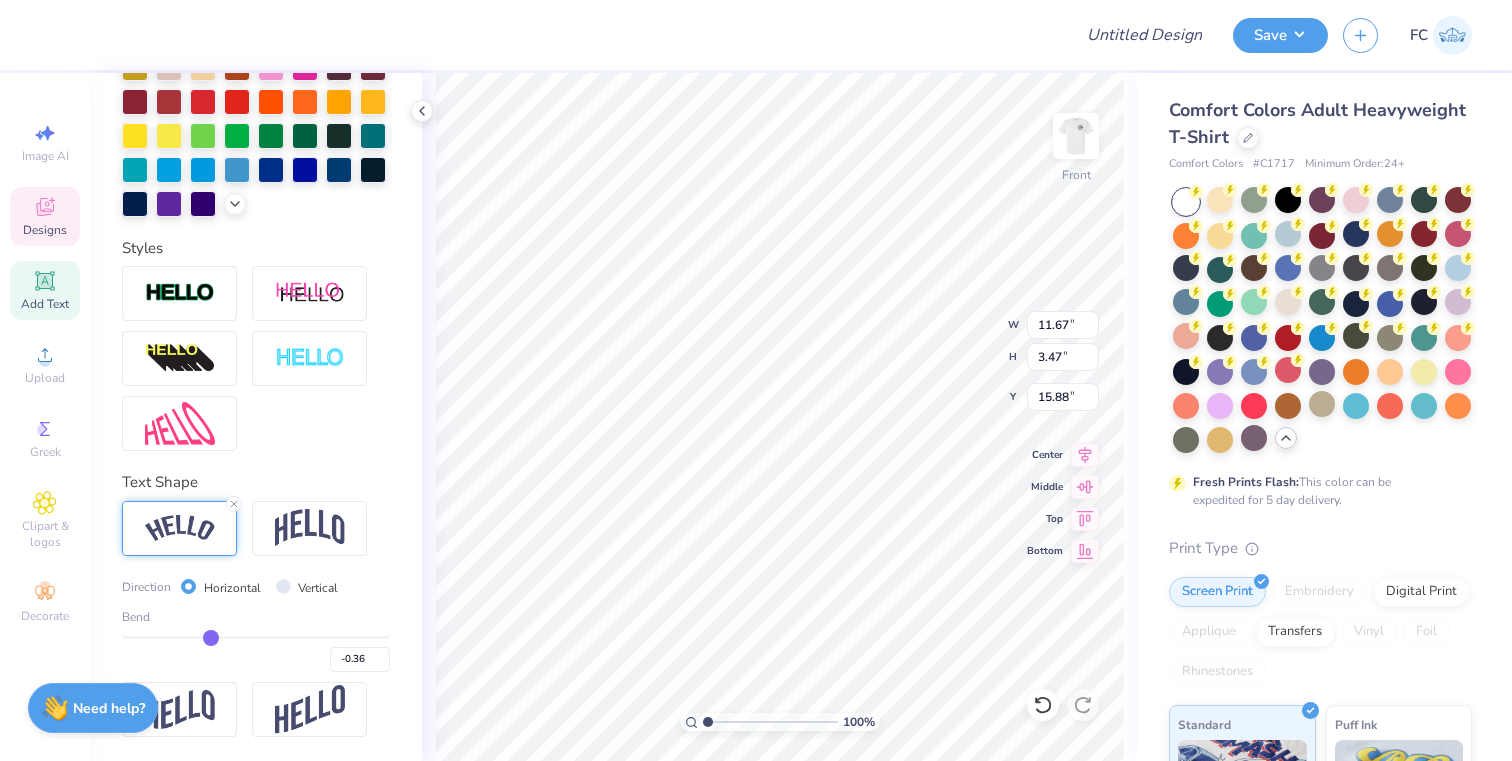 type on "-0.38" 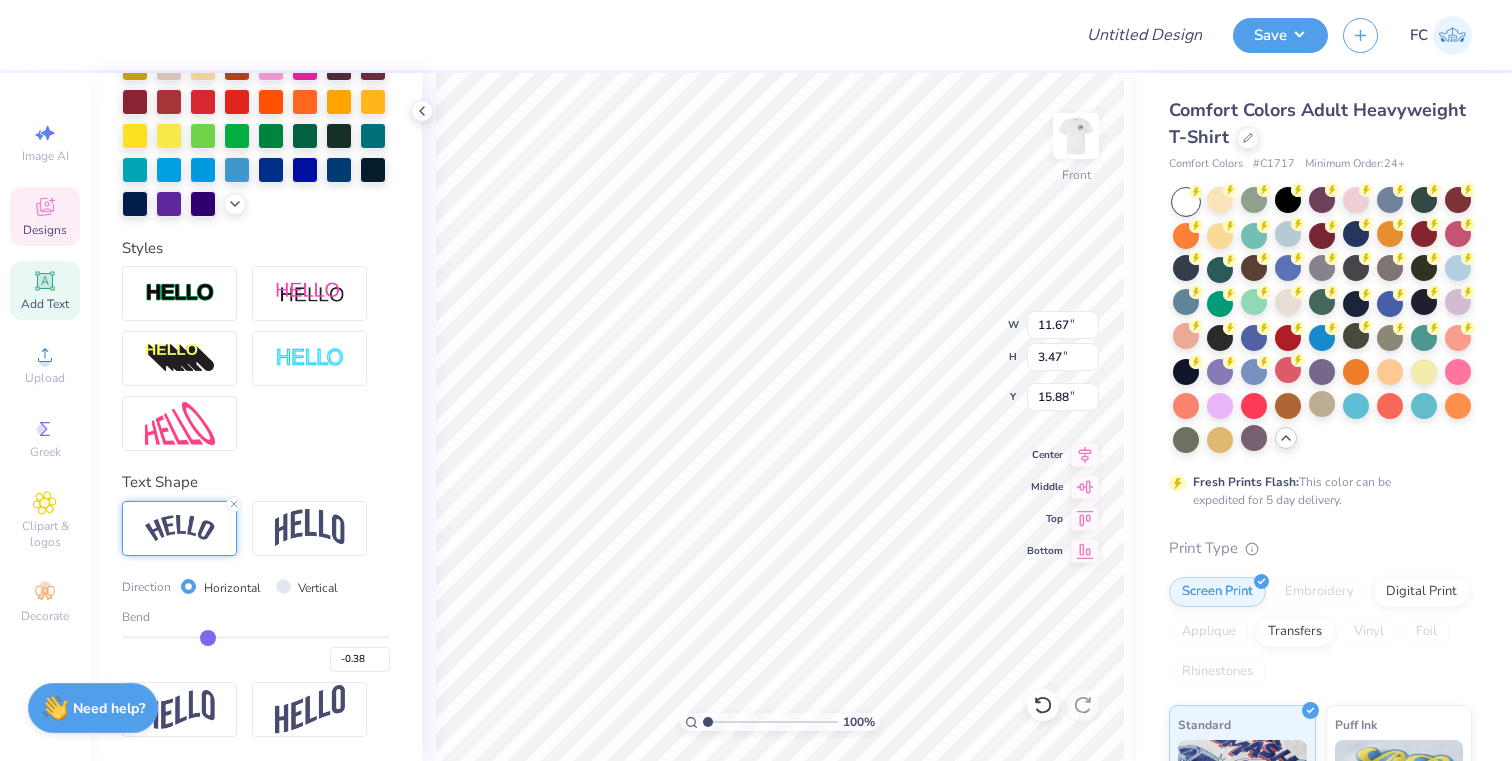 type on "-0.4" 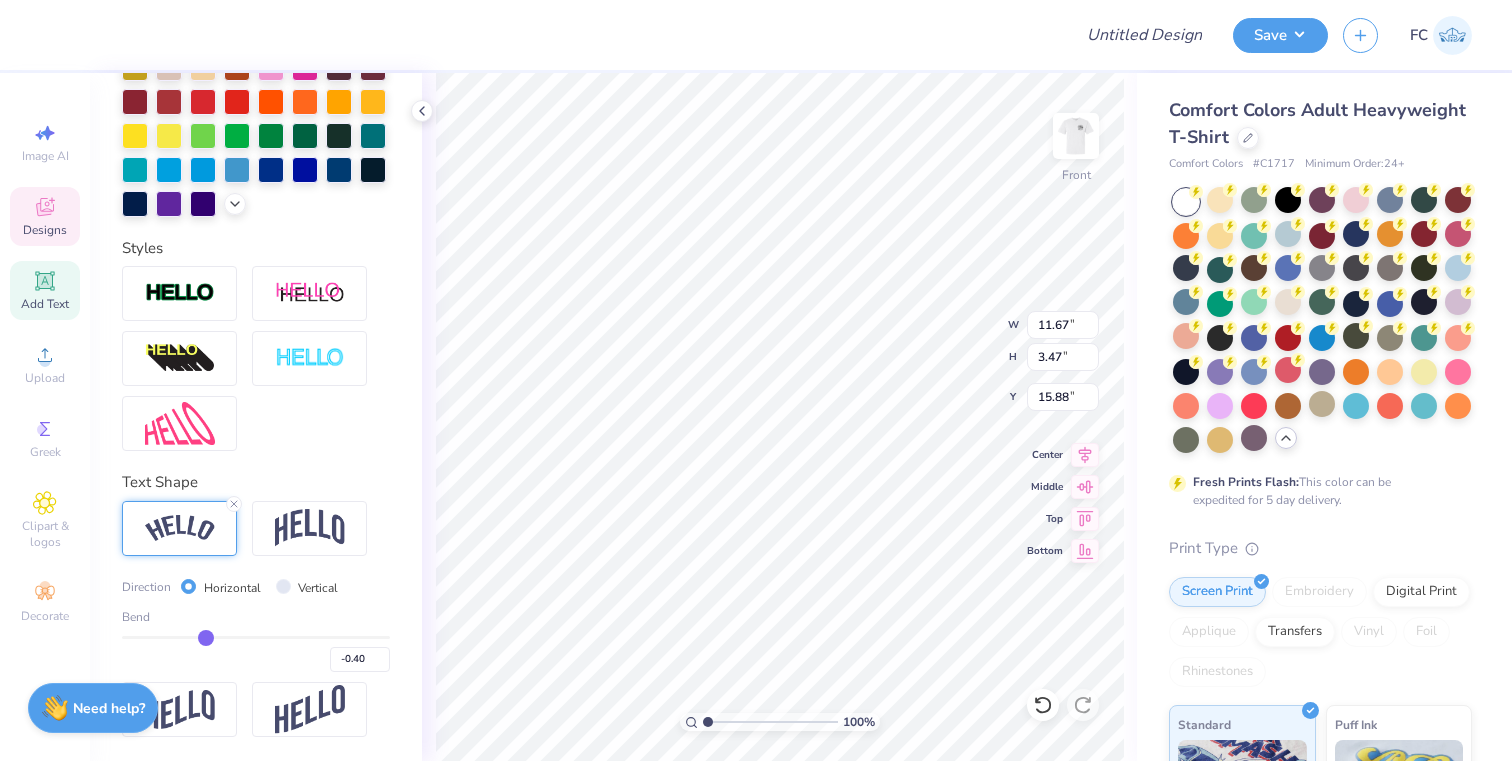 type on "-0.41" 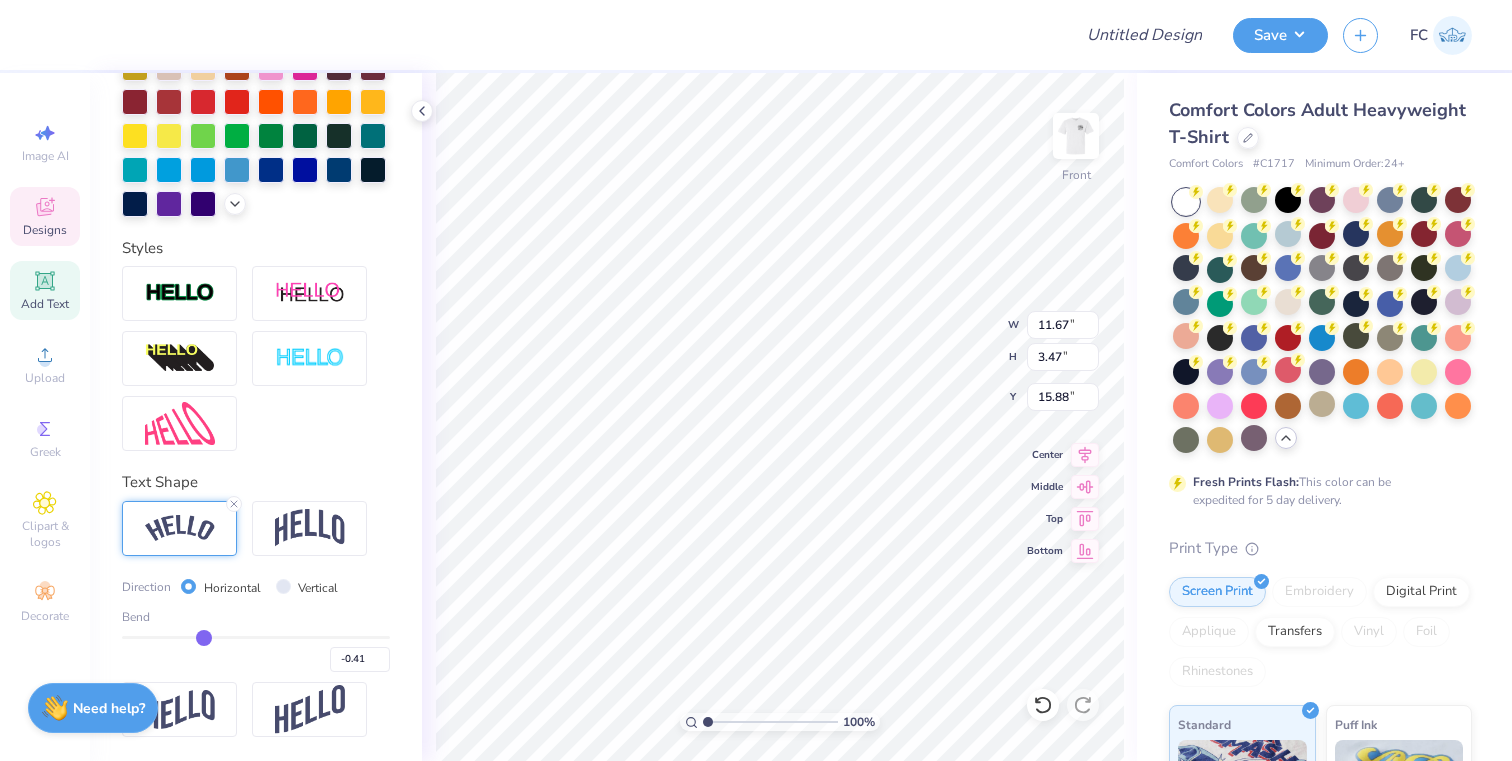 type on "-0.42" 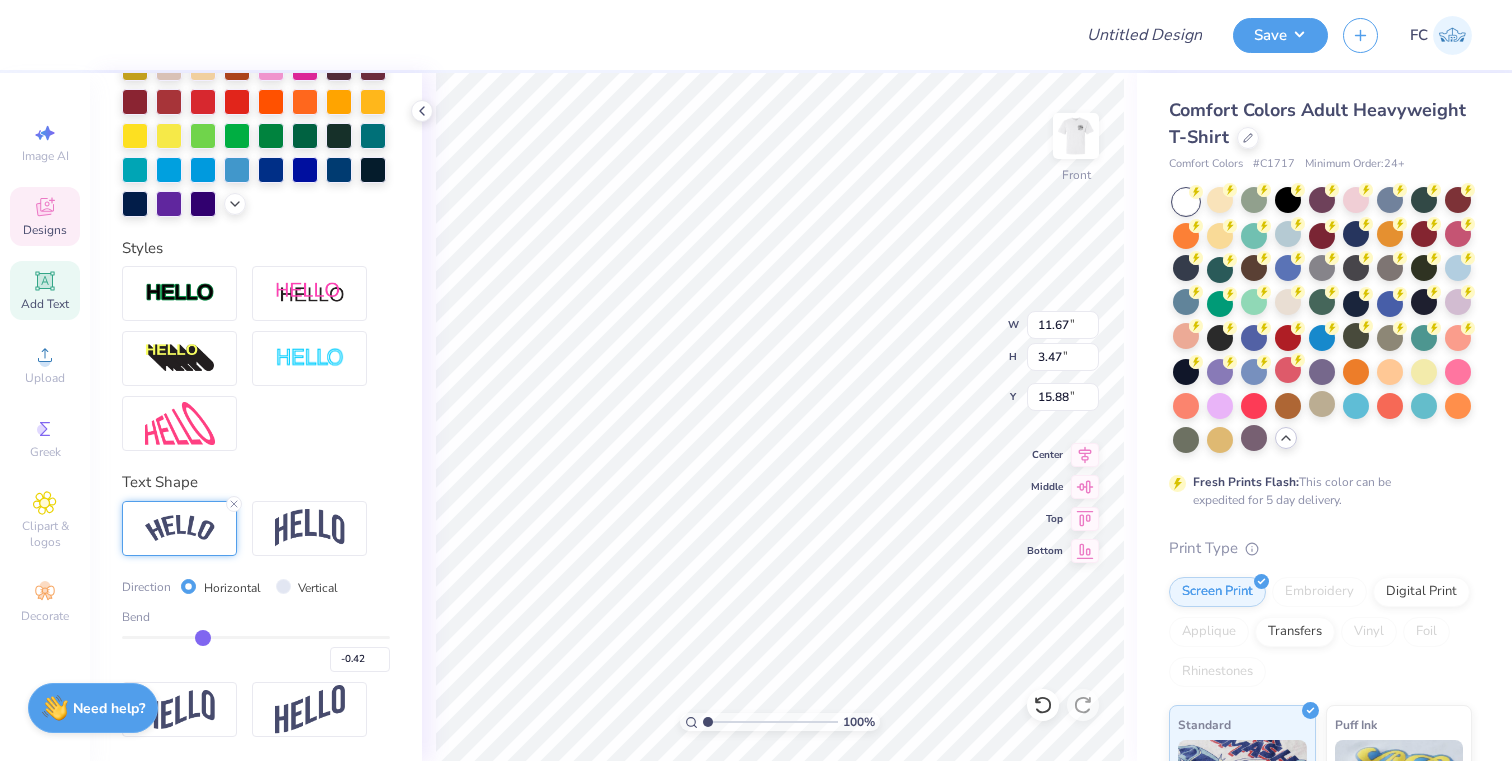 type on "-0.43" 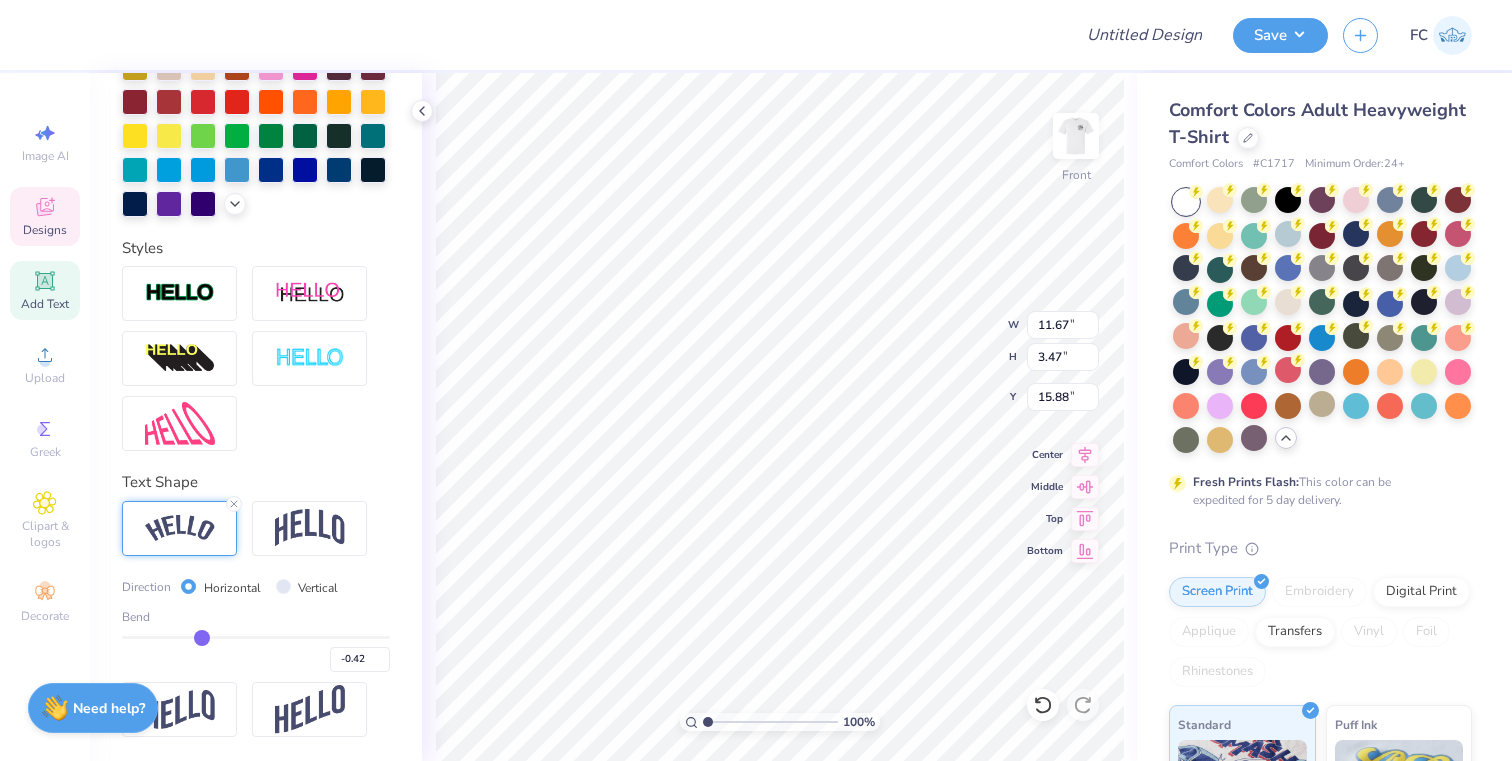 type on "-0.43" 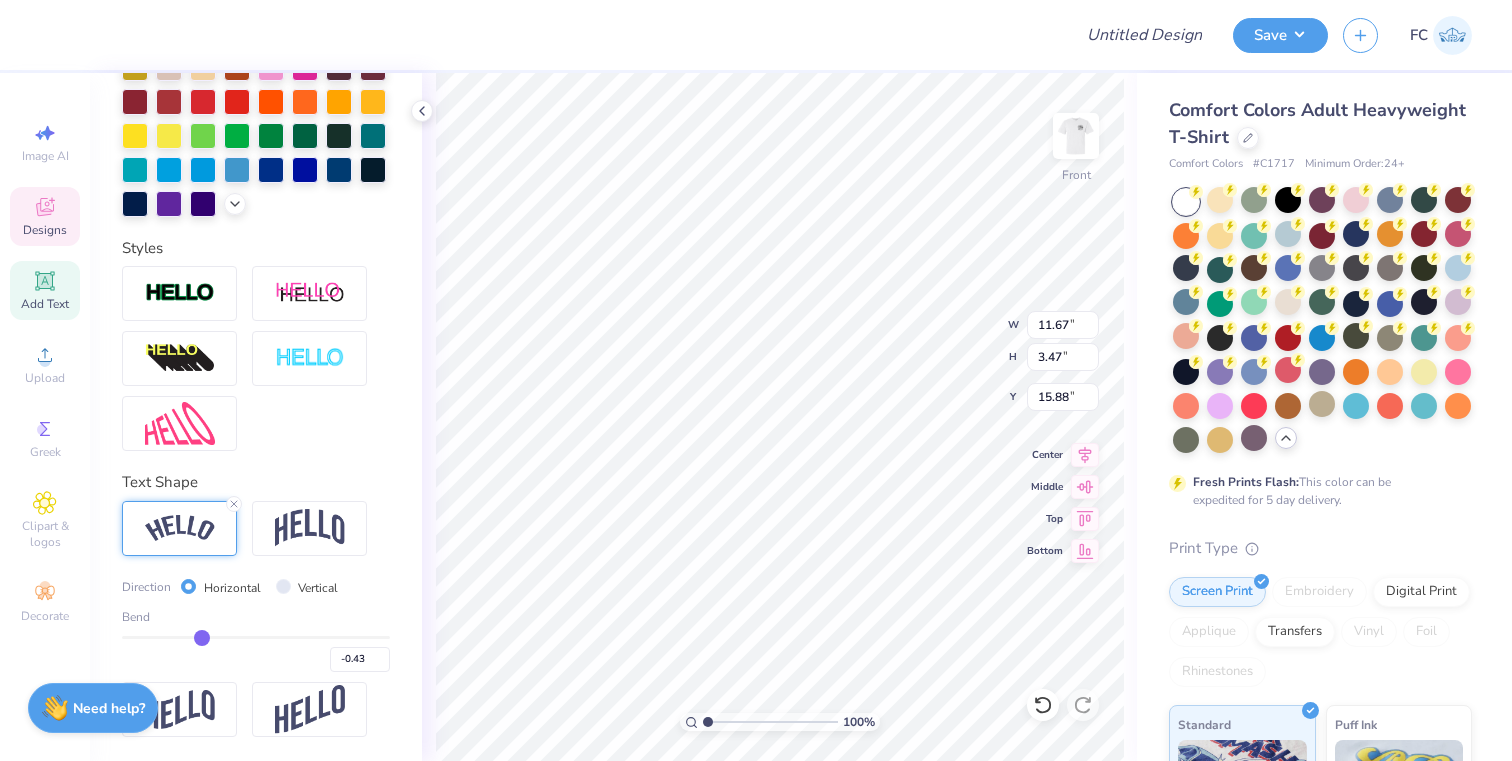 type on "-0.44" 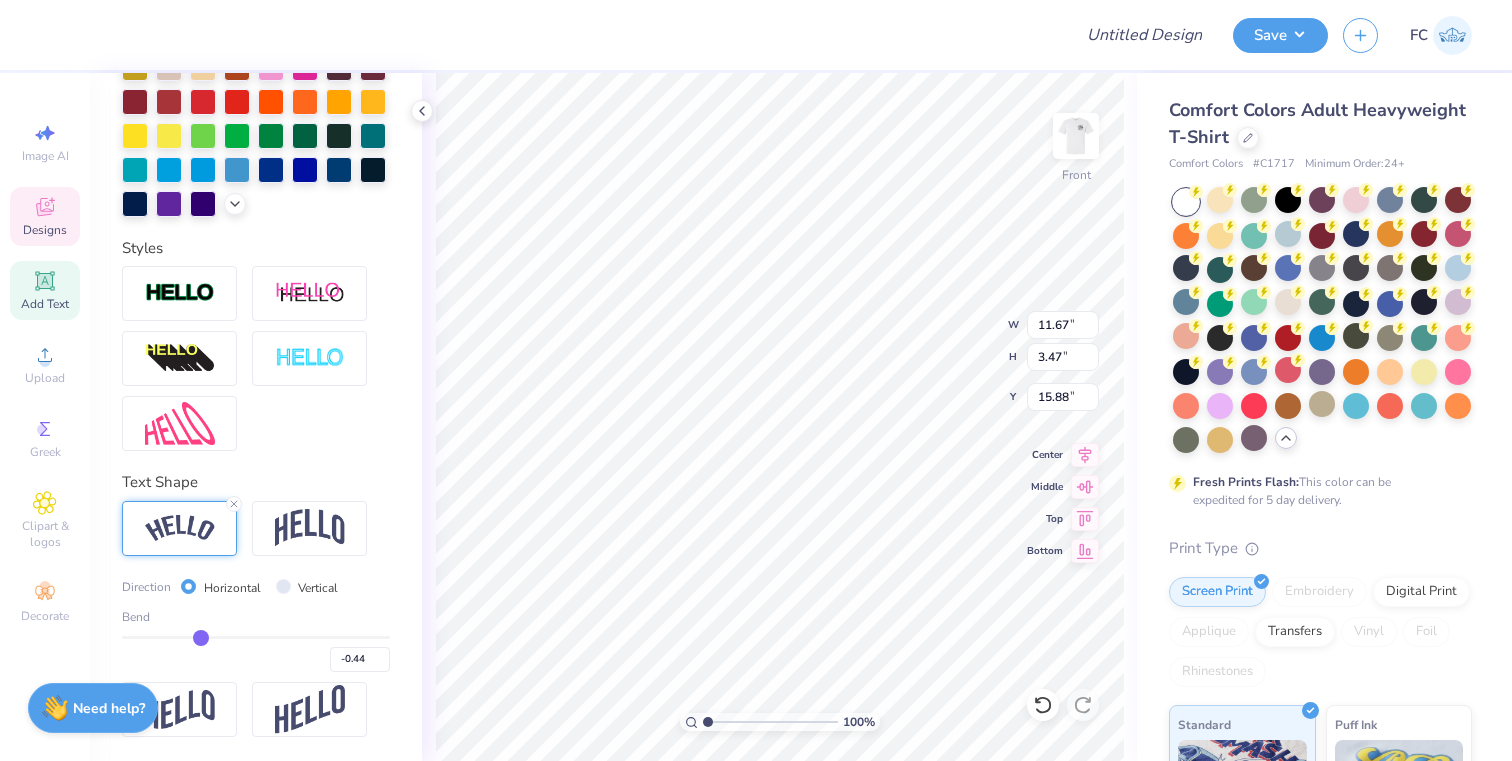 type on "-0.45" 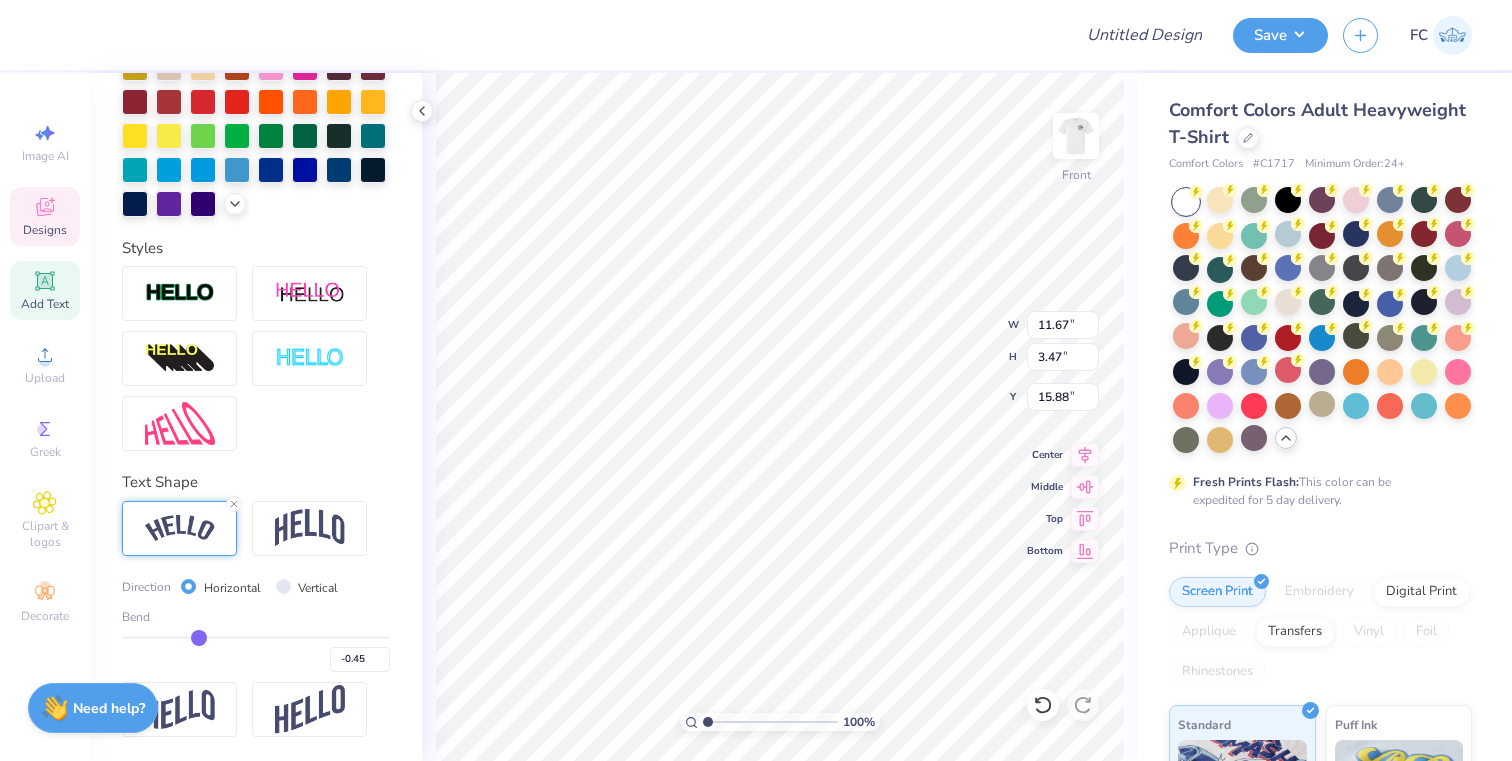 type on "-0.46" 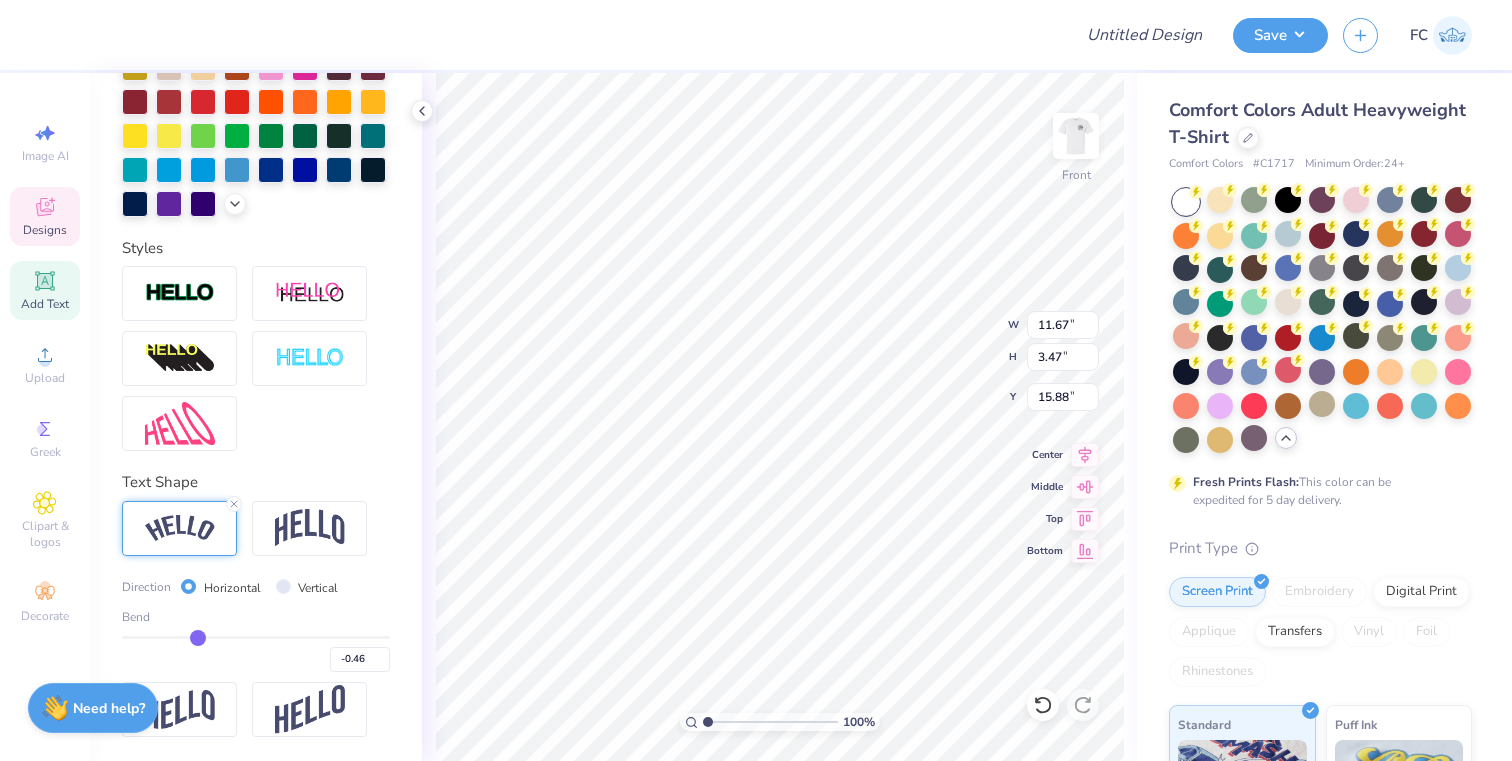type on "-0.47" 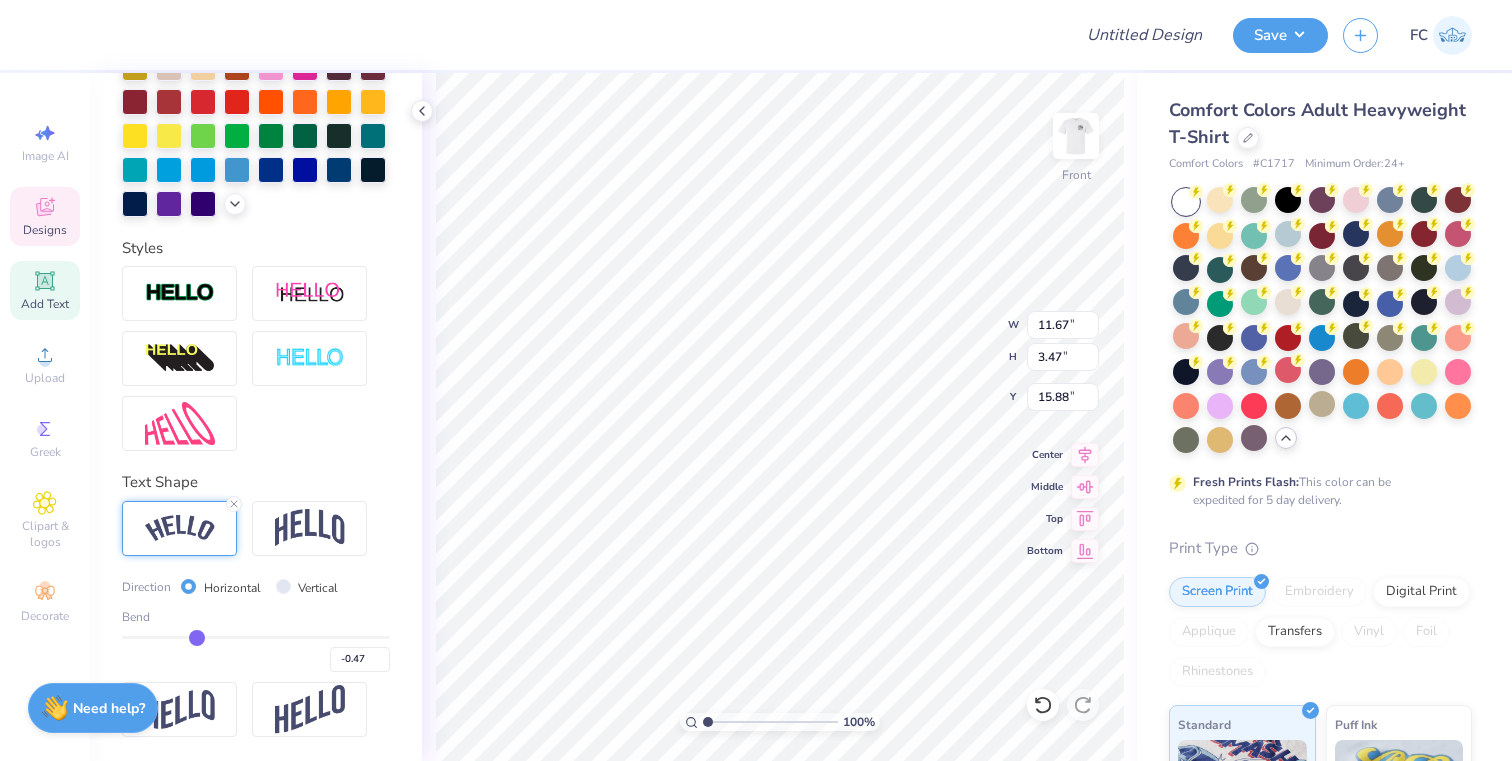 type on "-0.48" 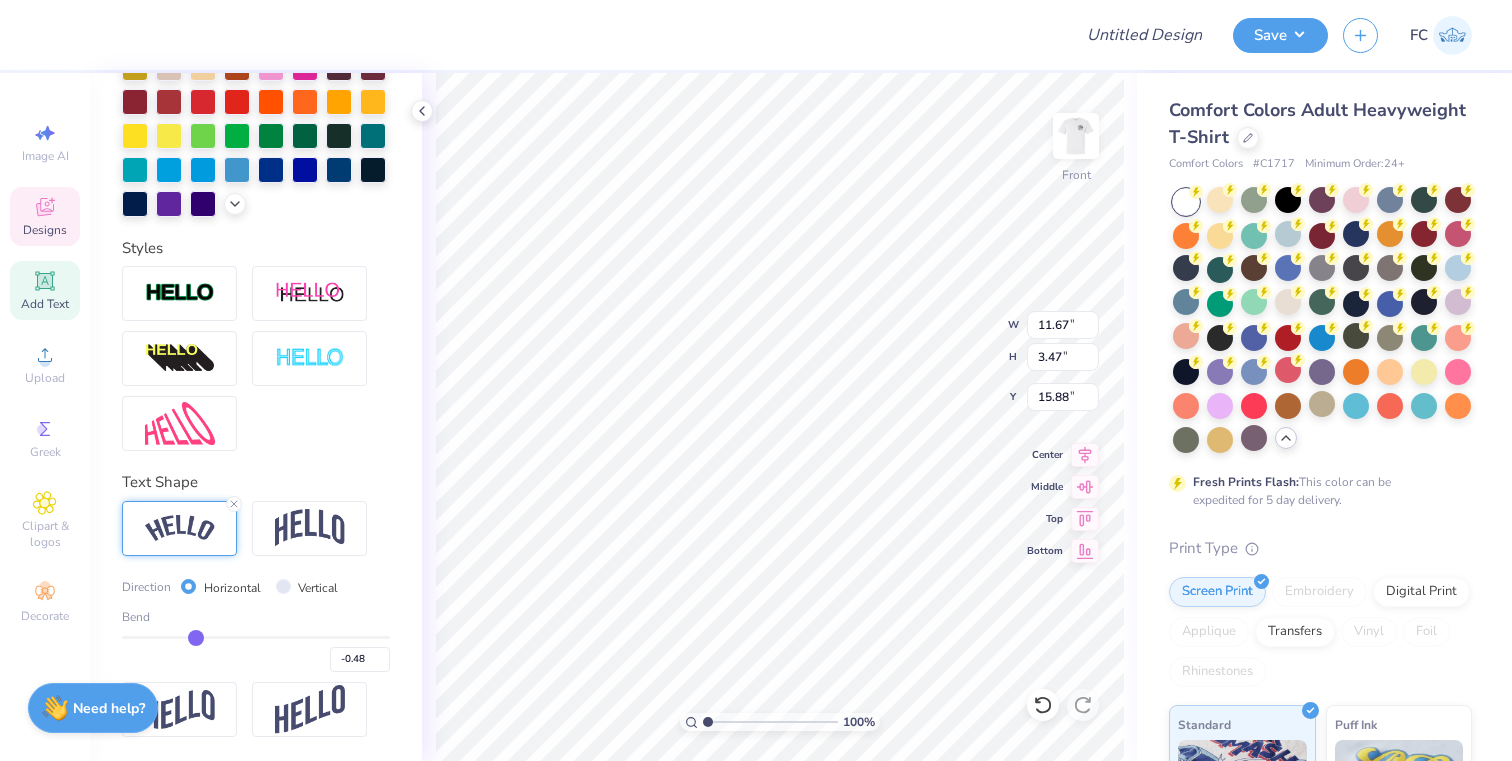 type on "-0.49" 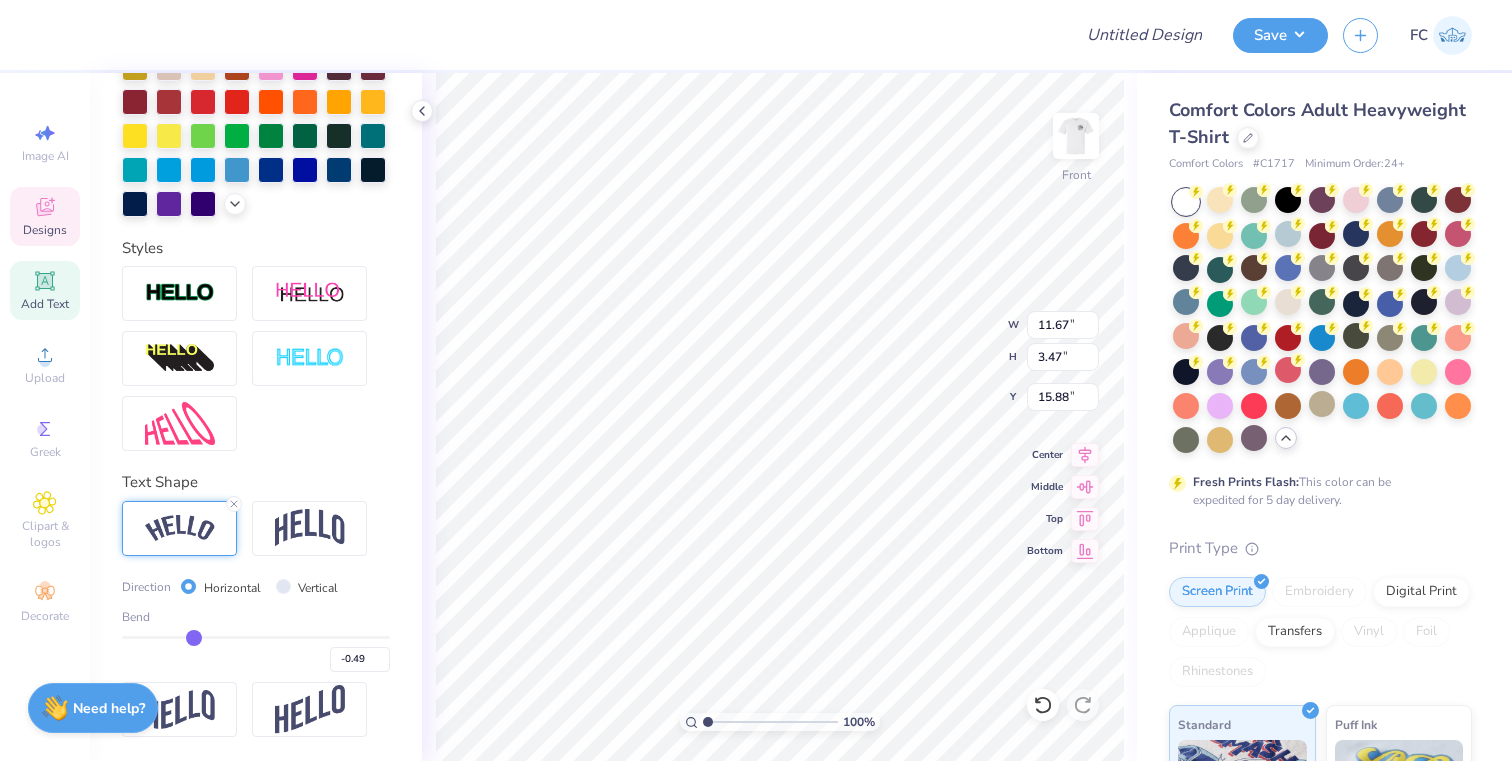 type on "-0.5" 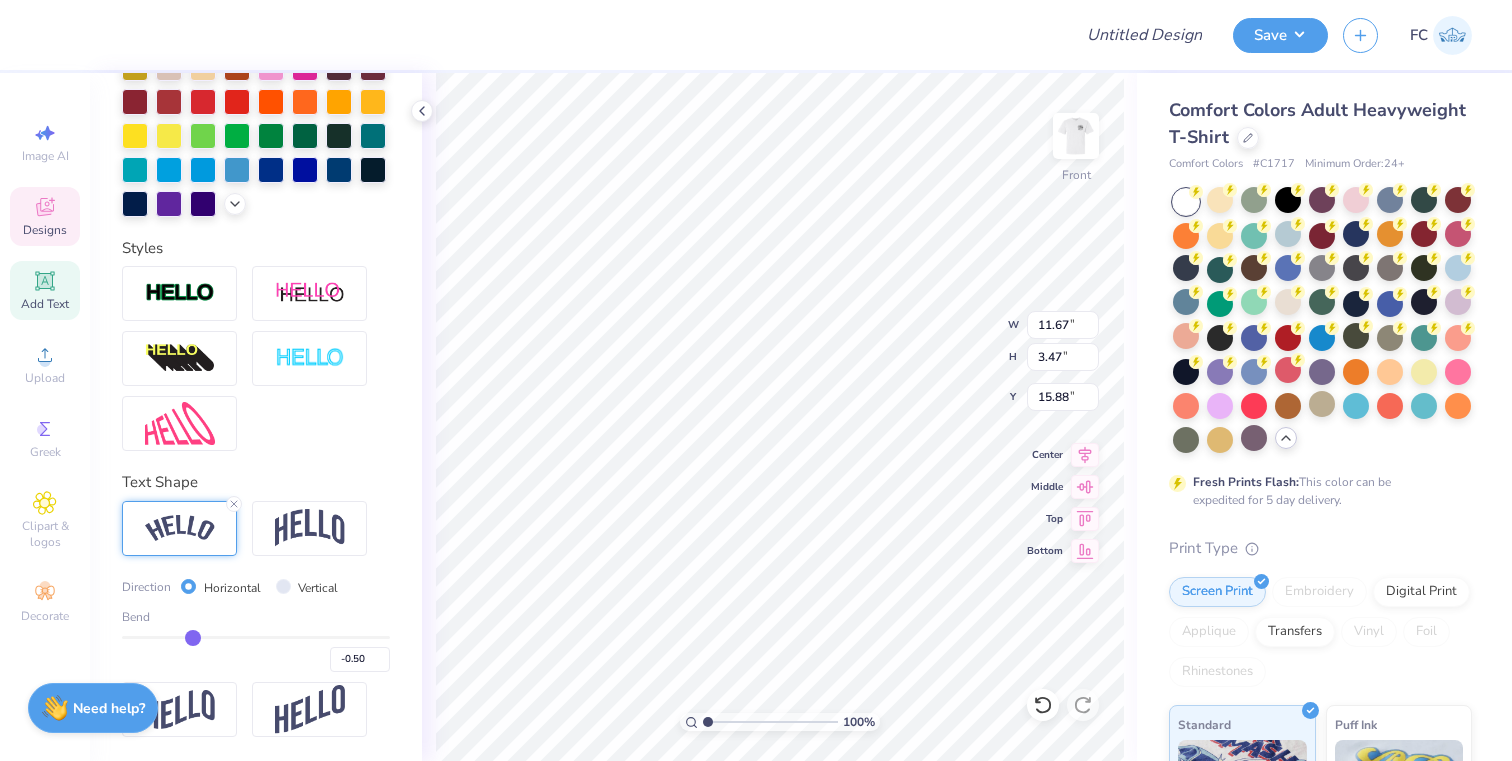 type on "-0.51" 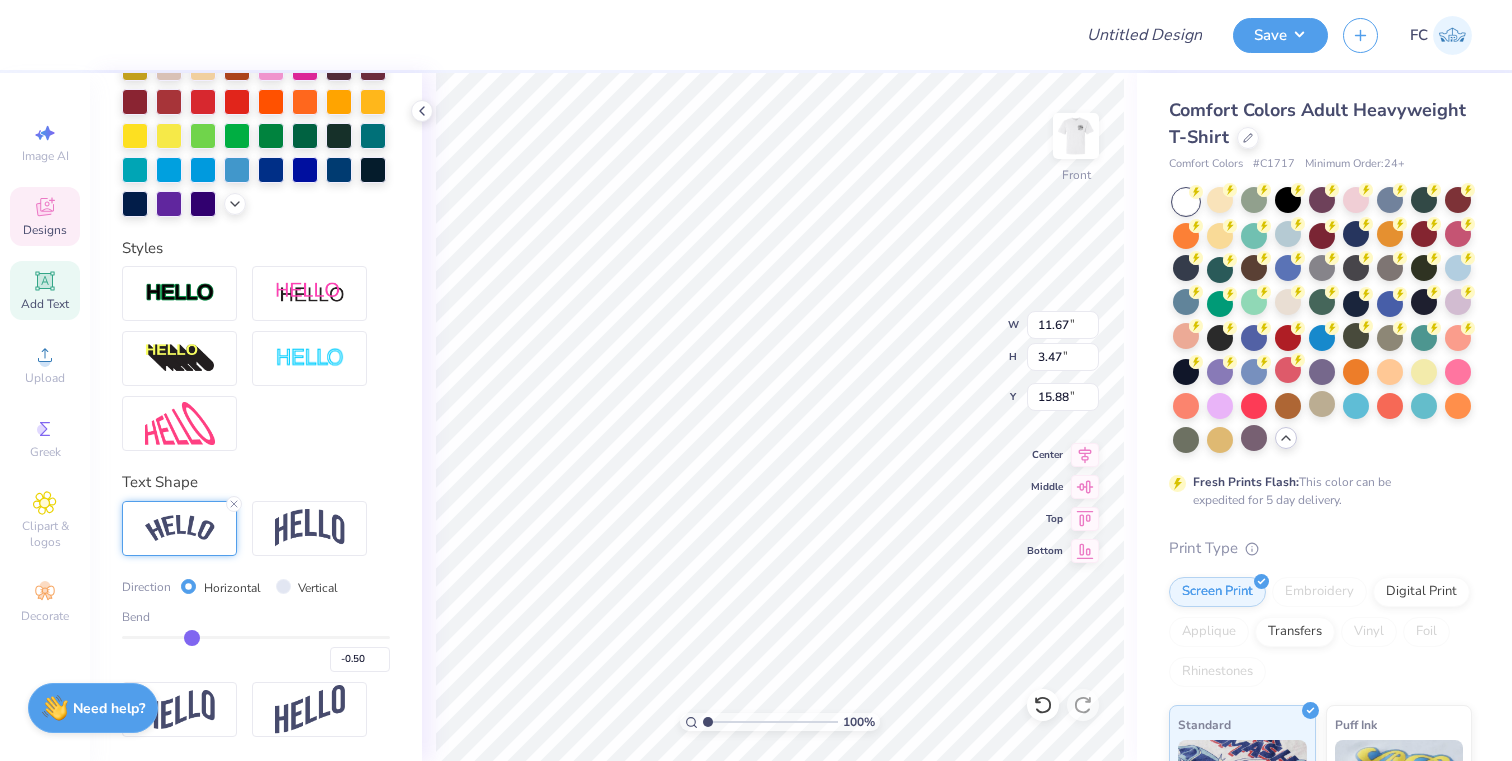 type on "-0.51" 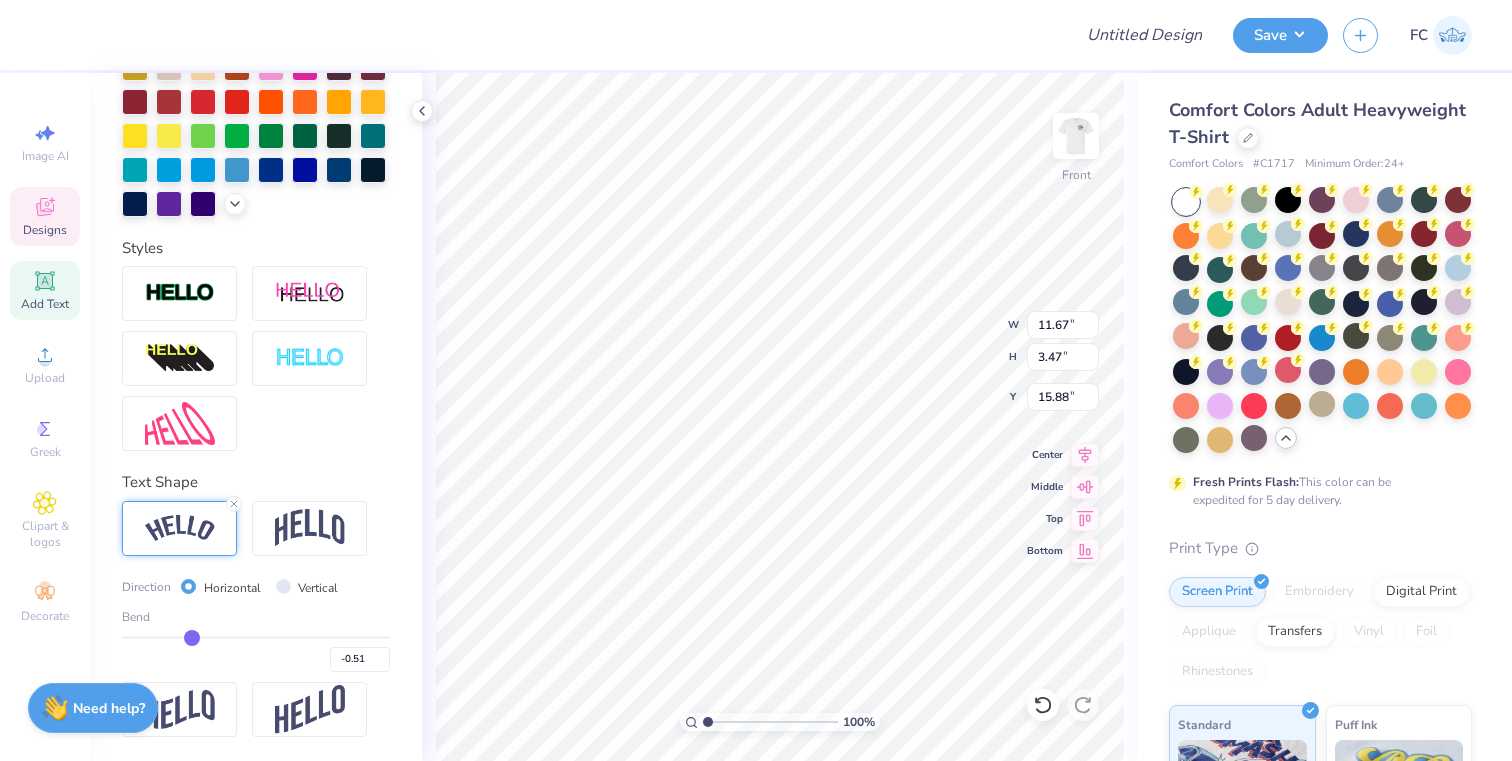 type on "-0.52" 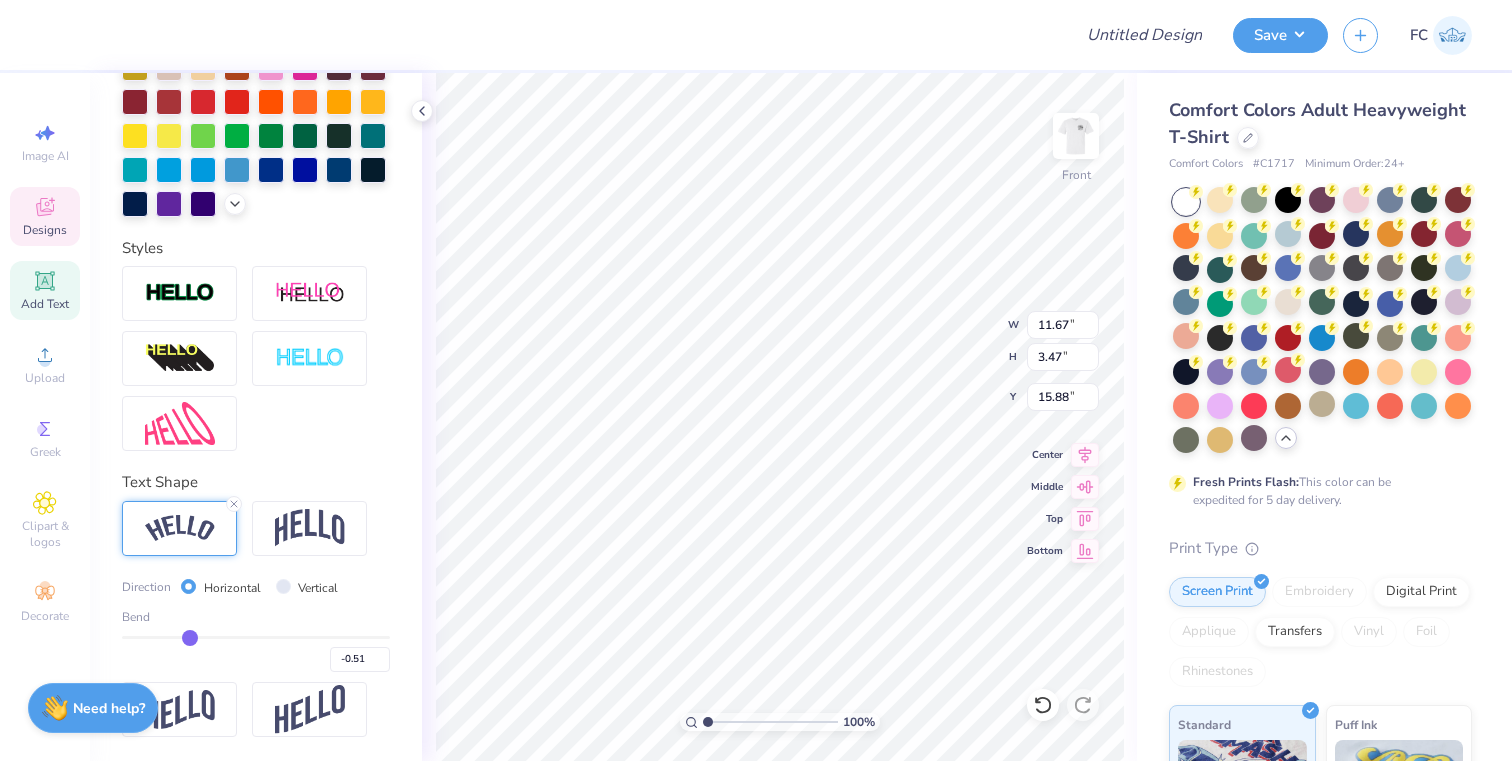 type on "-0.52" 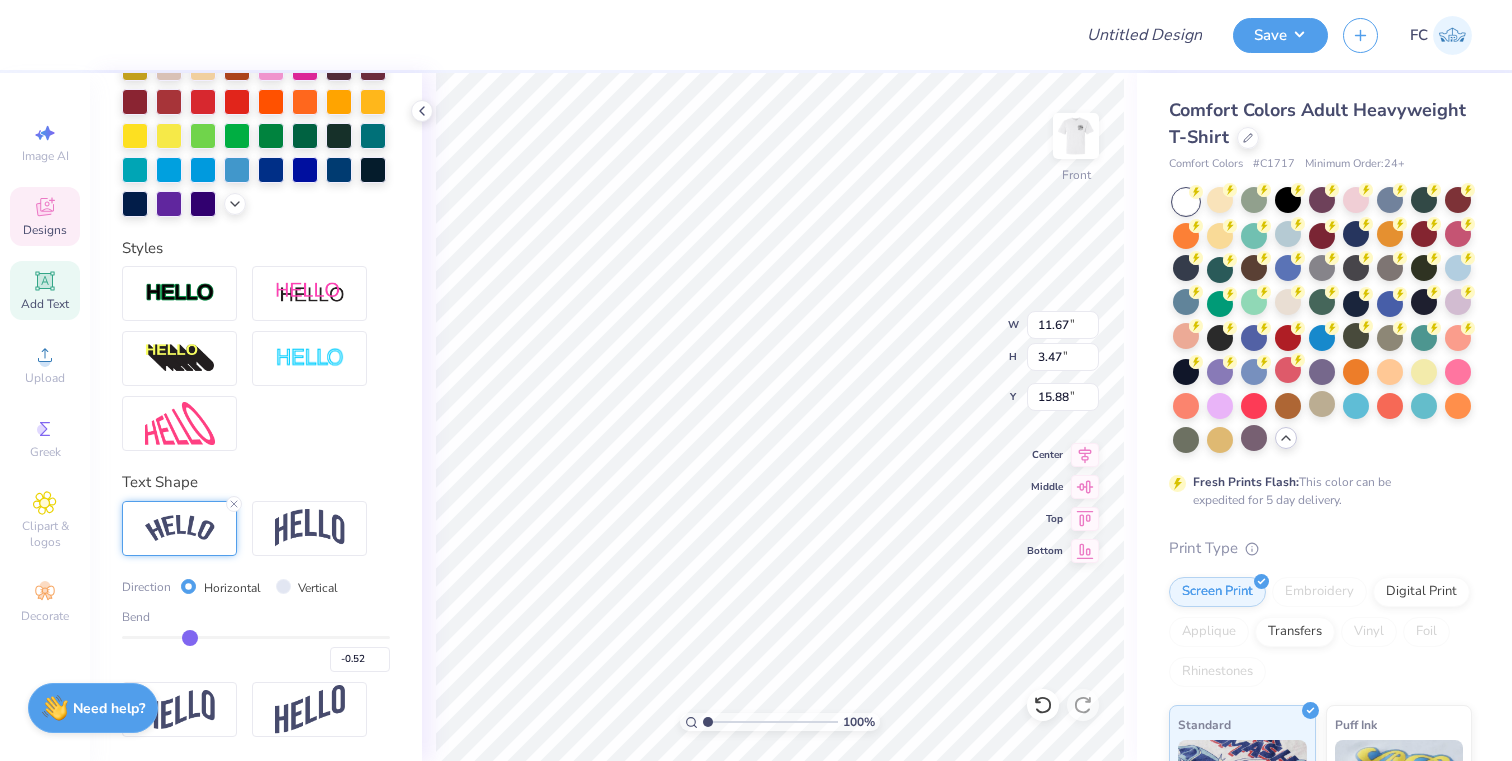 type on "-0.53" 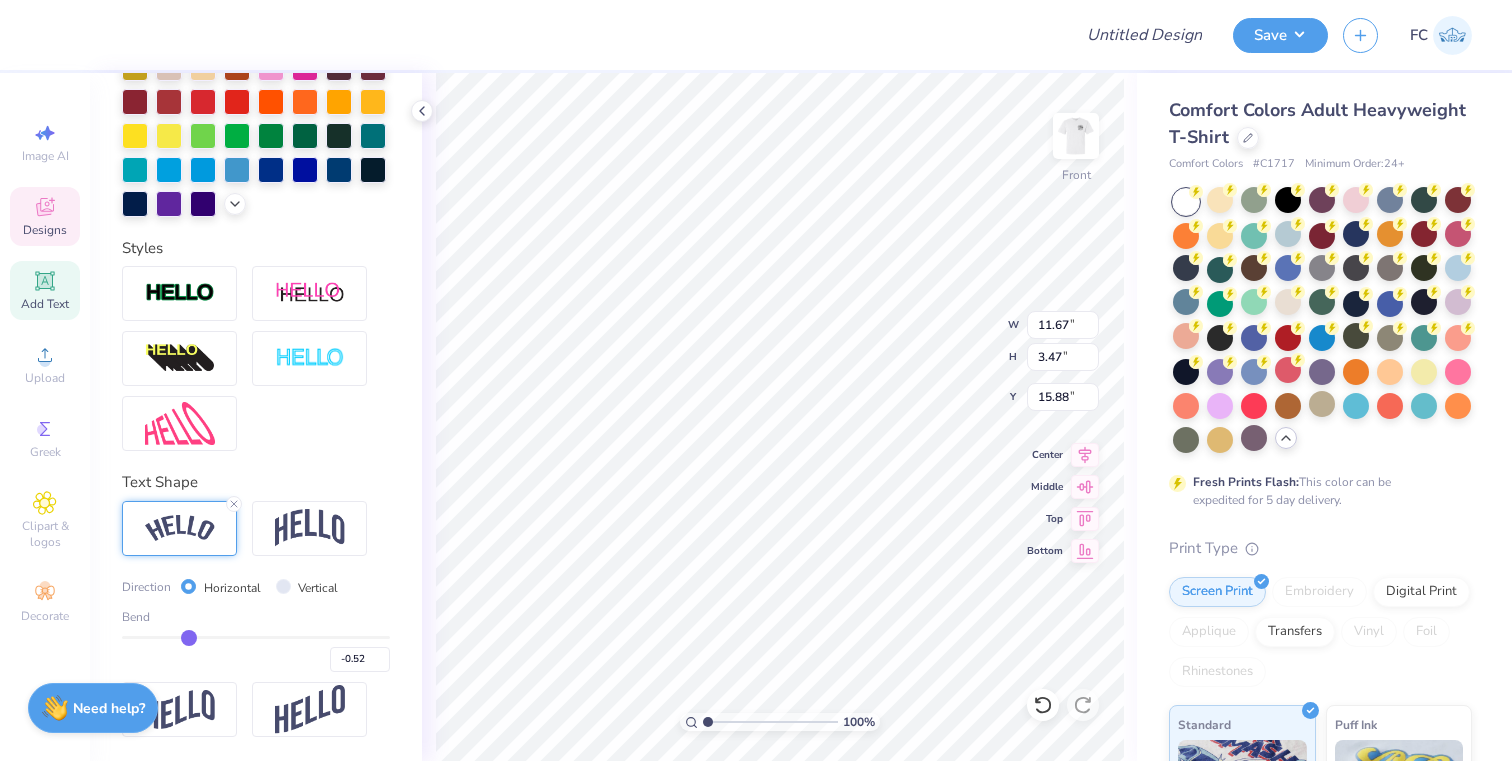 type on "-0.53" 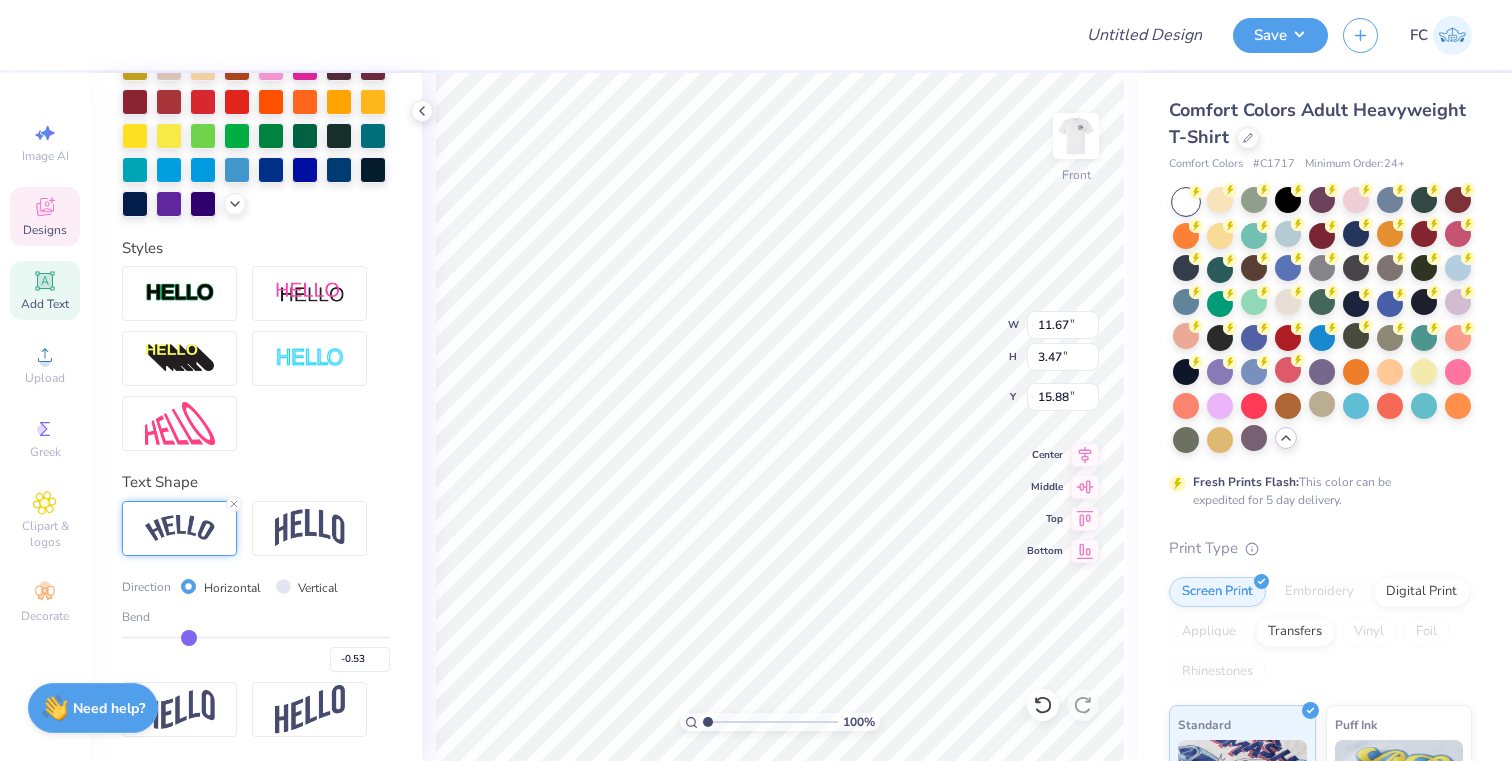 type on "-0.54" 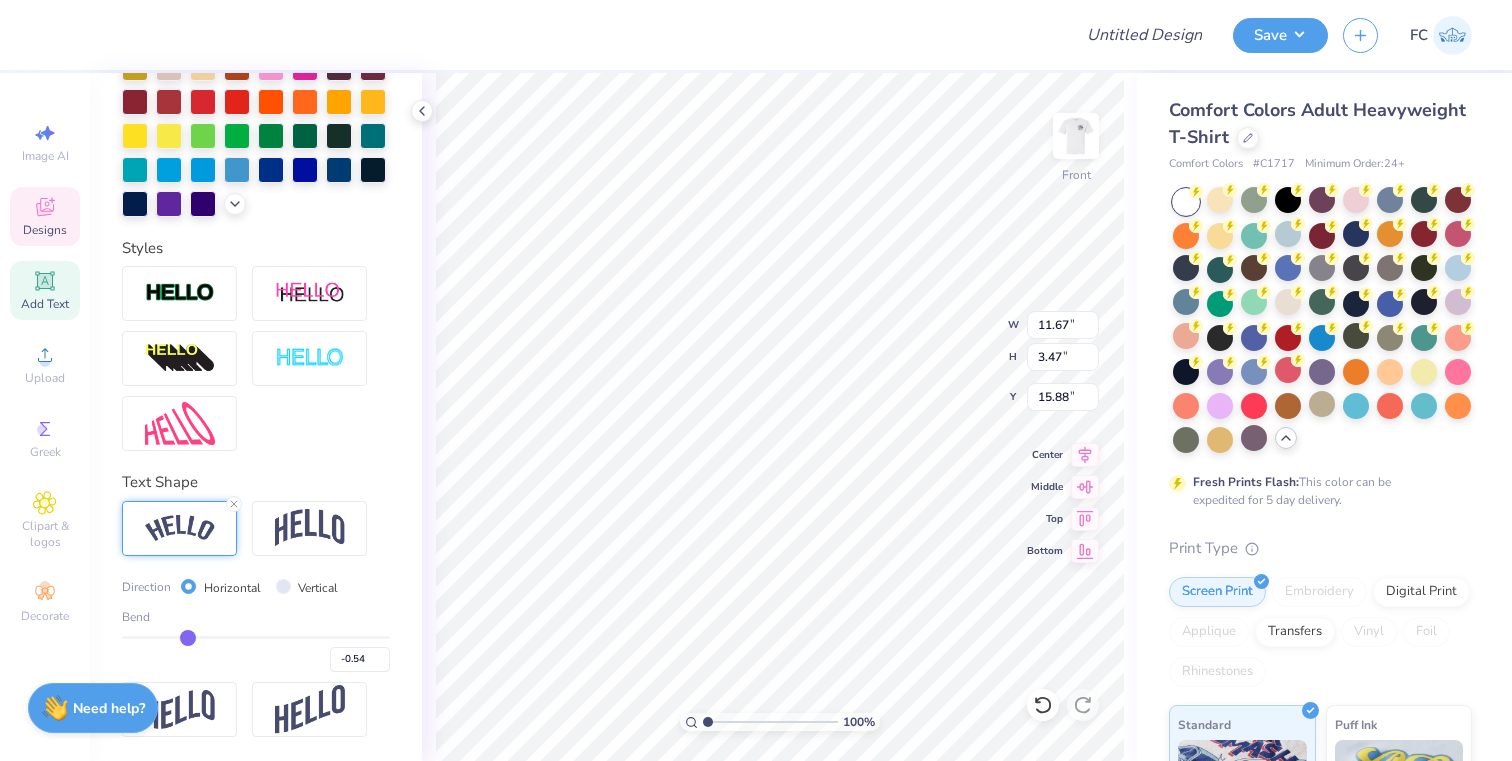 drag, startPoint x: 343, startPoint y: 634, endPoint x: 188, endPoint y: 629, distance: 155.08063 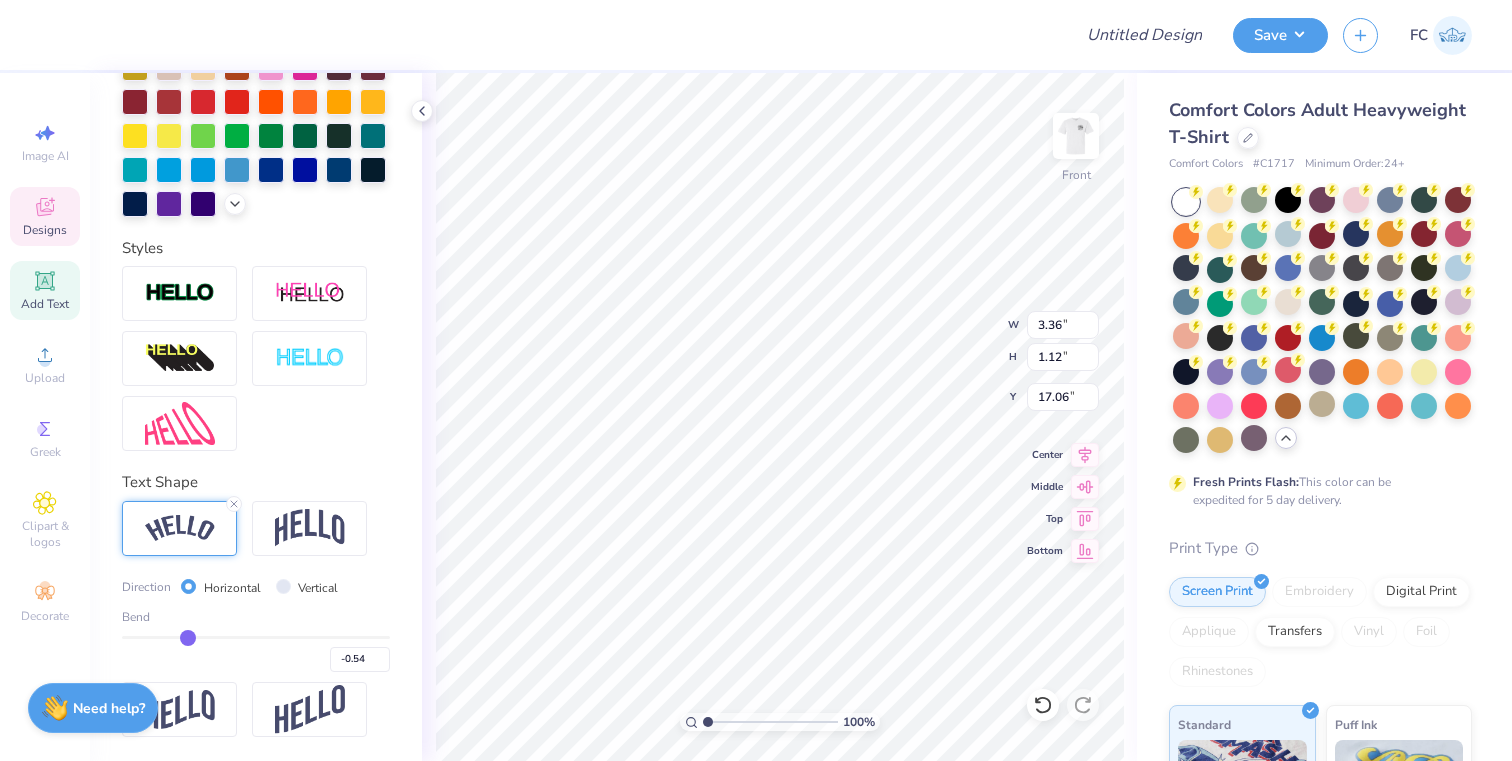 type on "14.61" 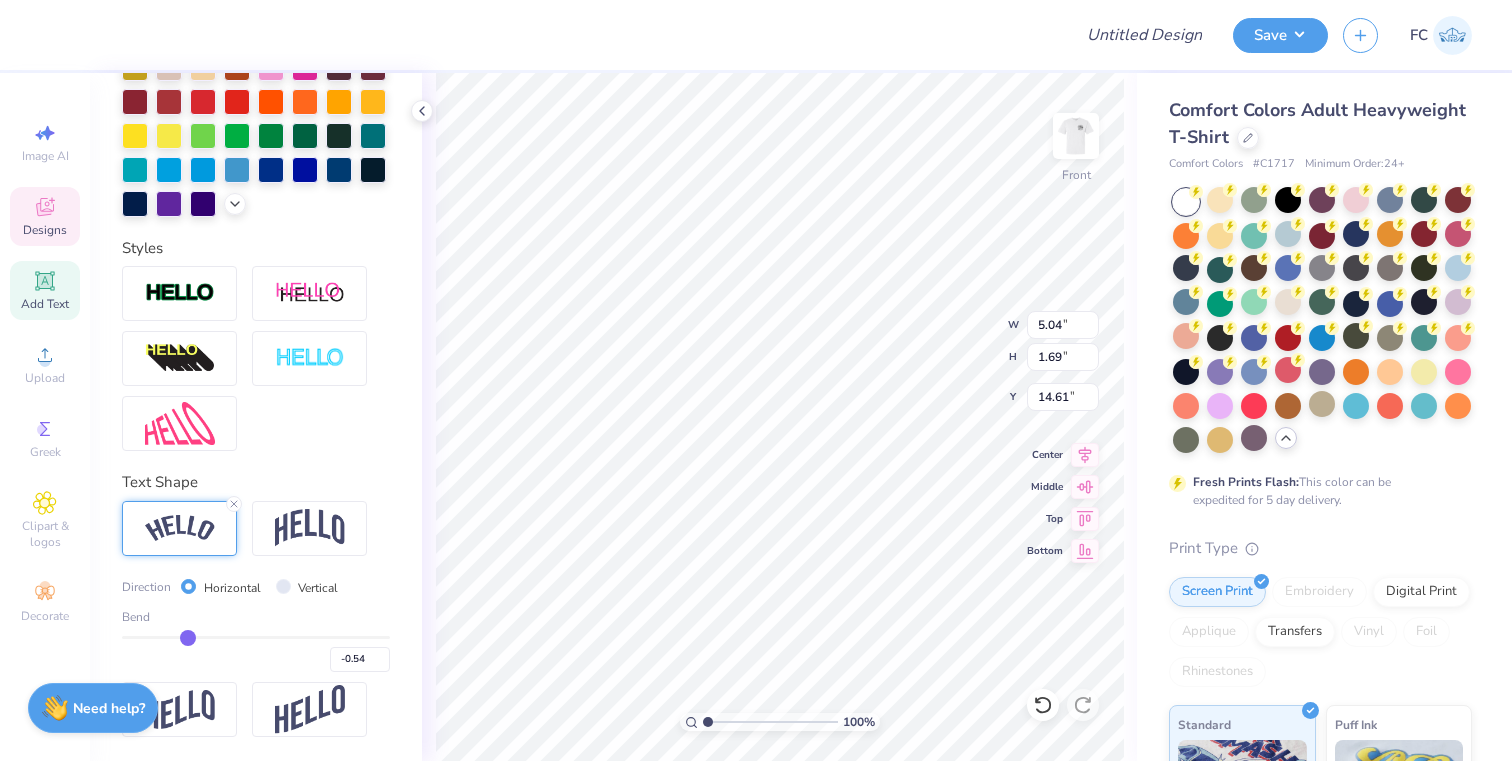 type on "5.04" 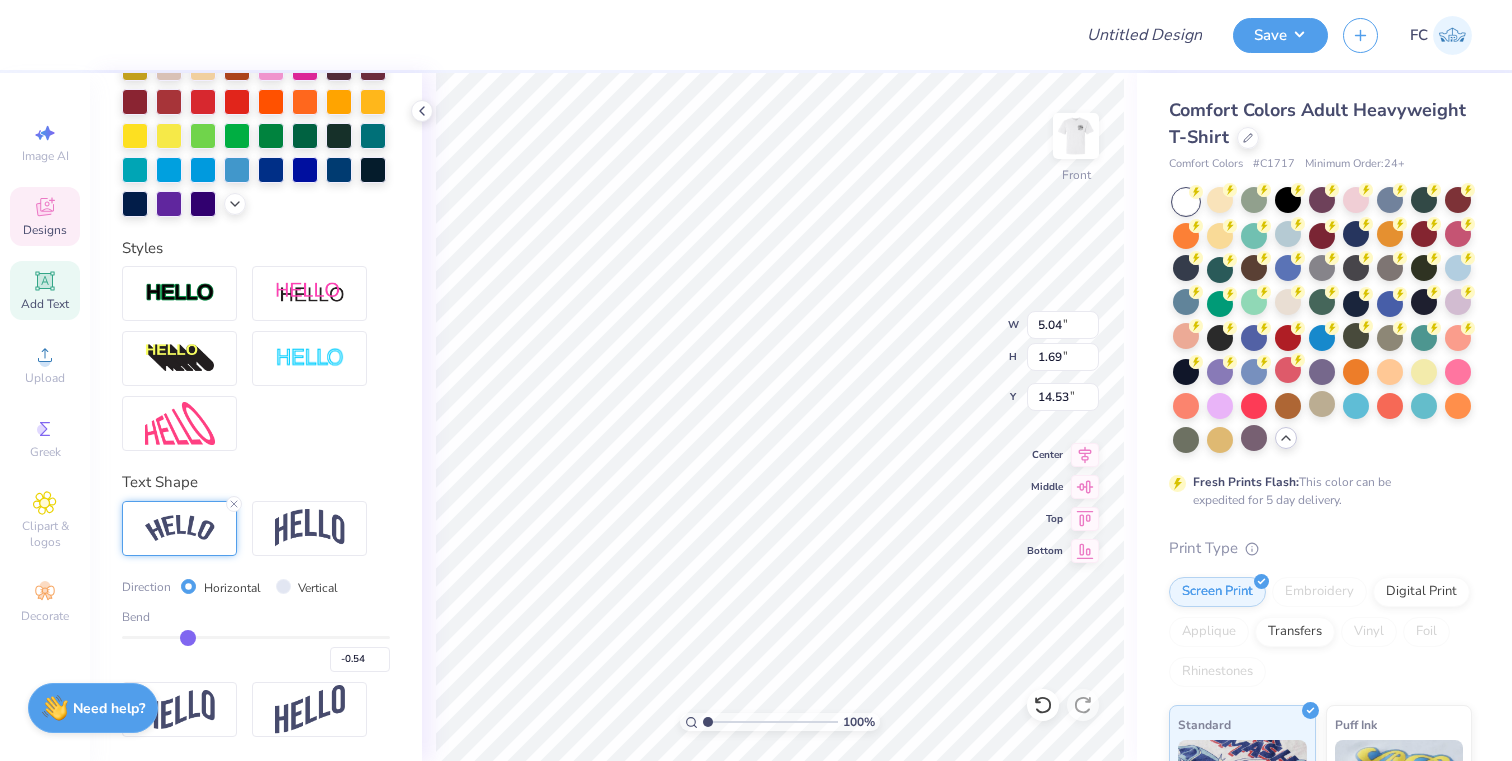 scroll, scrollTop: 0, scrollLeft: 0, axis: both 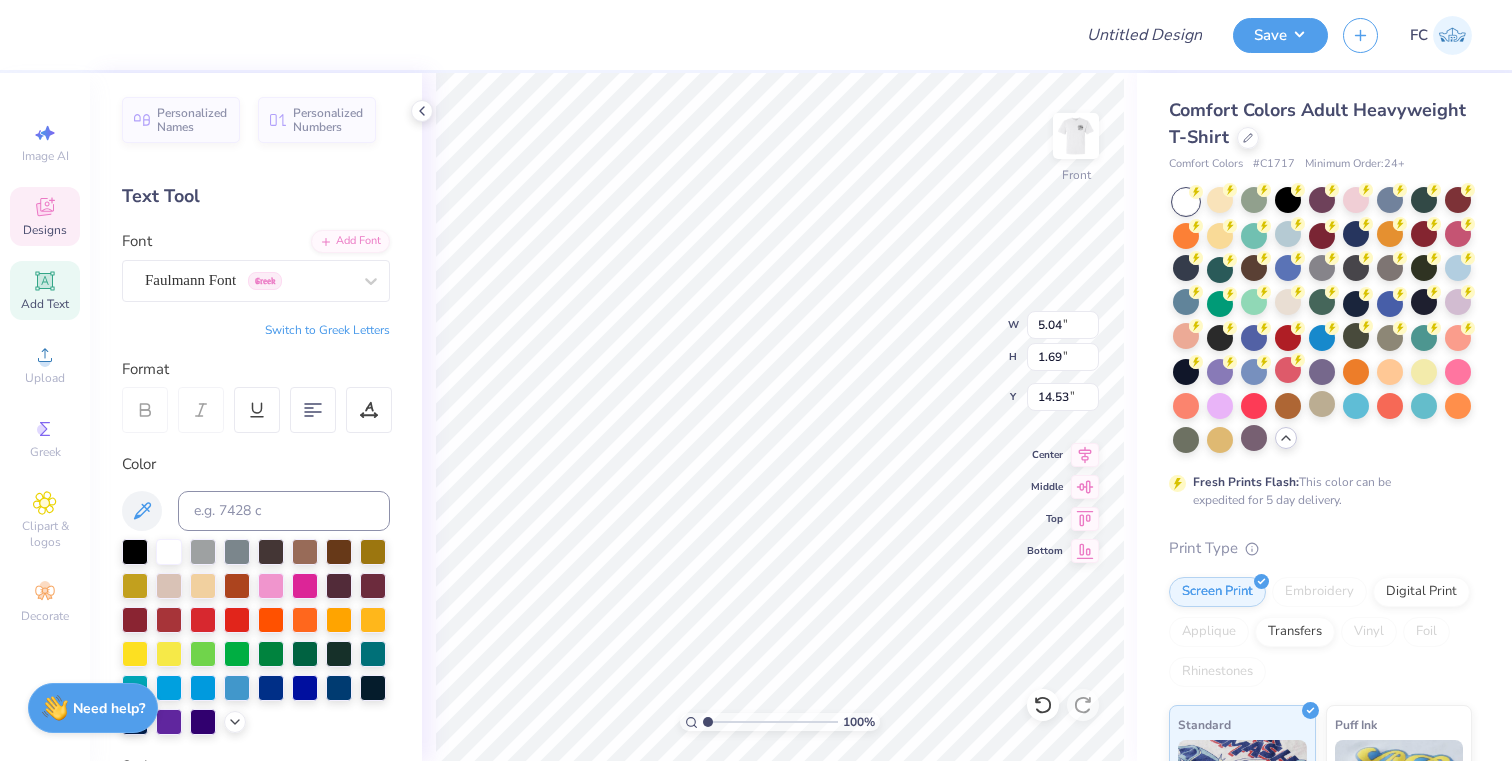 click on "Switch to Greek Letters" at bounding box center [327, 330] 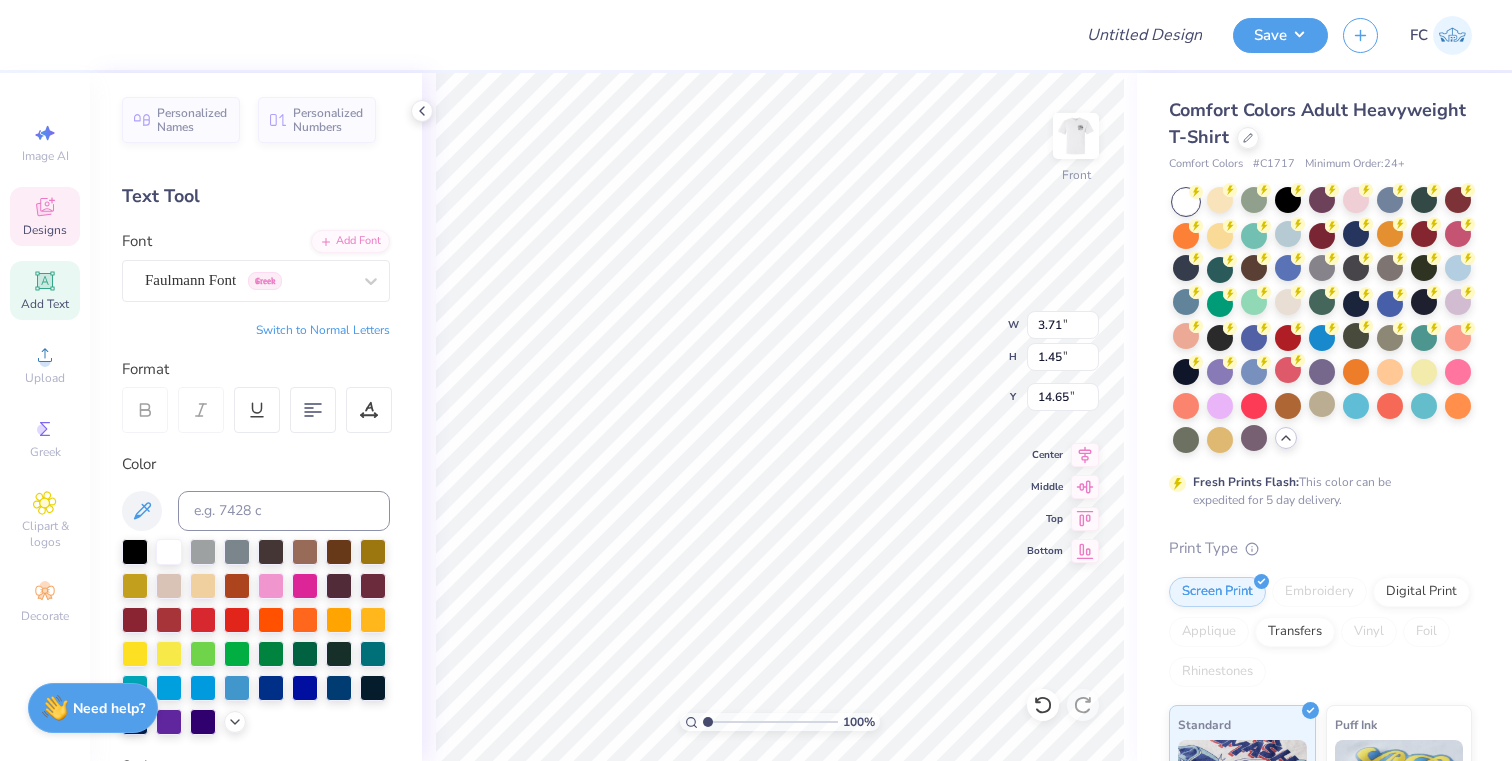 type 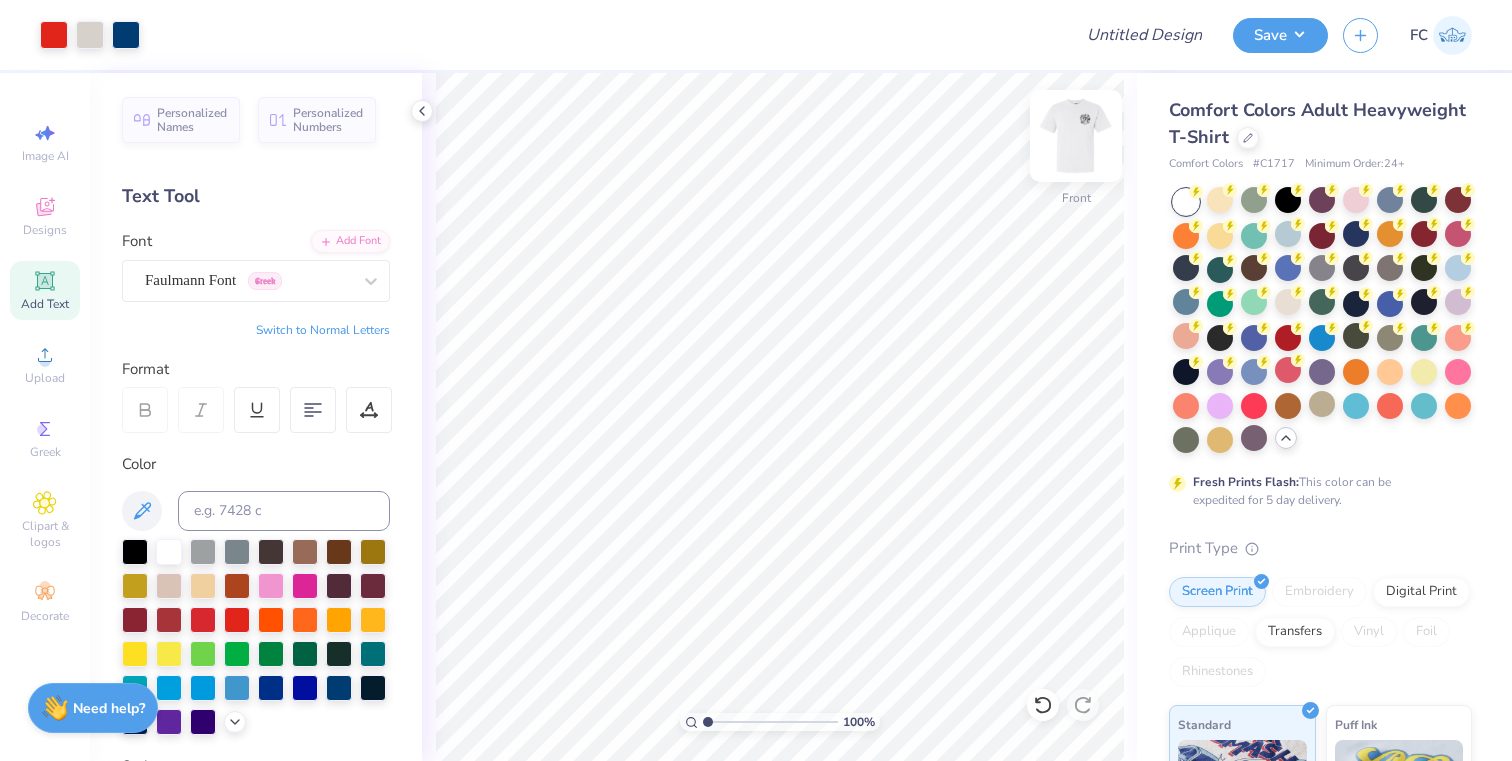 click at bounding box center [1076, 136] 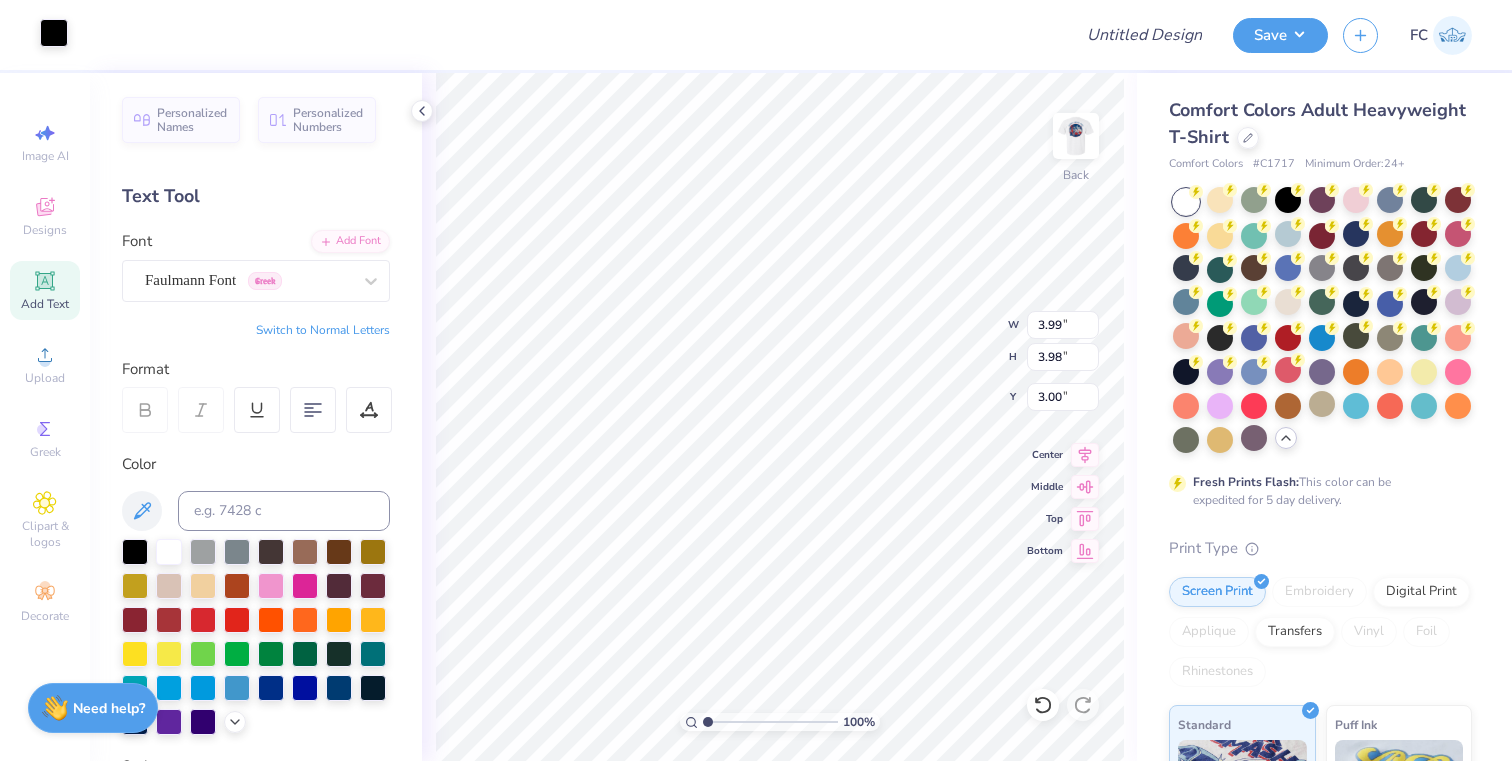 click at bounding box center (54, 33) 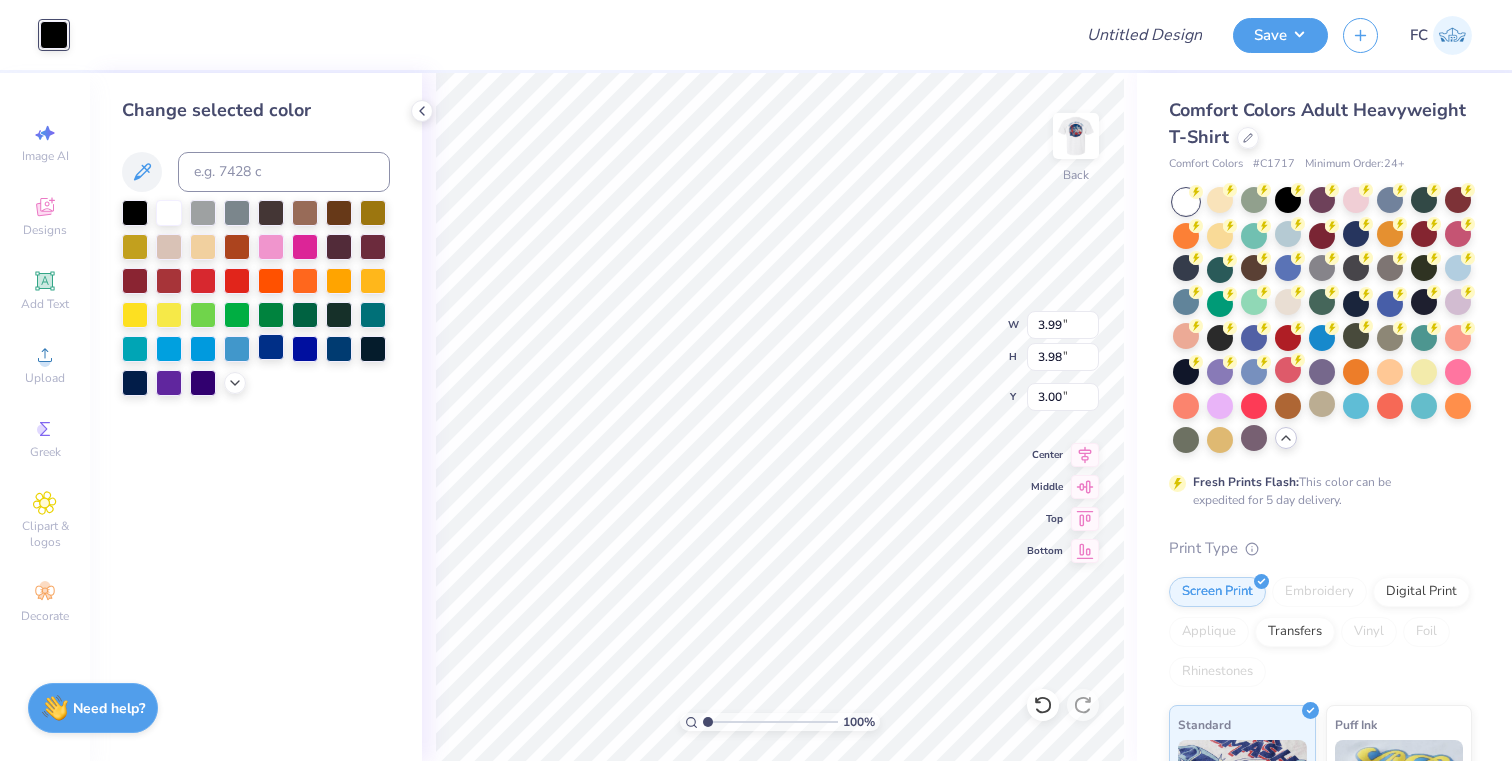 click at bounding box center (271, 347) 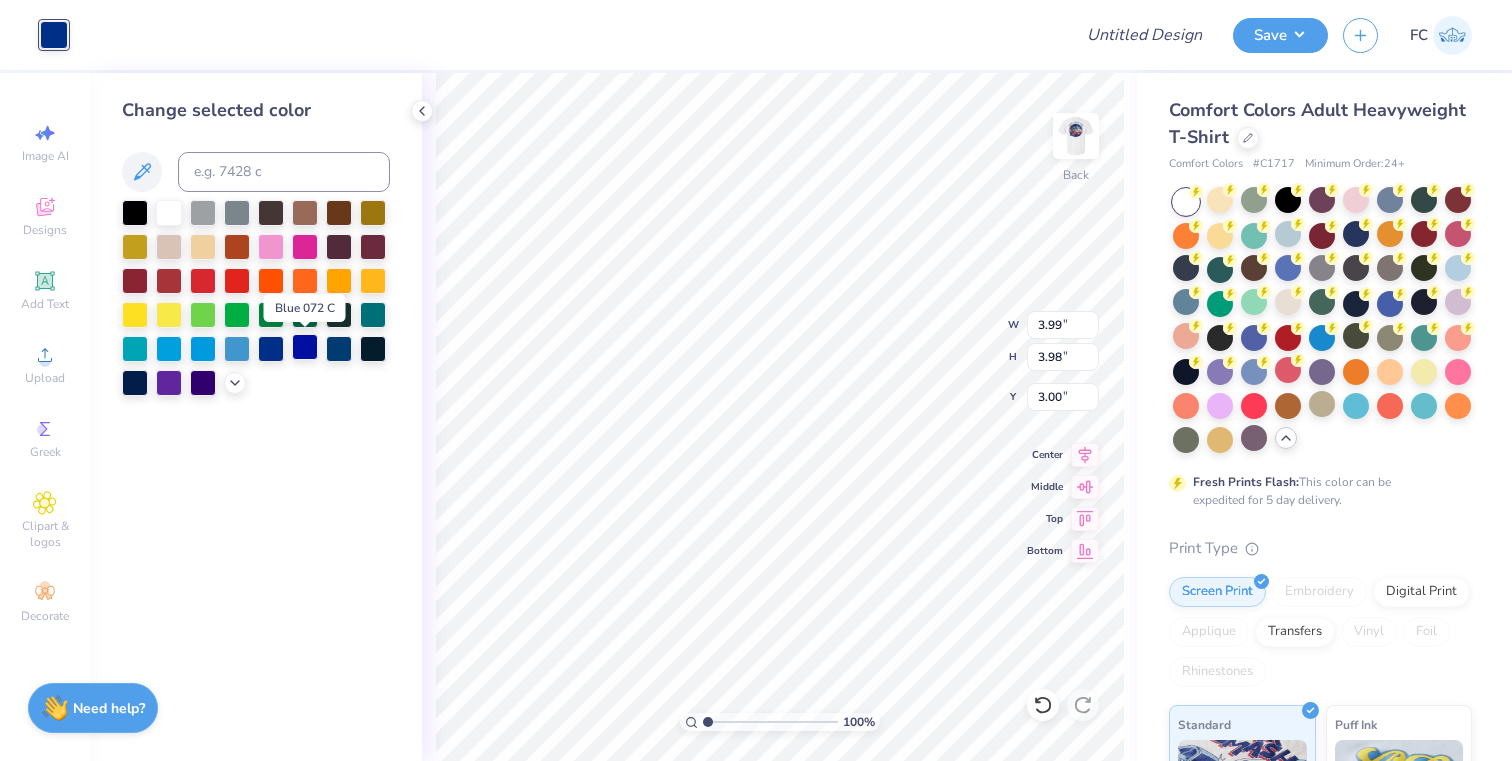 click at bounding box center (305, 347) 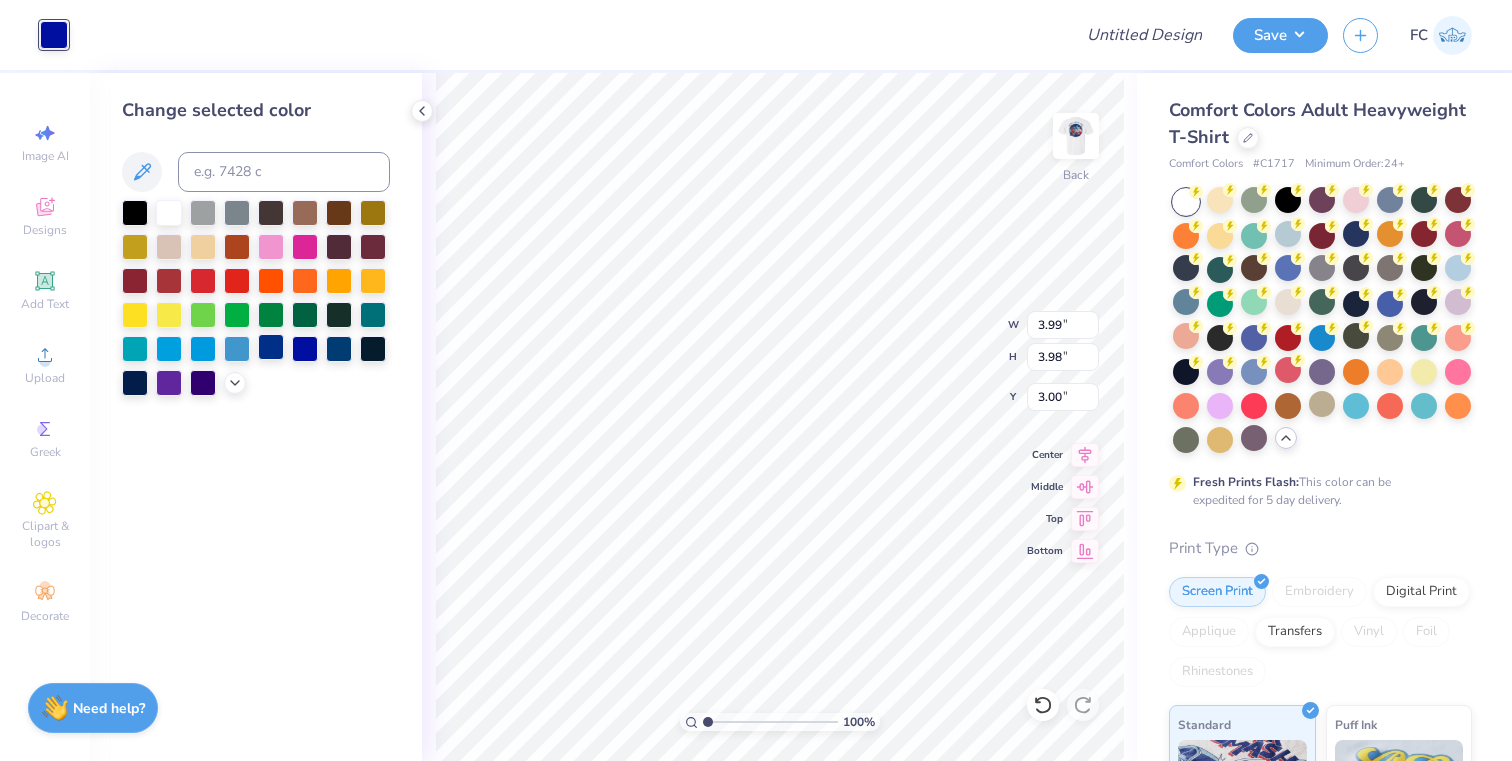 click at bounding box center (271, 347) 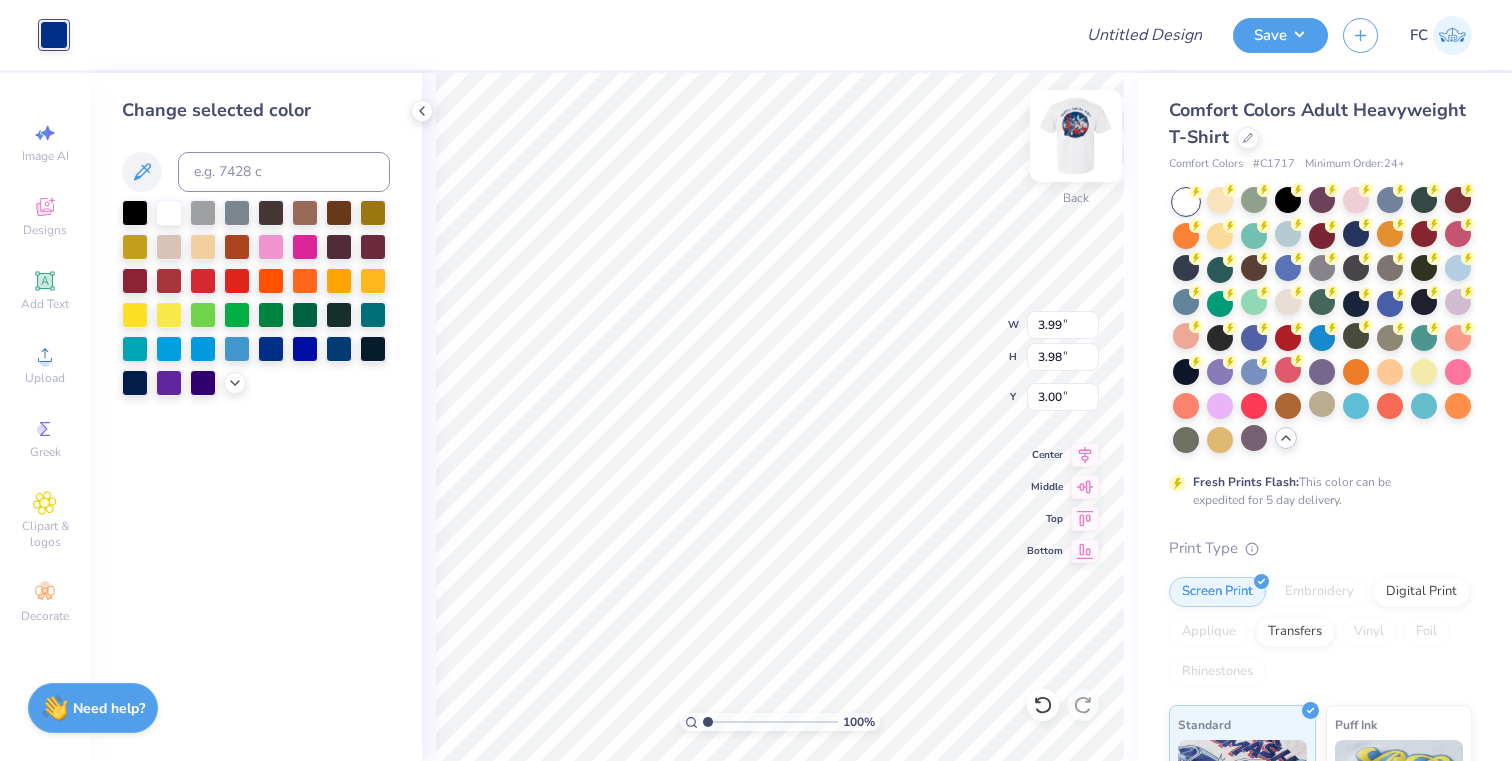 click at bounding box center (1076, 136) 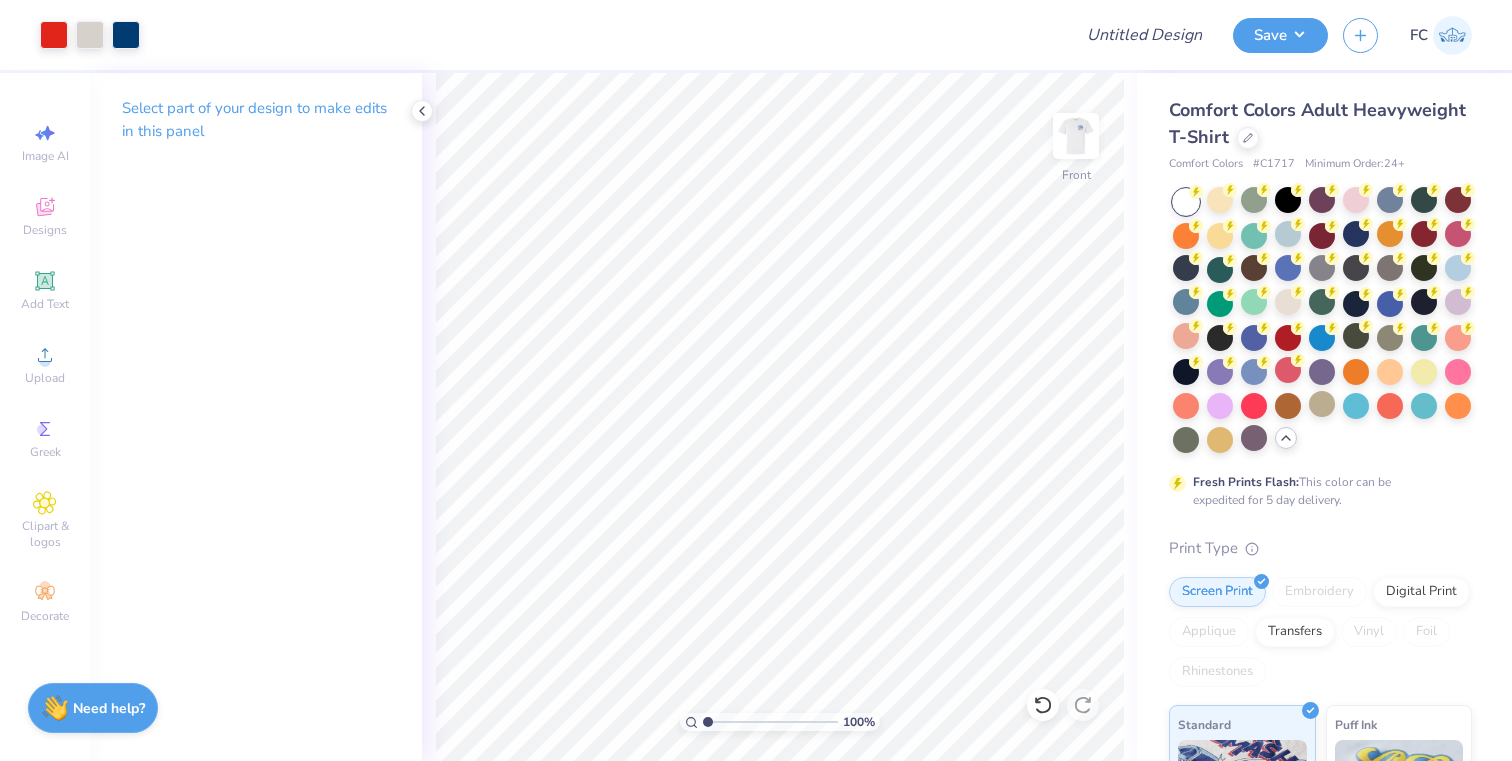 click at bounding box center (1076, 136) 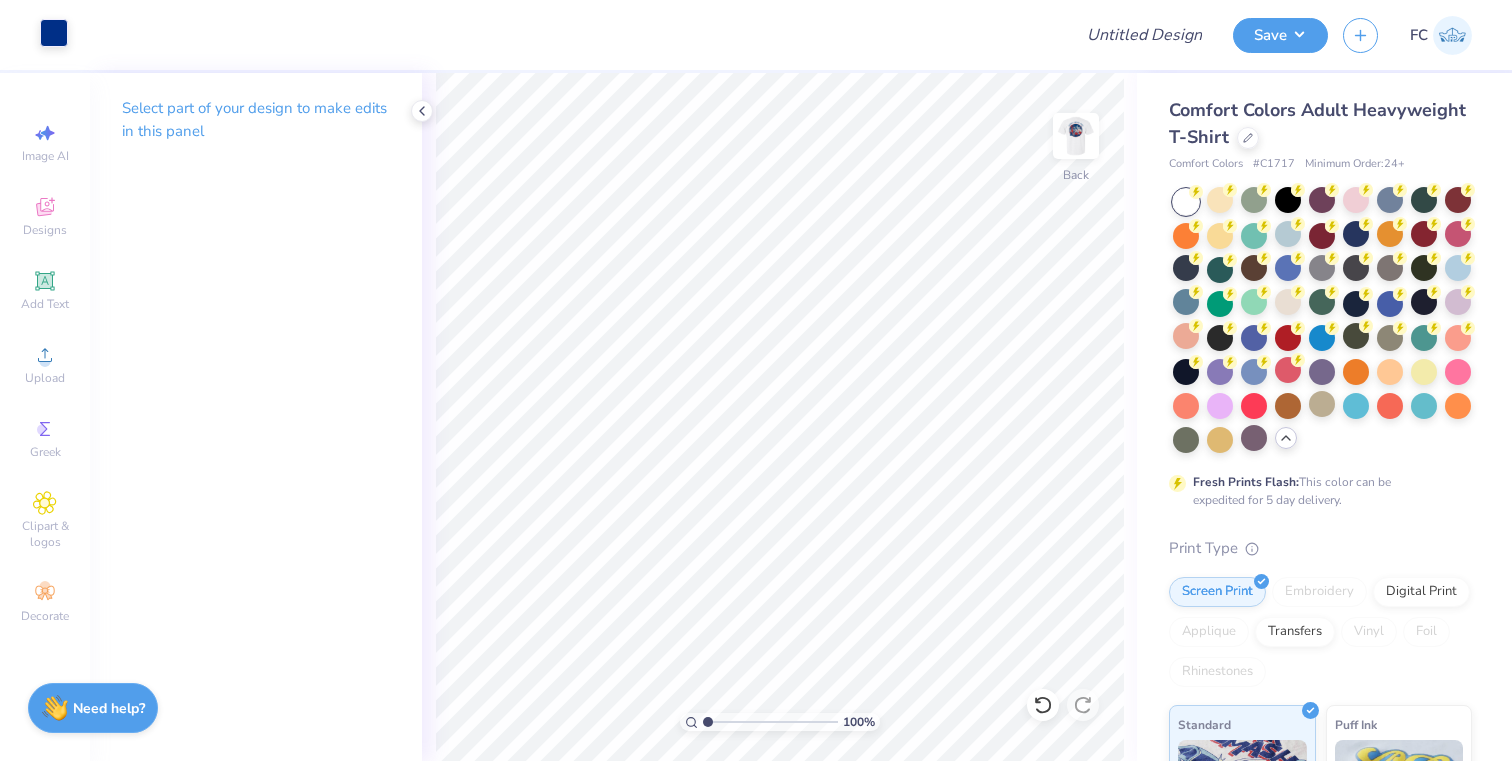 click at bounding box center [54, 33] 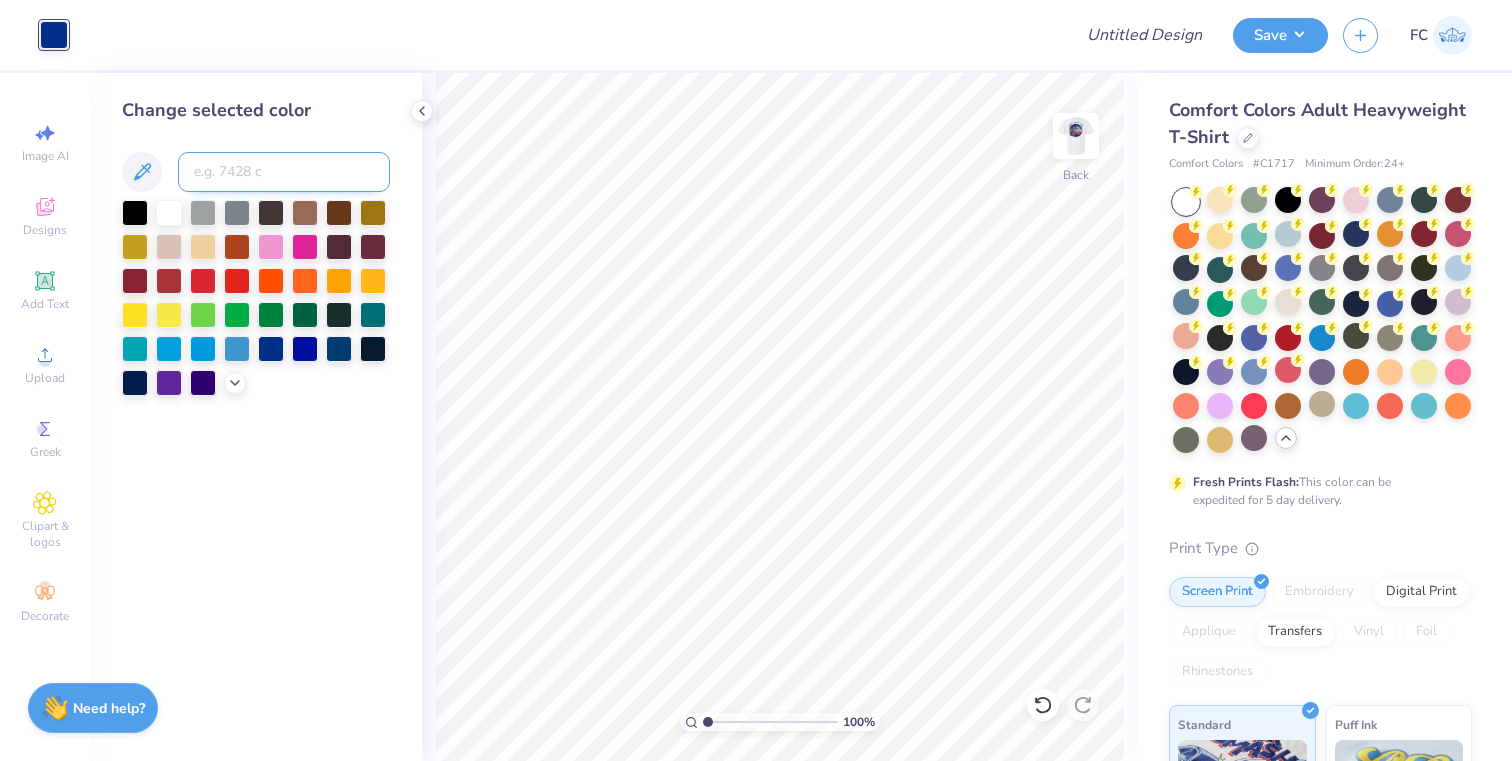 click at bounding box center [284, 172] 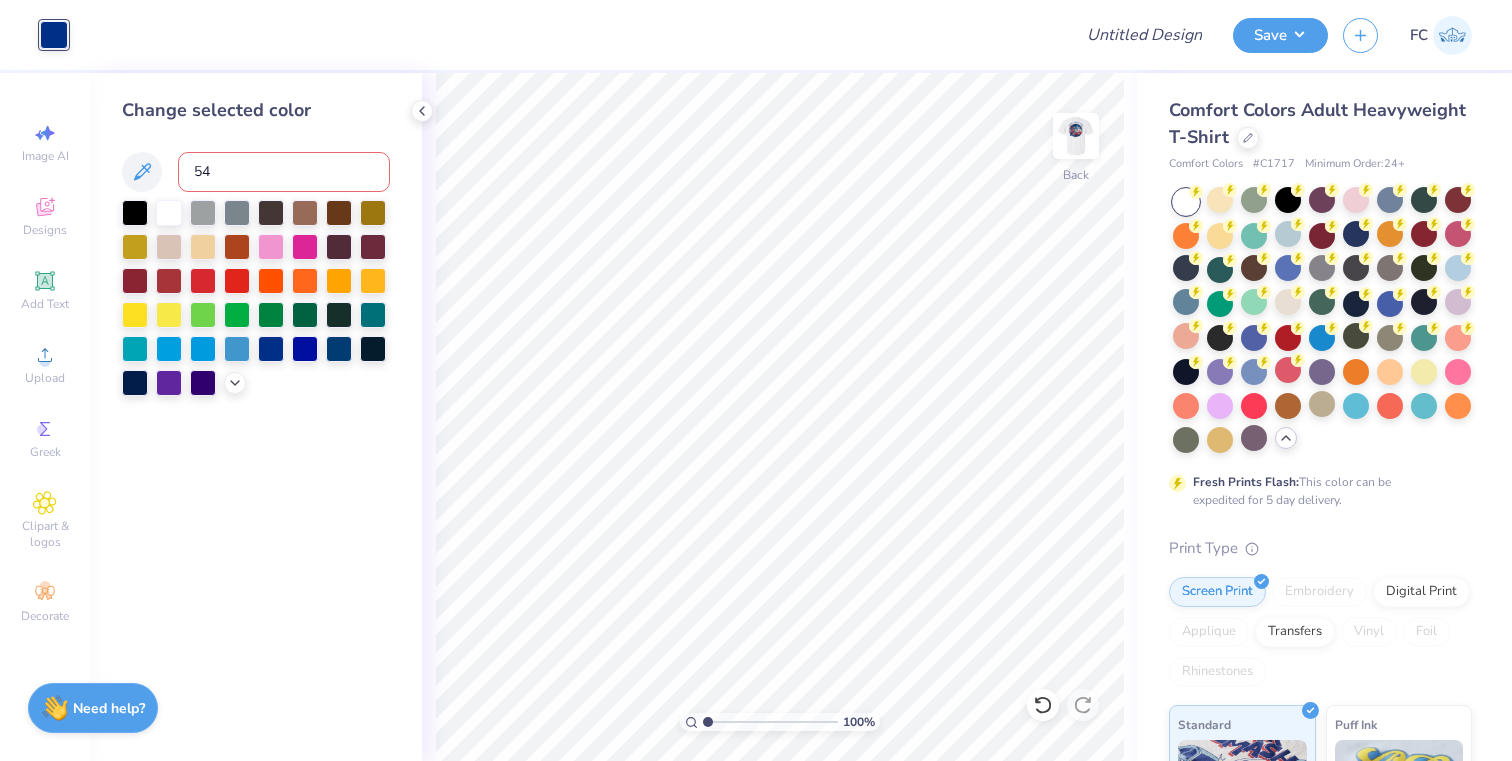 type on "541" 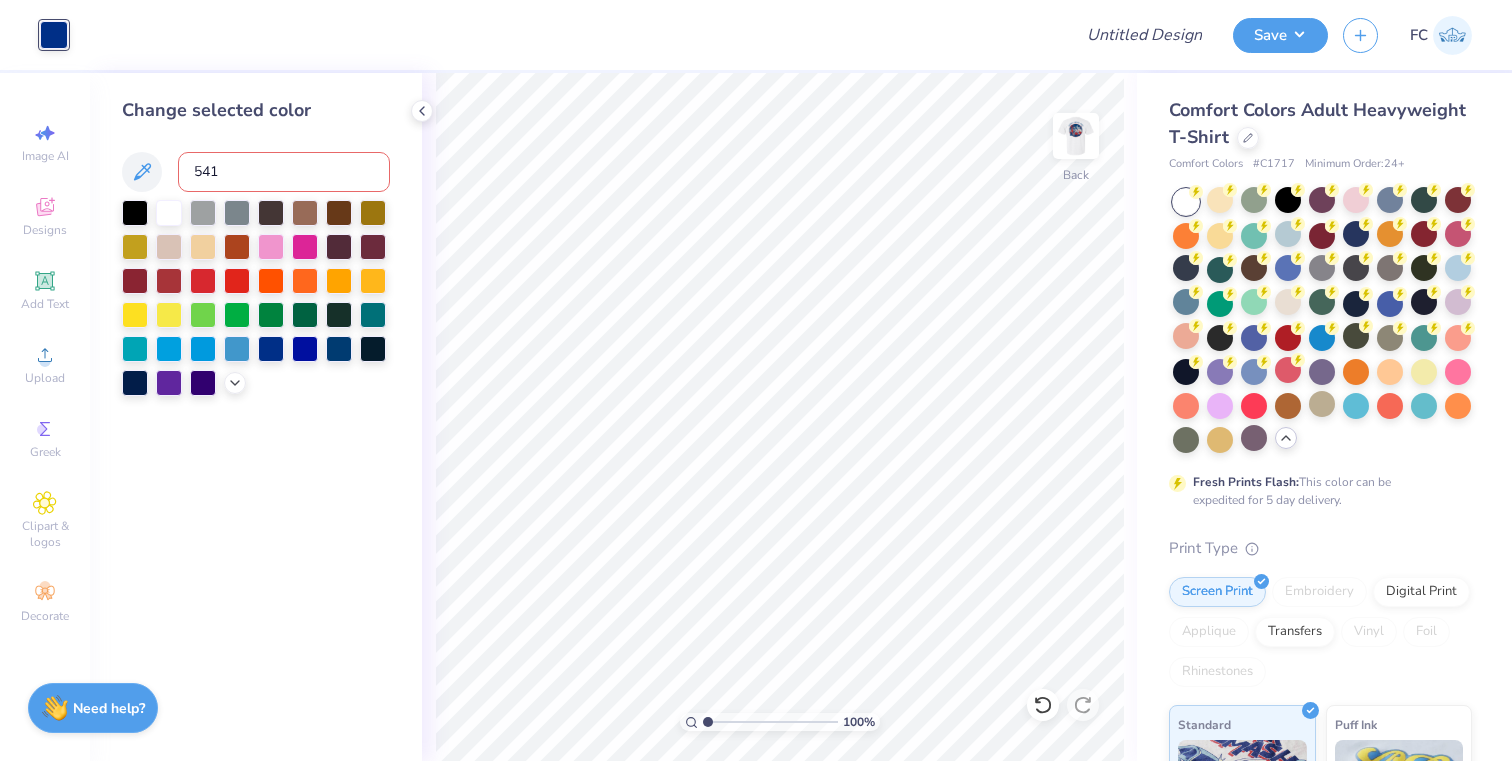 type 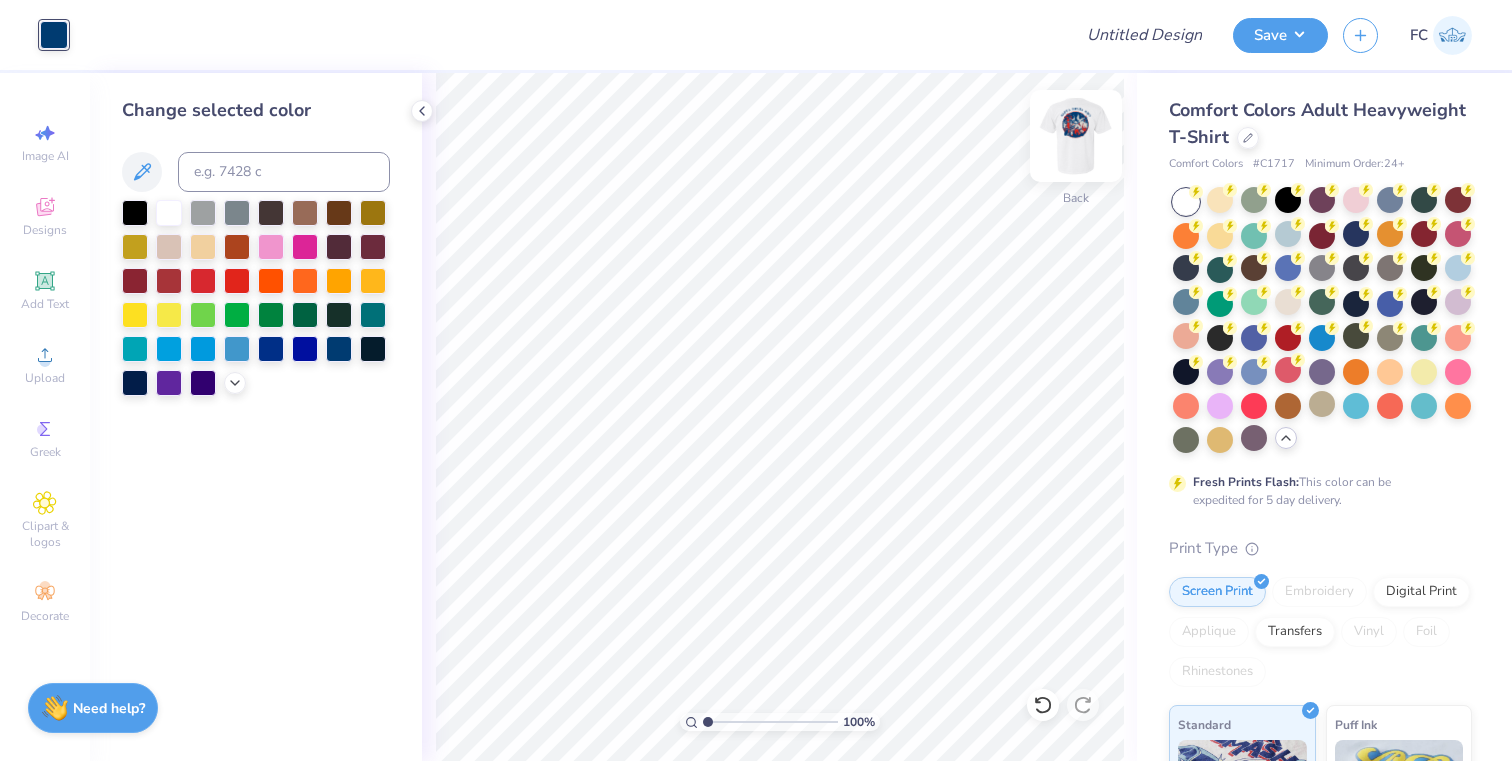 click at bounding box center [1076, 136] 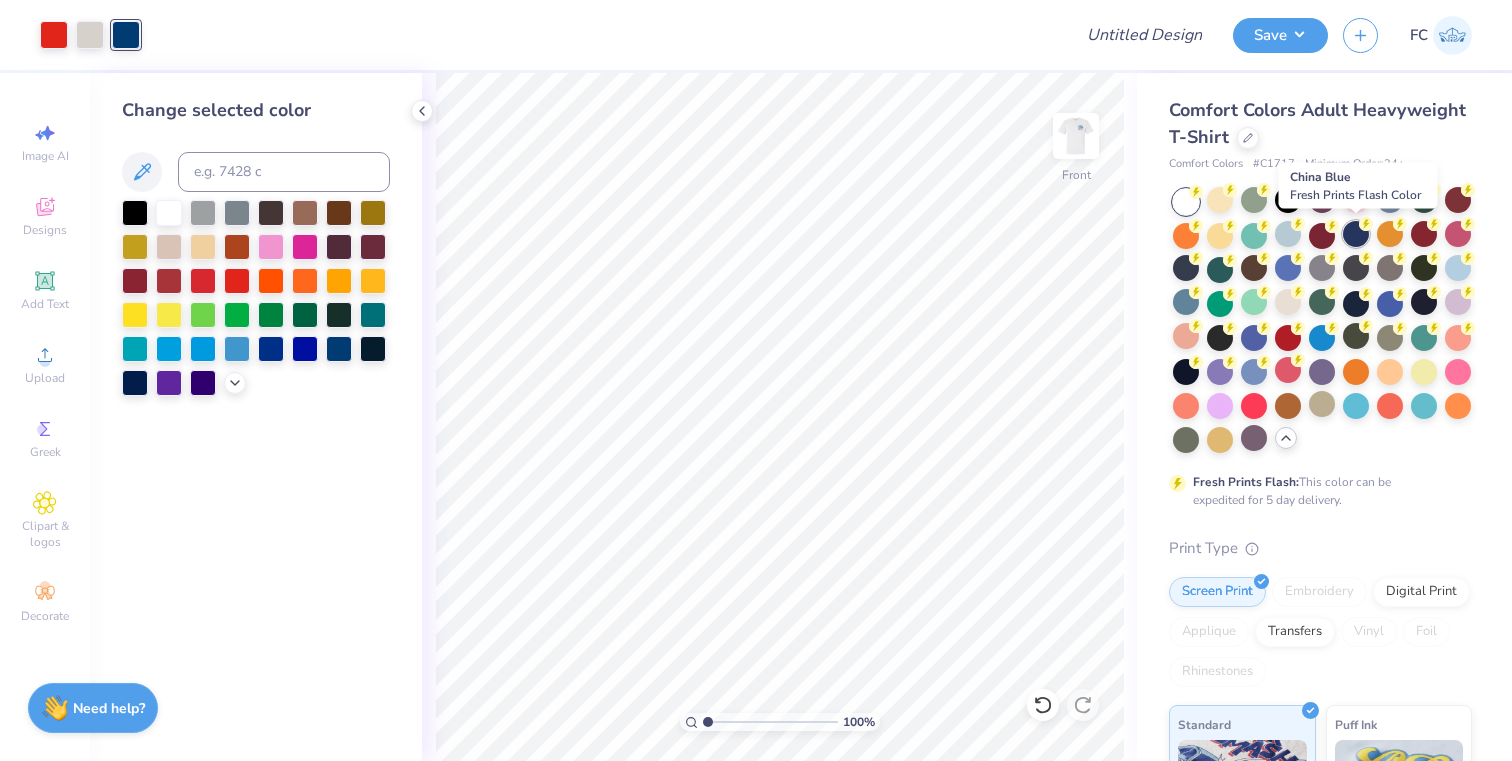 click at bounding box center (1356, 234) 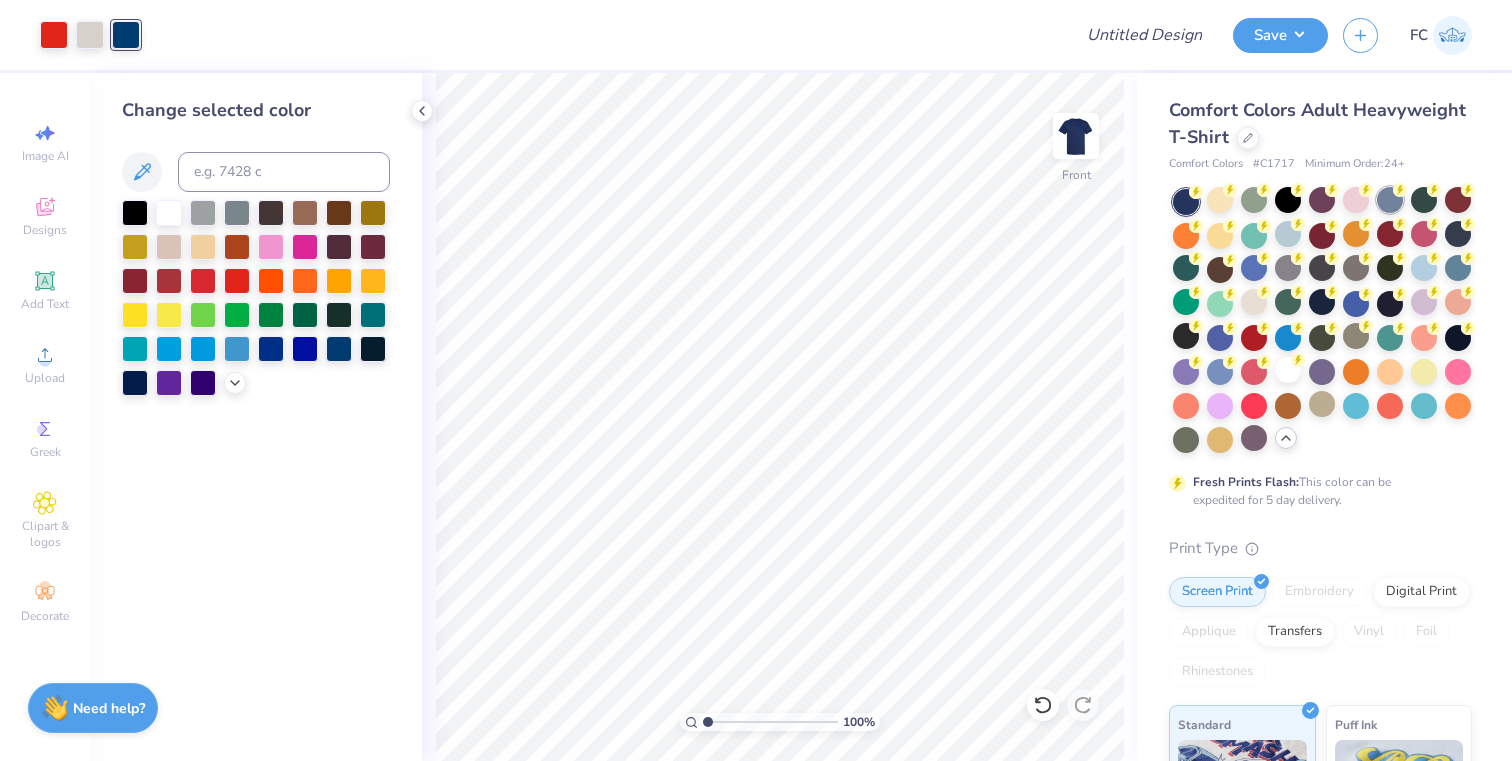 click at bounding box center [1390, 200] 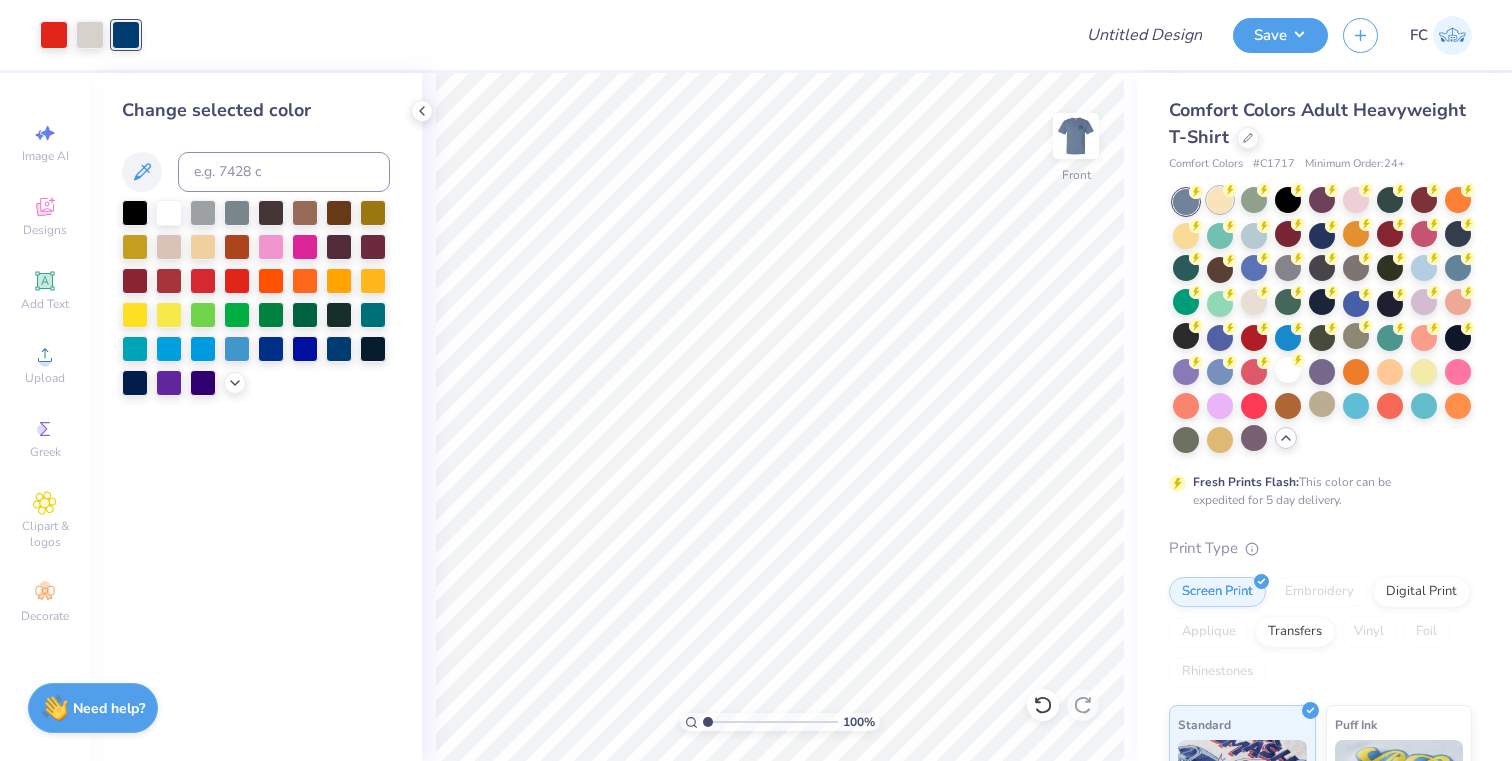 click at bounding box center [1220, 200] 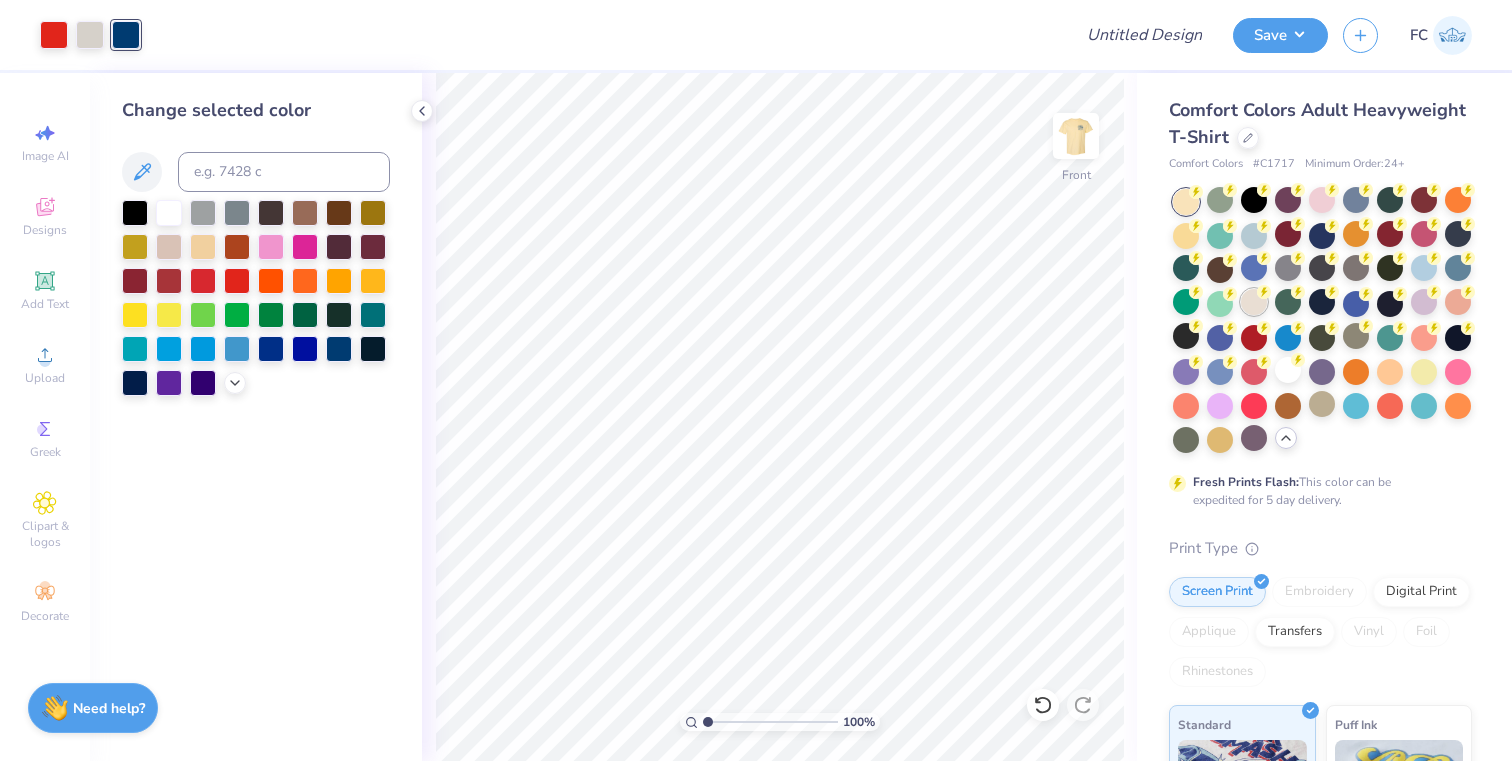 click at bounding box center [1254, 302] 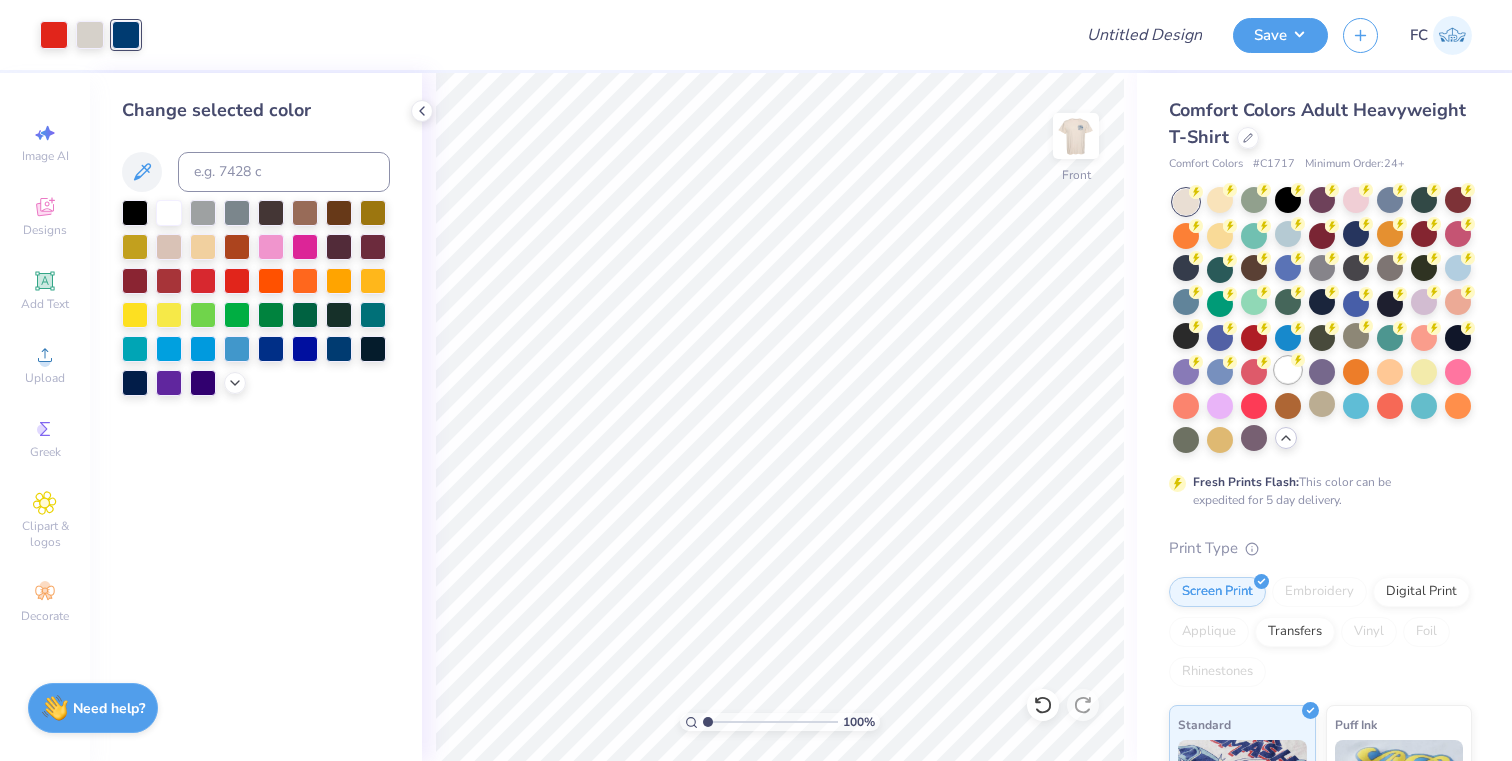 click at bounding box center [1288, 370] 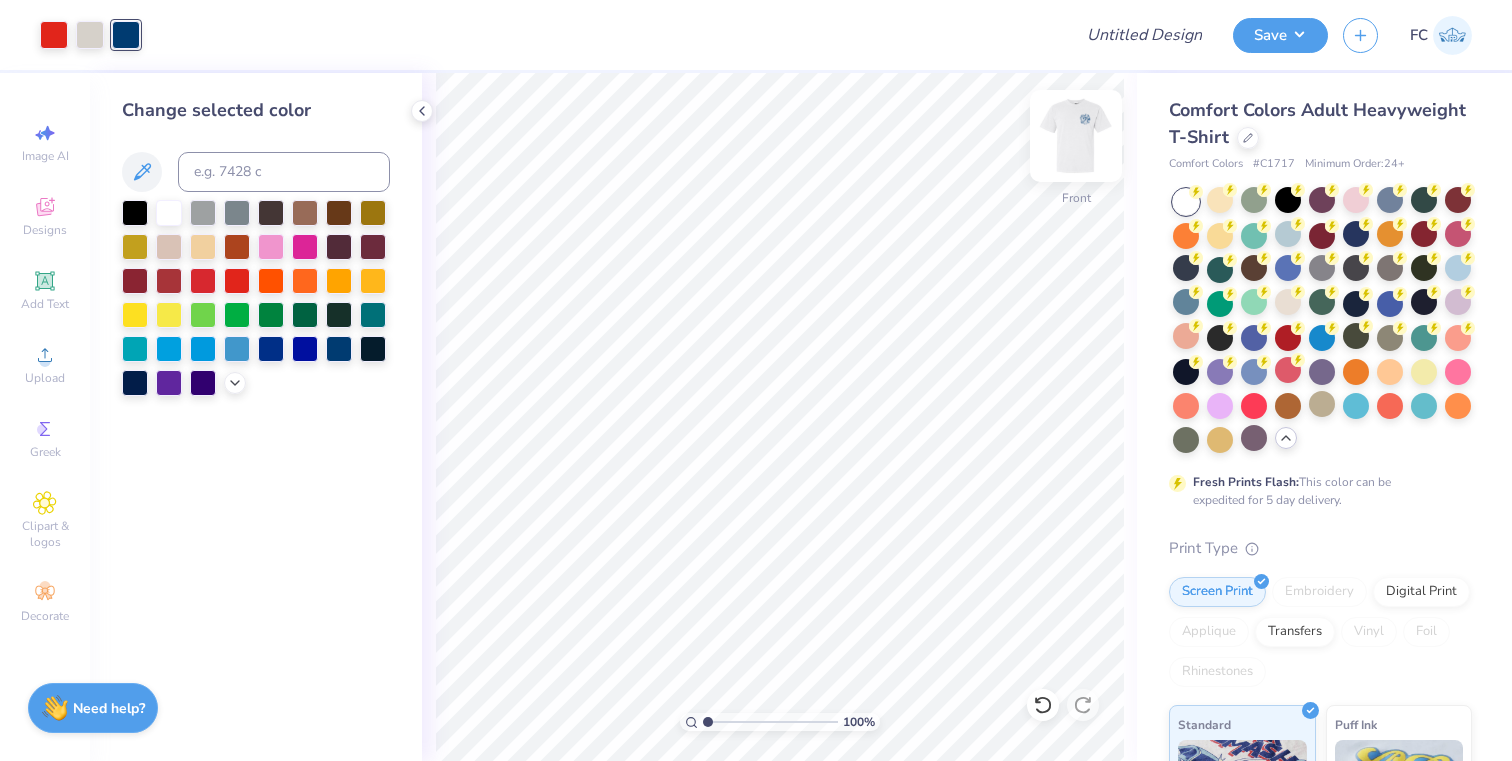 click at bounding box center (1076, 136) 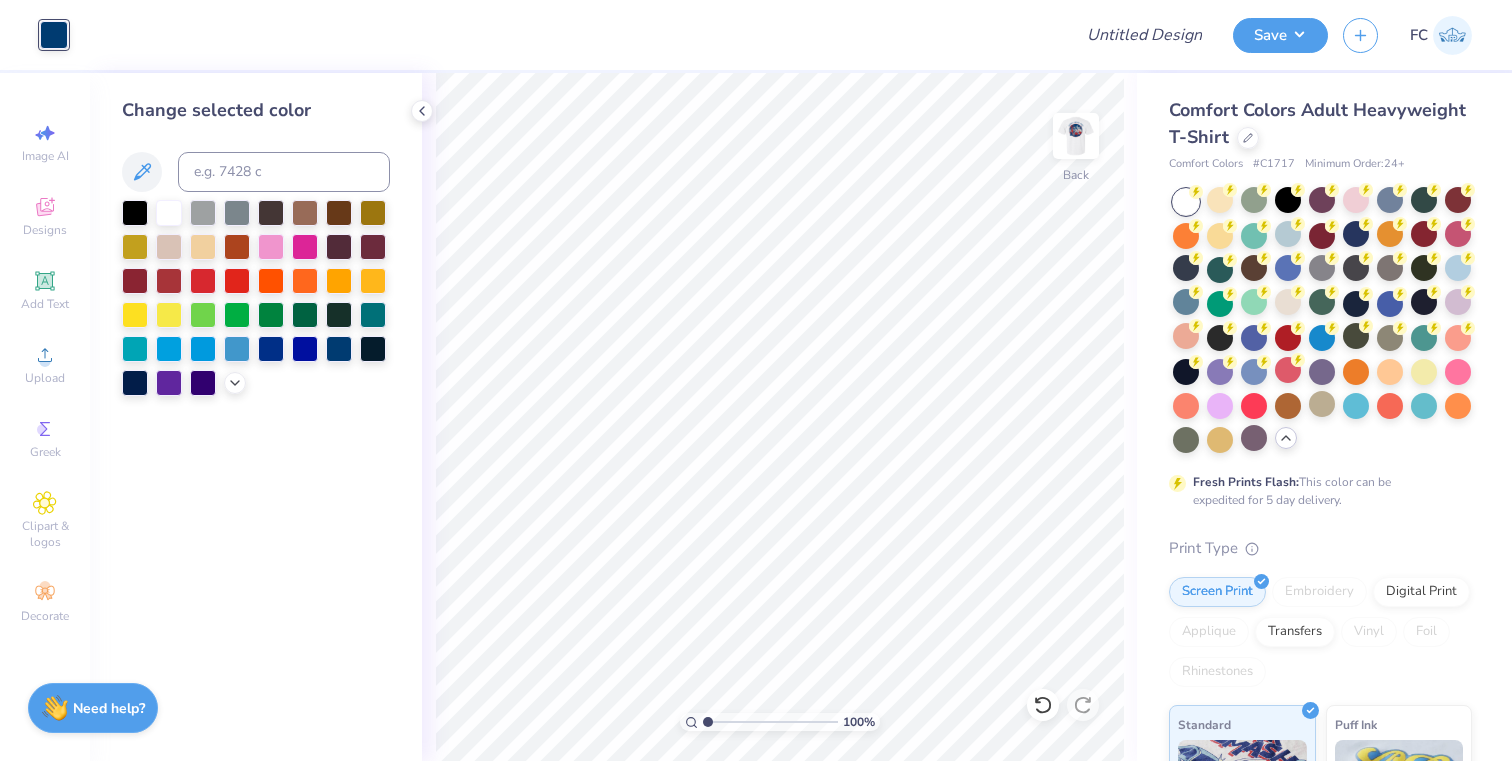 click at bounding box center (1076, 136) 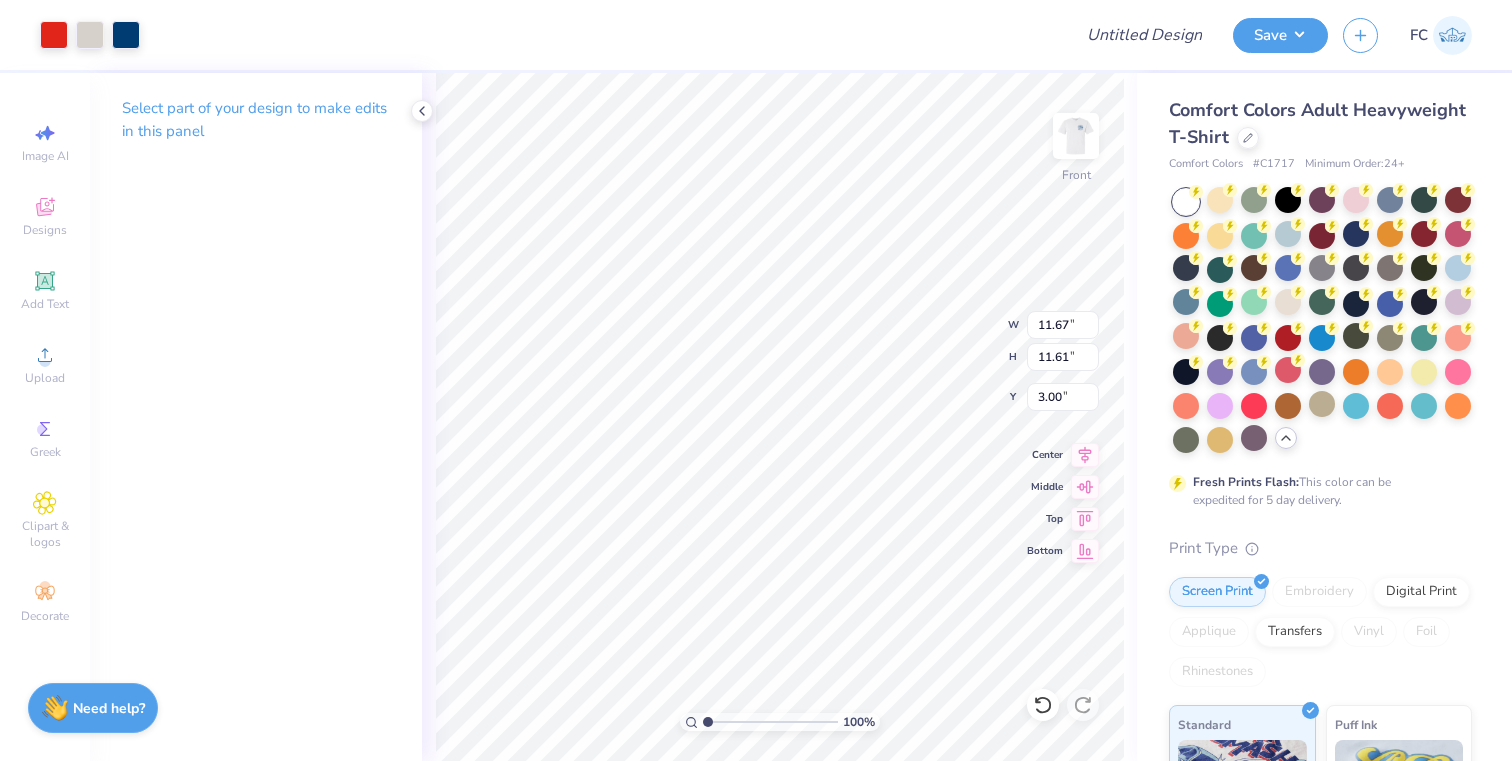 type on "4.15" 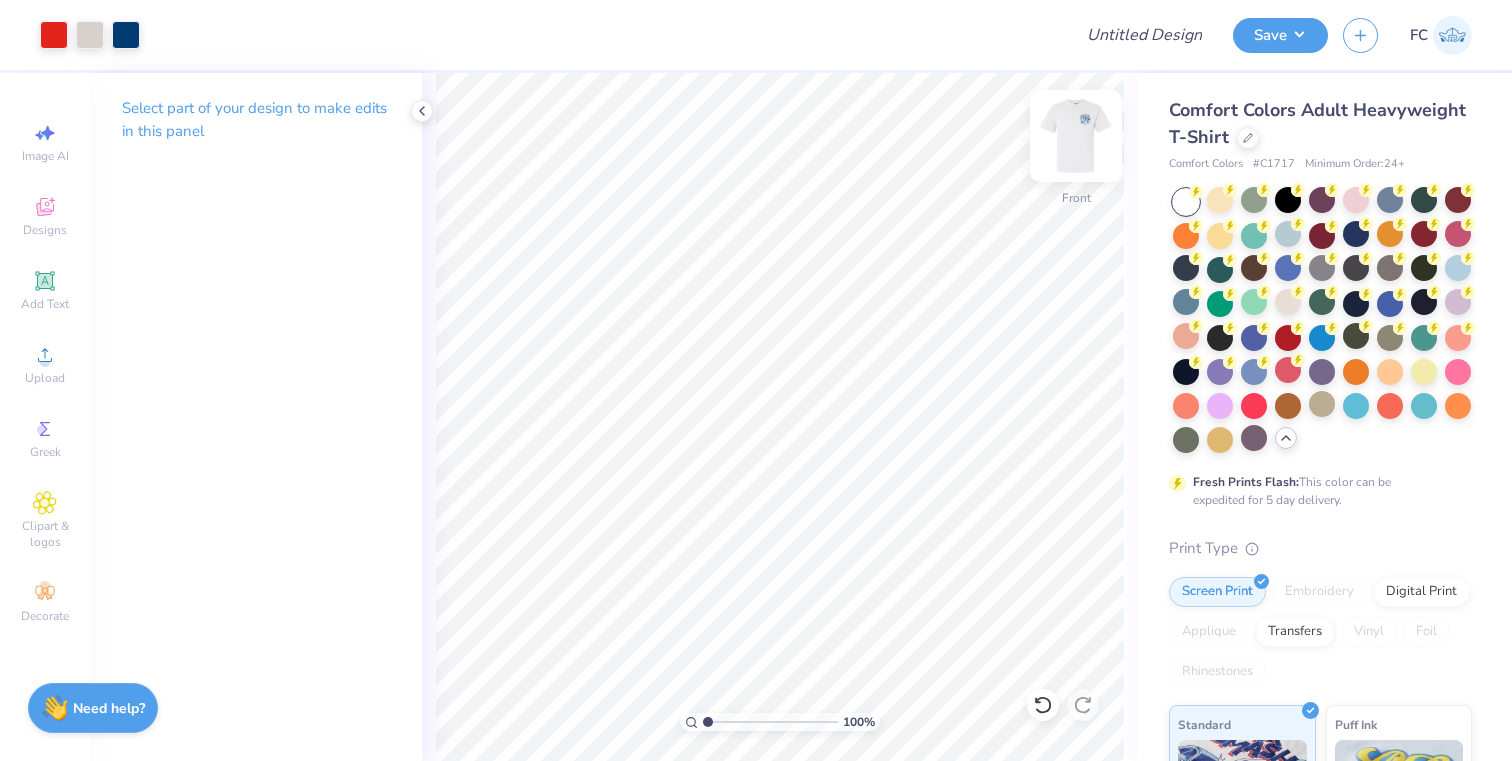 click at bounding box center [1076, 136] 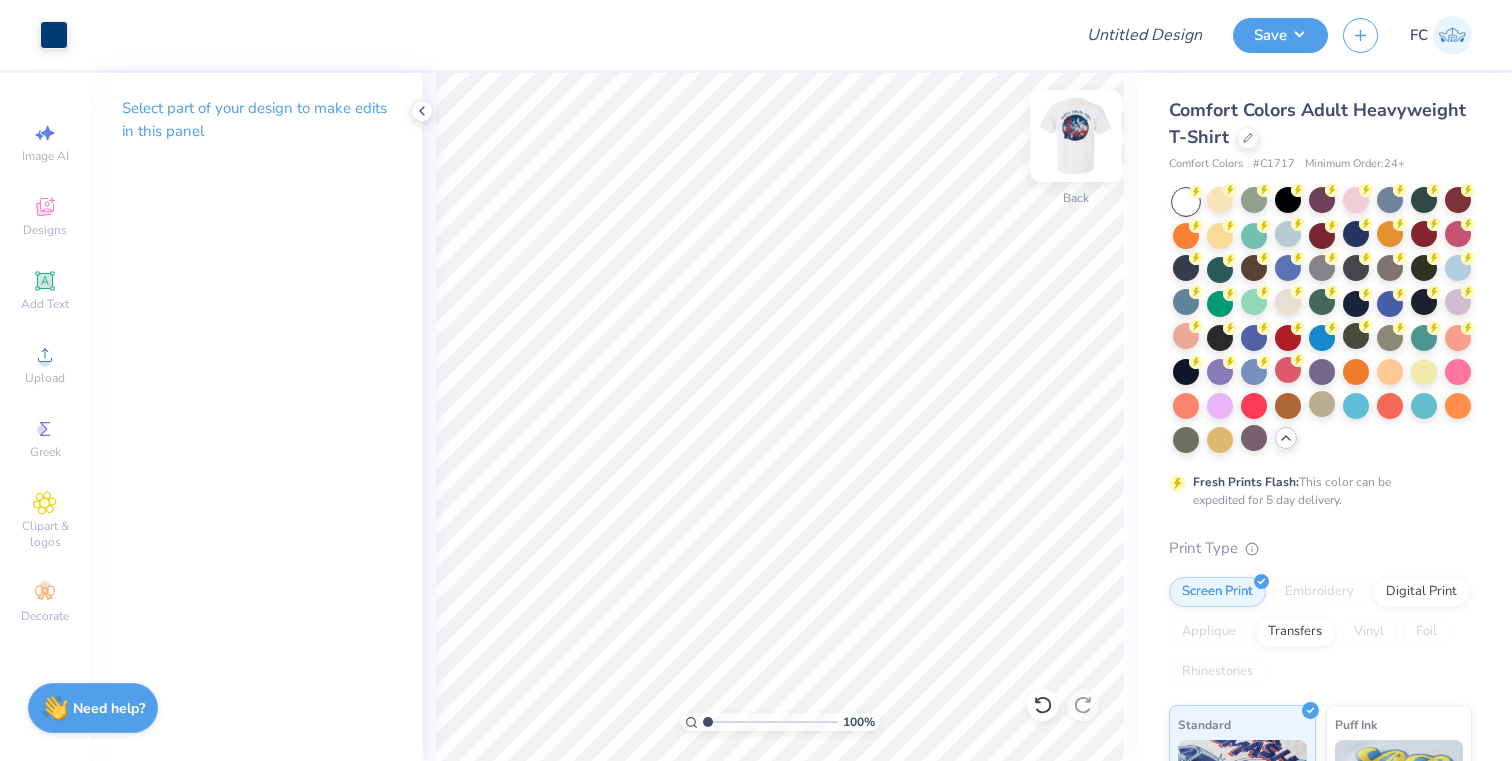 click at bounding box center (1076, 136) 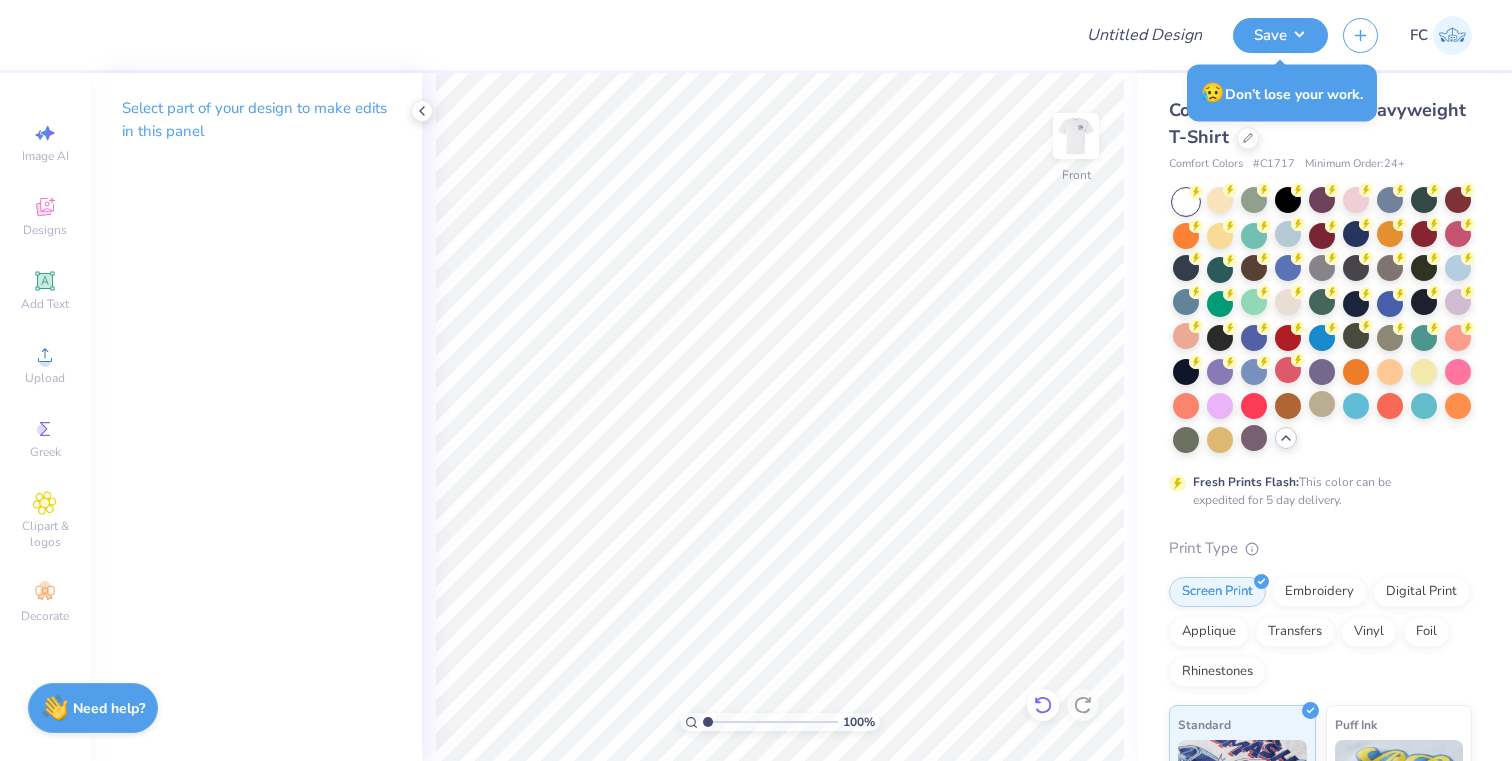 click 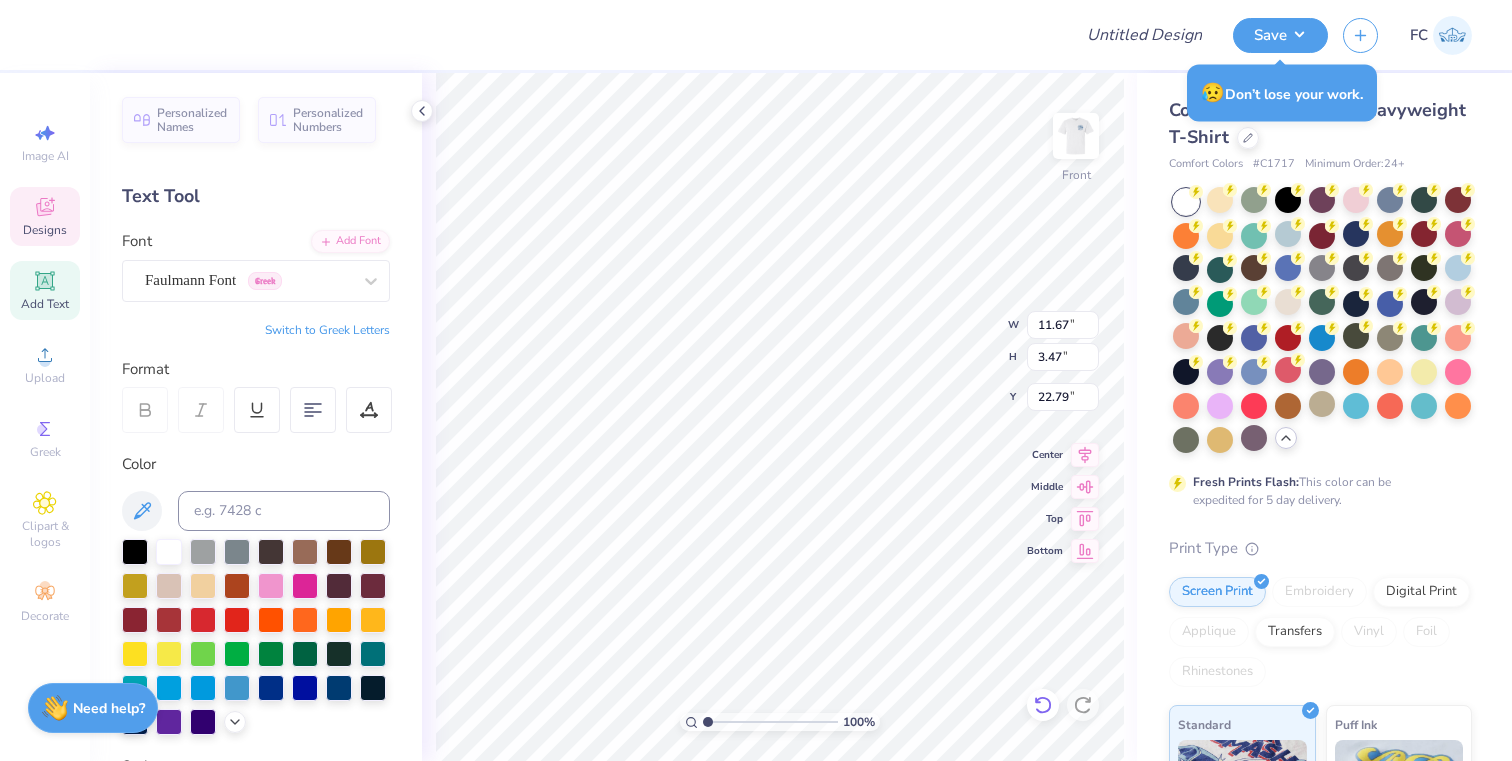 type on "22.79" 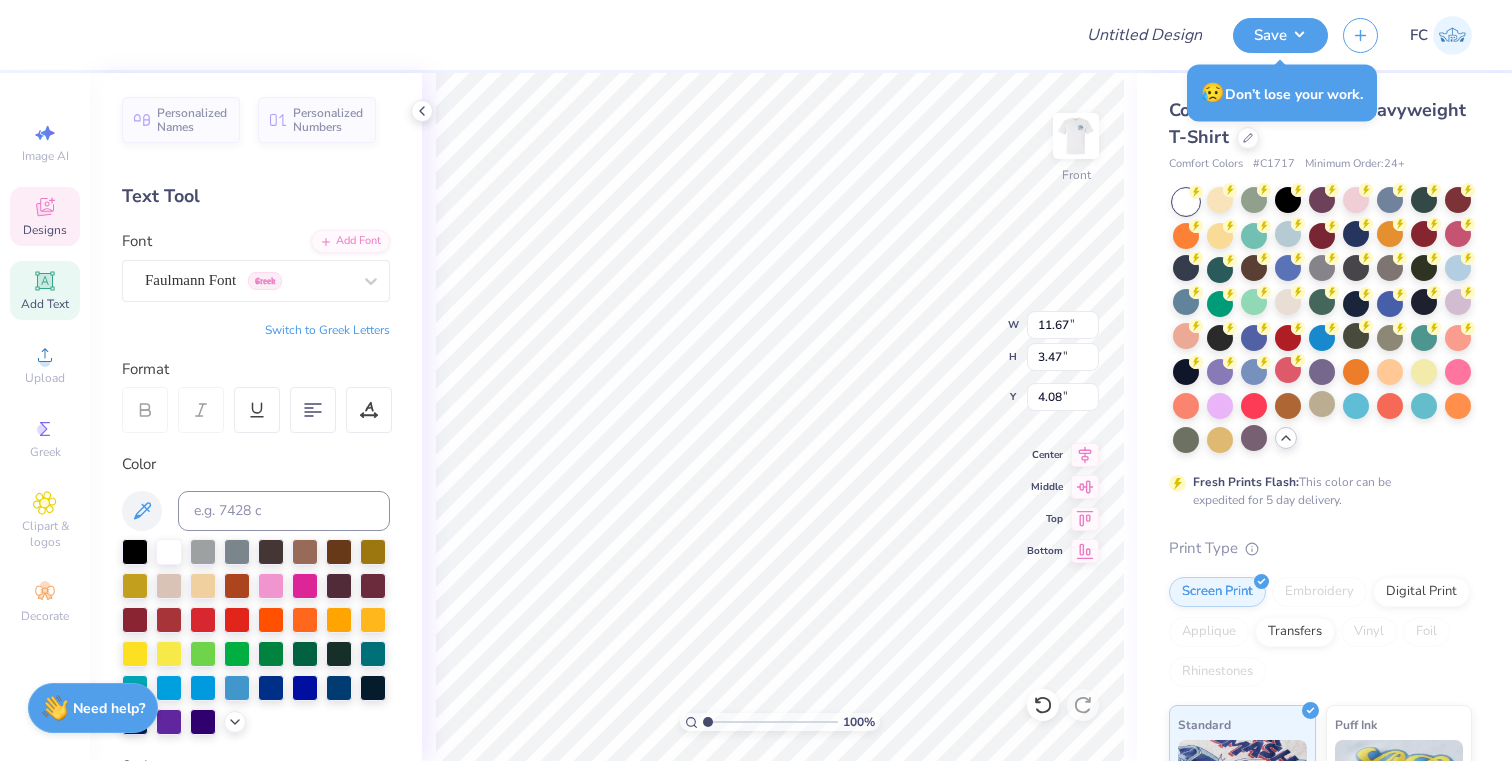 type on "4.08" 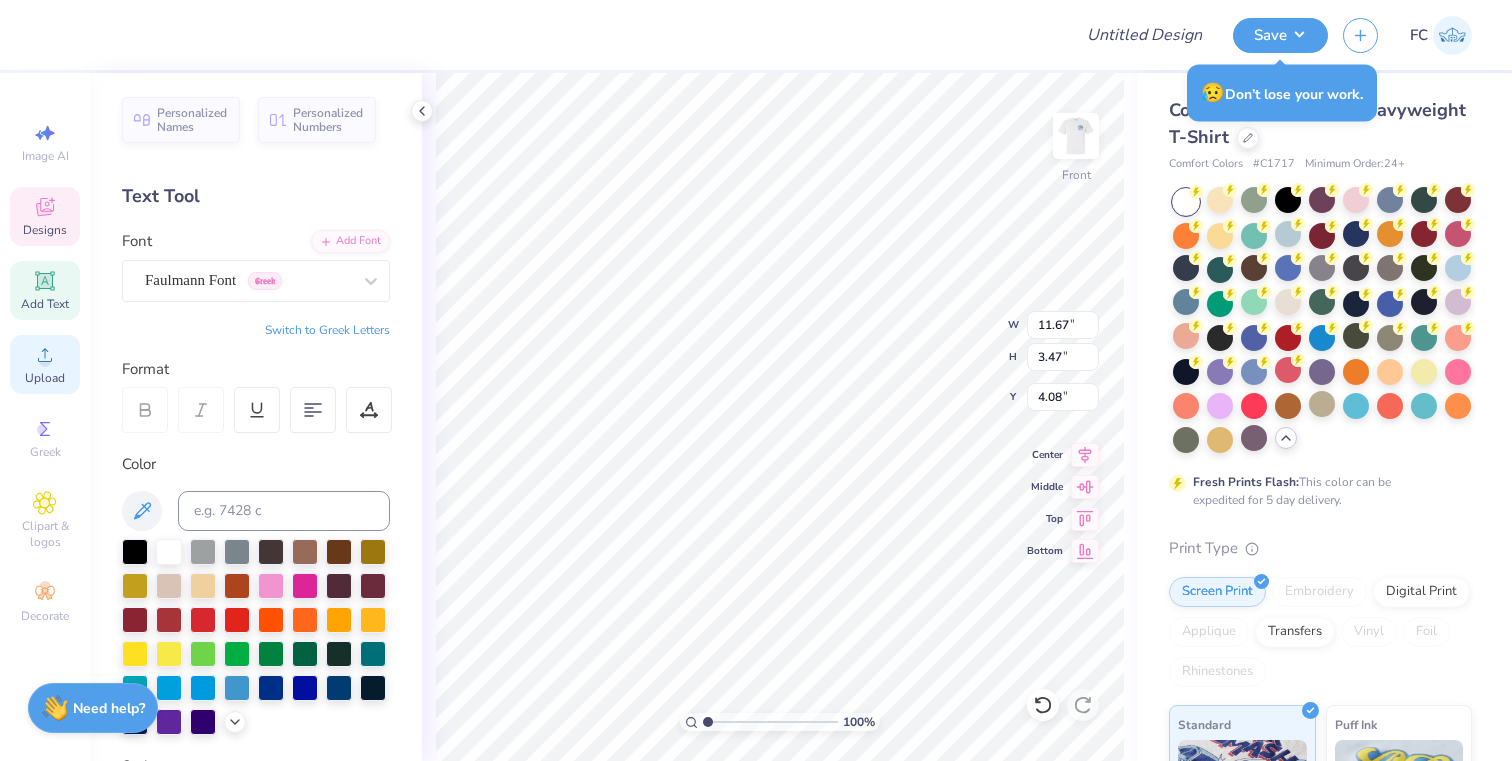 click on "Upload" at bounding box center (45, 378) 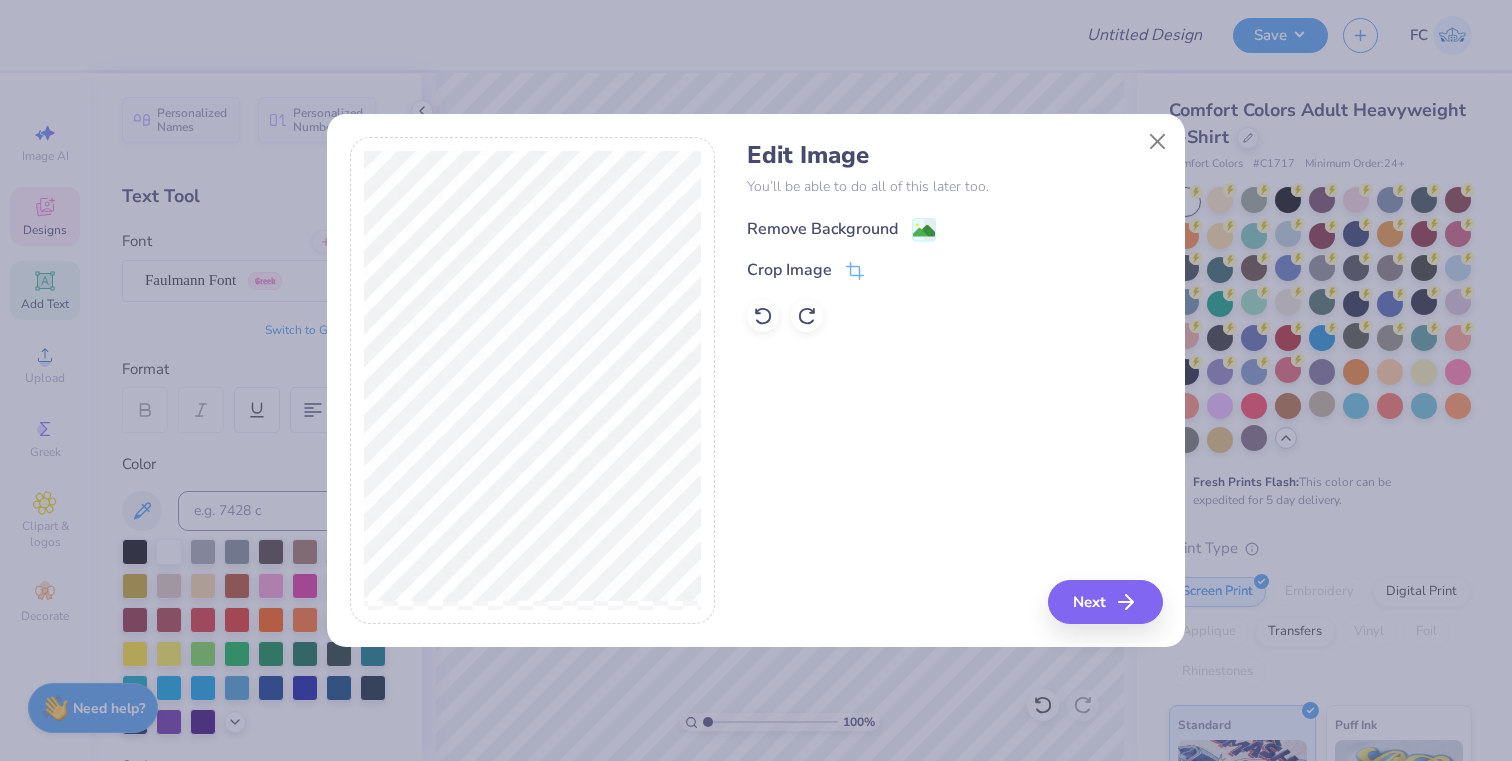 click 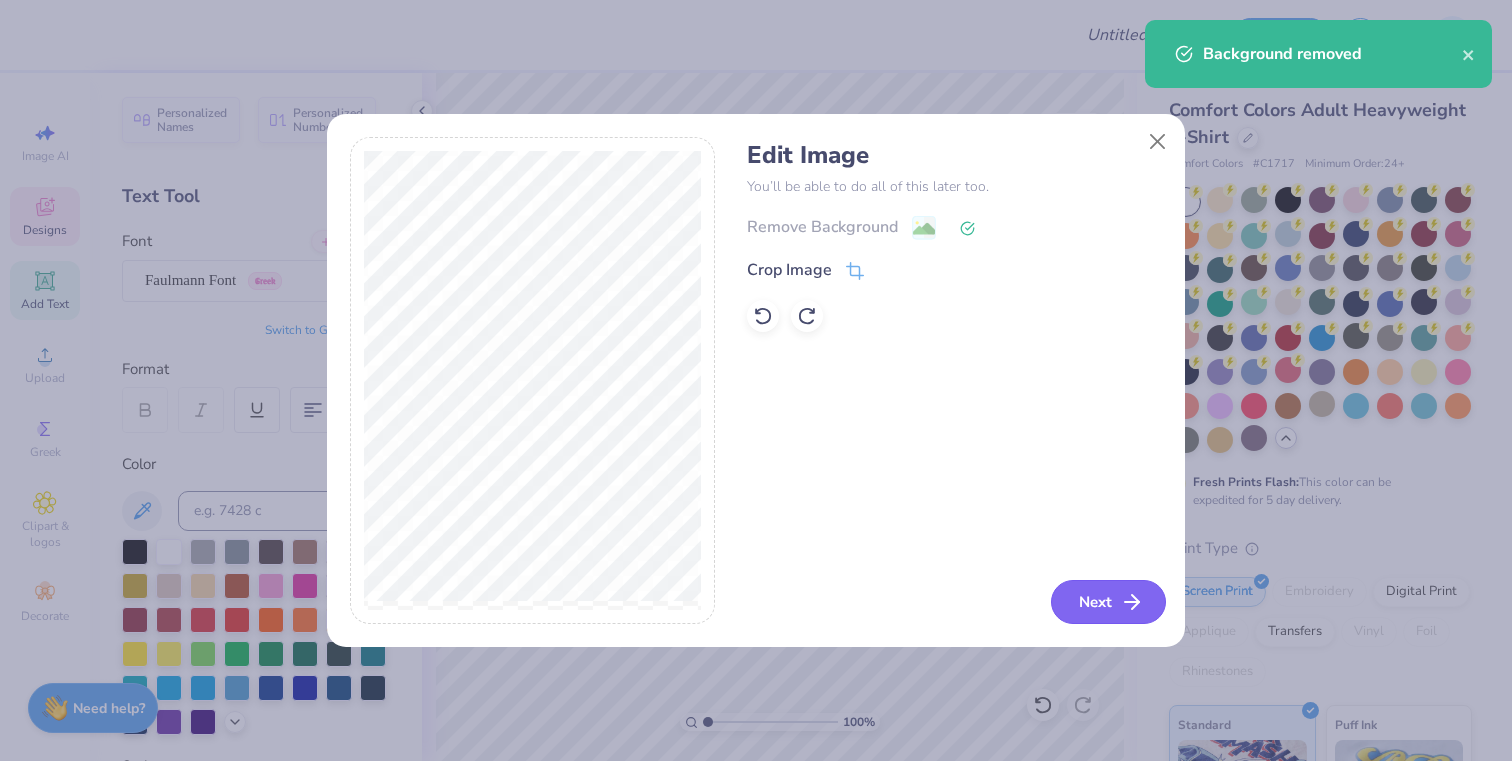 click on "Next" at bounding box center [1108, 602] 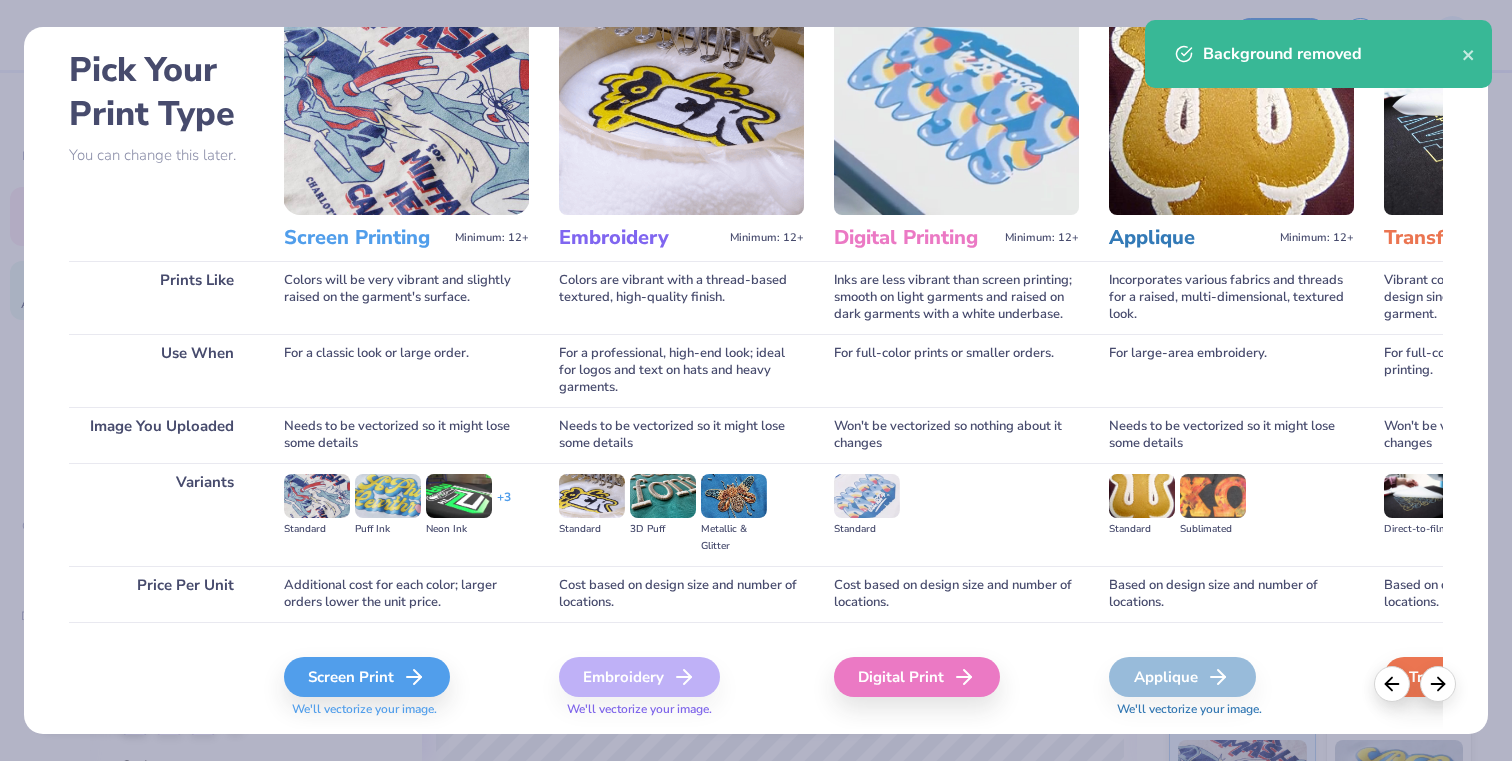 scroll, scrollTop: 136, scrollLeft: 0, axis: vertical 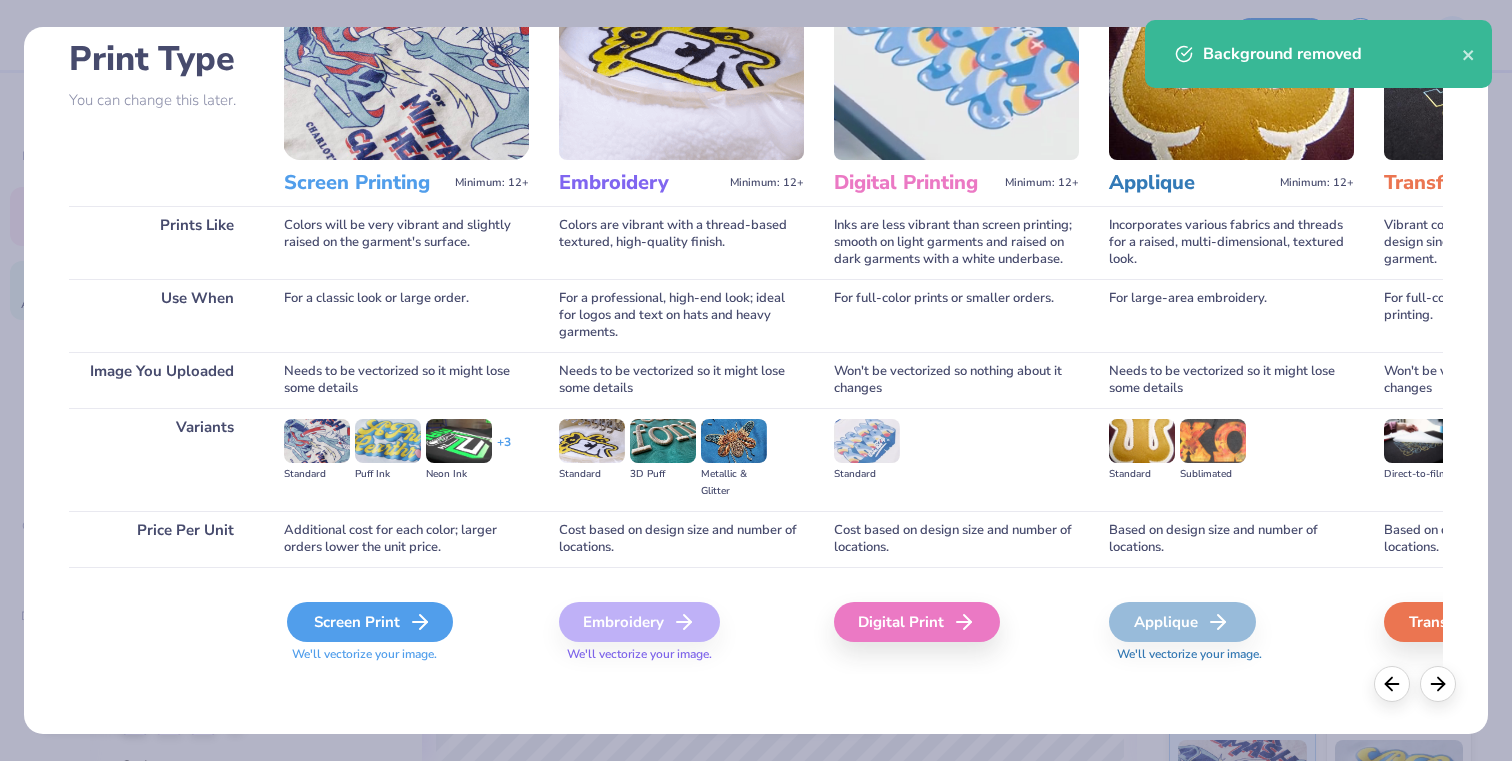 click on "Screen Print" at bounding box center (370, 622) 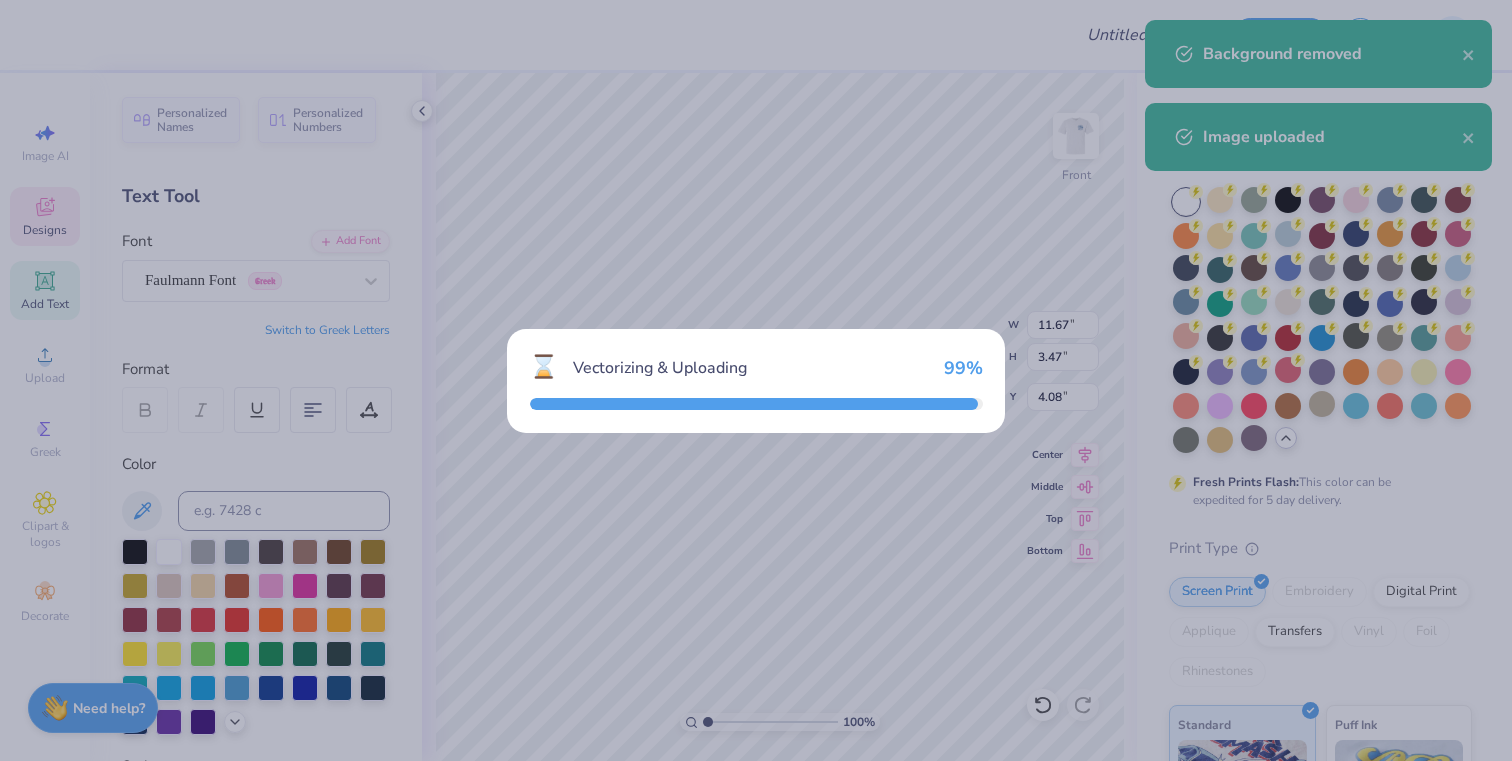 type on "14.53" 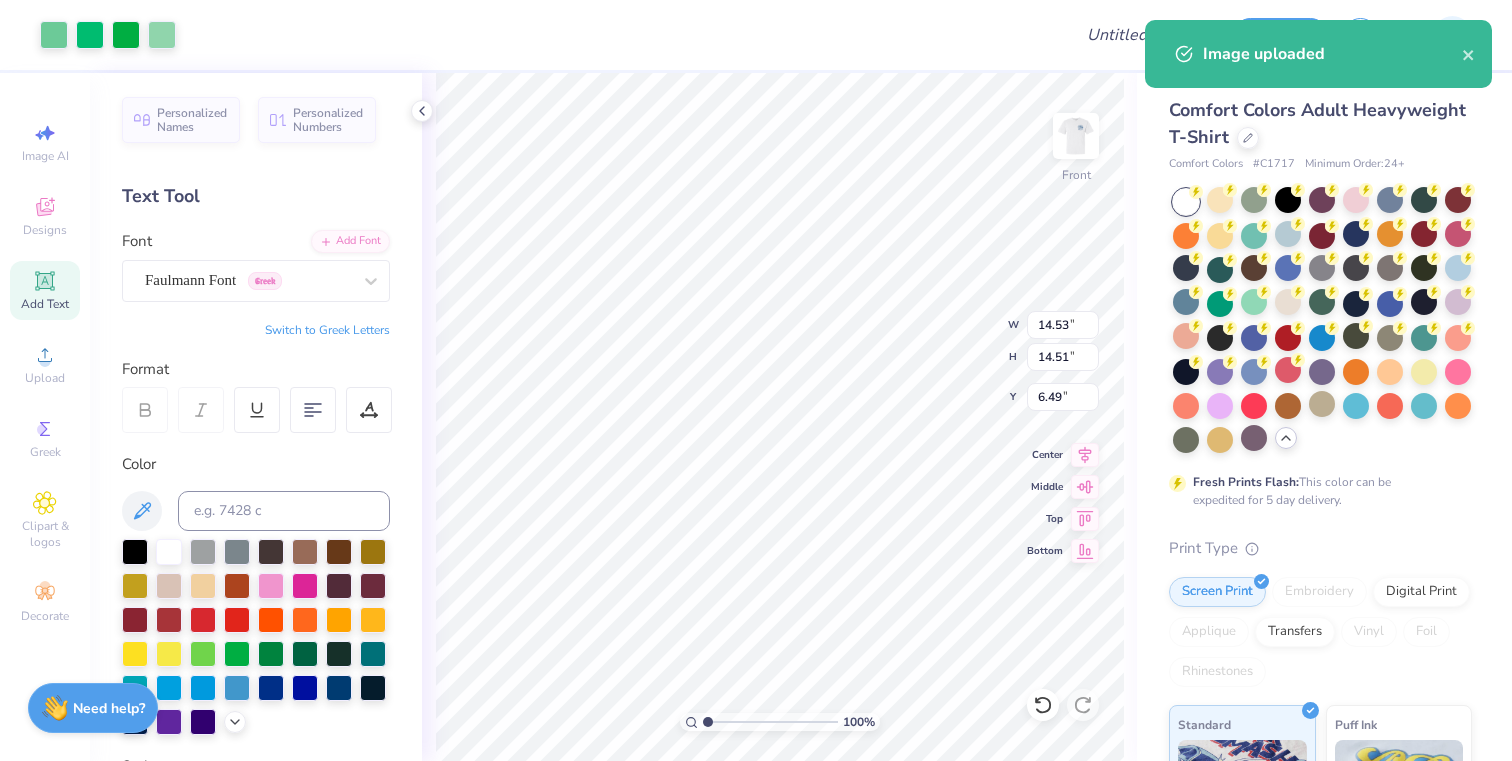 type on "10.37" 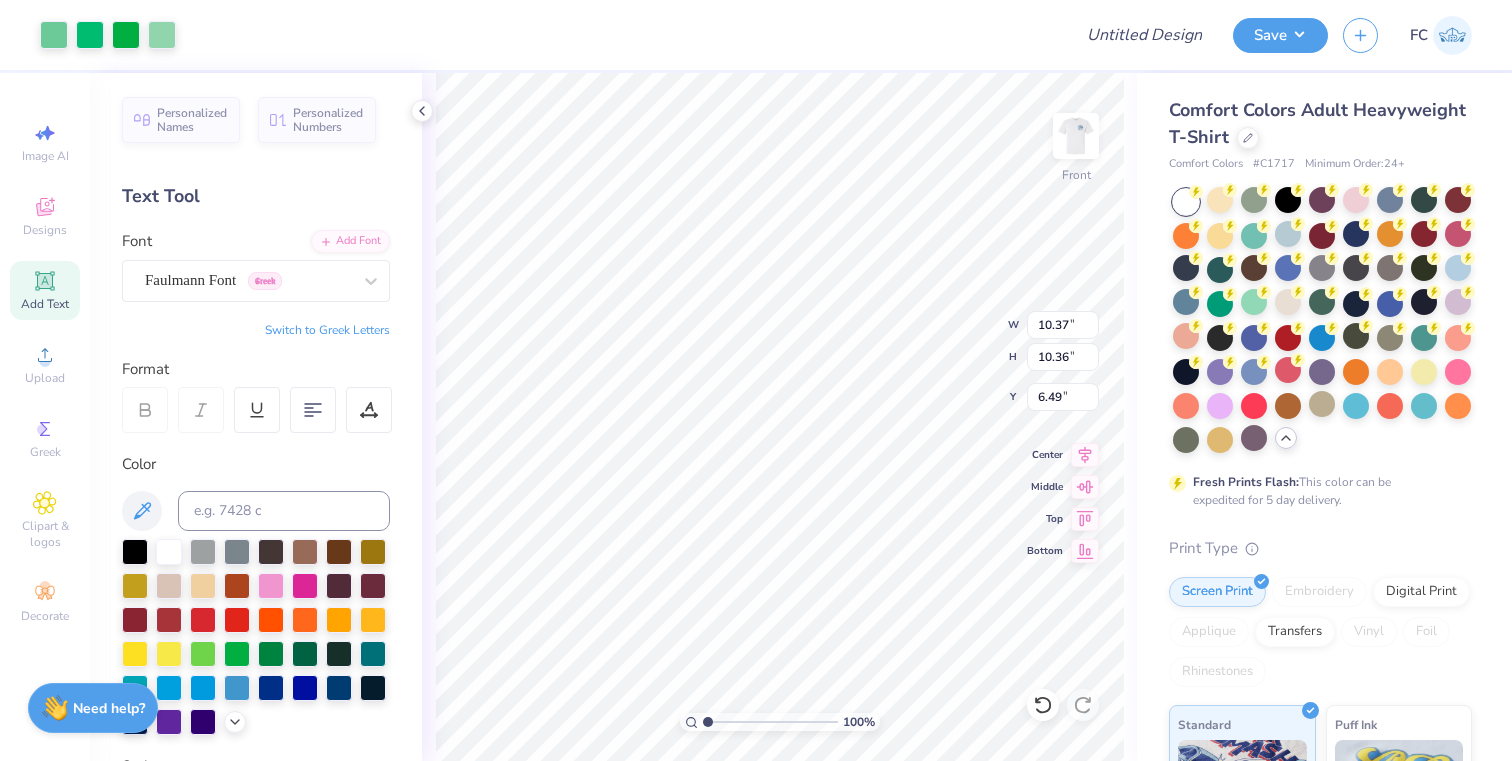 type on "5.47" 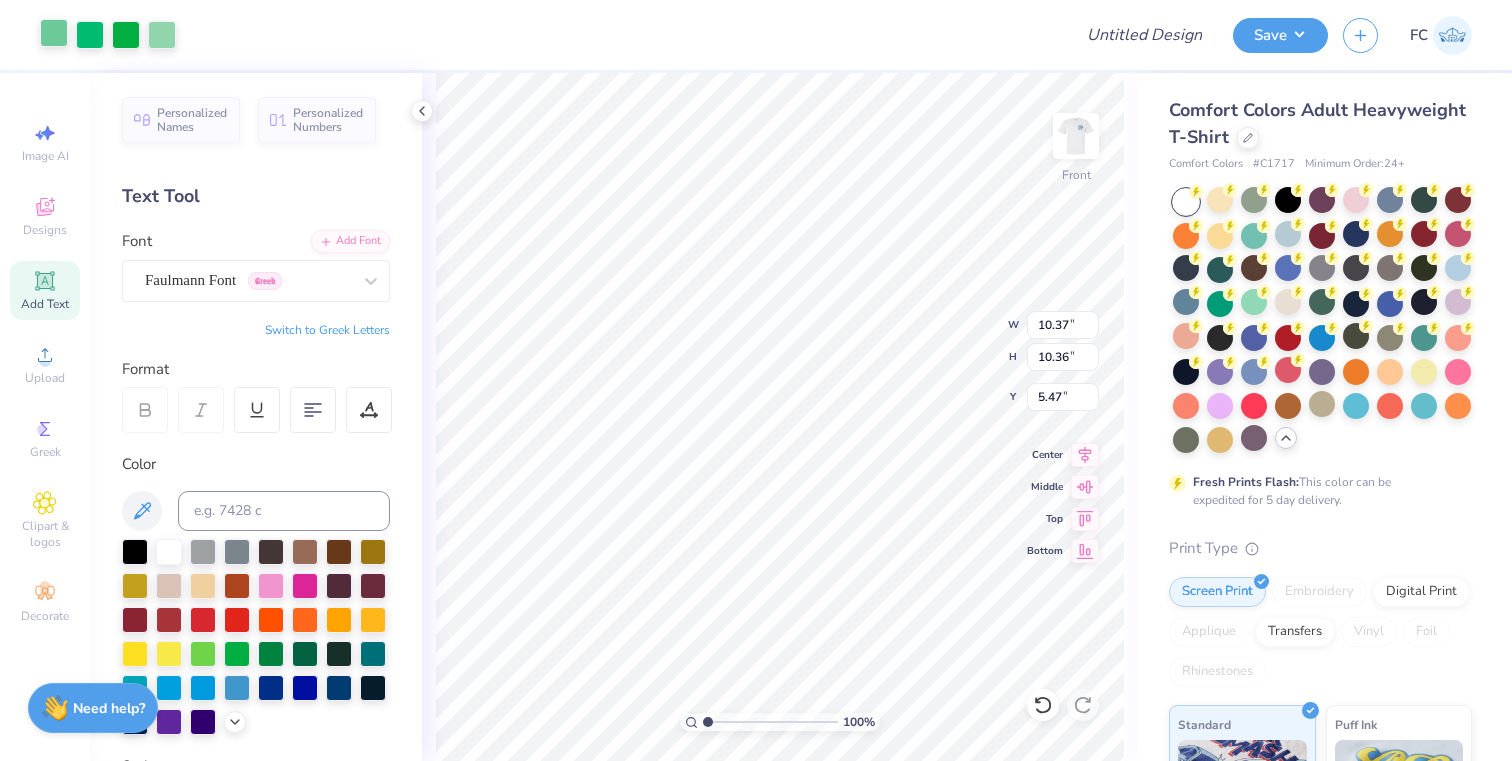 click at bounding box center [54, 33] 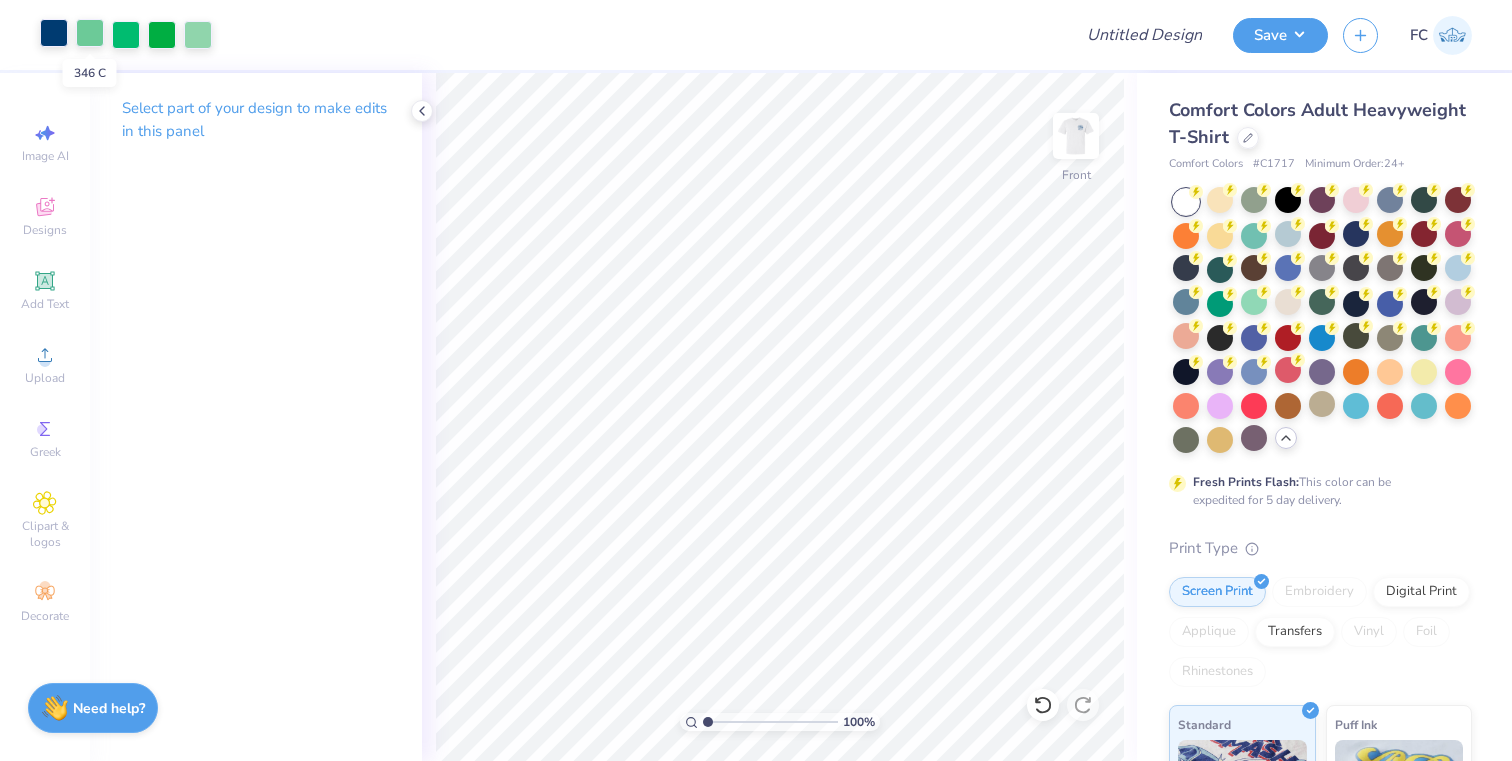 click at bounding box center [90, 33] 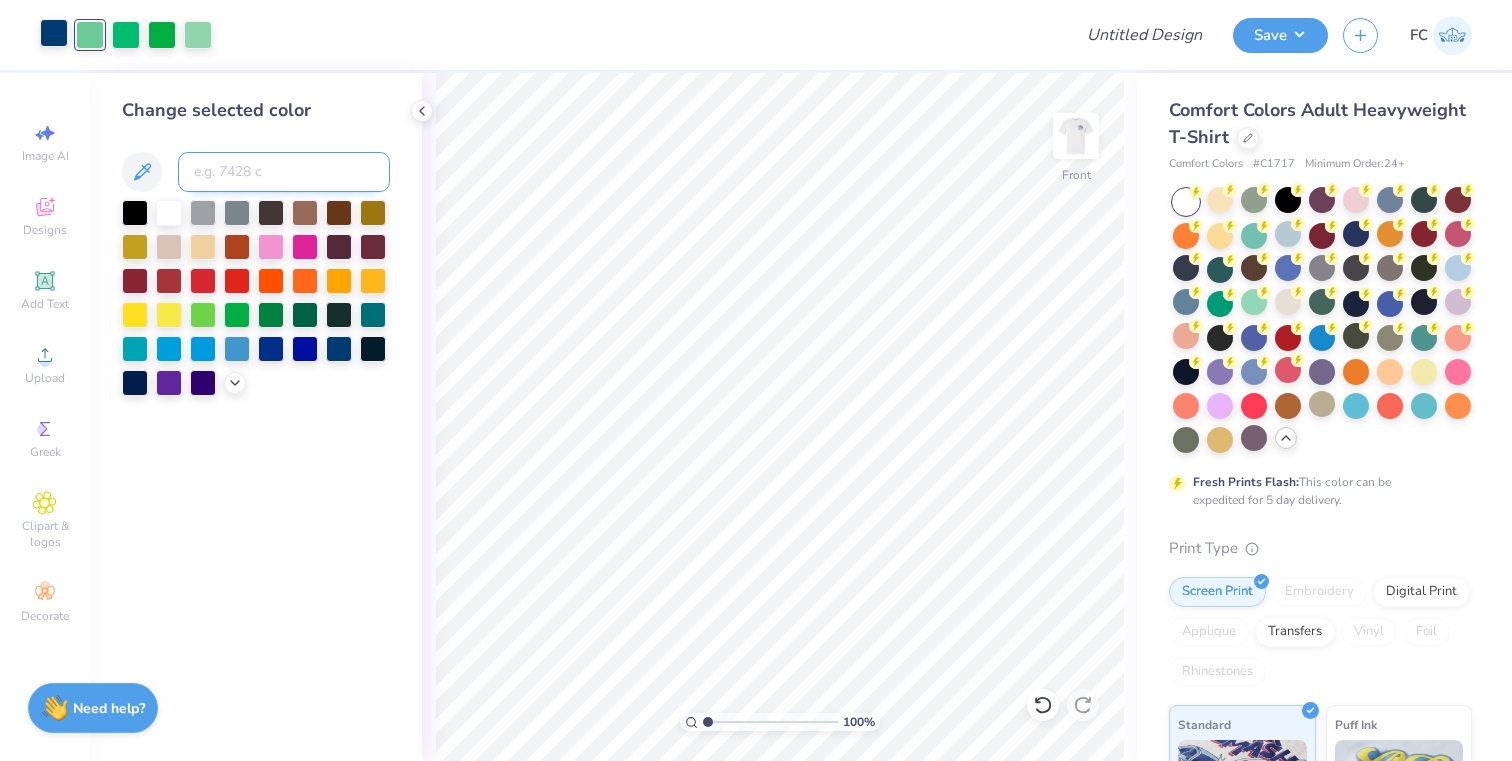 click at bounding box center (284, 172) 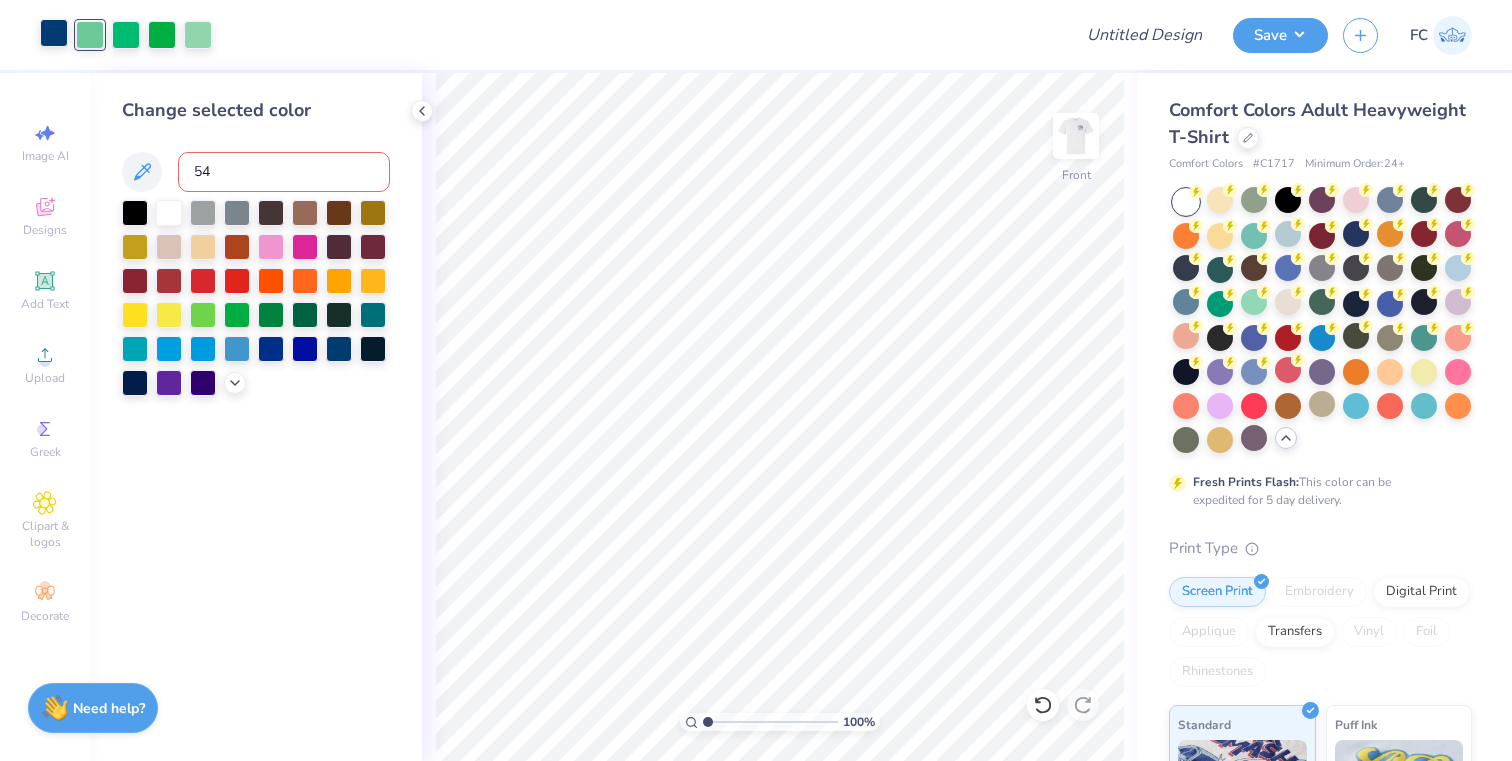 type on "541" 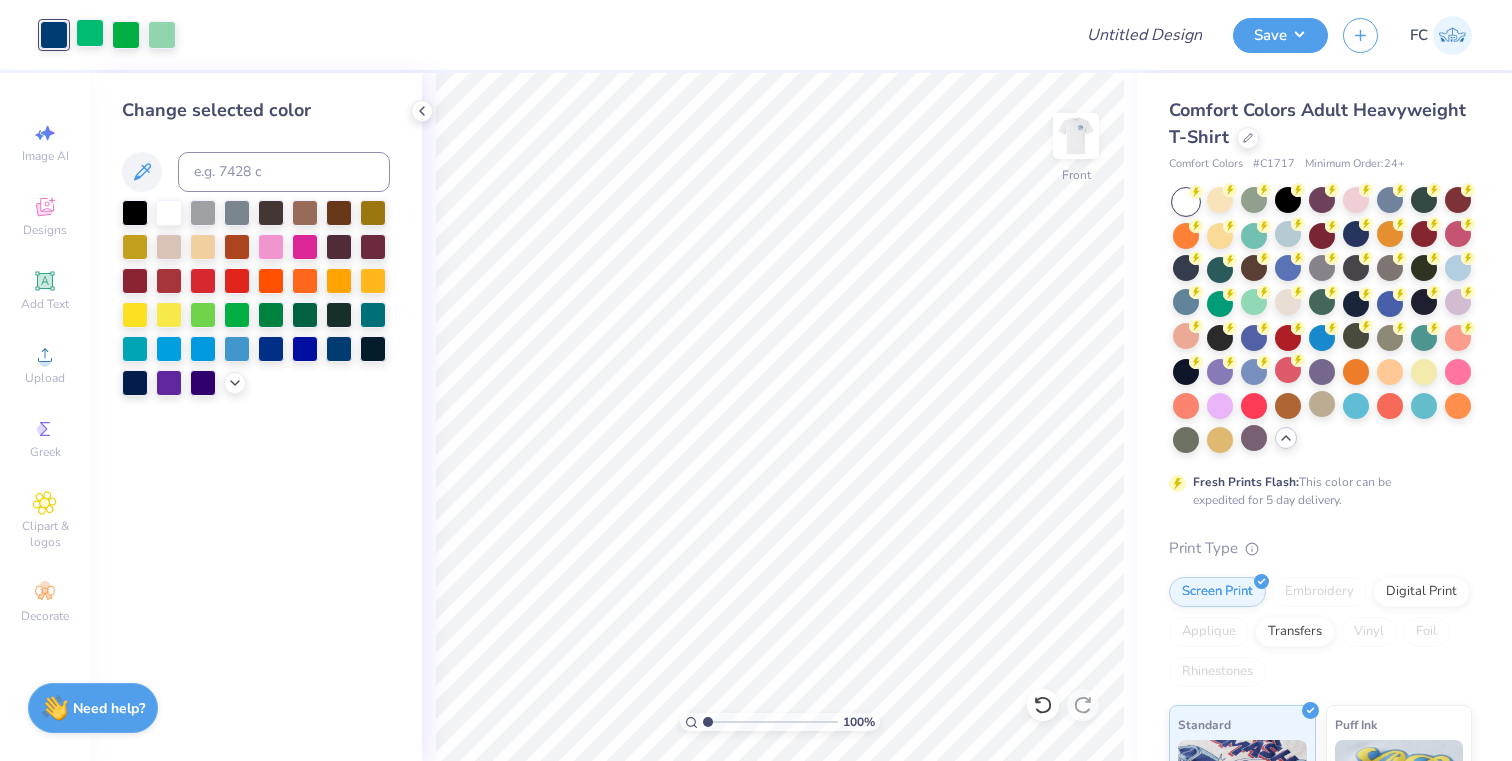 click at bounding box center [90, 33] 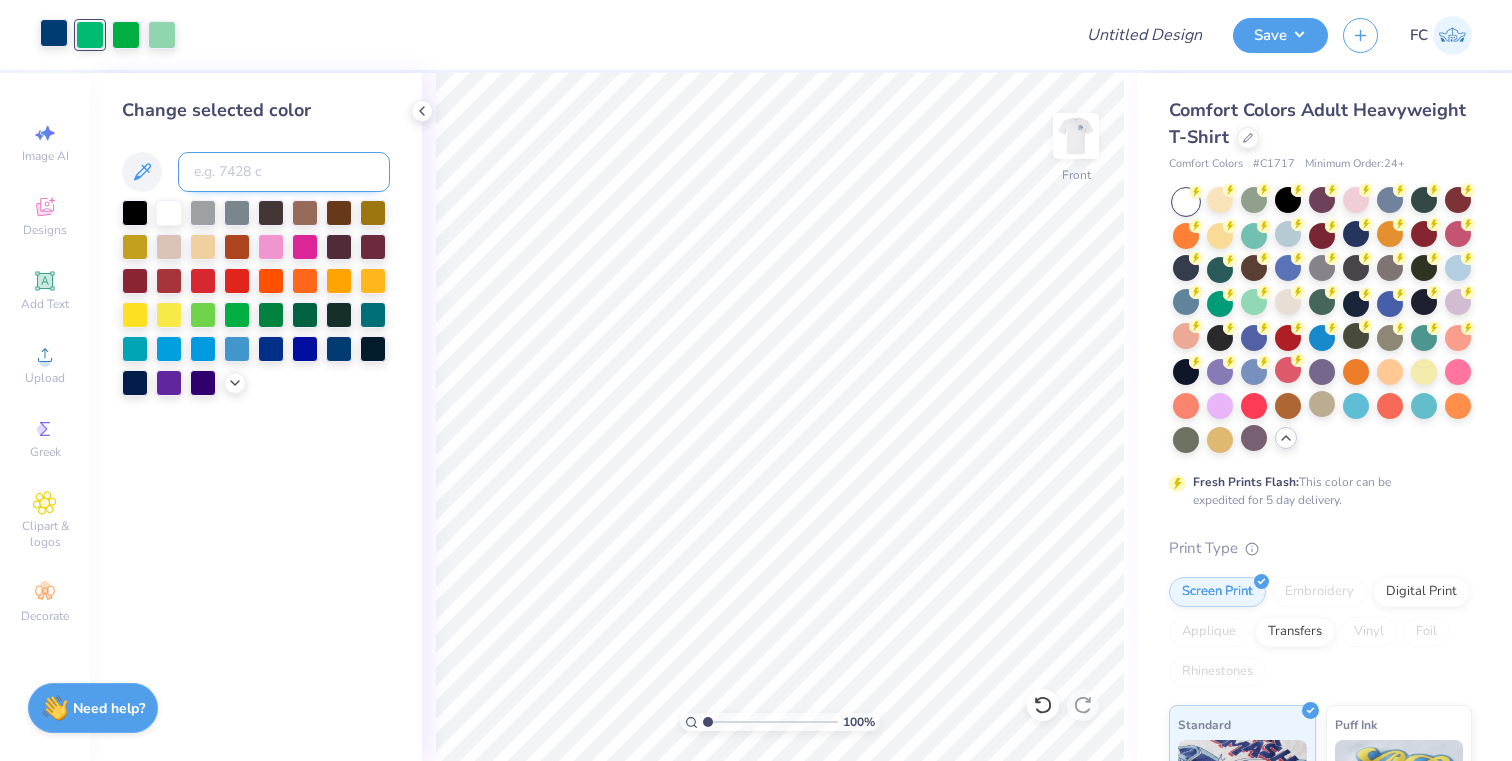 click at bounding box center (284, 172) 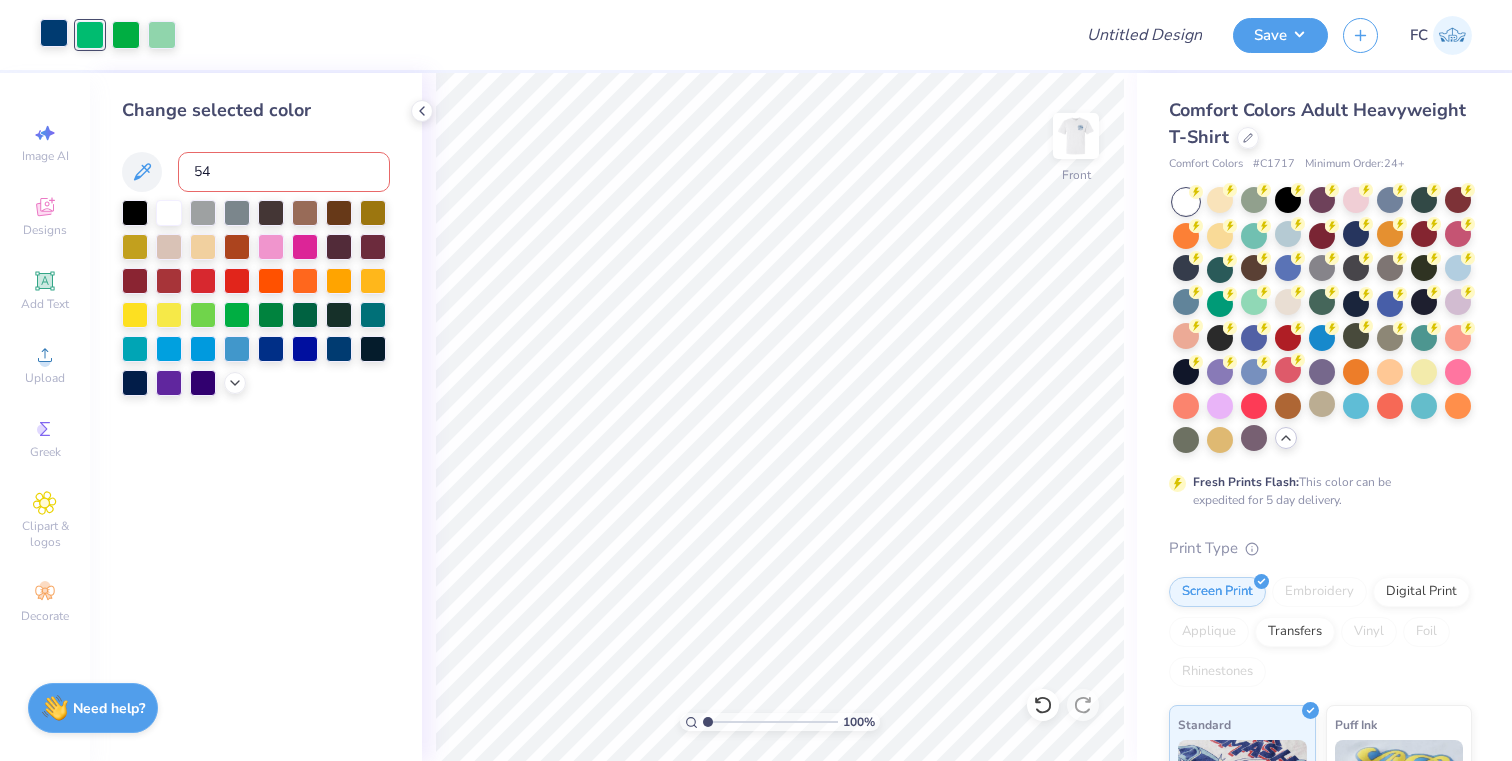 type on "541" 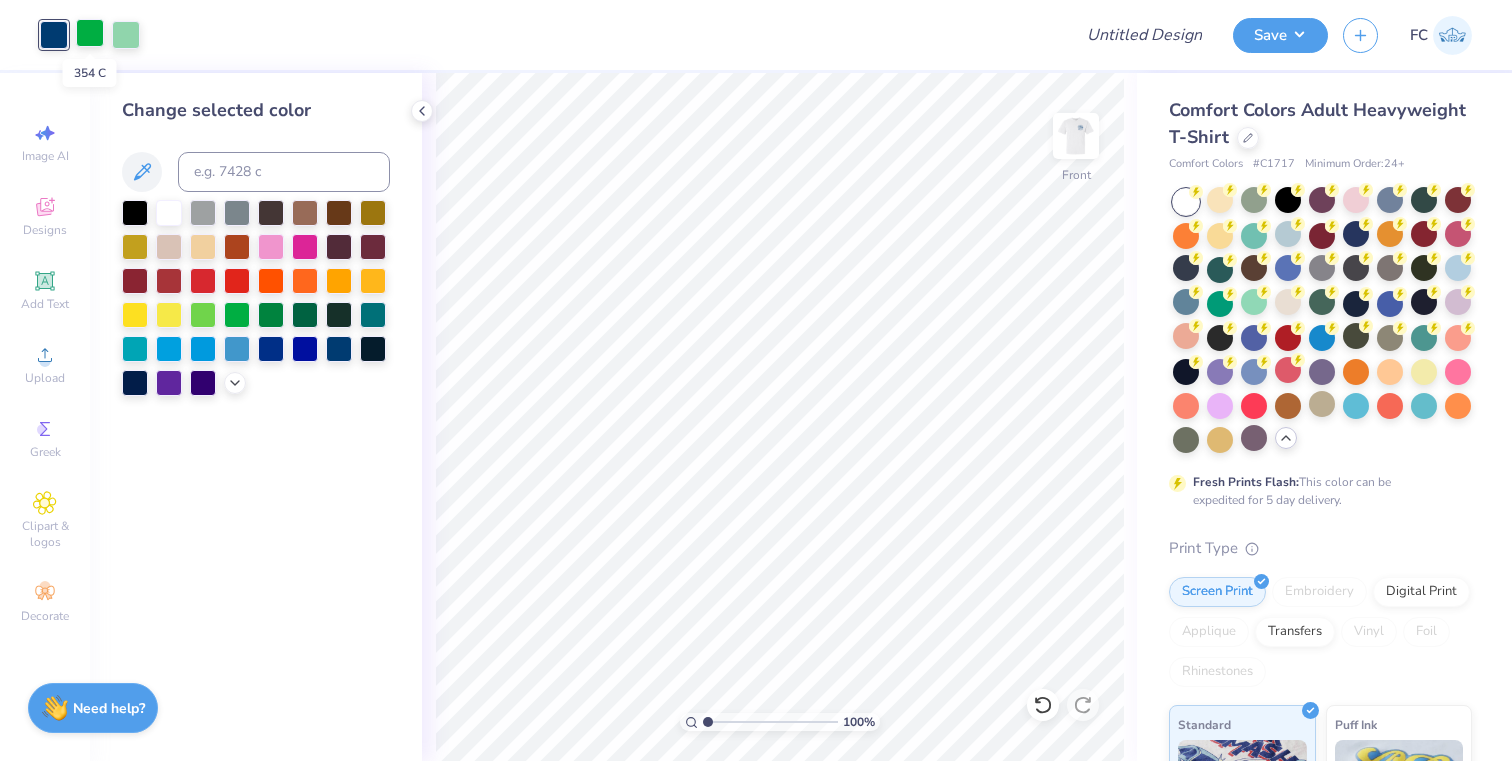 click at bounding box center [90, 33] 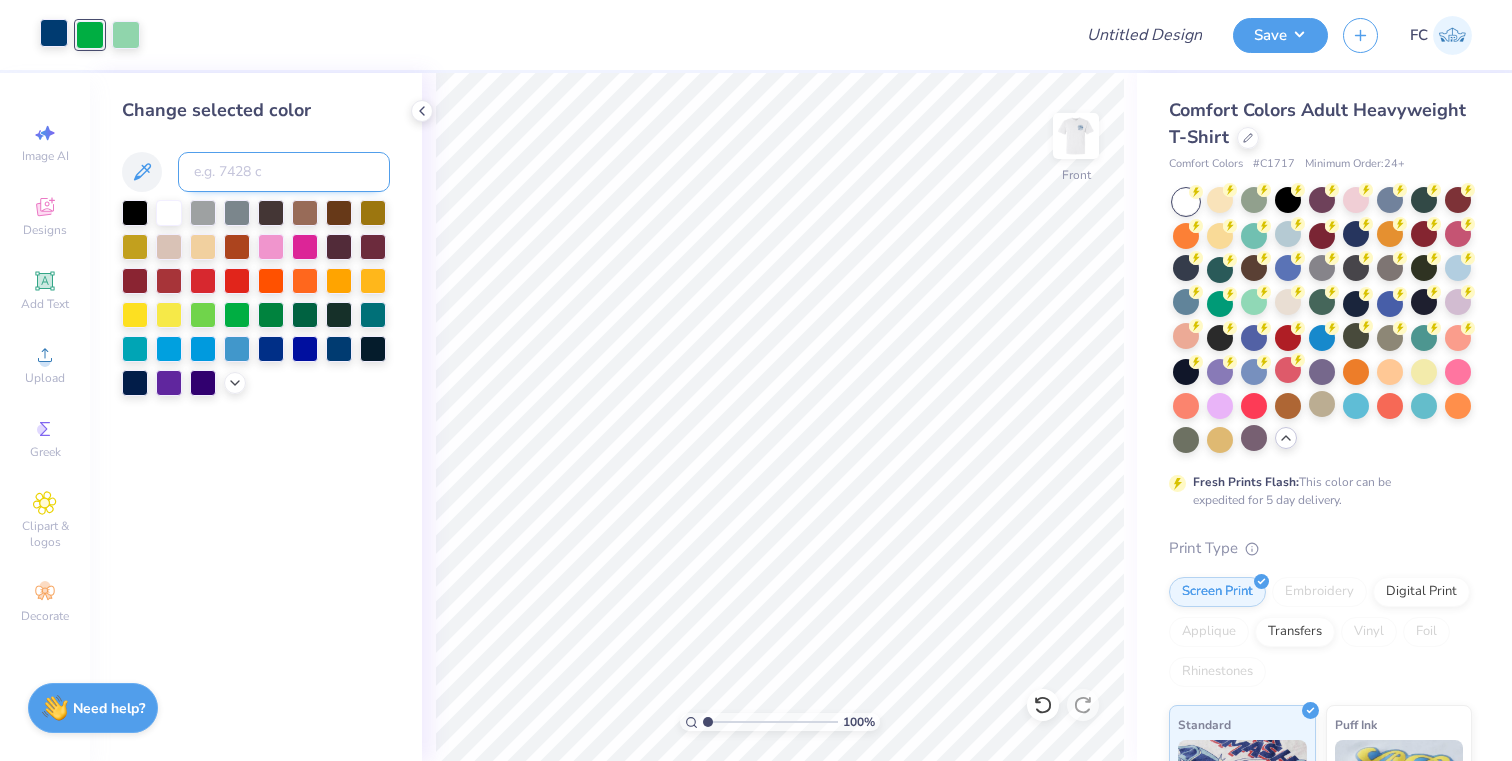 click at bounding box center (284, 172) 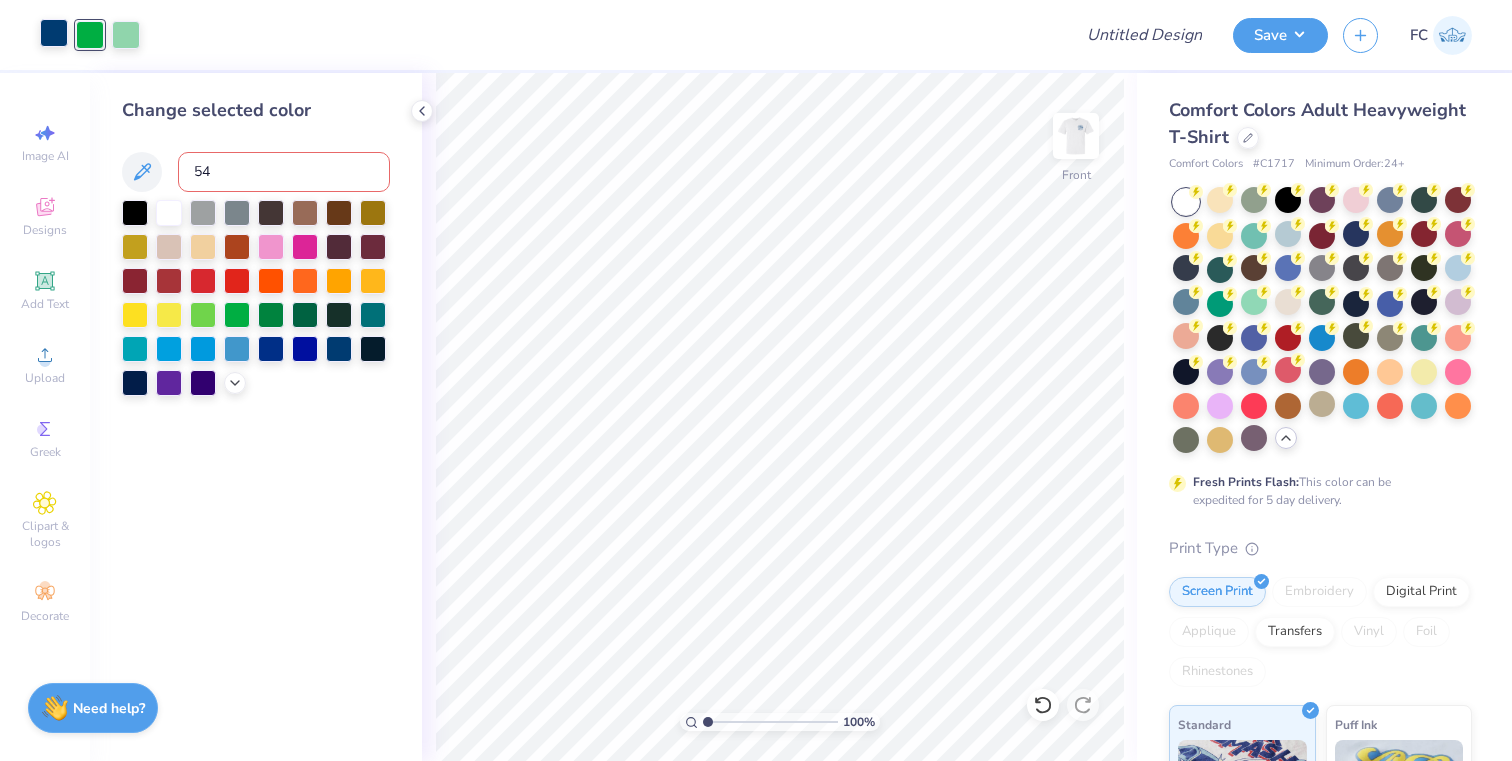 type on "541" 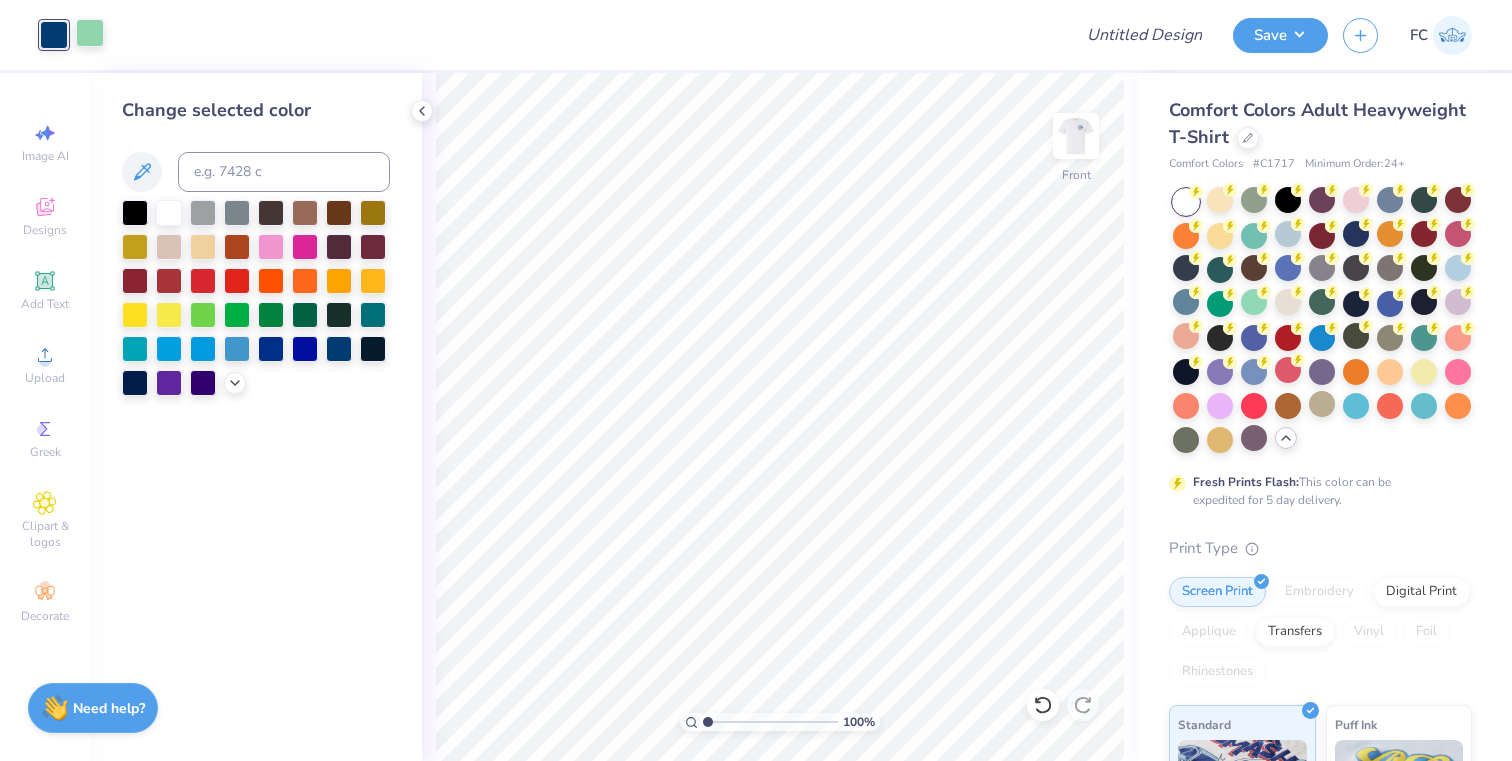 click at bounding box center [90, 33] 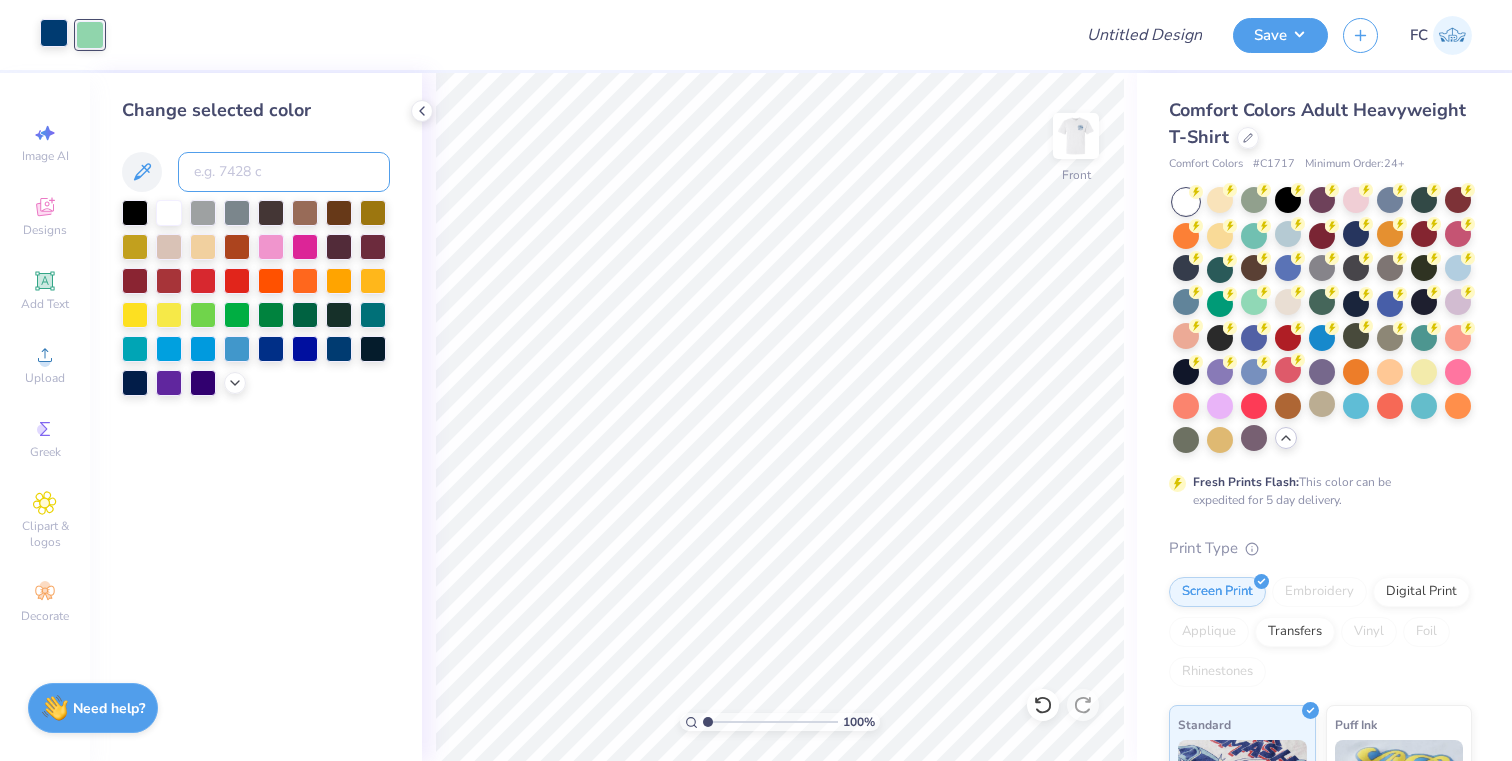 click at bounding box center [284, 172] 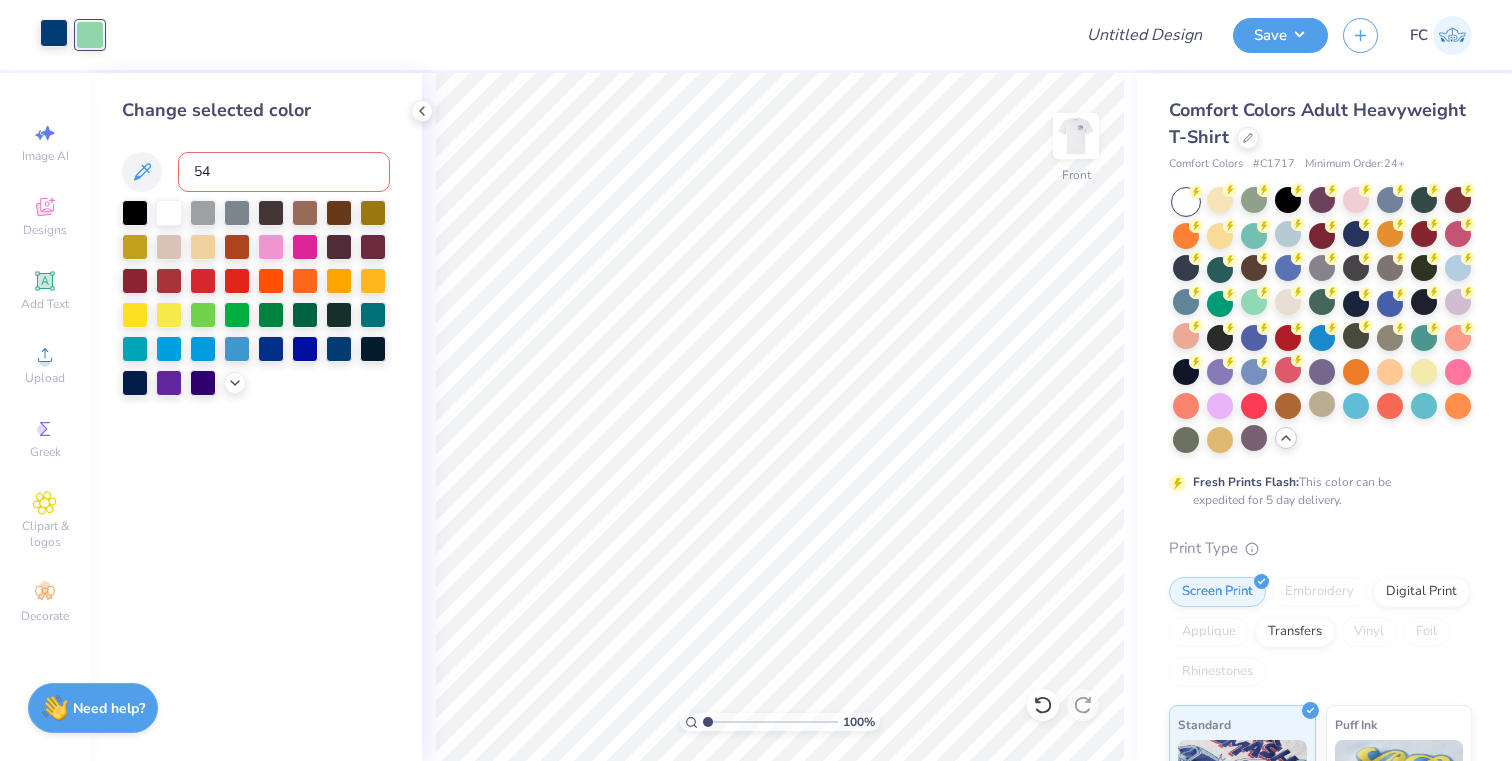 type on "541" 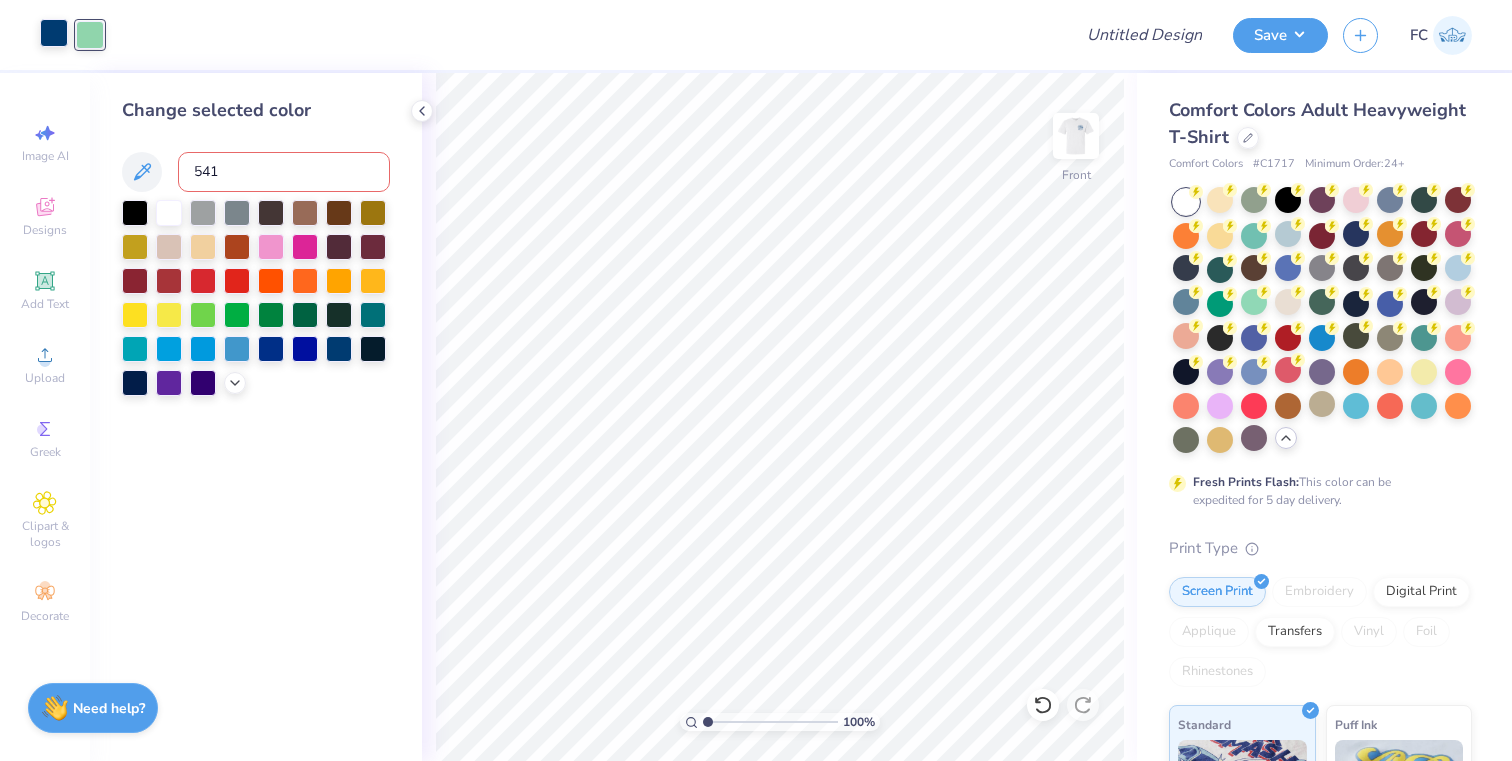 type 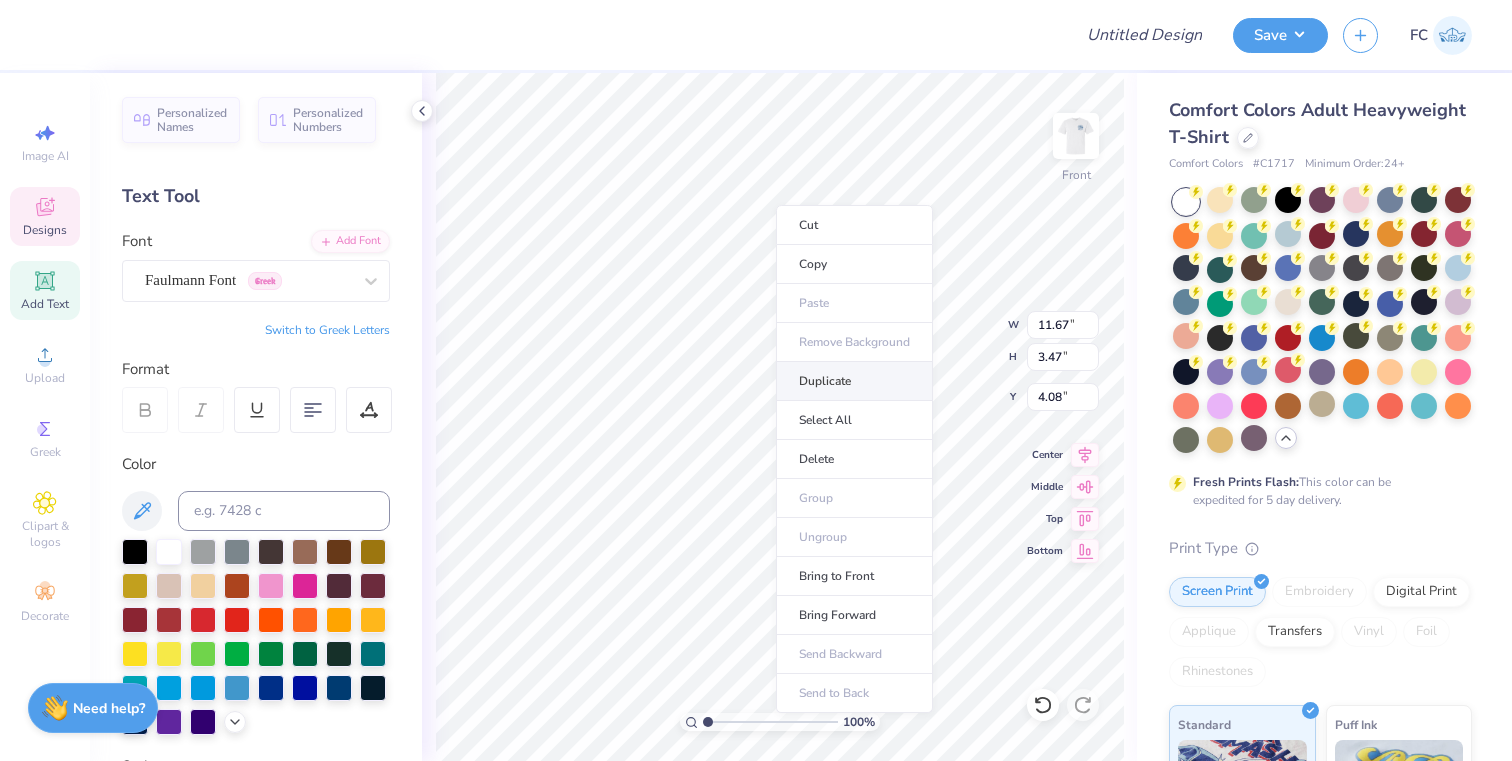 click on "Duplicate" at bounding box center (854, 381) 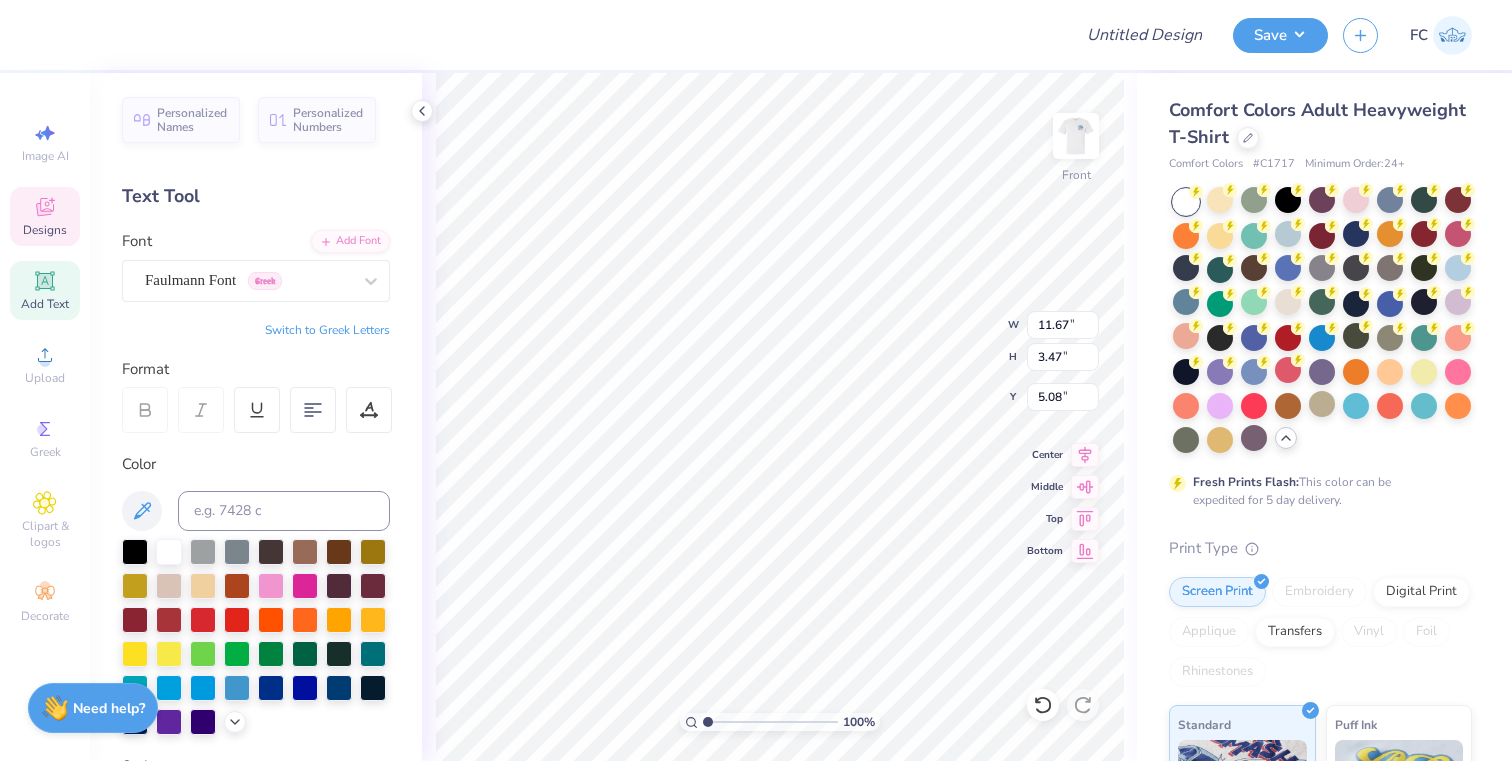 type on "16.45" 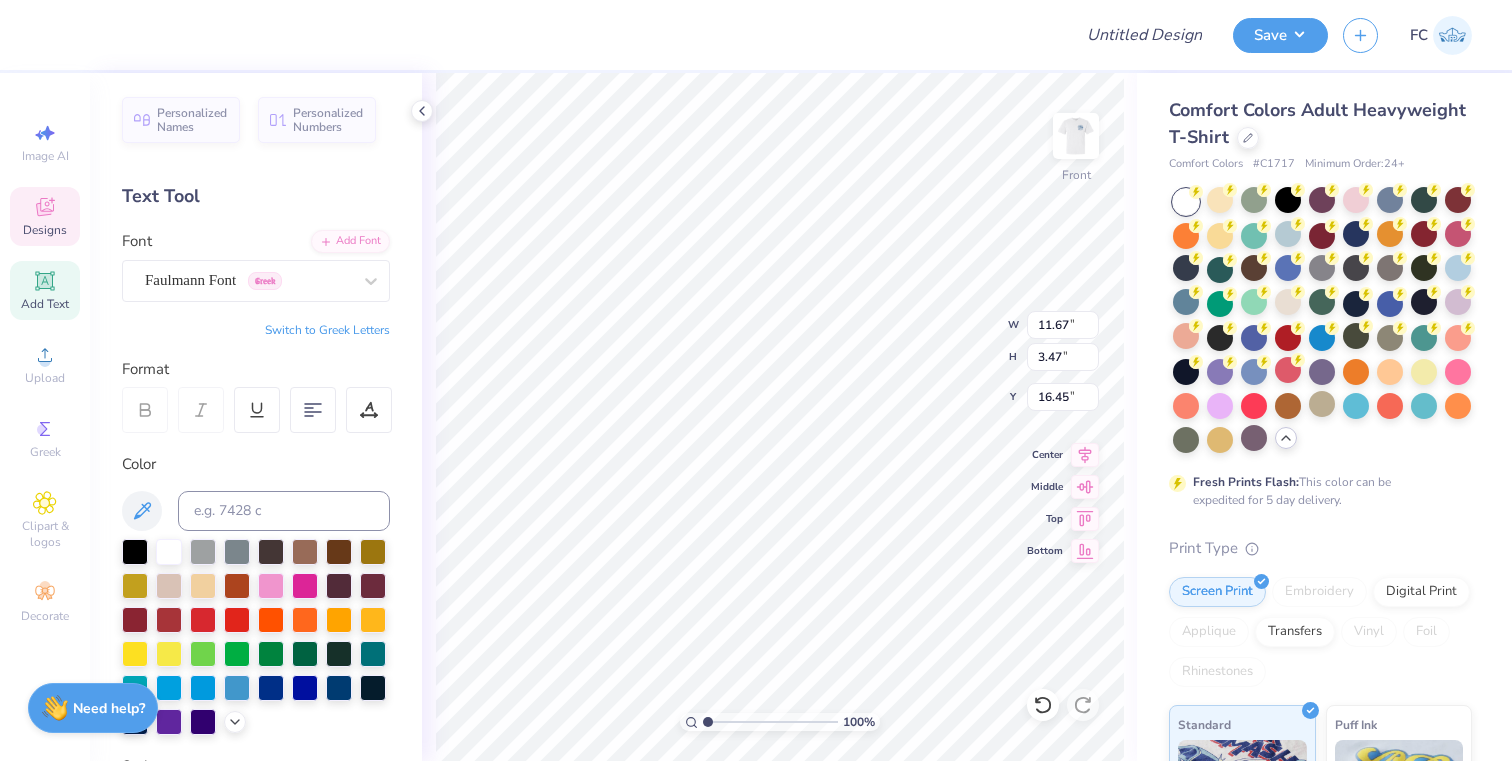 scroll, scrollTop: 0, scrollLeft: 5, axis: horizontal 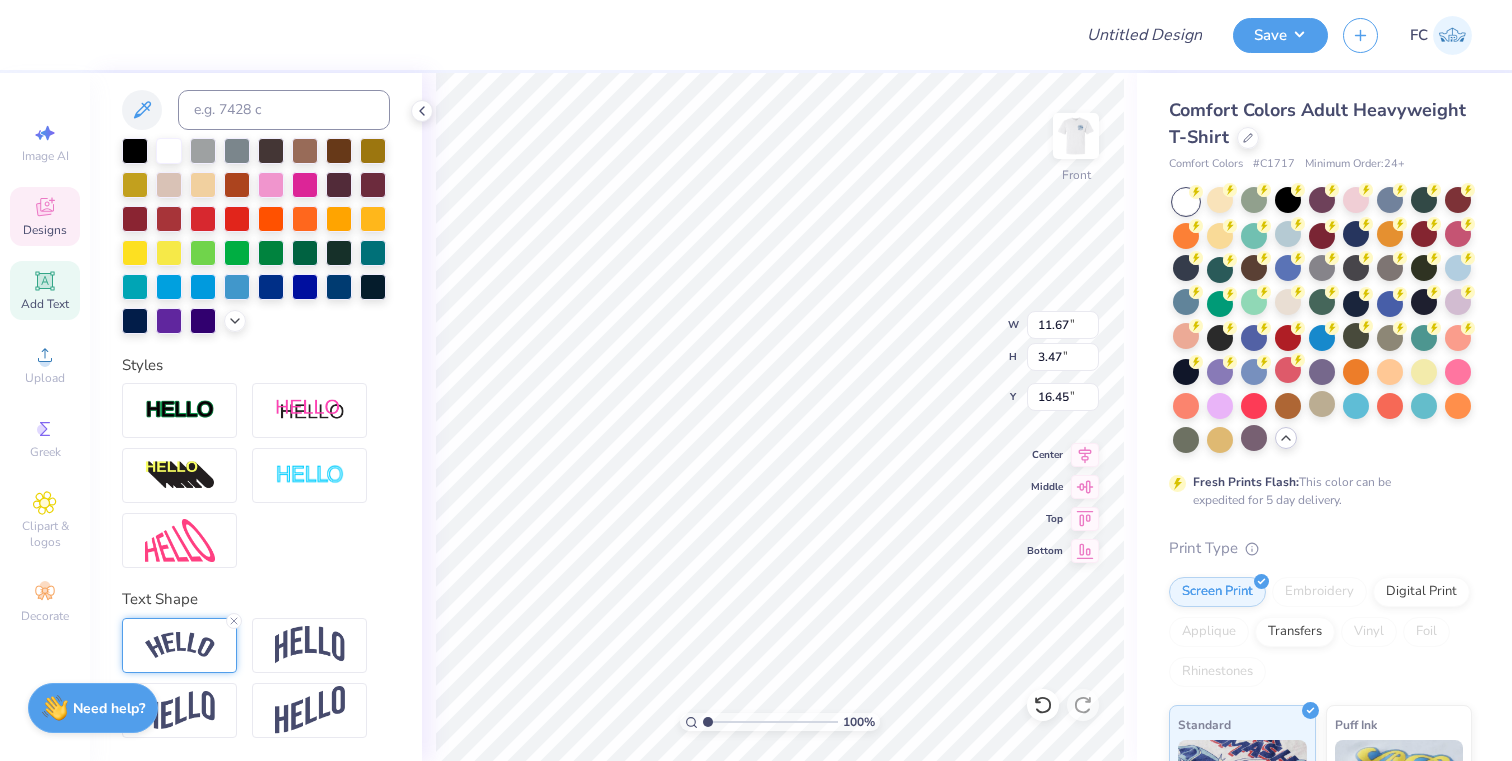 type on "FALL" 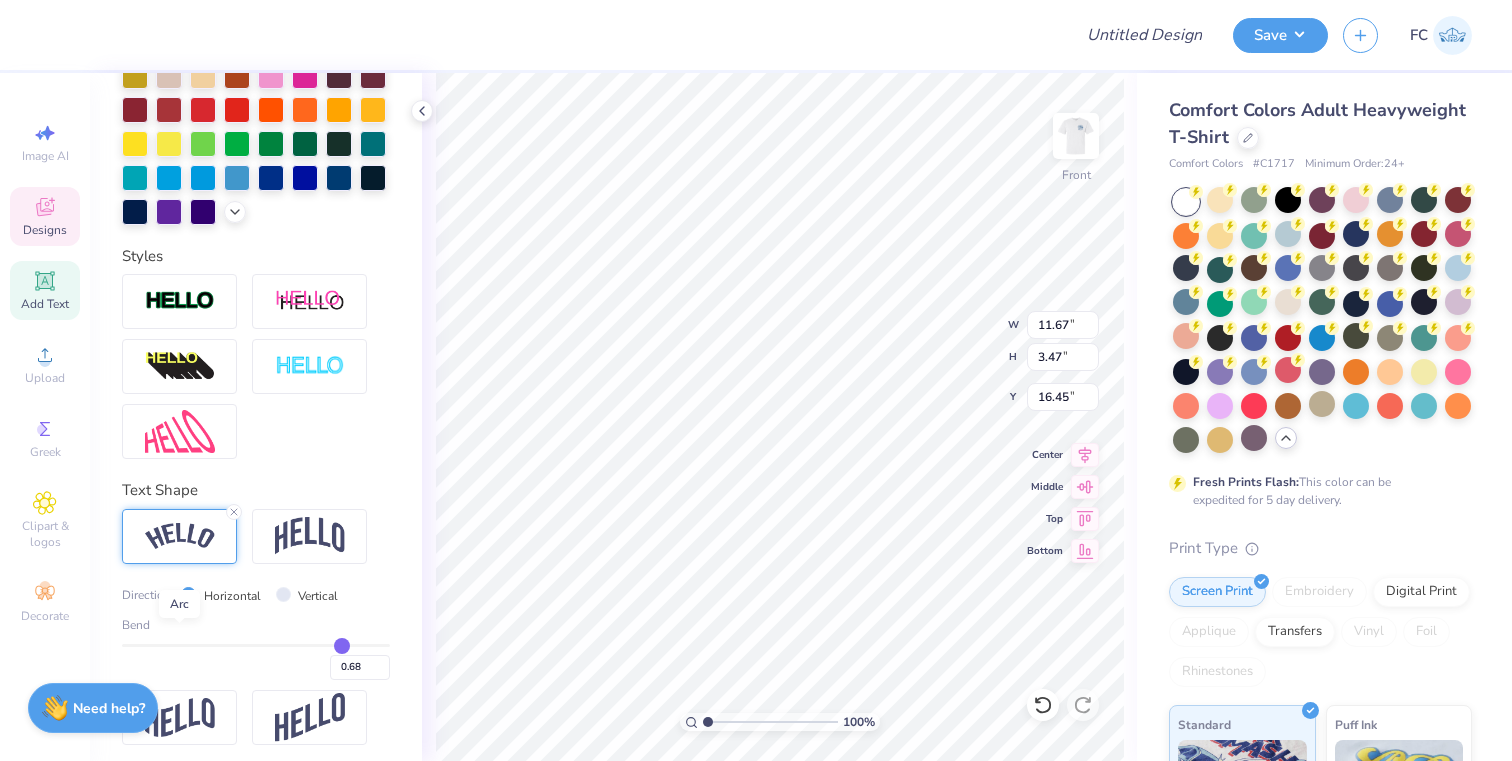 scroll, scrollTop: 518, scrollLeft: 0, axis: vertical 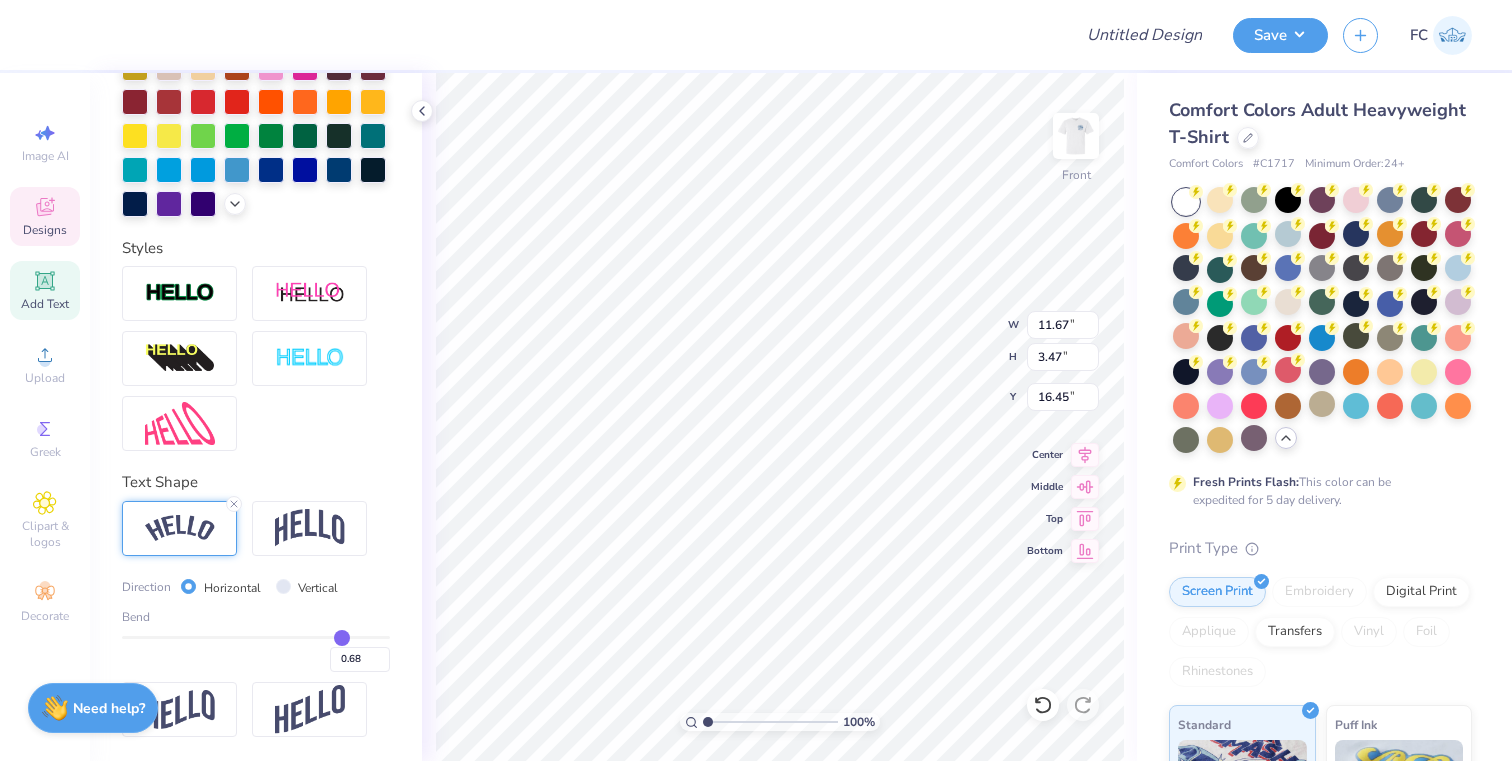 type on "0.7" 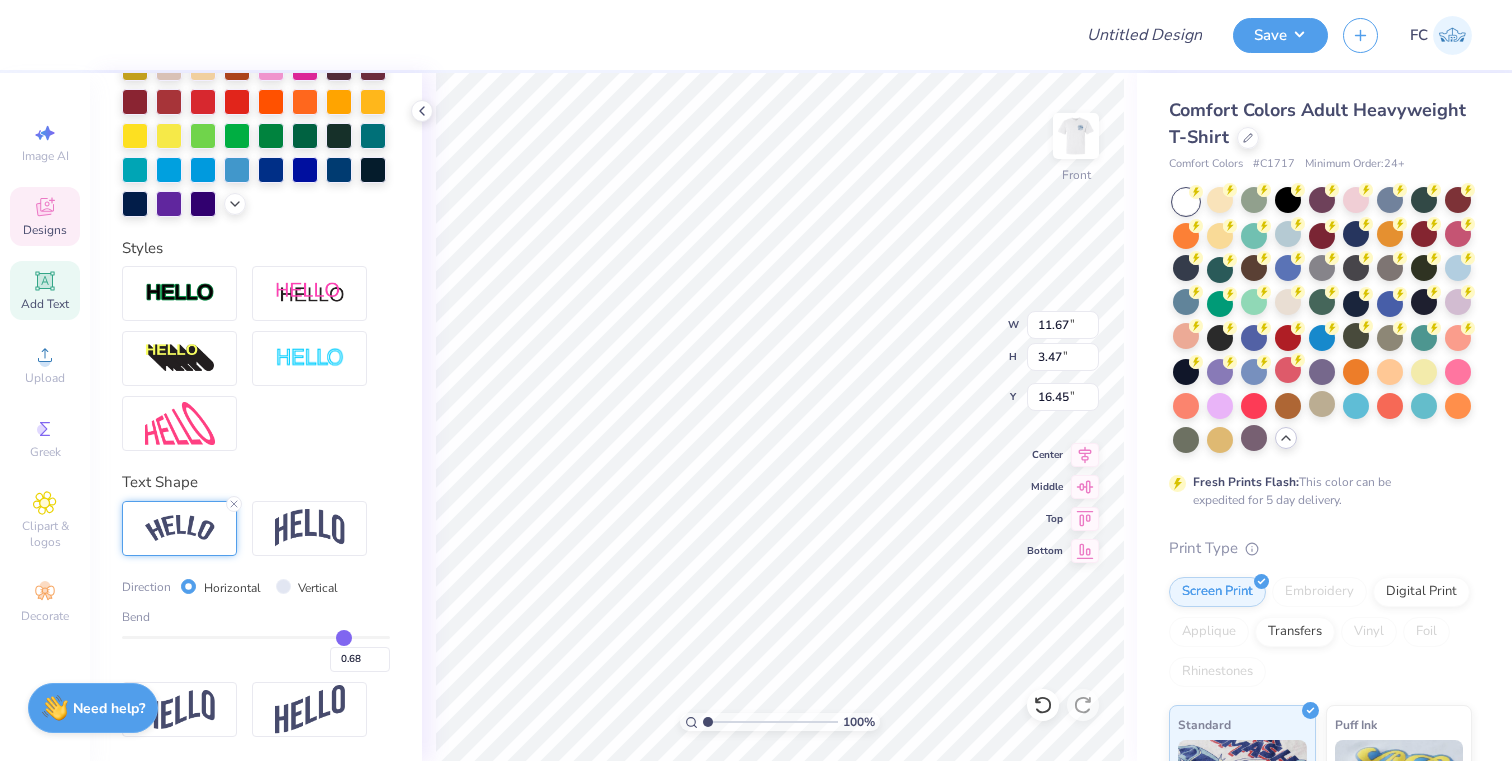 type on "0.70" 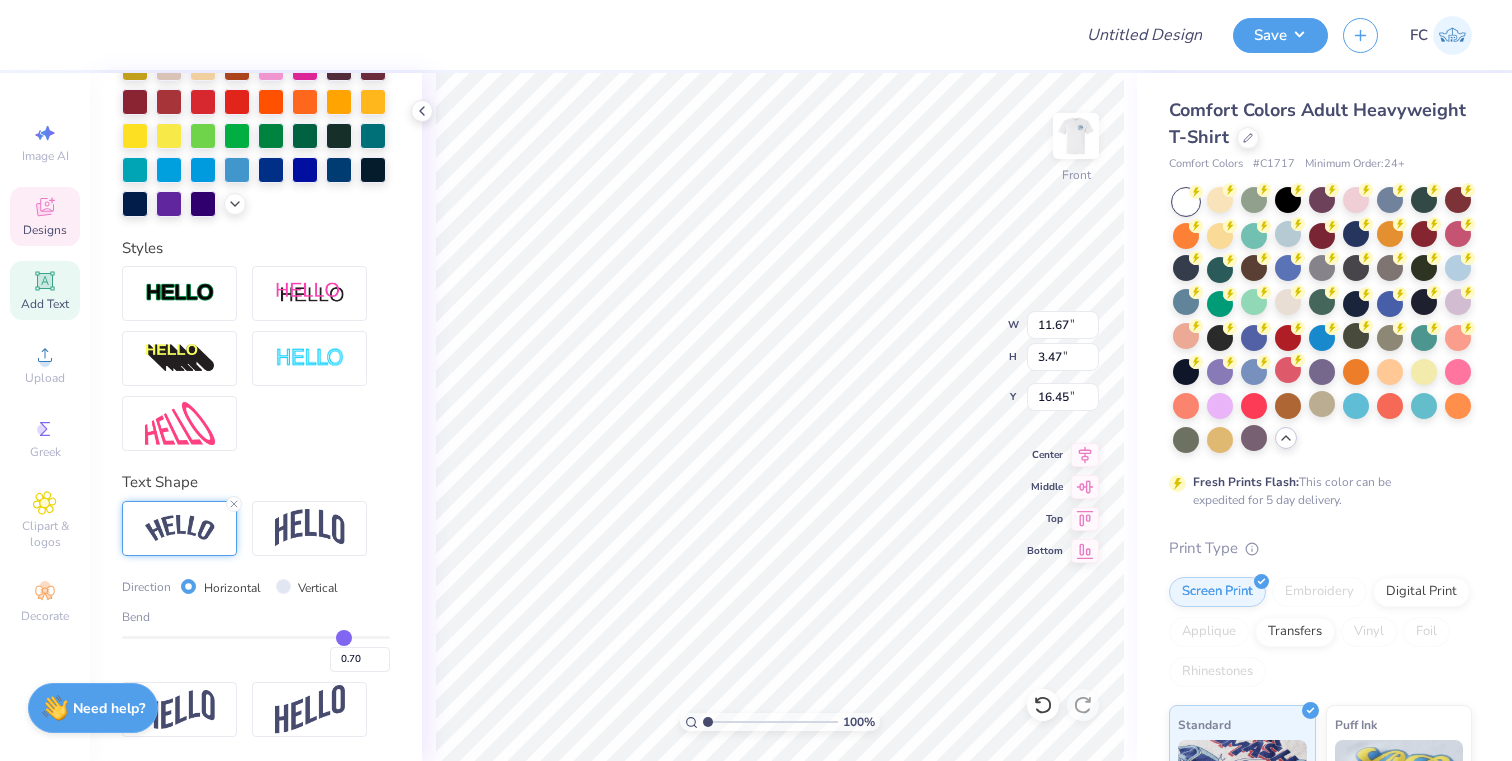 type on "0.68" 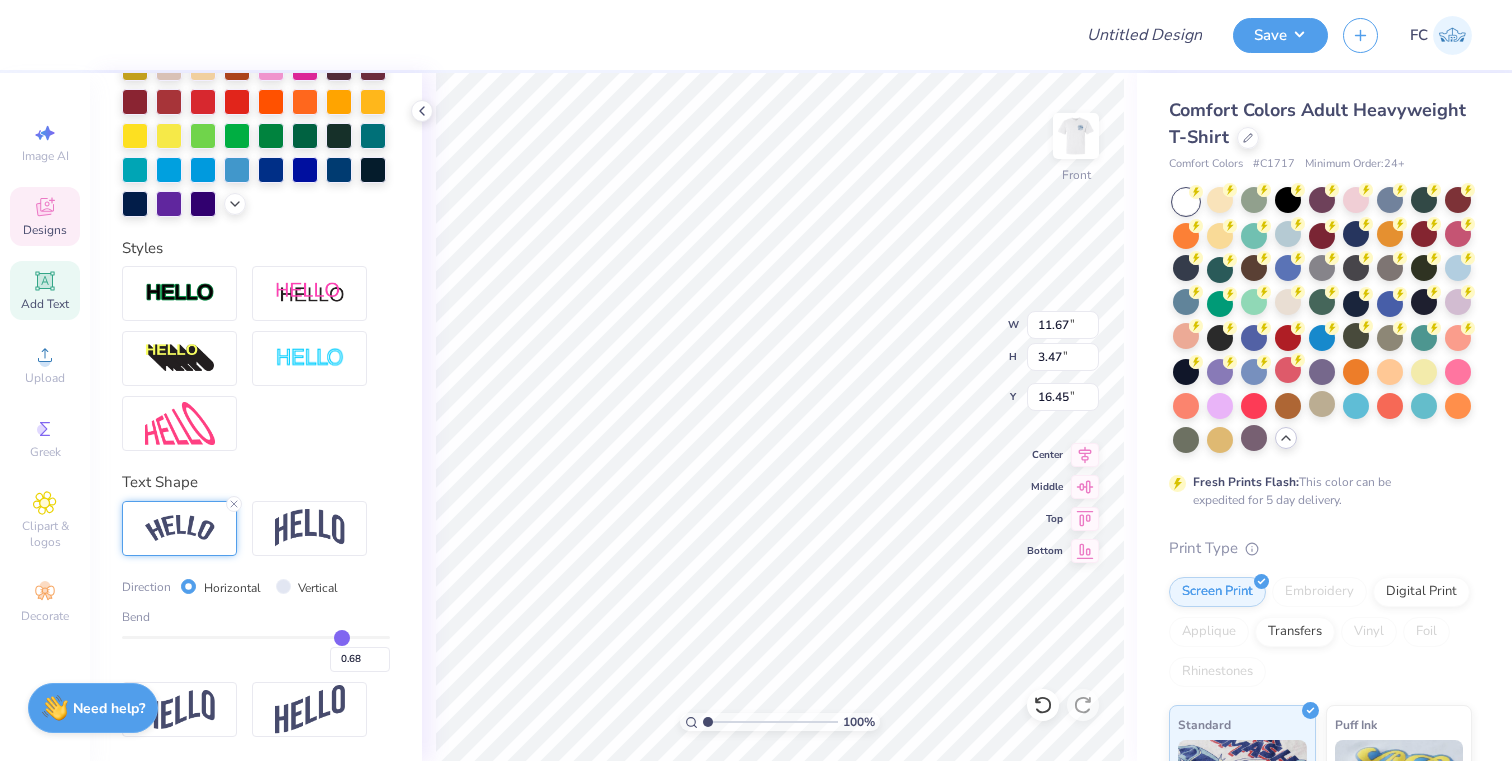 type on "0.66" 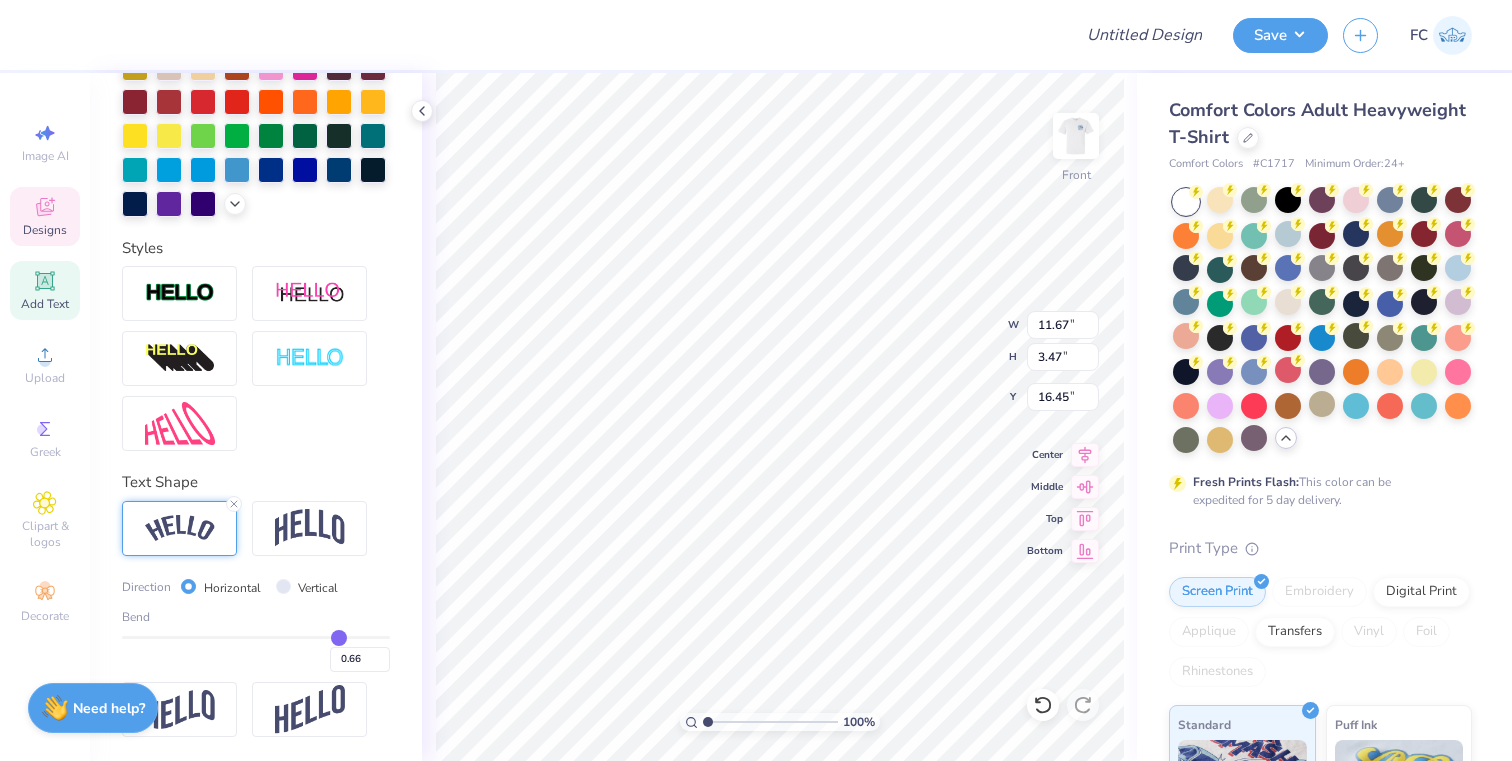 type on "0.61" 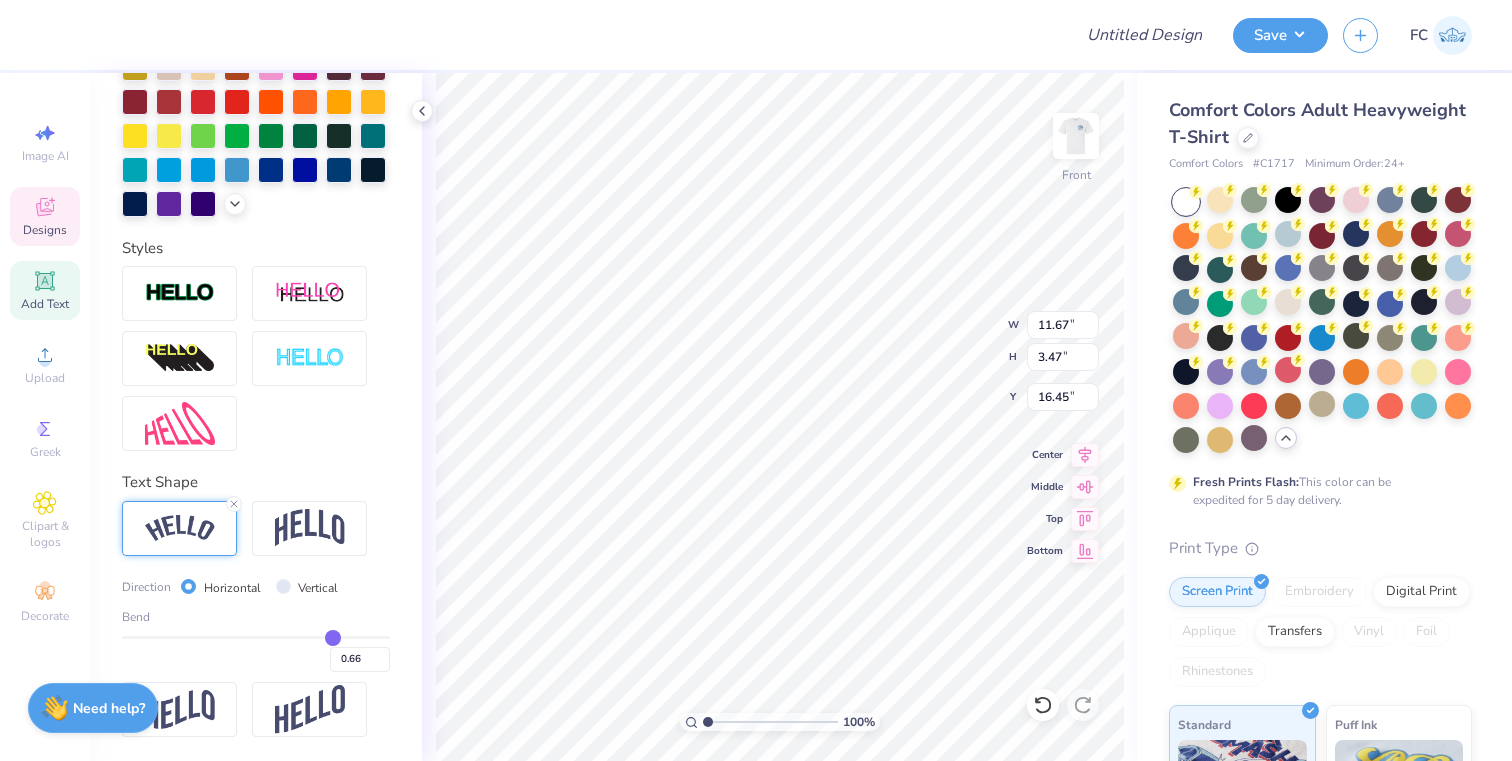 type on "0.61" 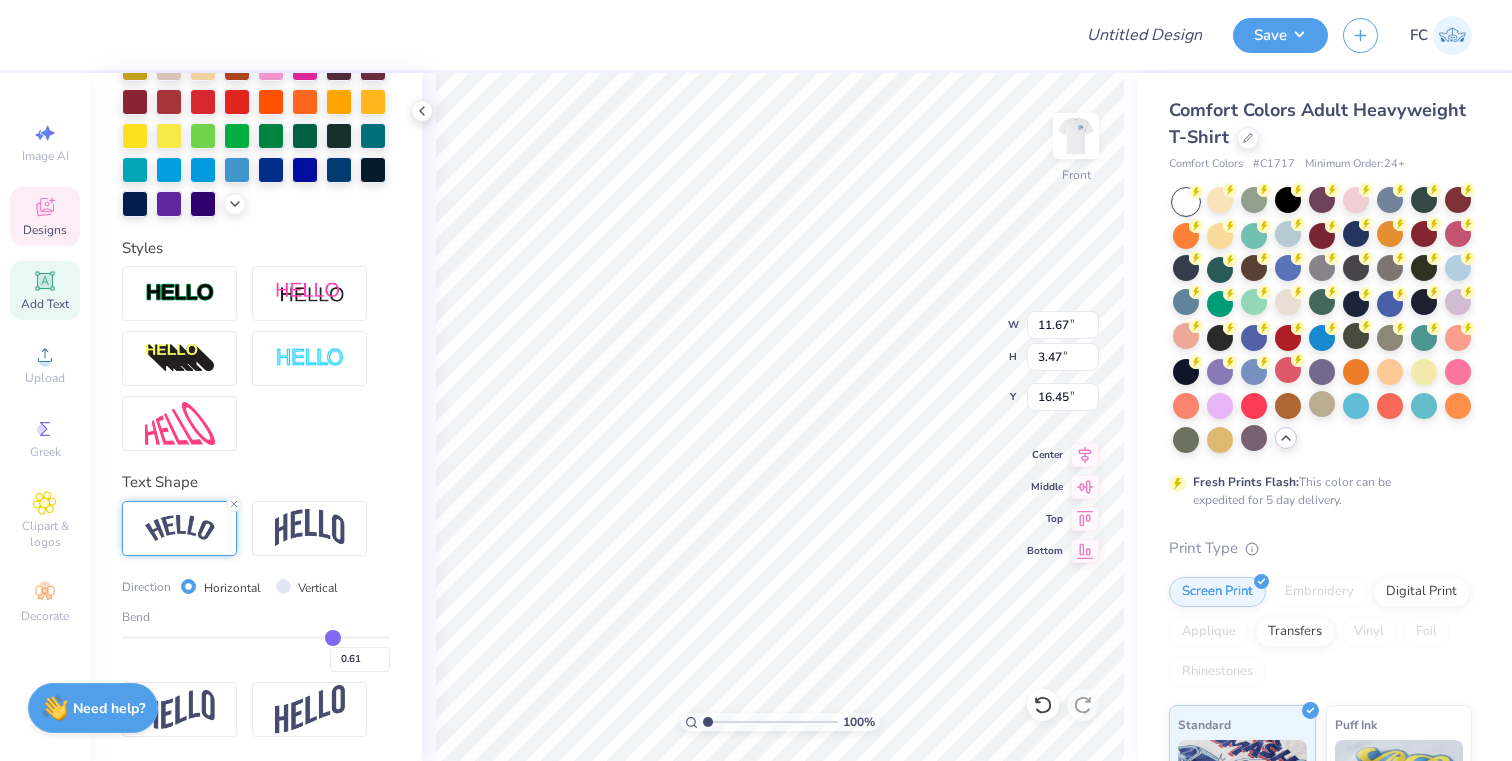 type on "0.59" 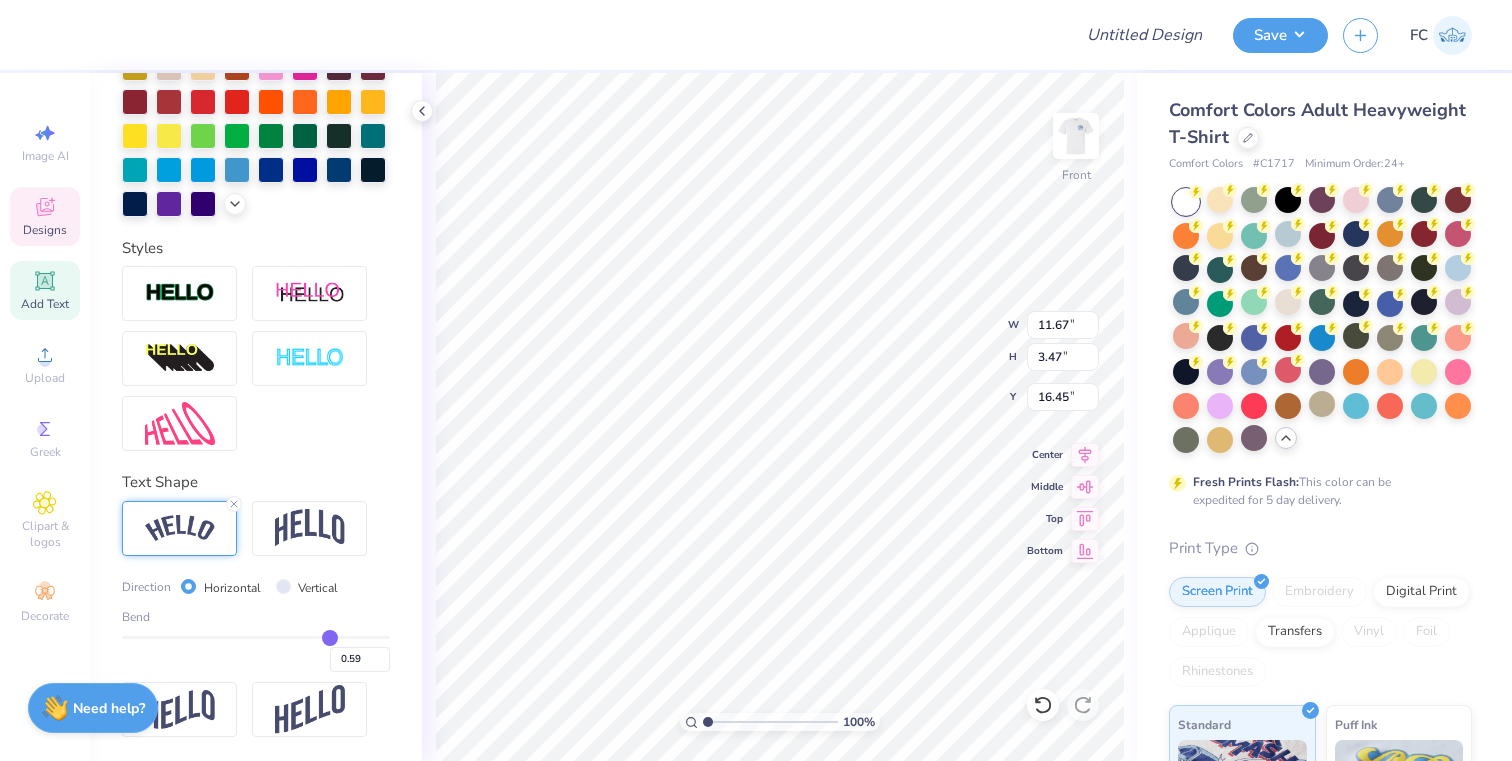 type on "0.55" 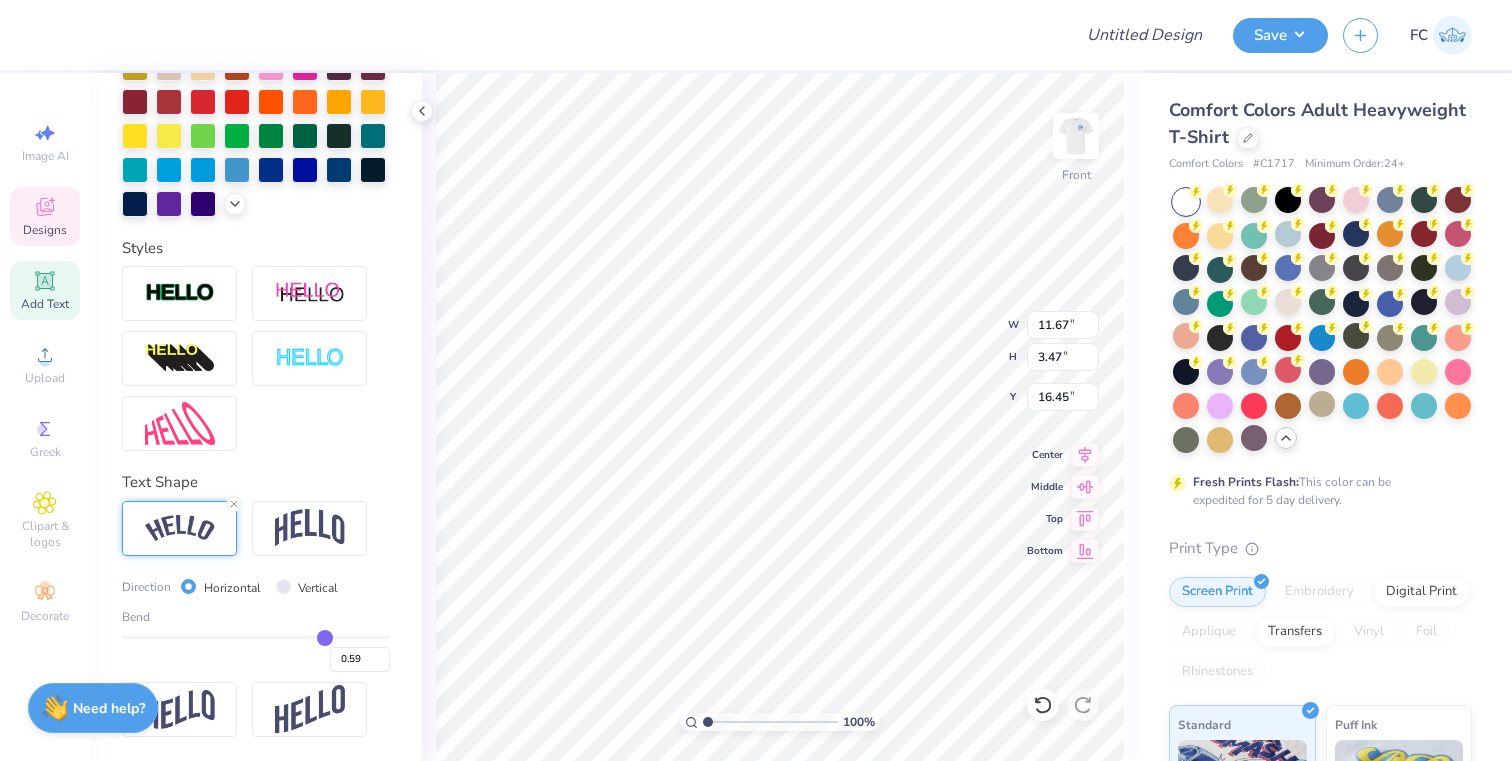 type on "0.55" 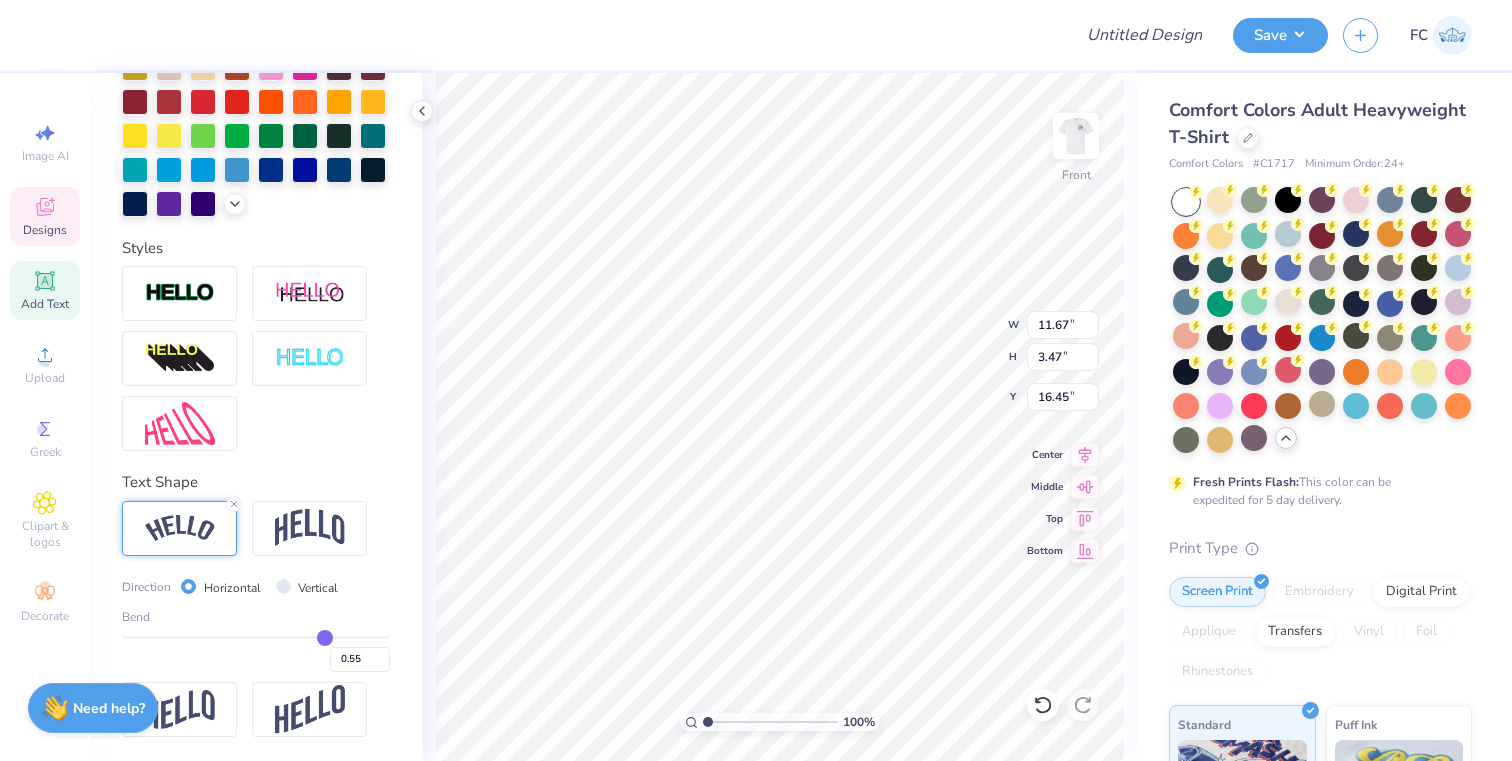 type on "0.5" 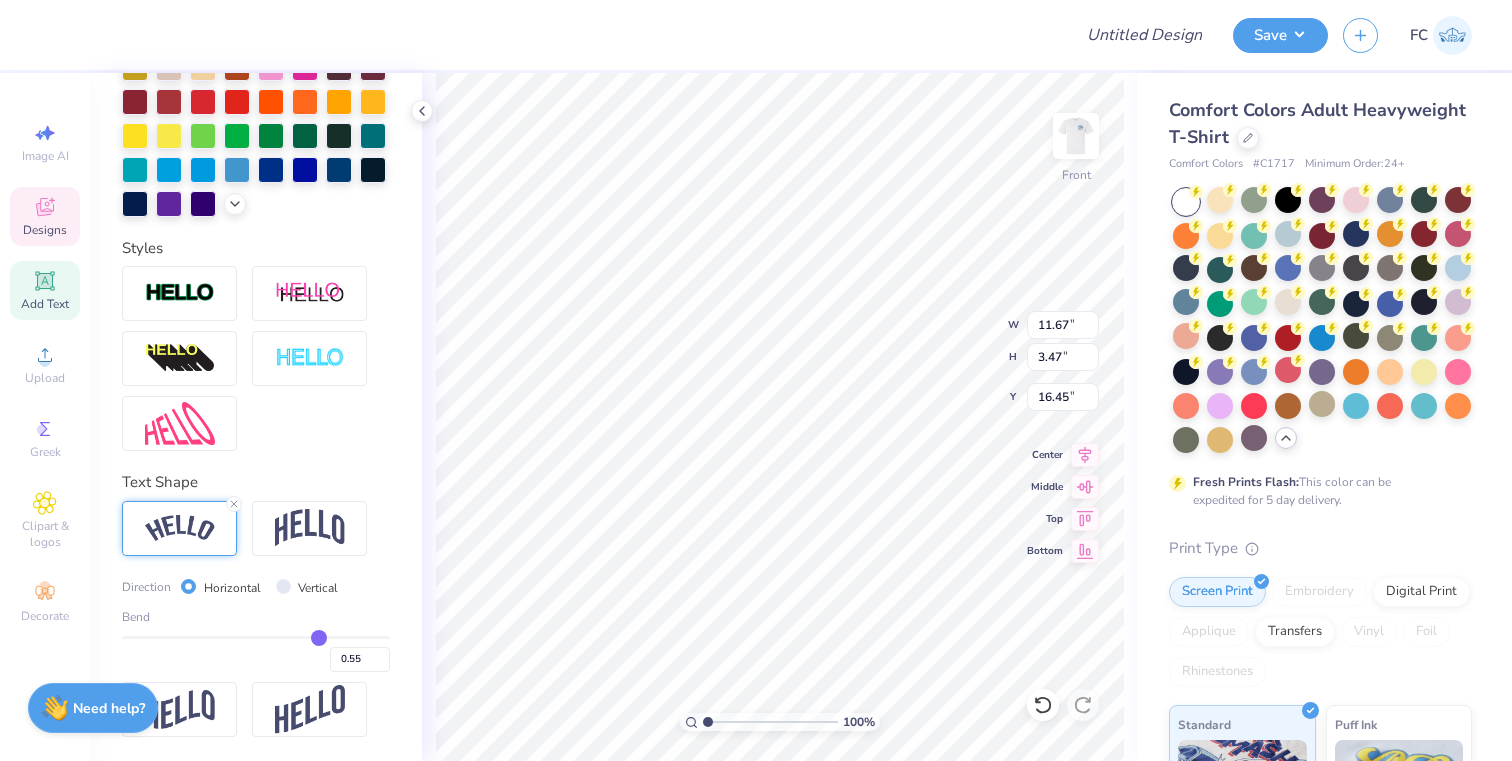 type on "0.50" 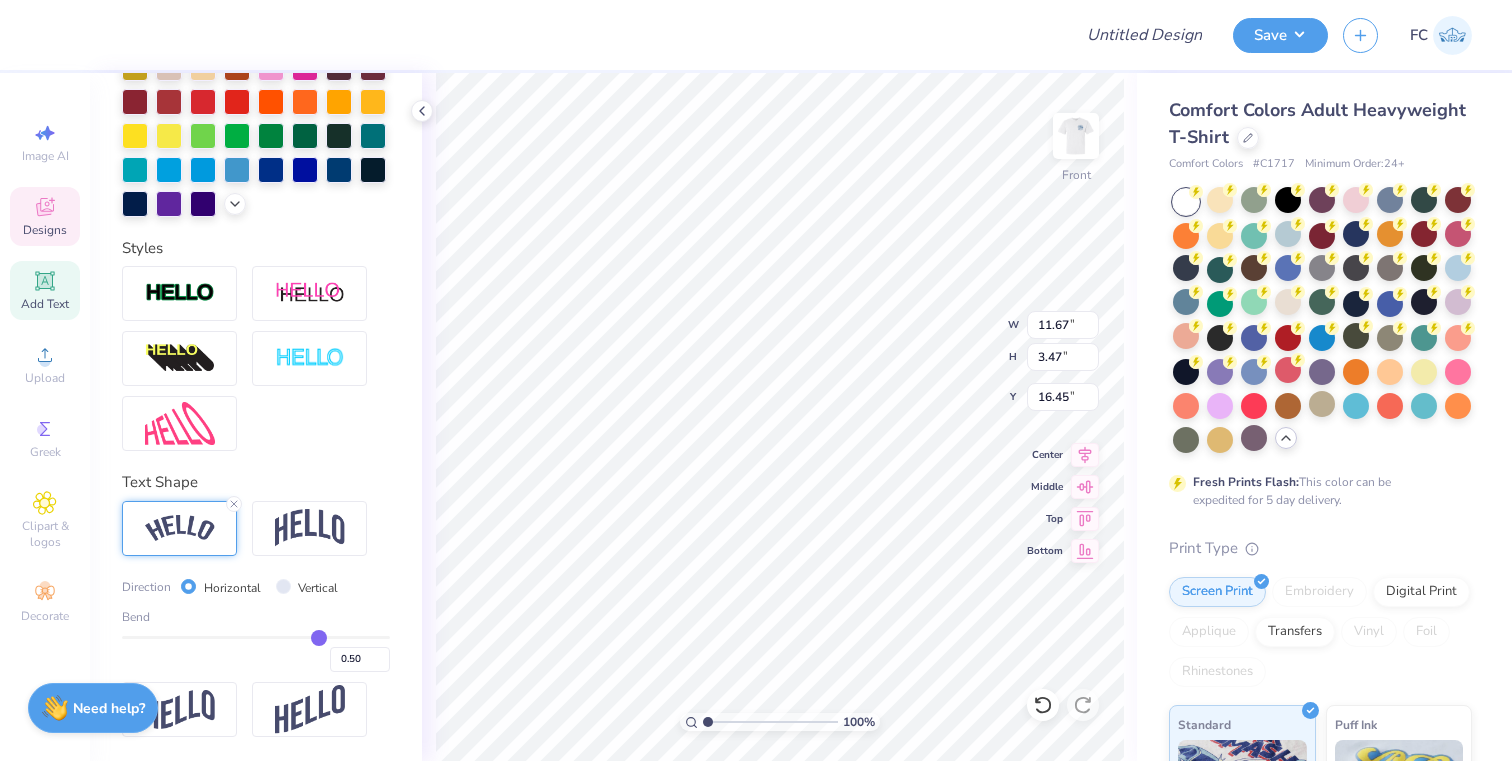 type on "0.46" 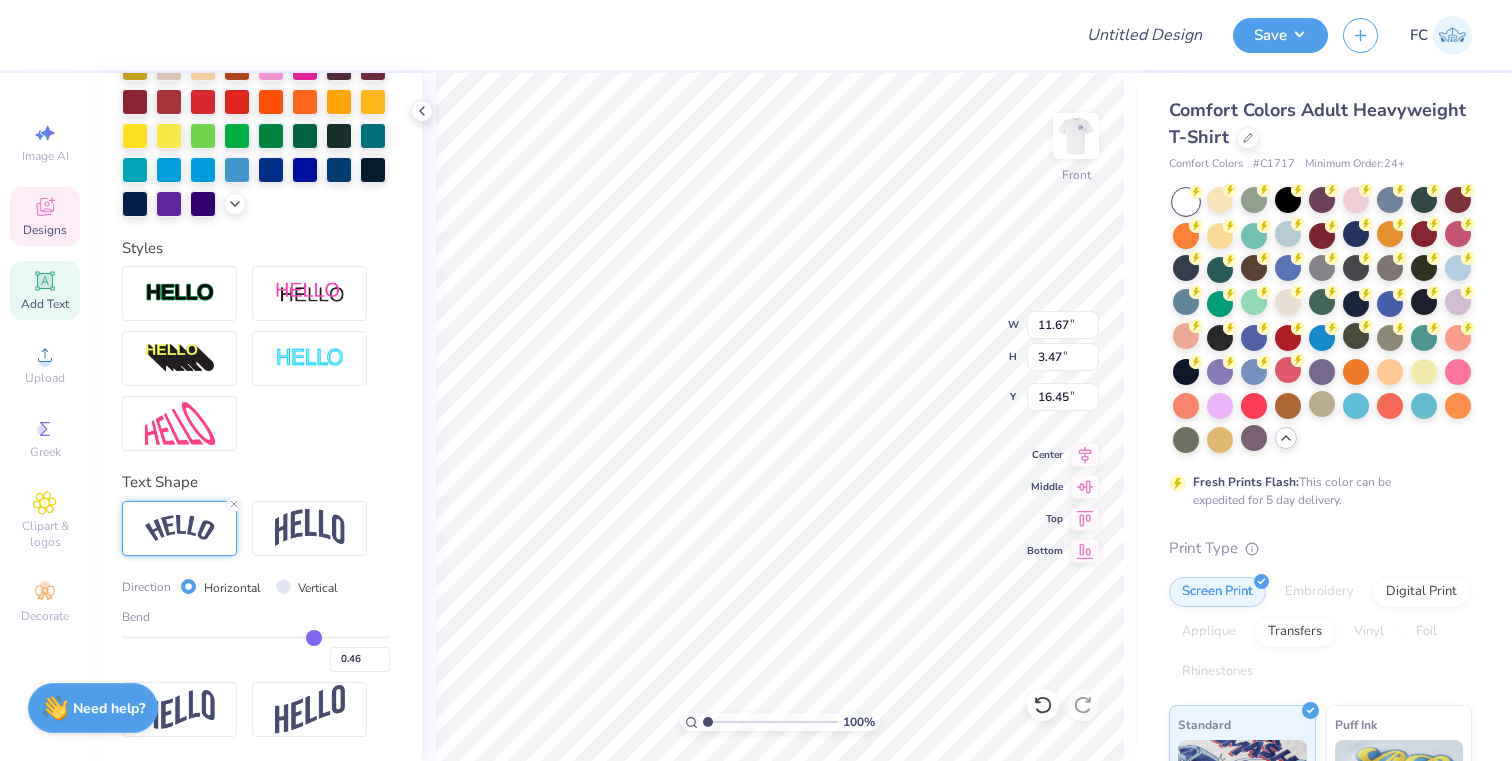 type on "0.41" 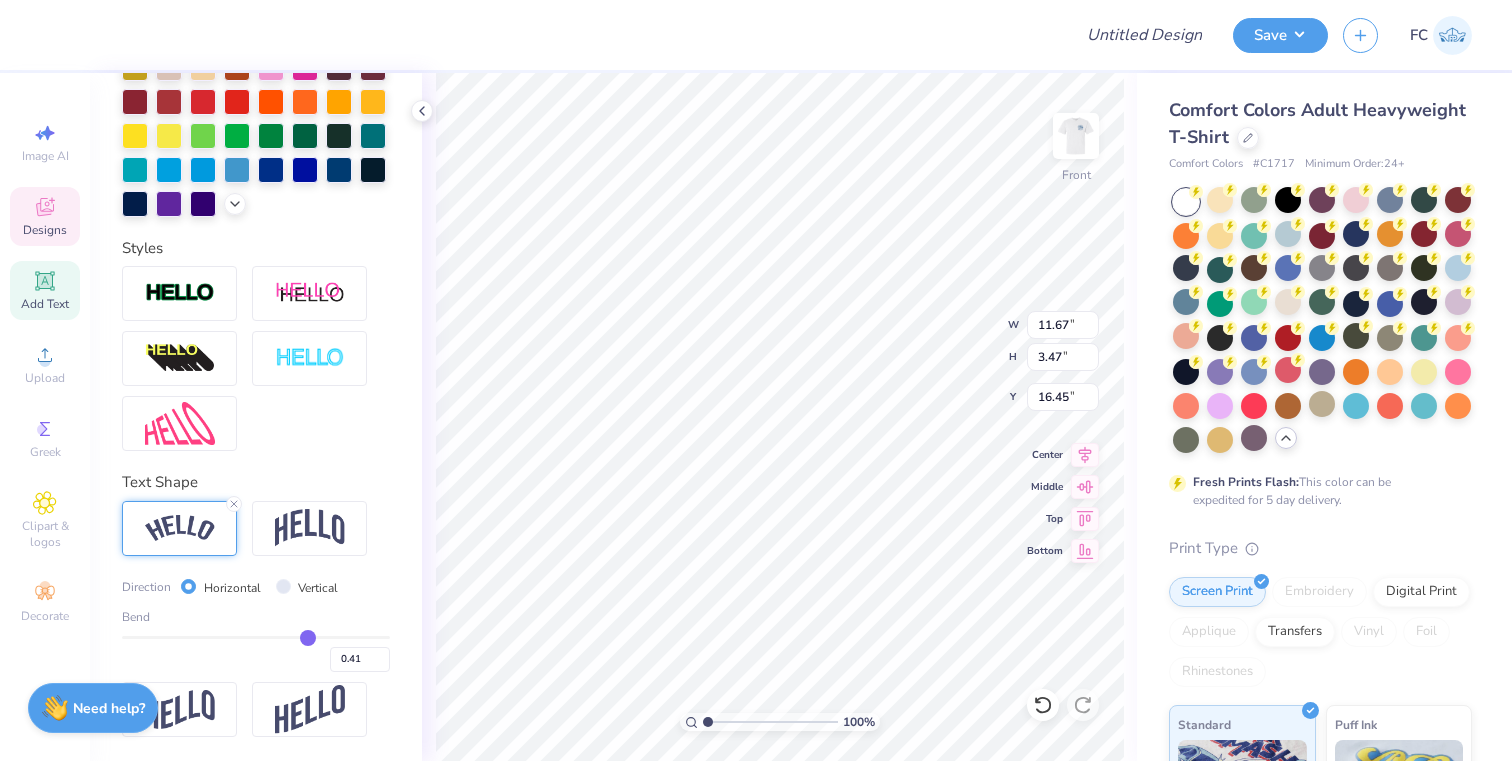 type on "0.37" 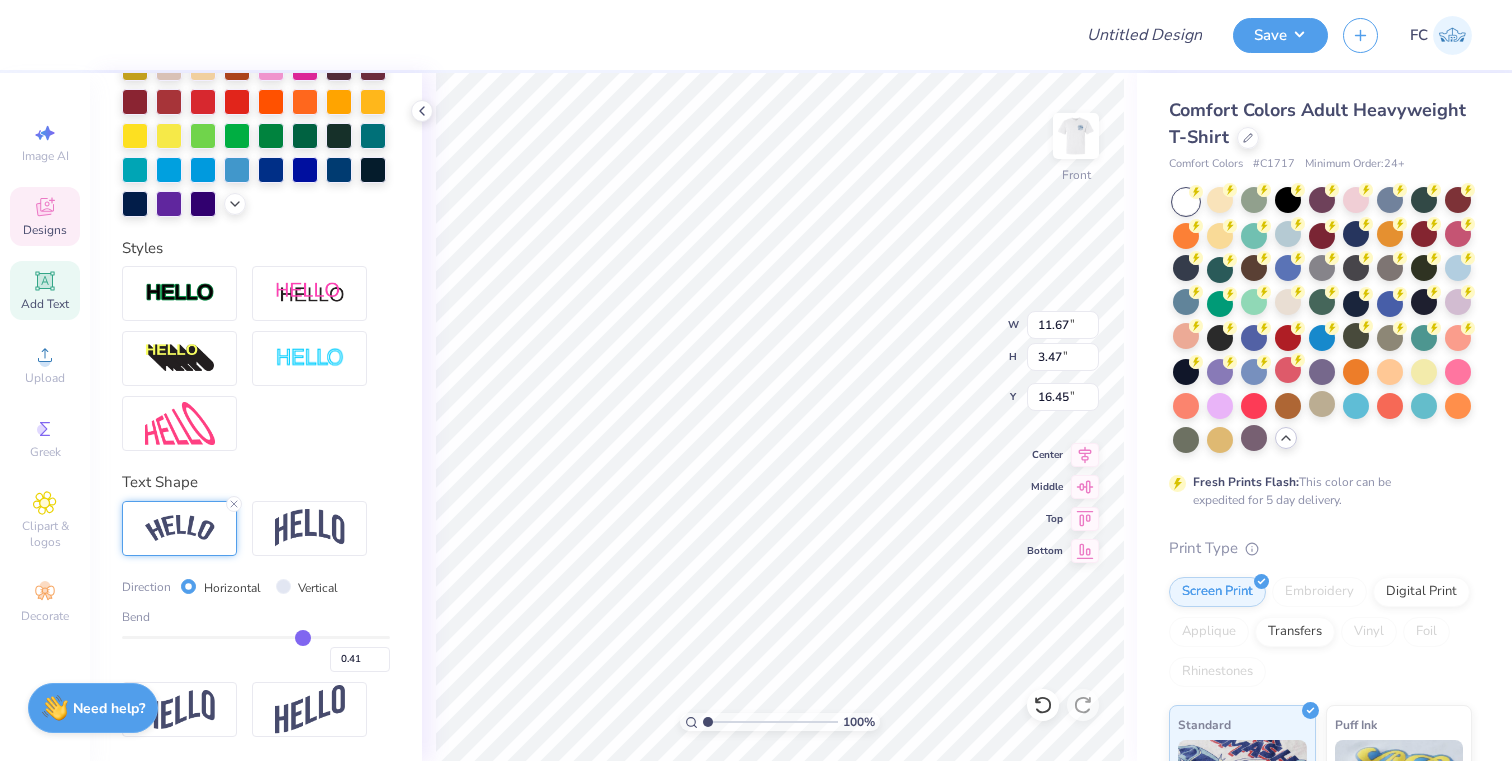 type on "0.37" 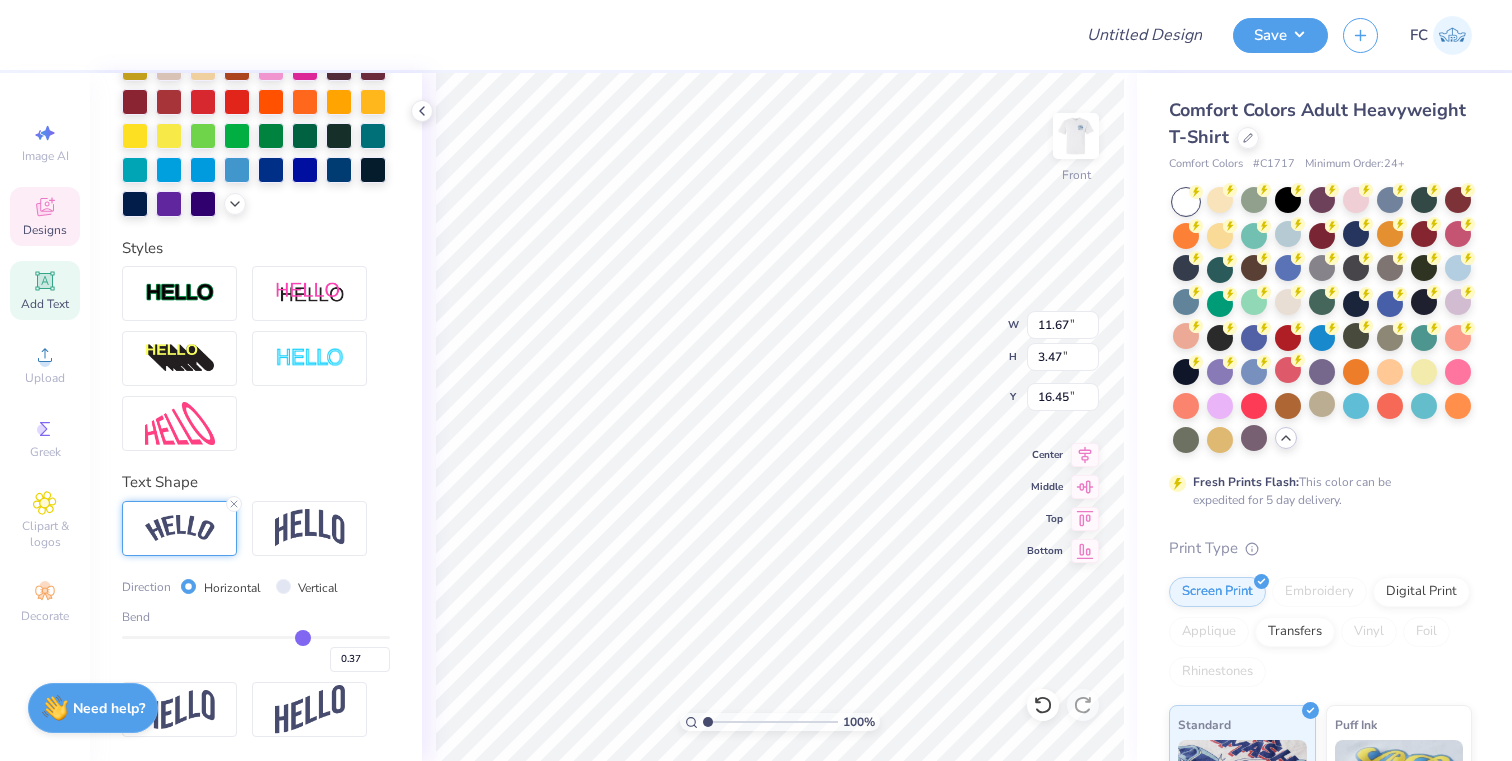 type on "0.32" 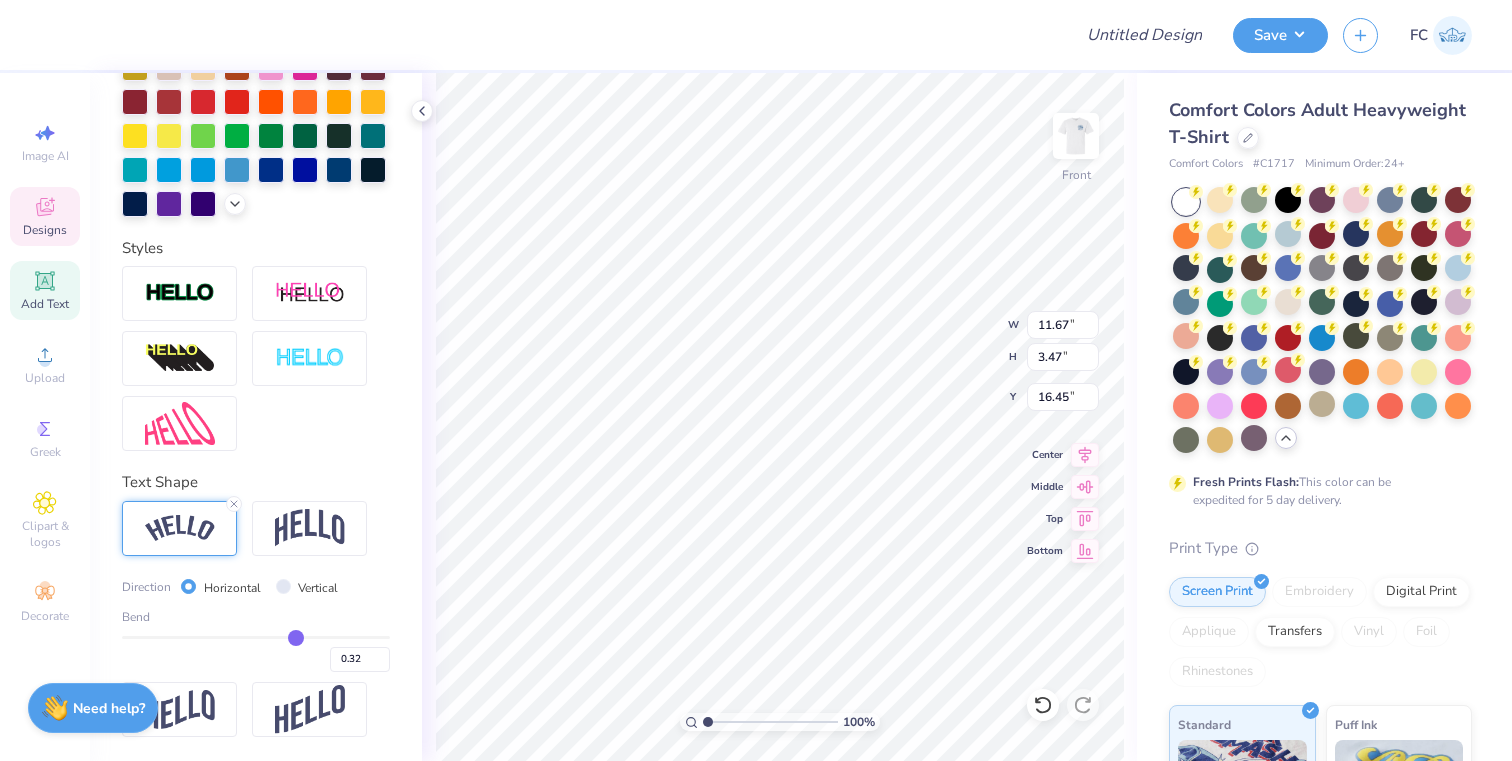 type on "0.28" 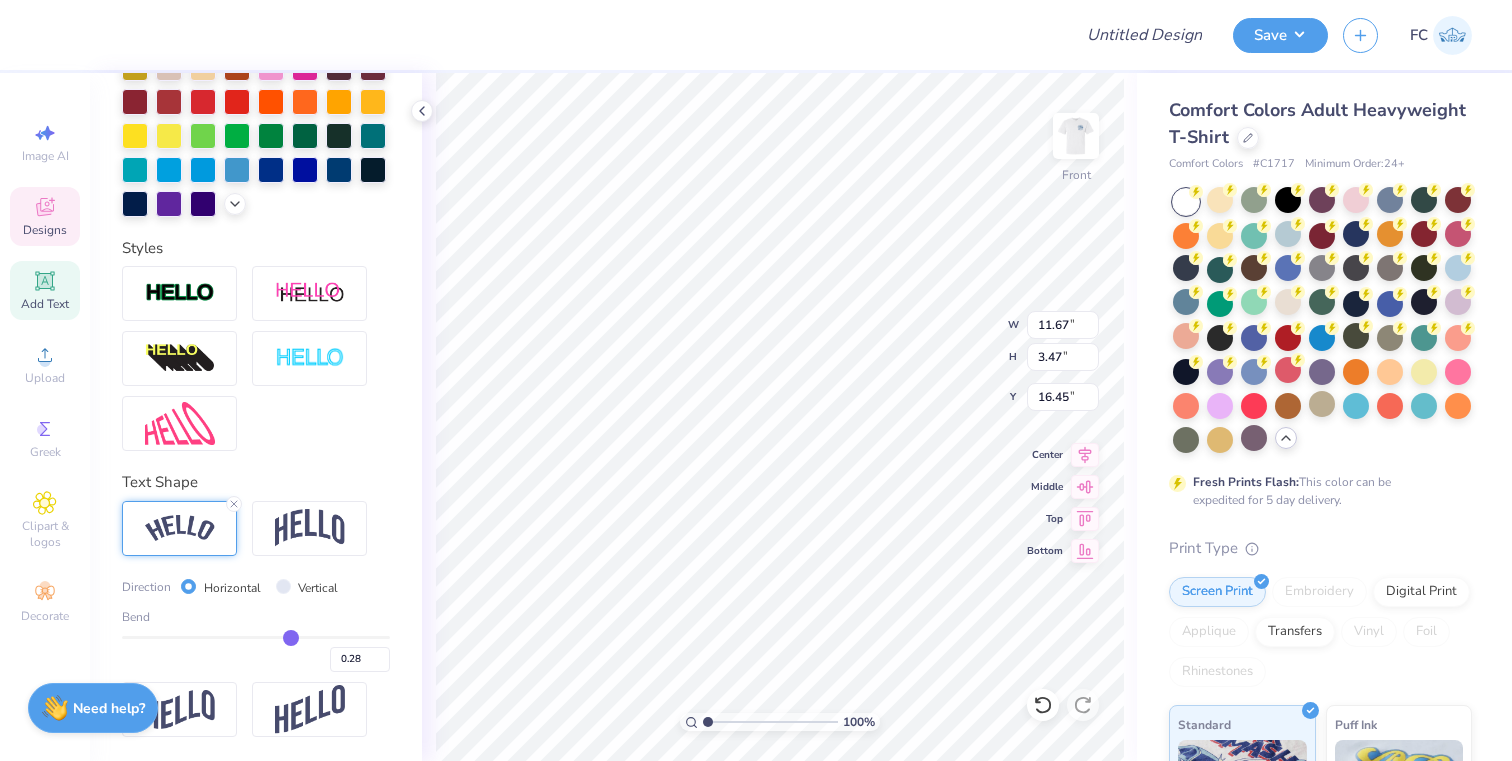 type on "0.24" 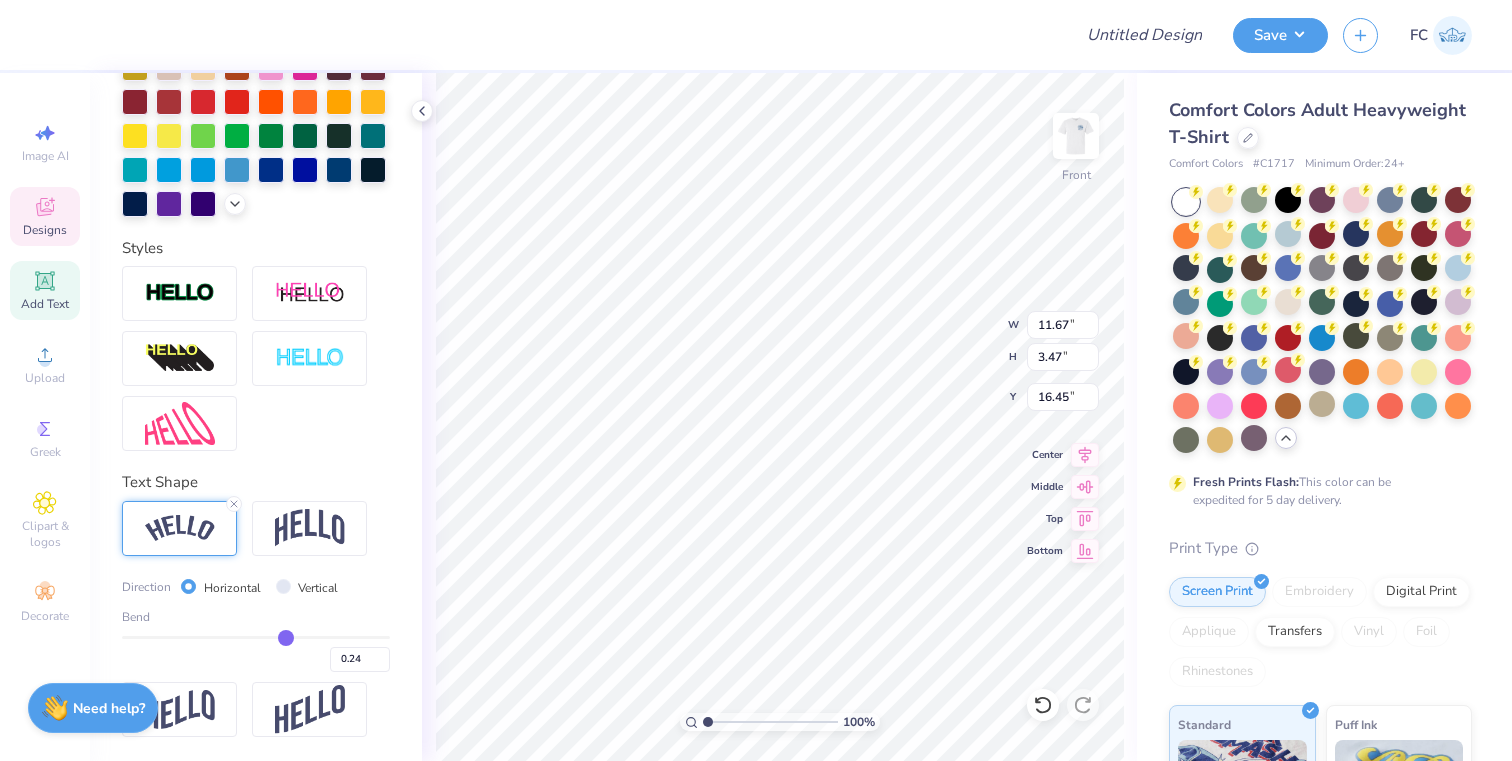 type on "0.2" 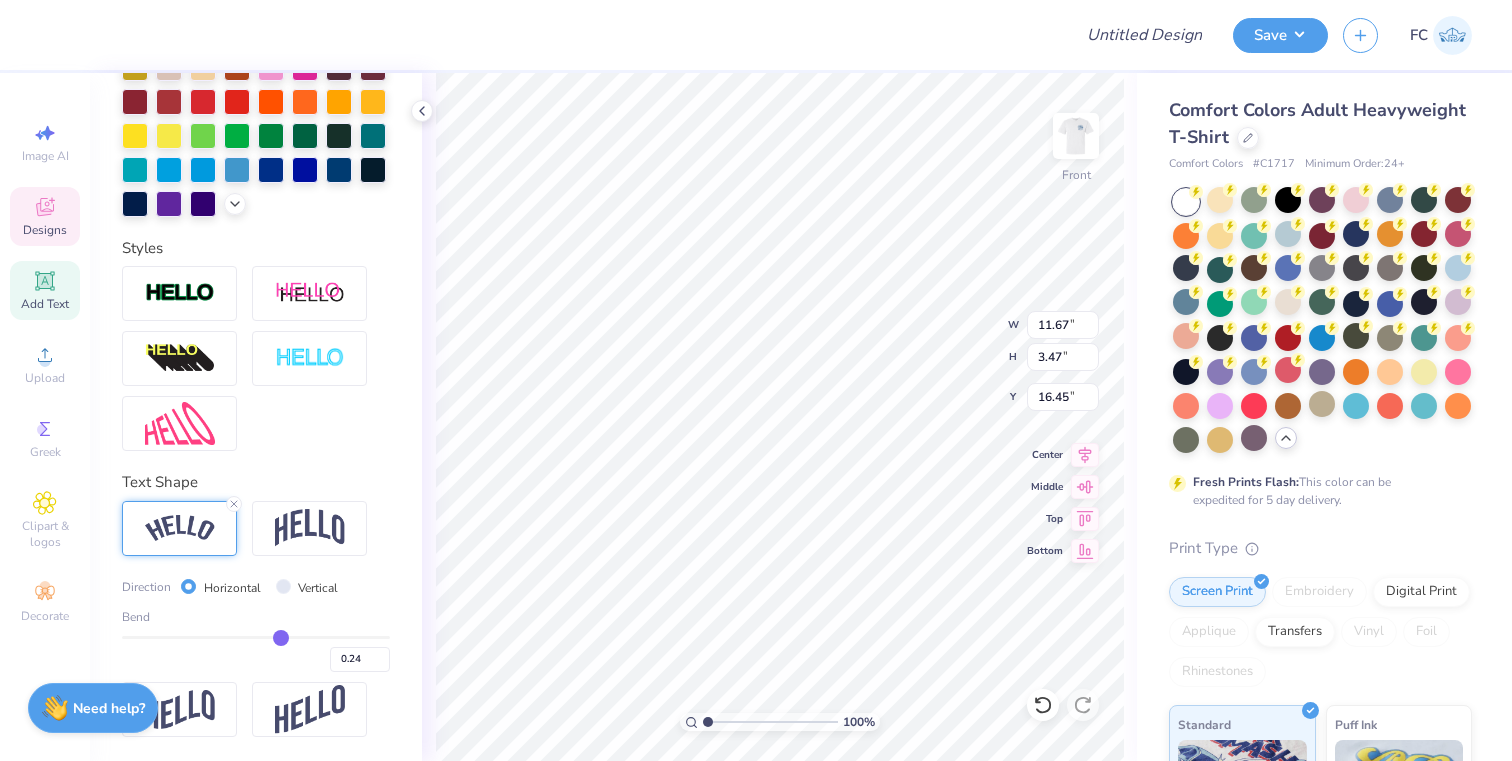 type on "0.20" 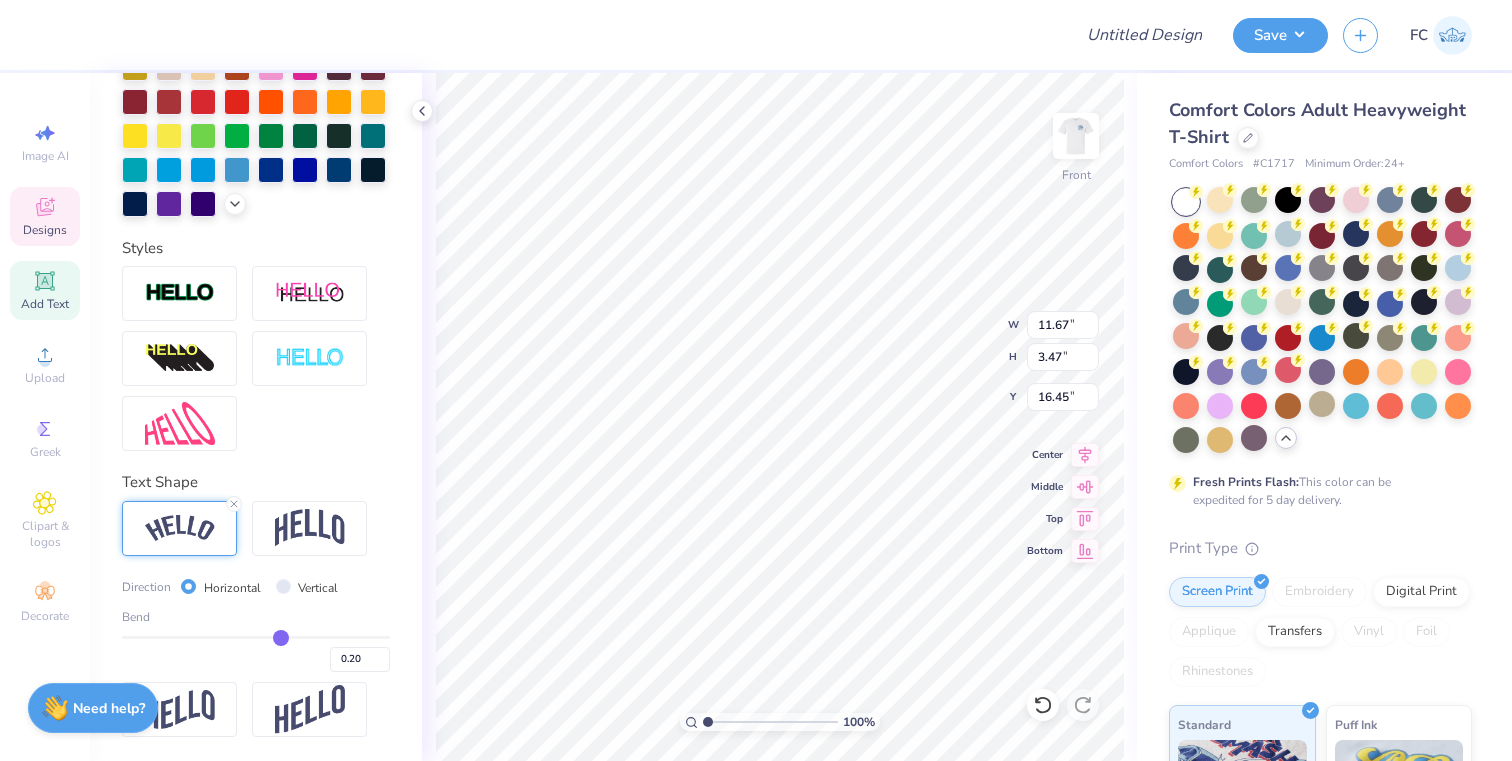 type on "0.16" 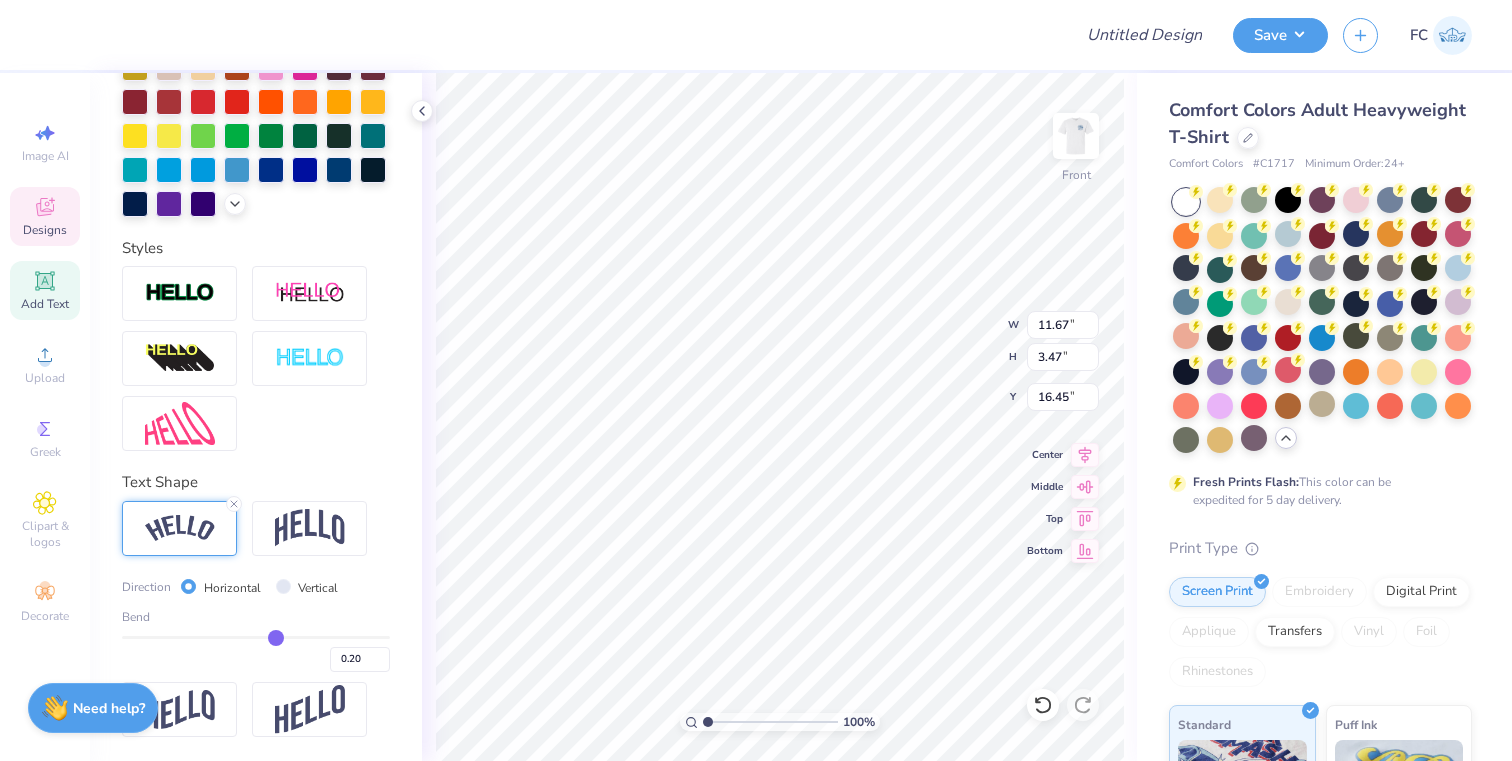 type on "0.16" 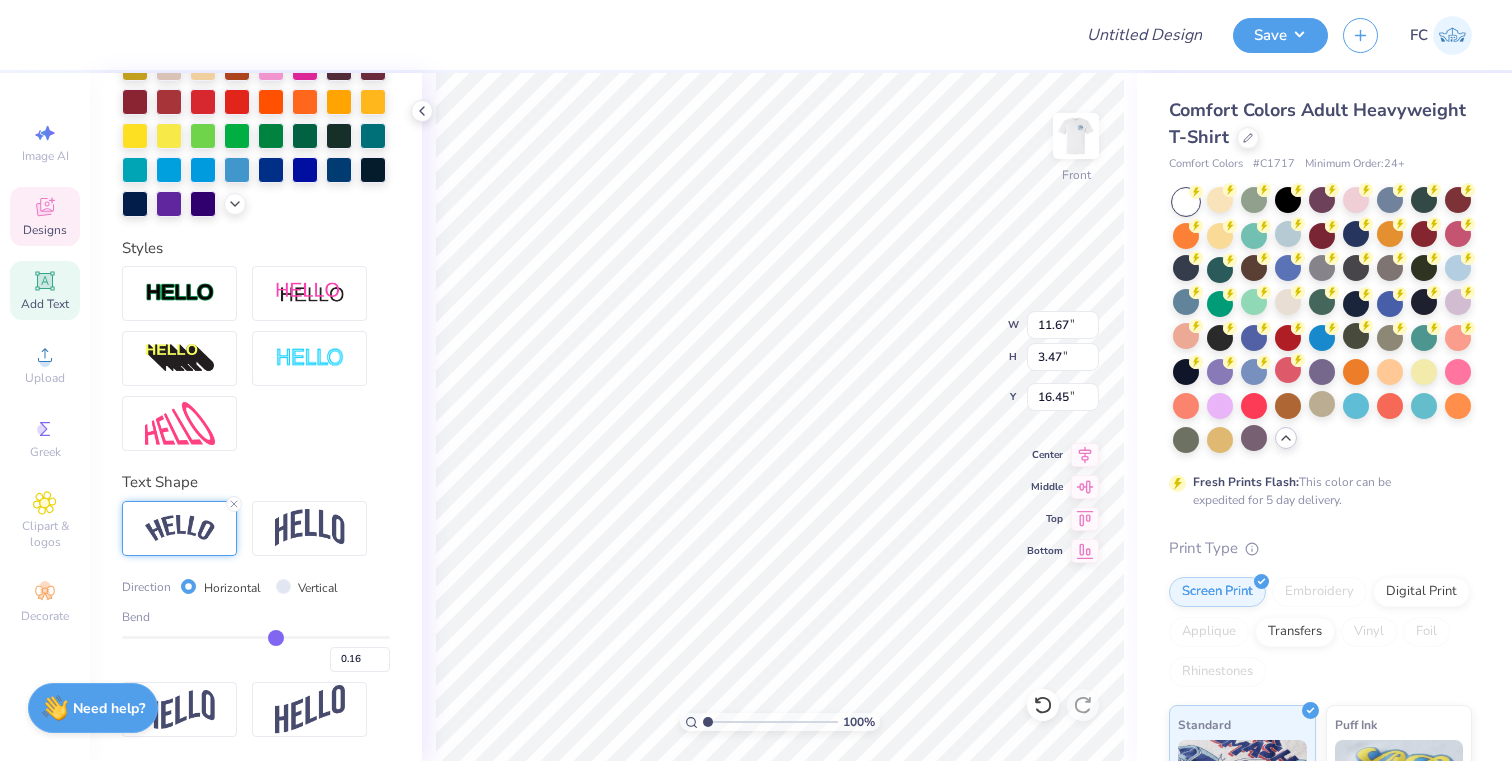 type on "0.12" 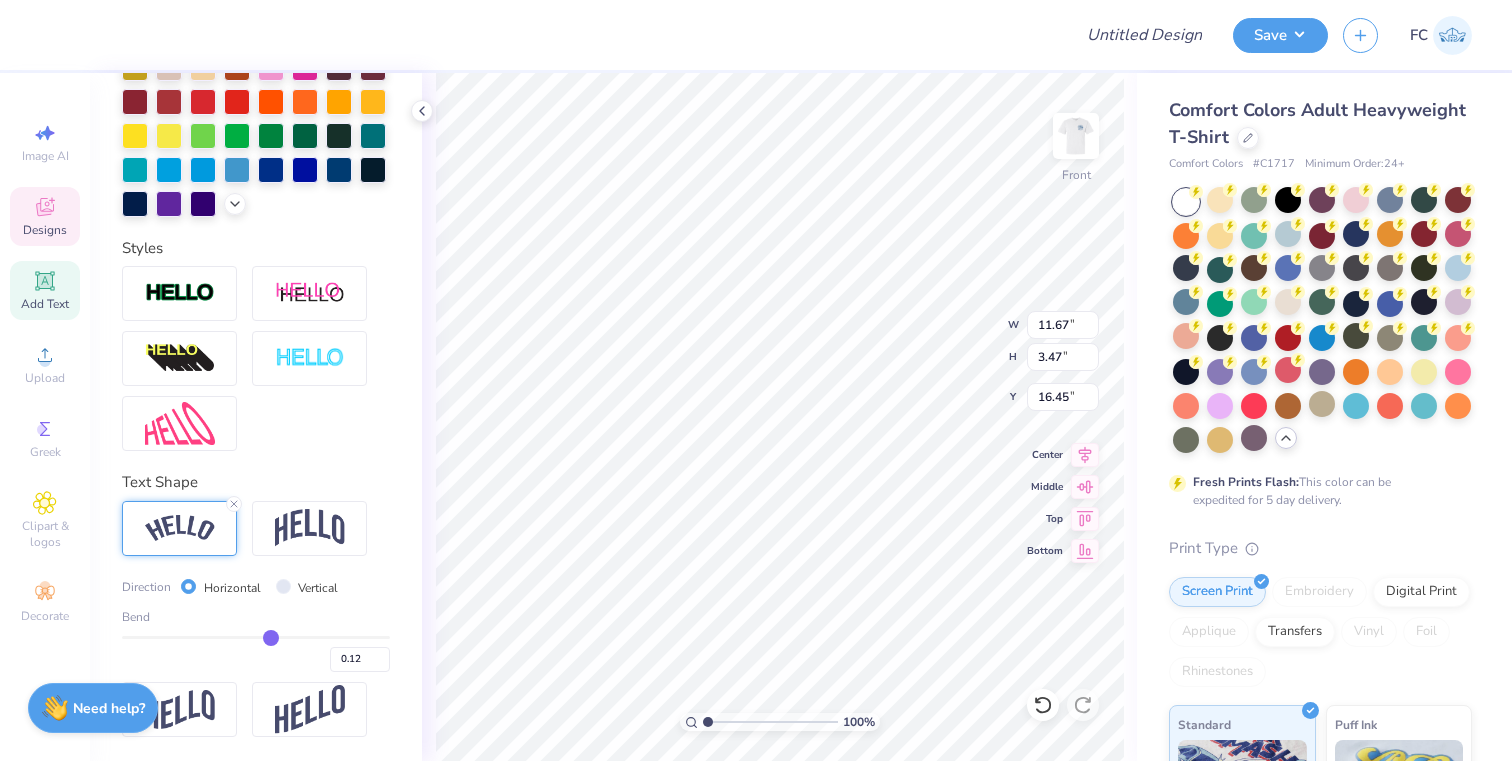 type on "0.08" 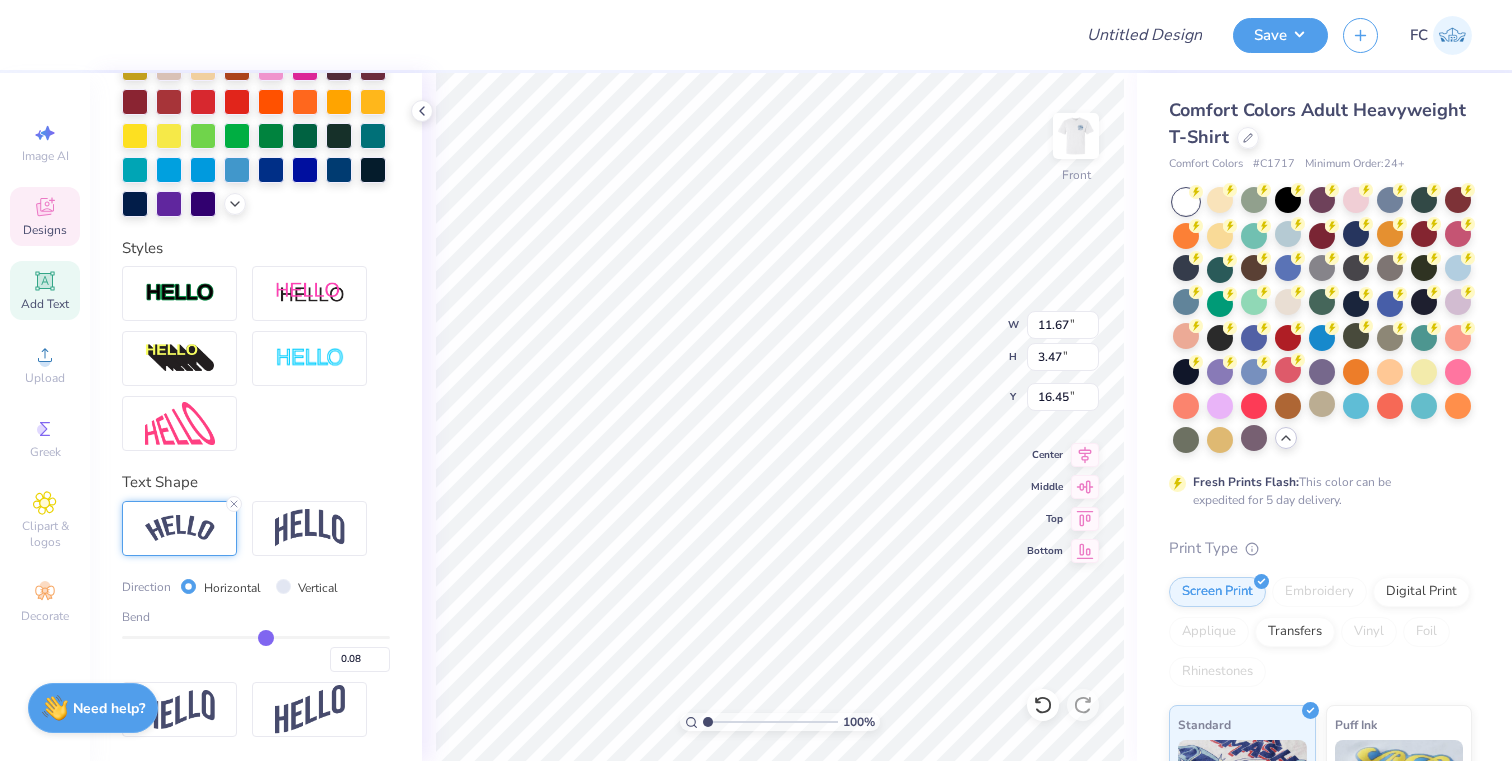 type on "0" 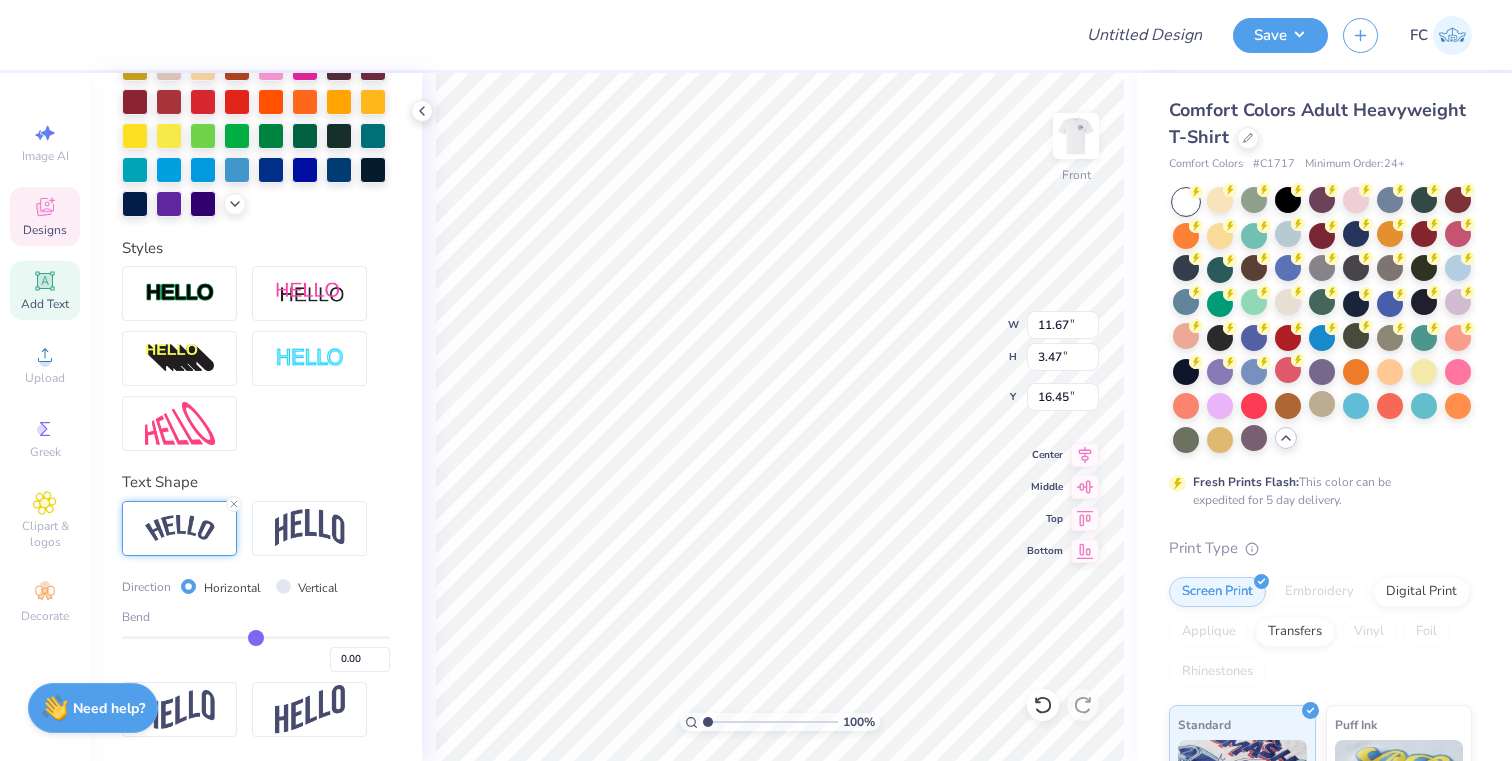 type on "-0.03" 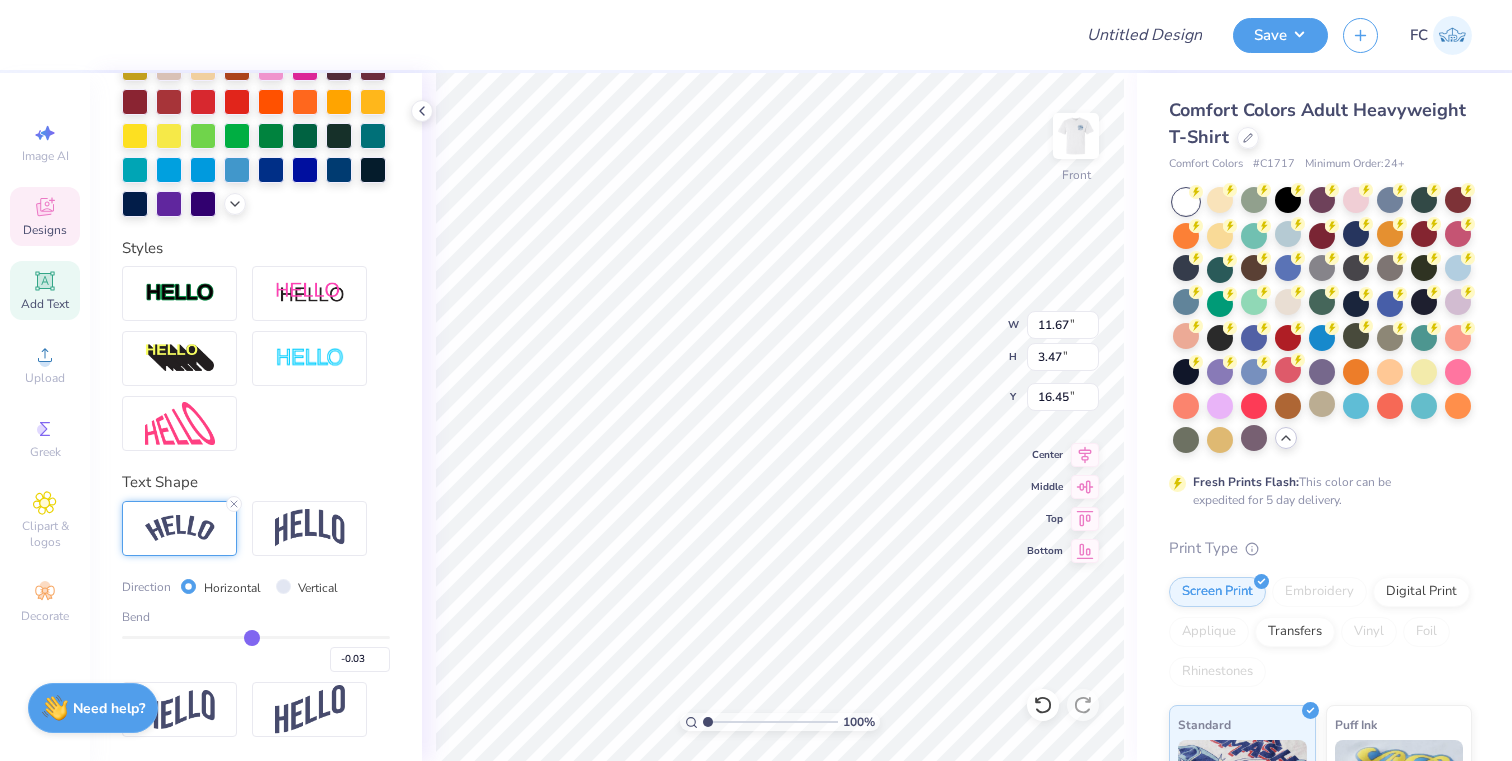 type on "-0.04" 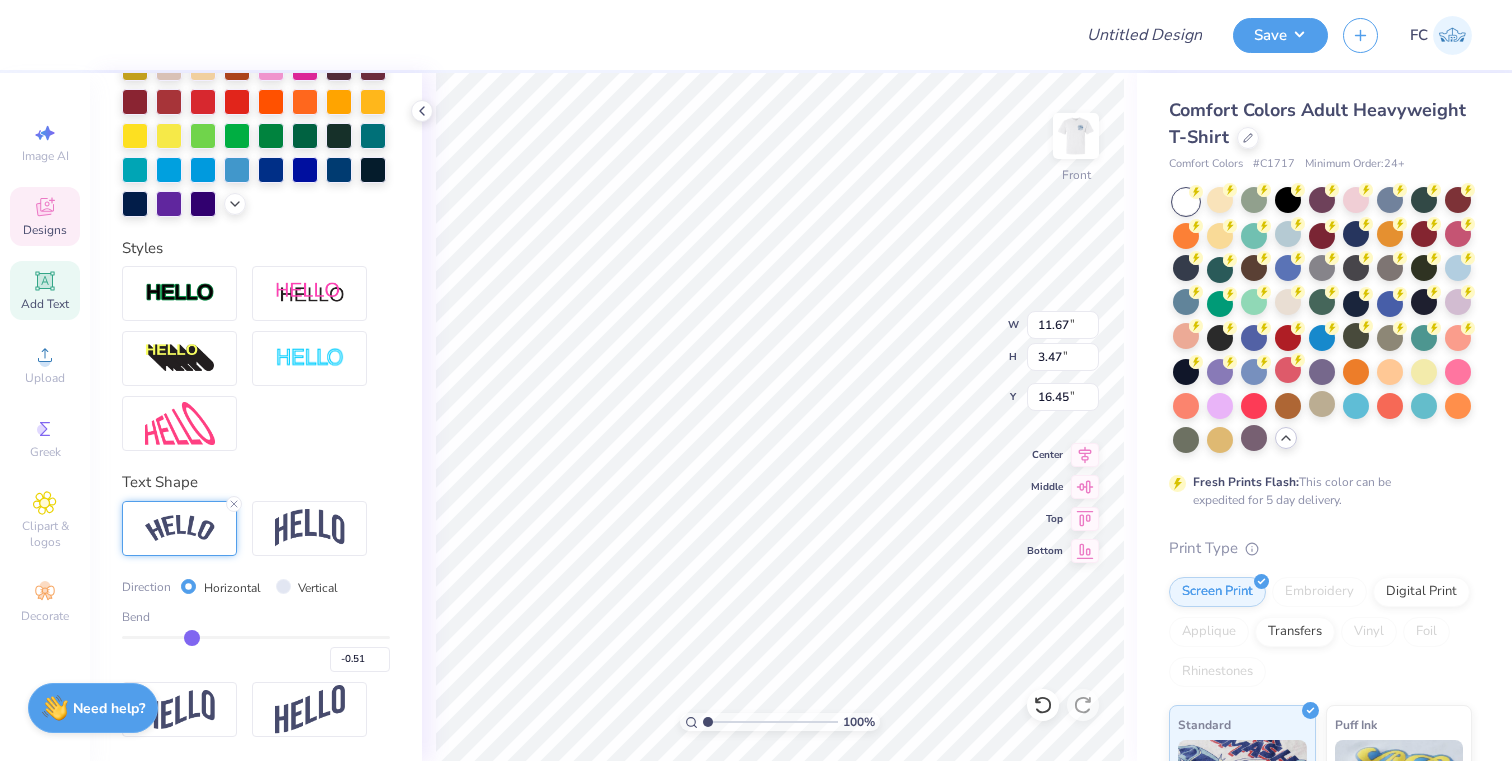 drag, startPoint x: 344, startPoint y: 632, endPoint x: 190, endPoint y: 635, distance: 154.02922 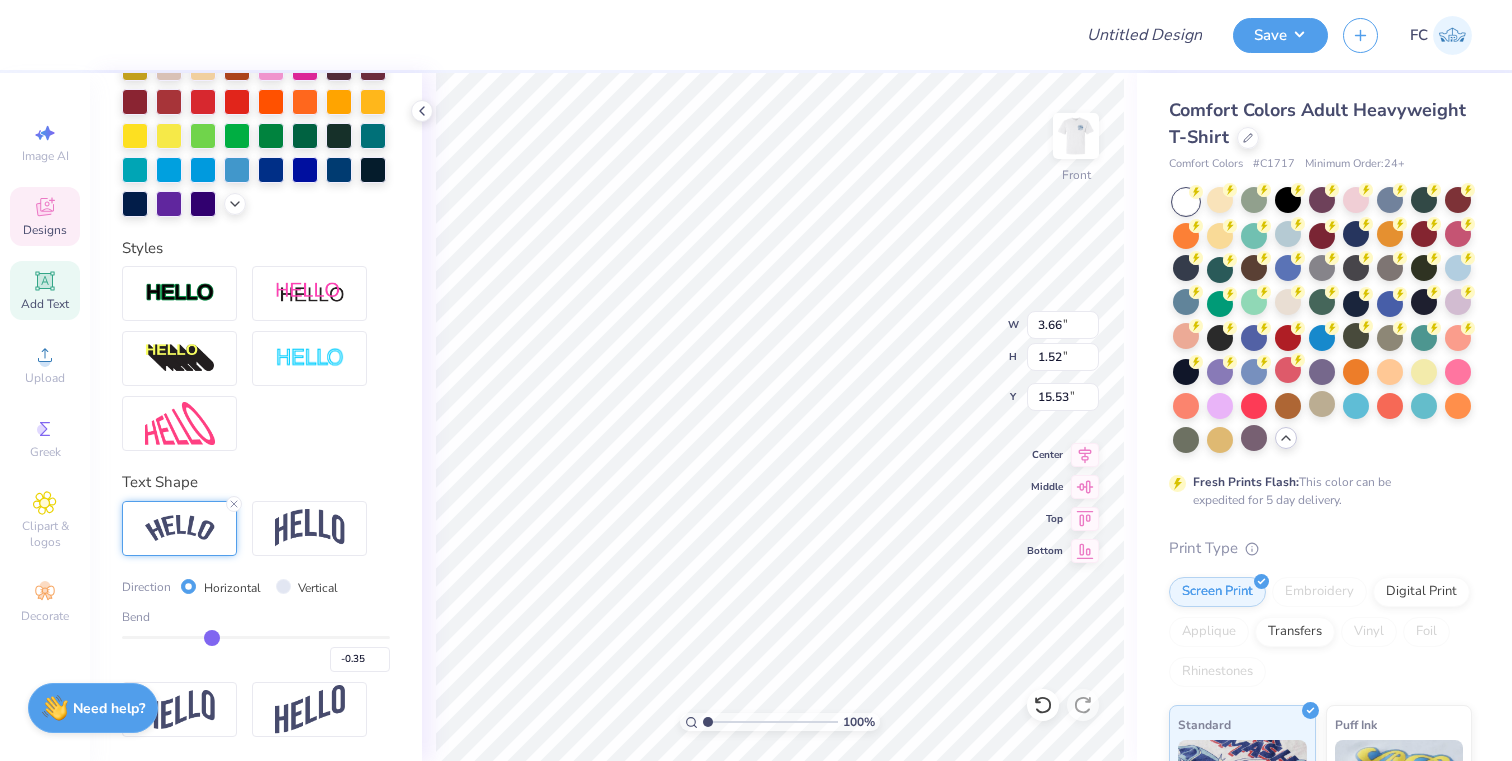 drag, startPoint x: 197, startPoint y: 639, endPoint x: 211, endPoint y: 639, distance: 14 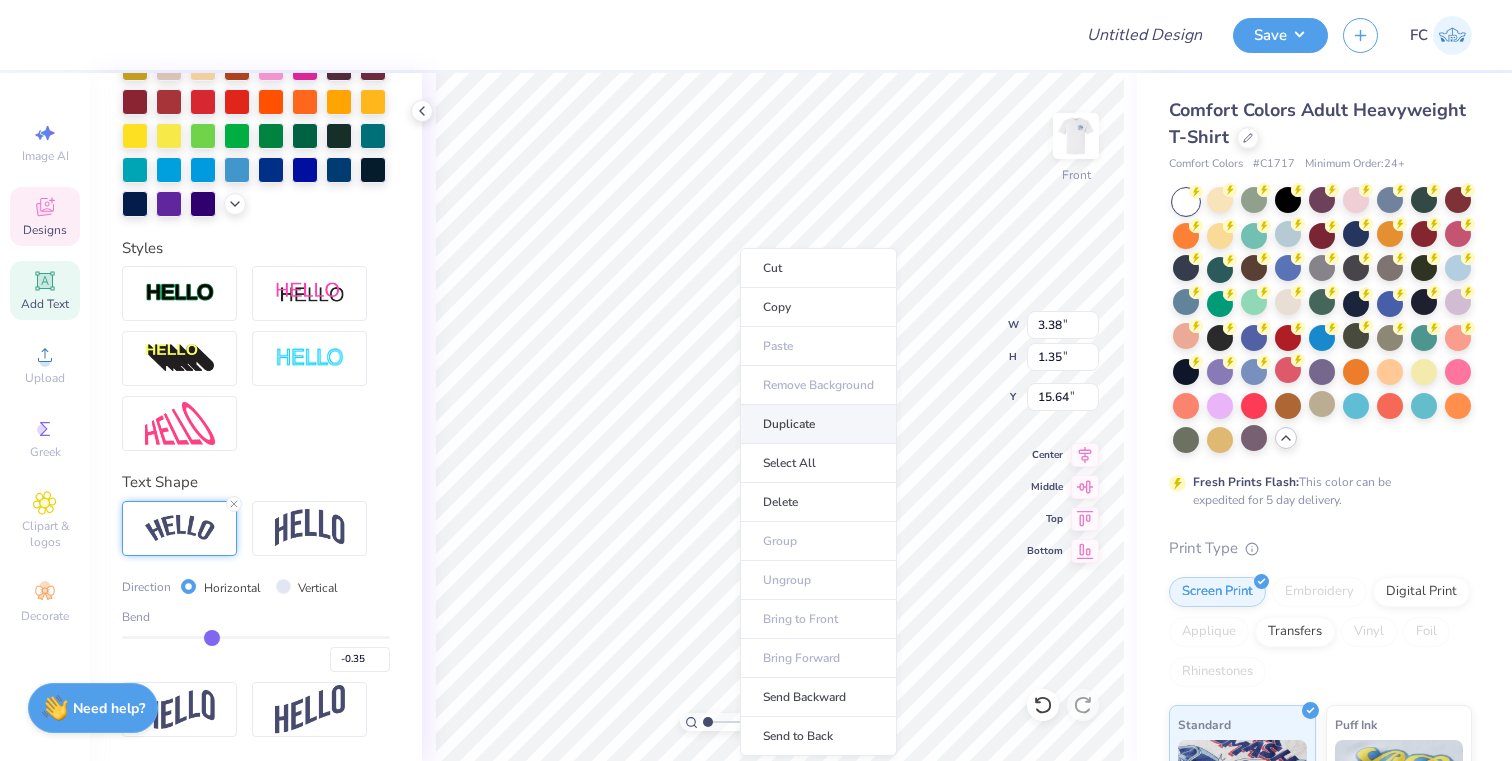click on "Duplicate" at bounding box center [818, 424] 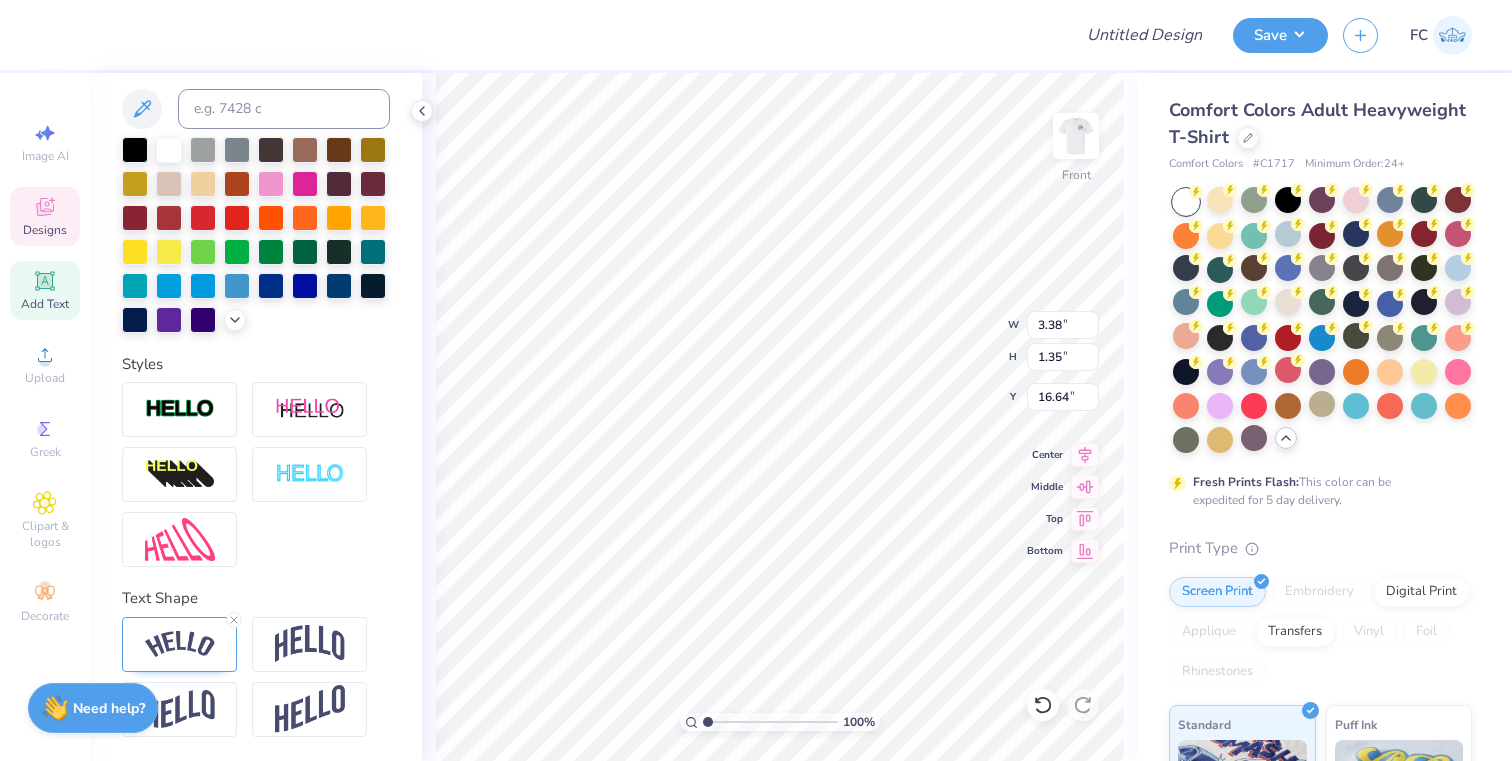 scroll, scrollTop: 401, scrollLeft: 0, axis: vertical 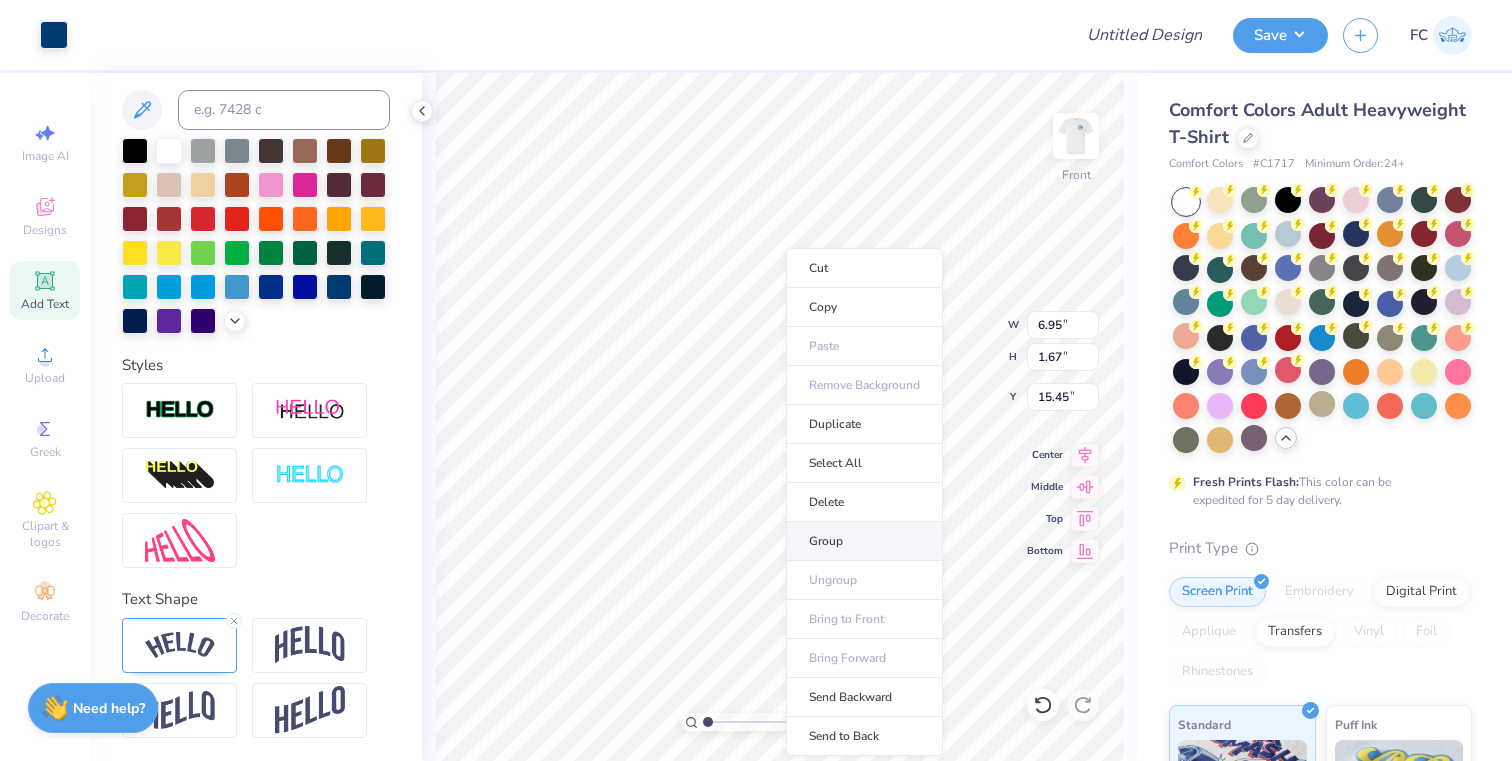click on "Group" at bounding box center [864, 541] 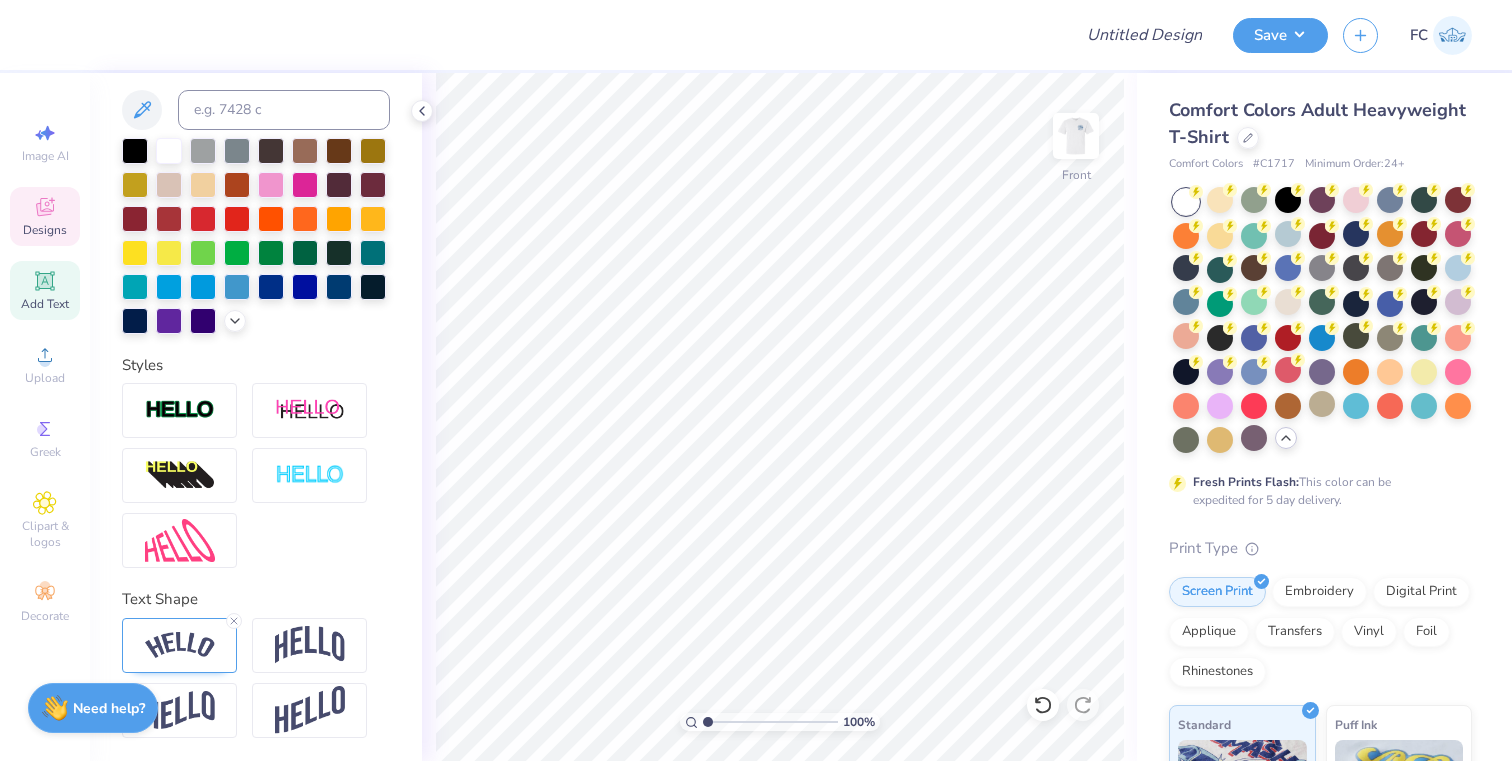 click 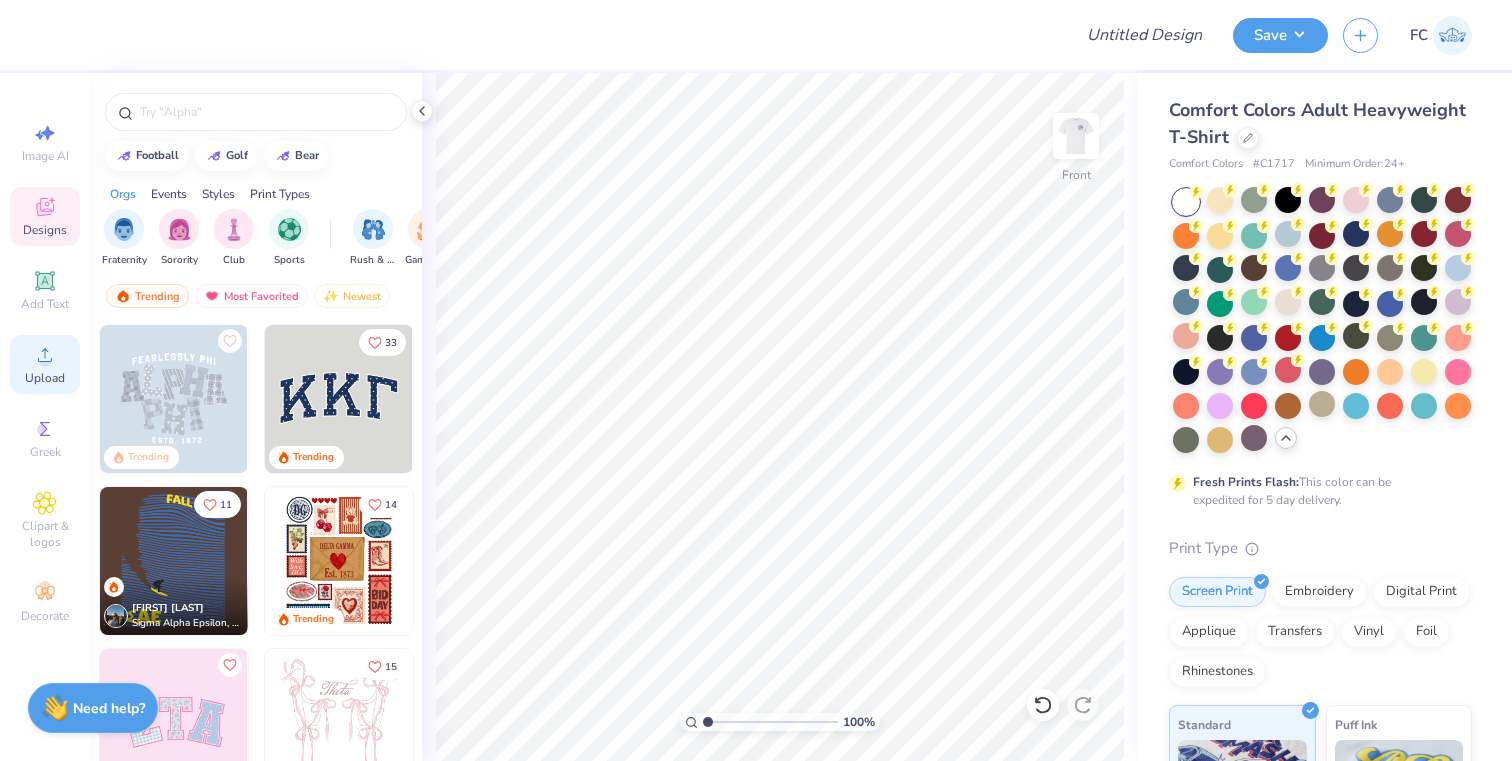 click on "Upload" at bounding box center (45, 378) 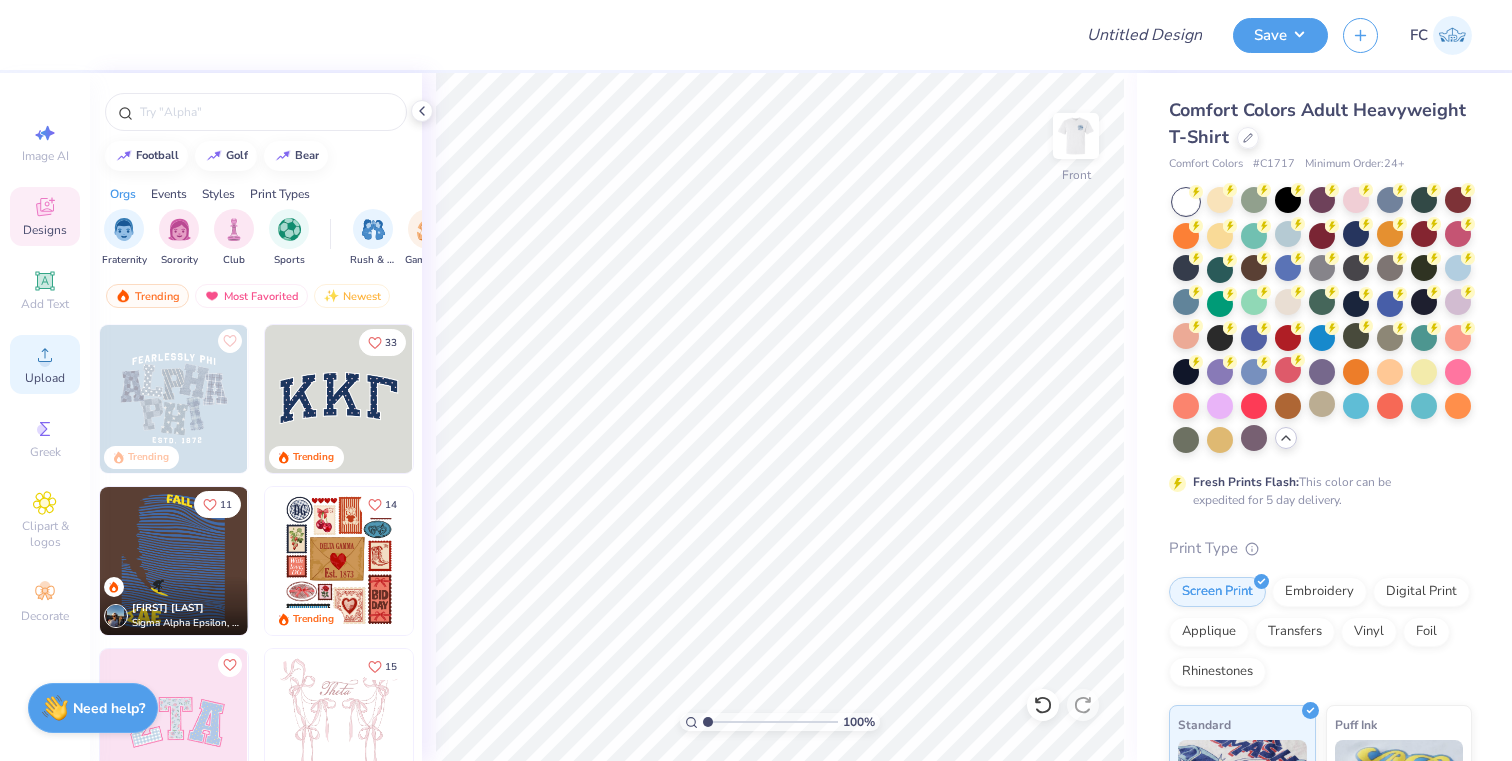 click on "Upload" at bounding box center [45, 364] 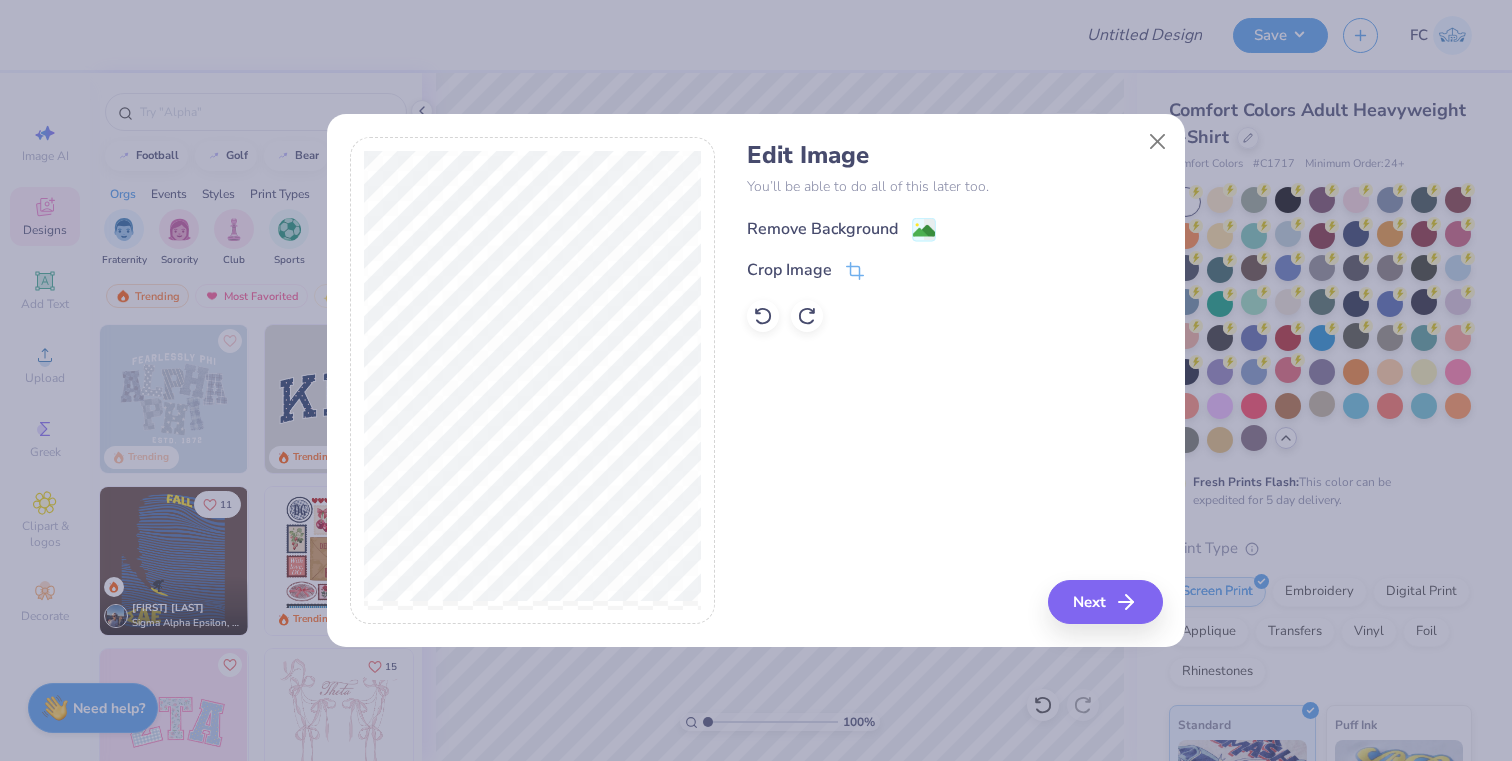 click 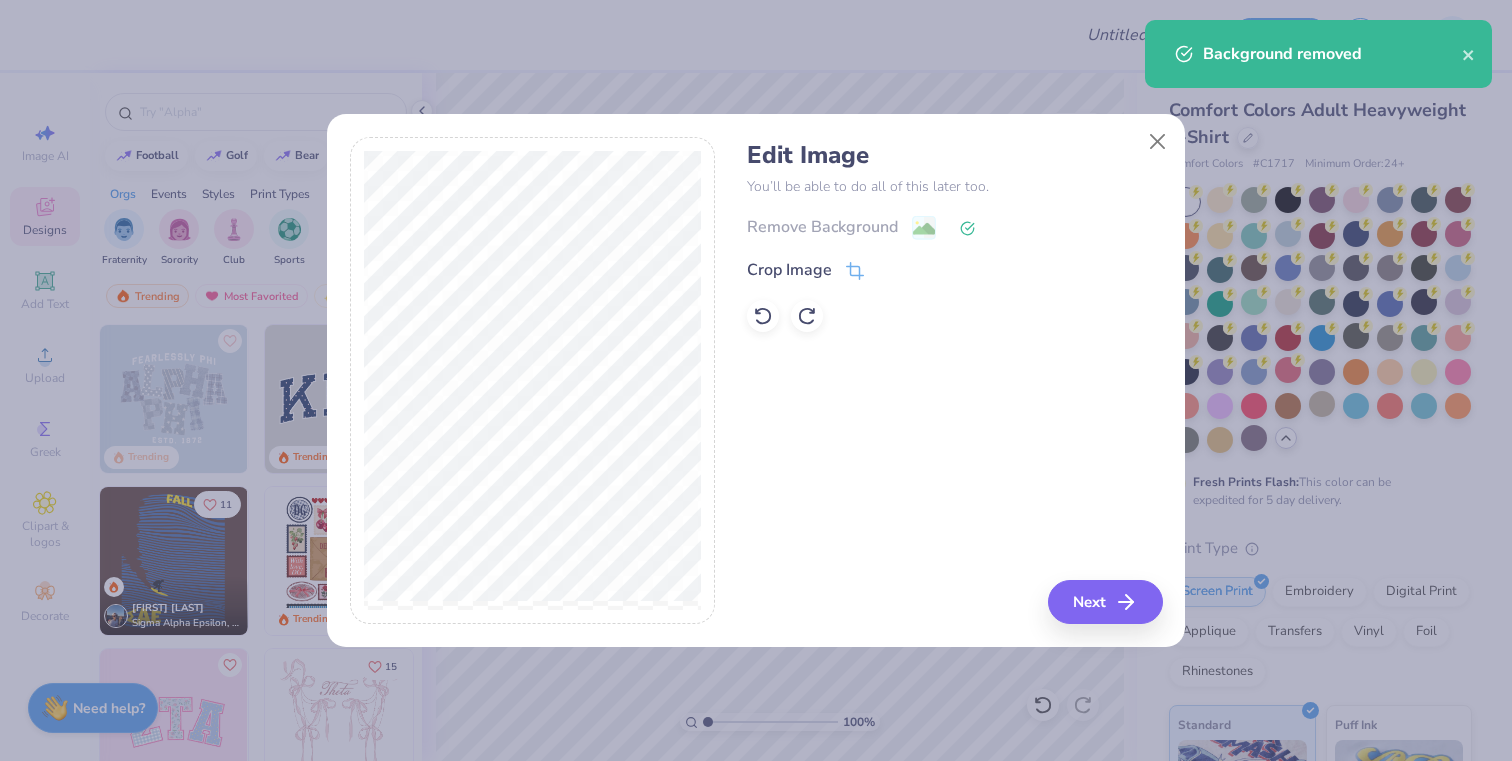 click on "Edit Image You’ll be able to do all of this later too. Remove Background Crop Image Next" at bounding box center (756, 392) 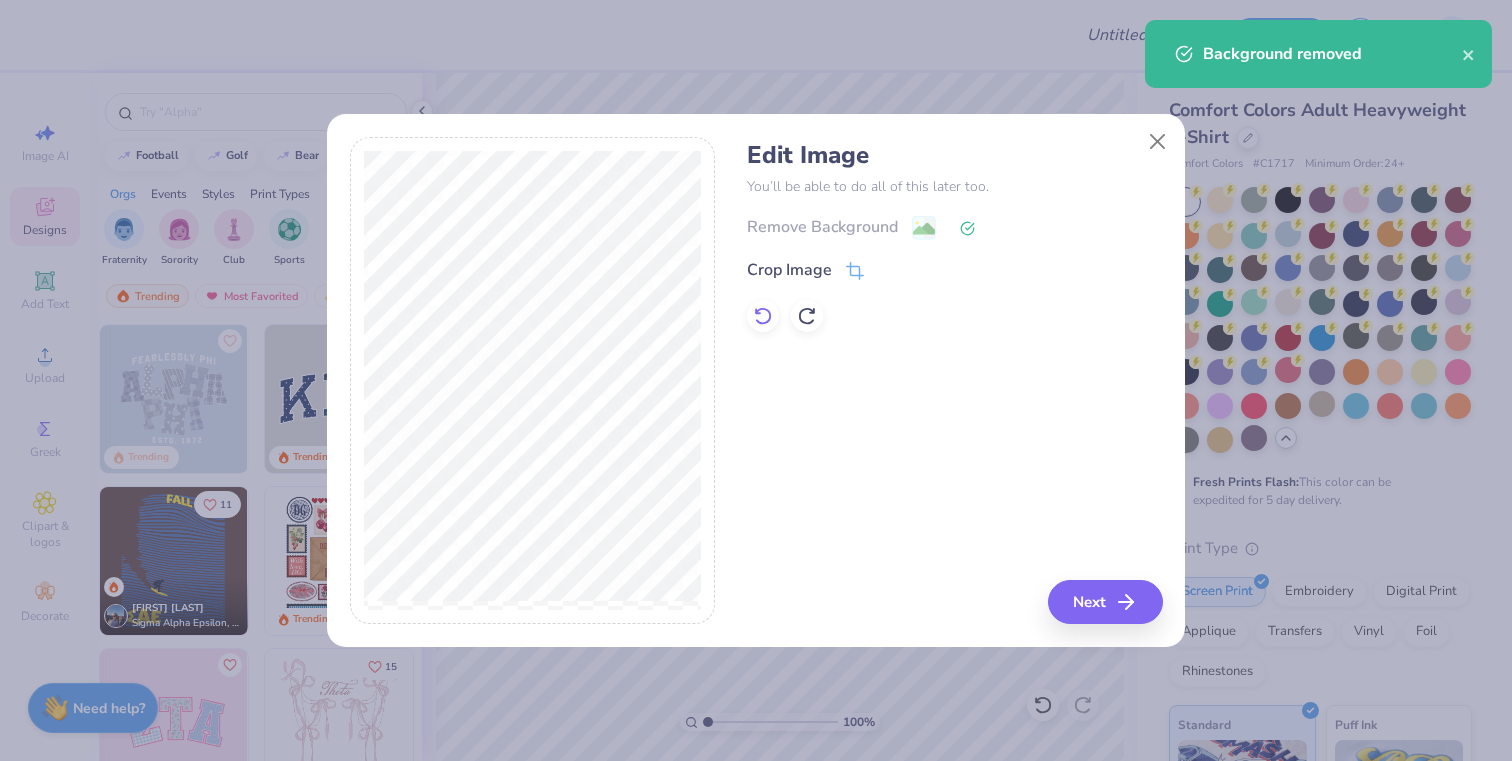 click 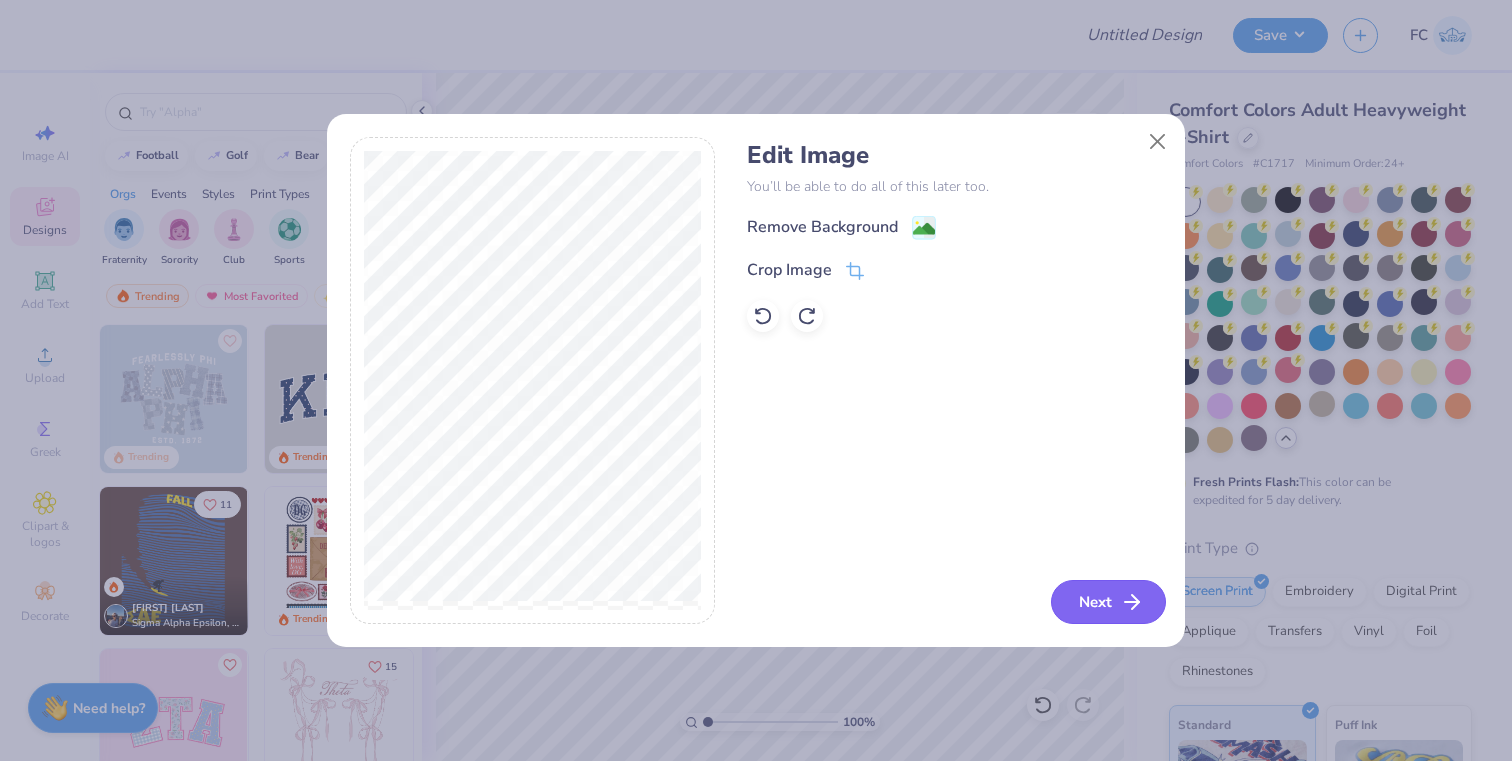 click 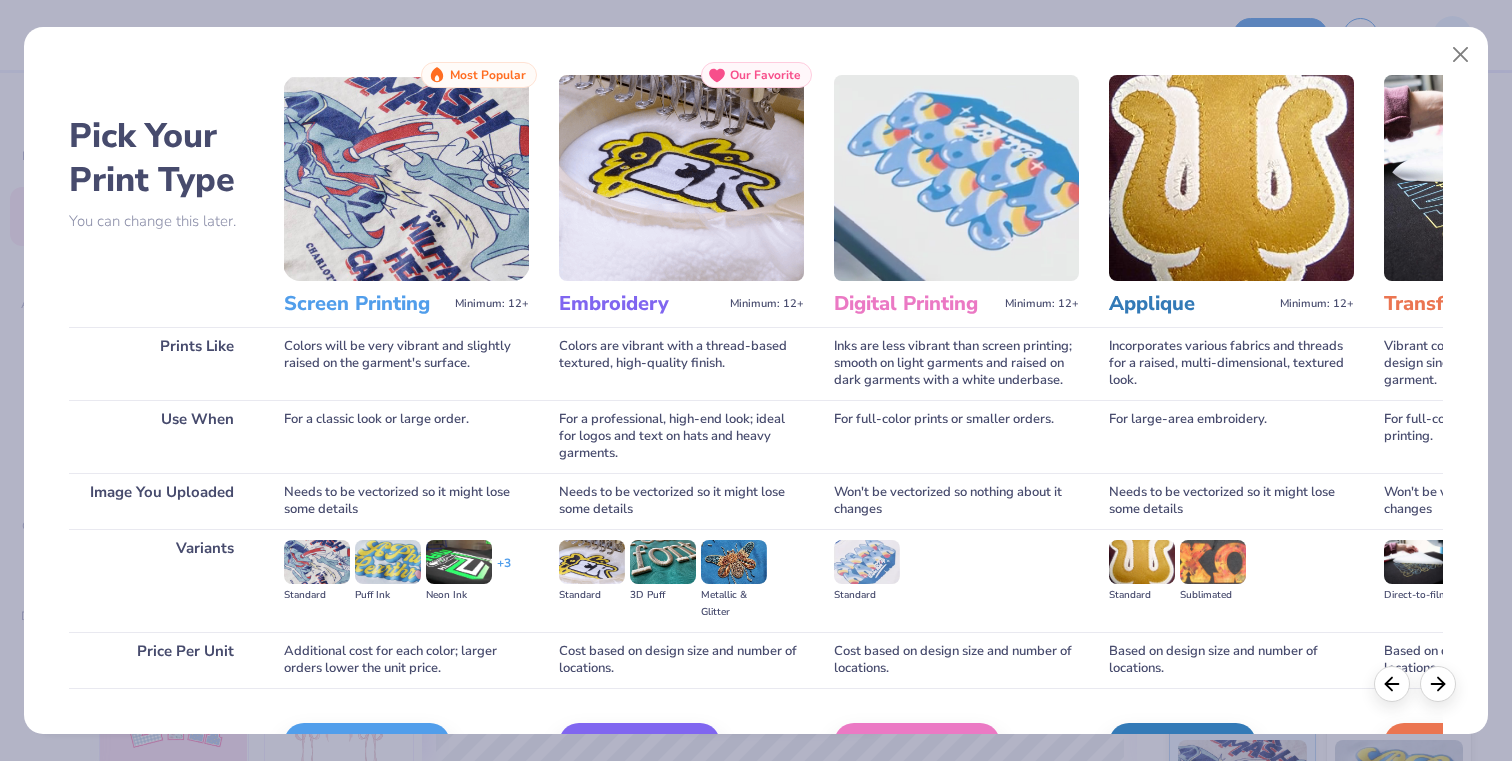 scroll, scrollTop: 136, scrollLeft: 0, axis: vertical 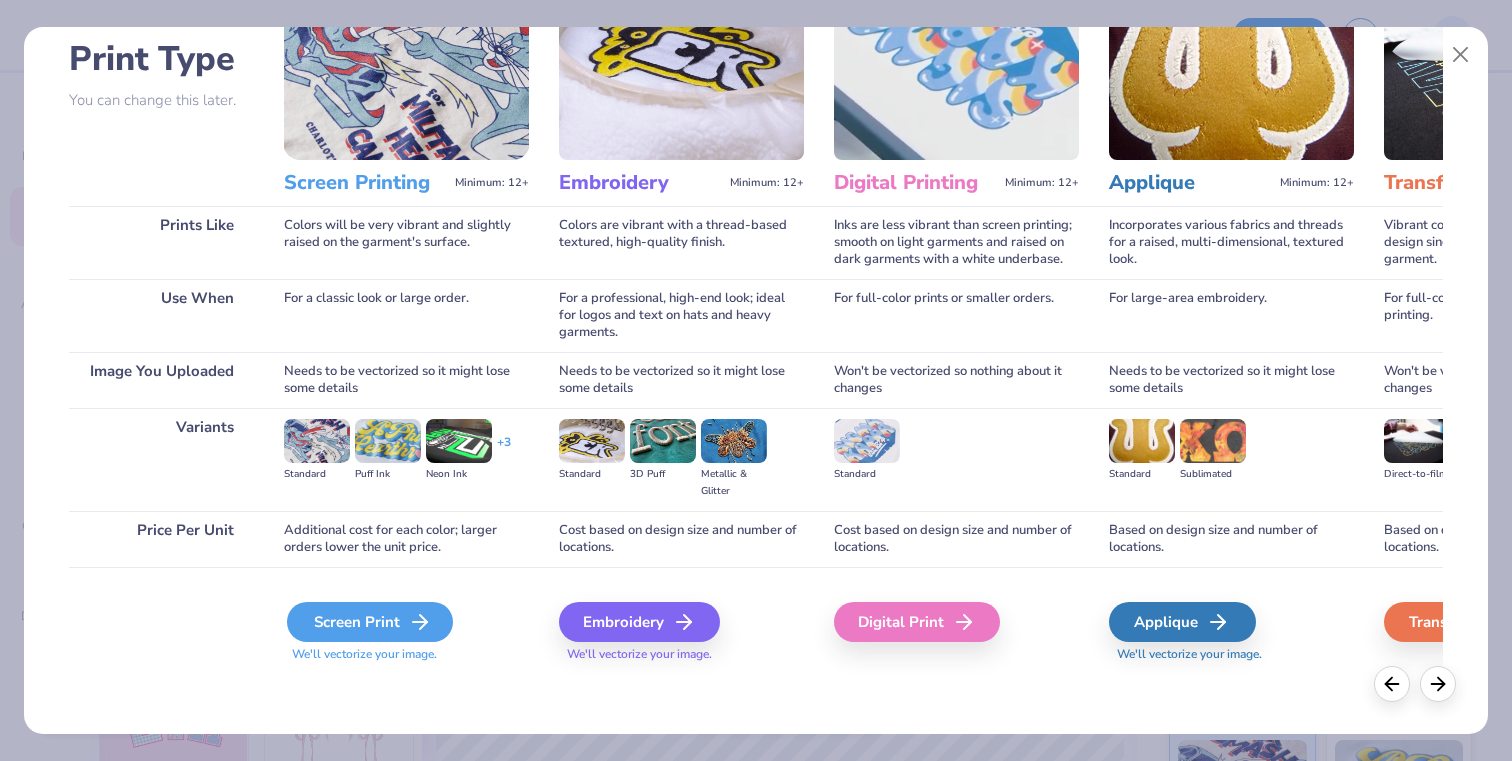 click 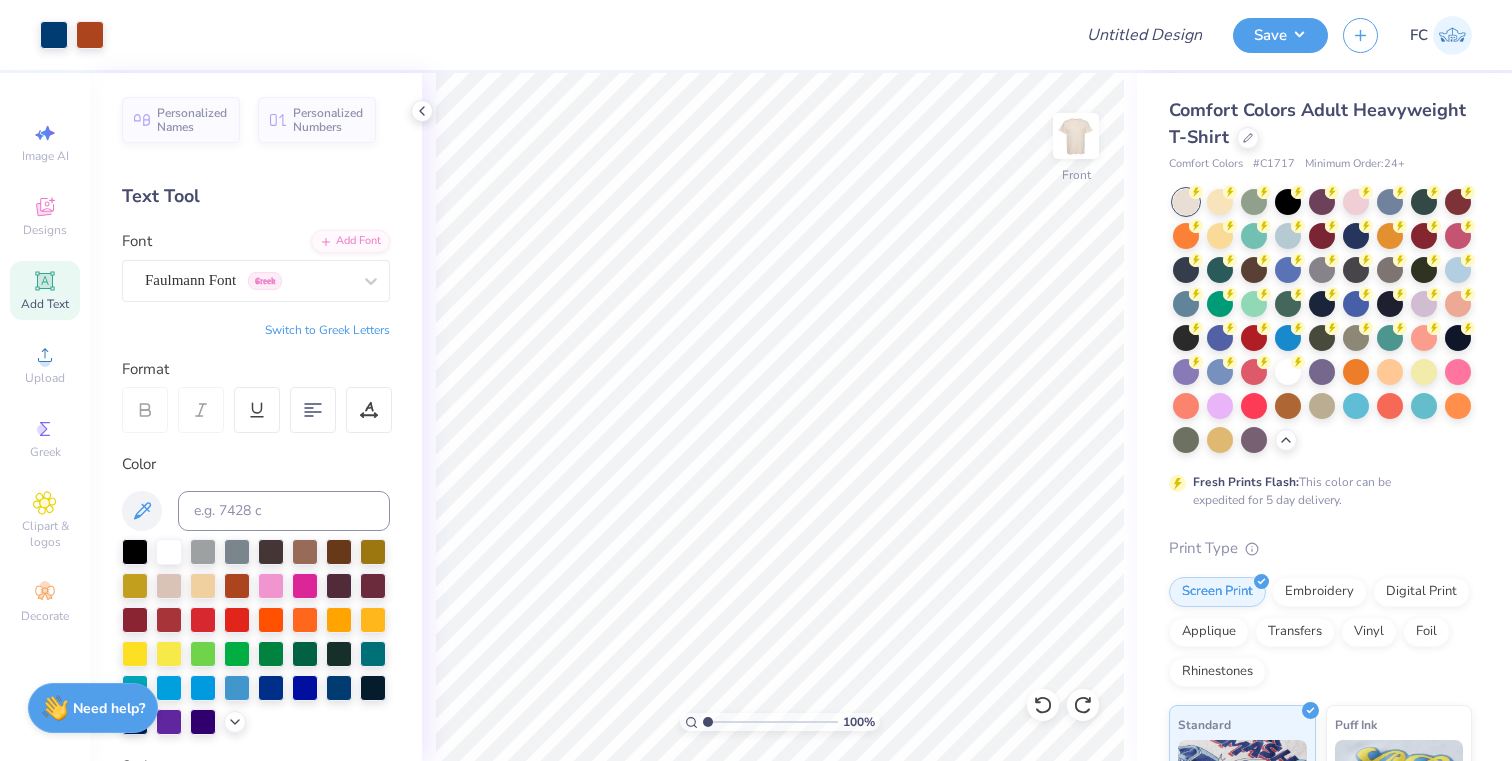 scroll, scrollTop: 0, scrollLeft: 0, axis: both 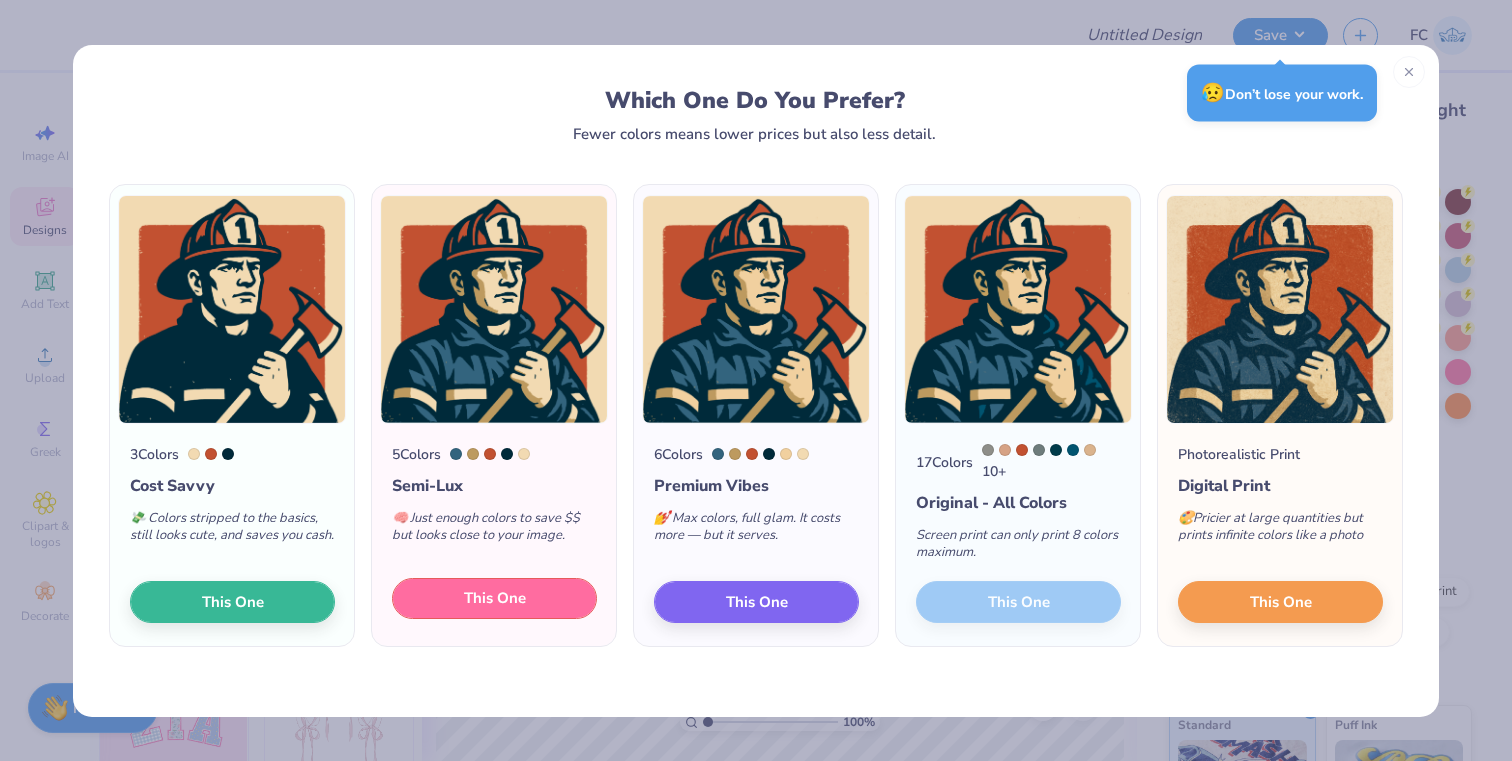 click on "This One" at bounding box center (495, 598) 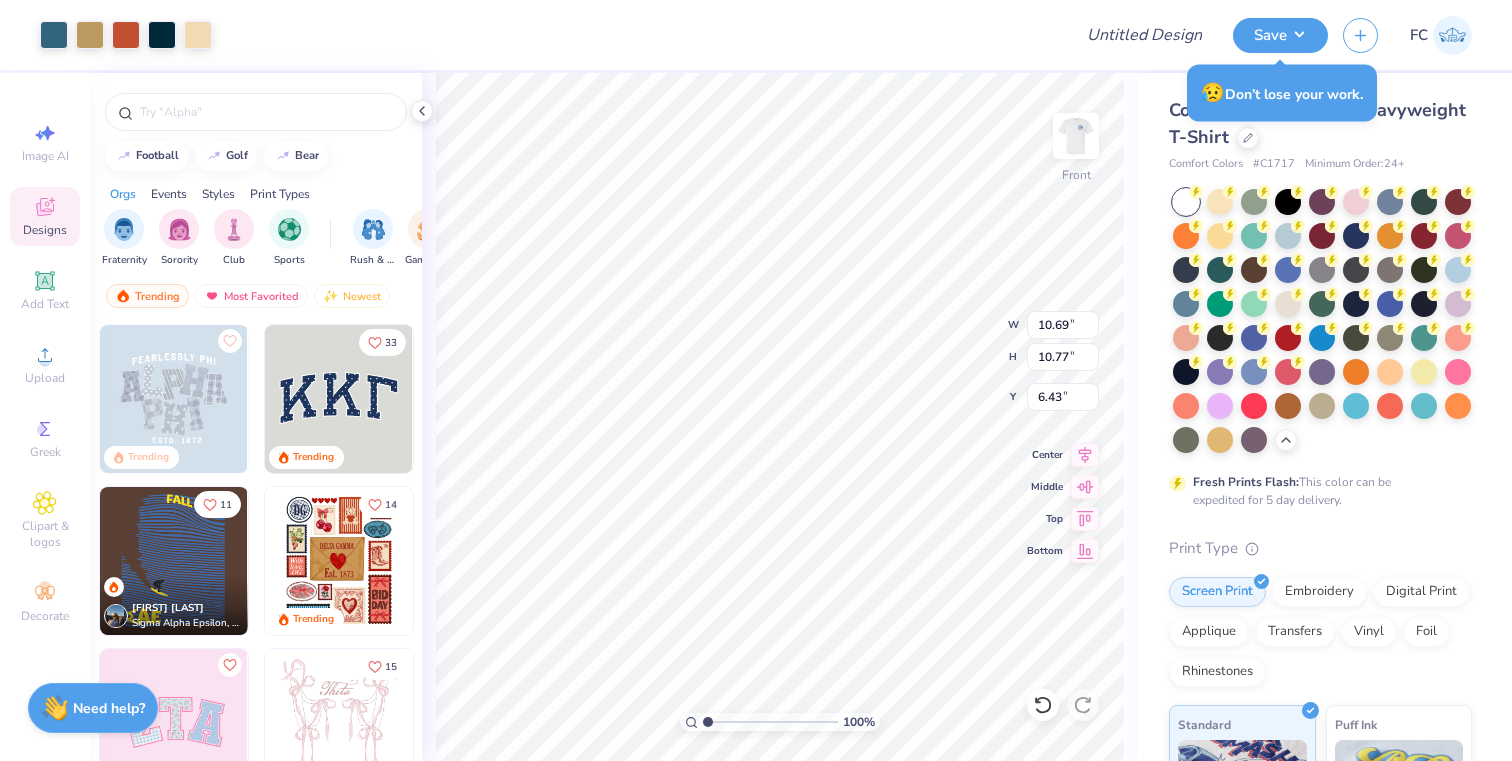 type on "10.69" 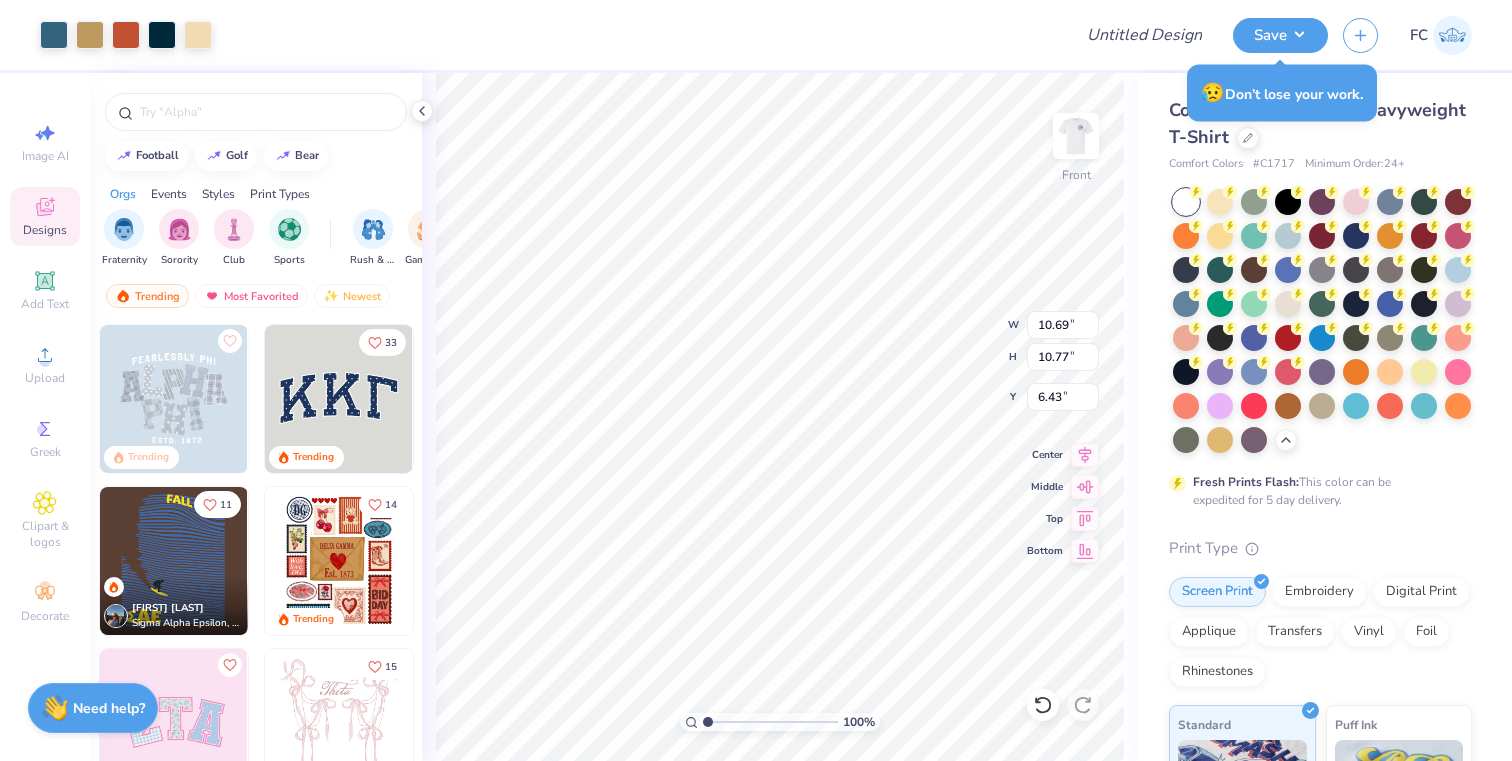 type on "10.77" 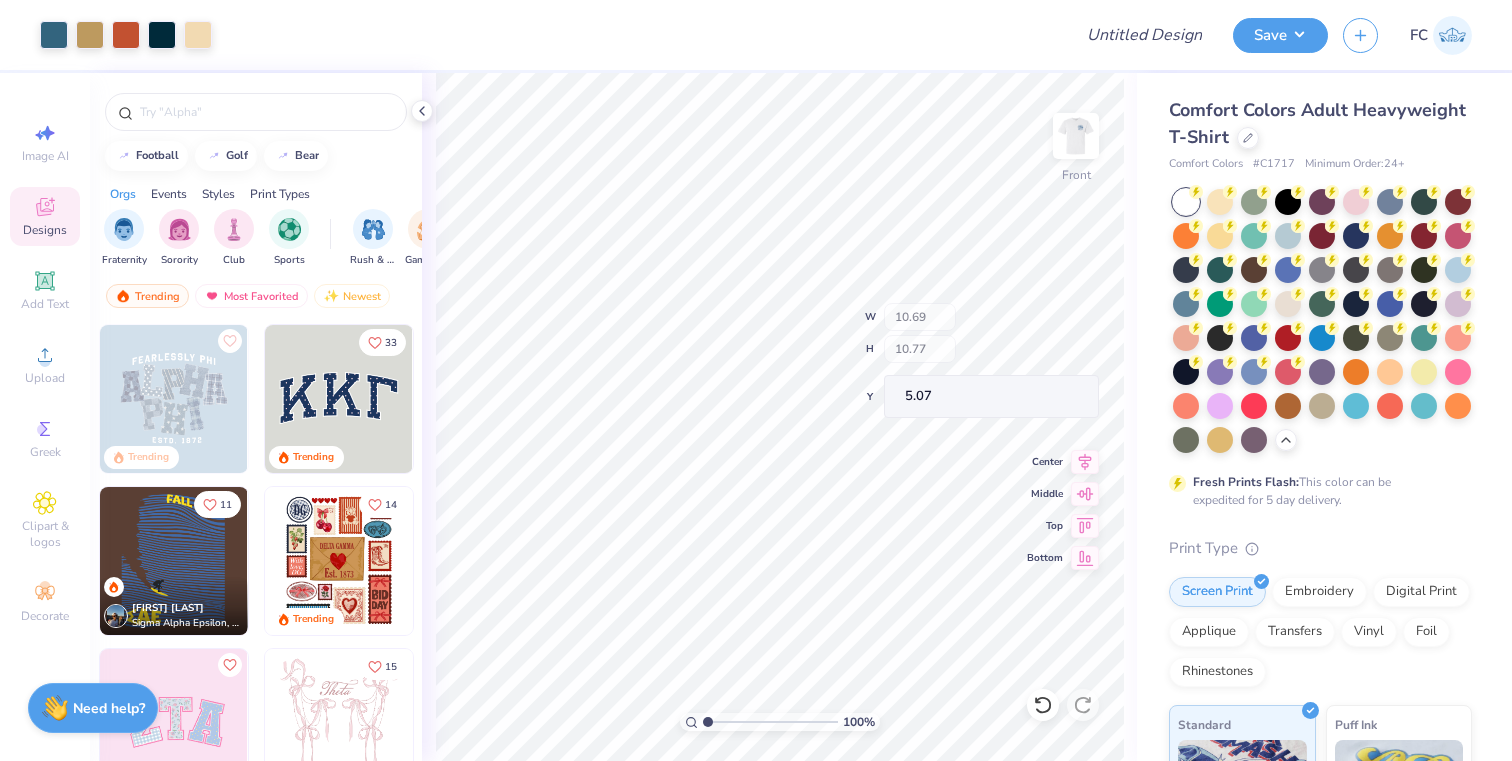 type on "5.07" 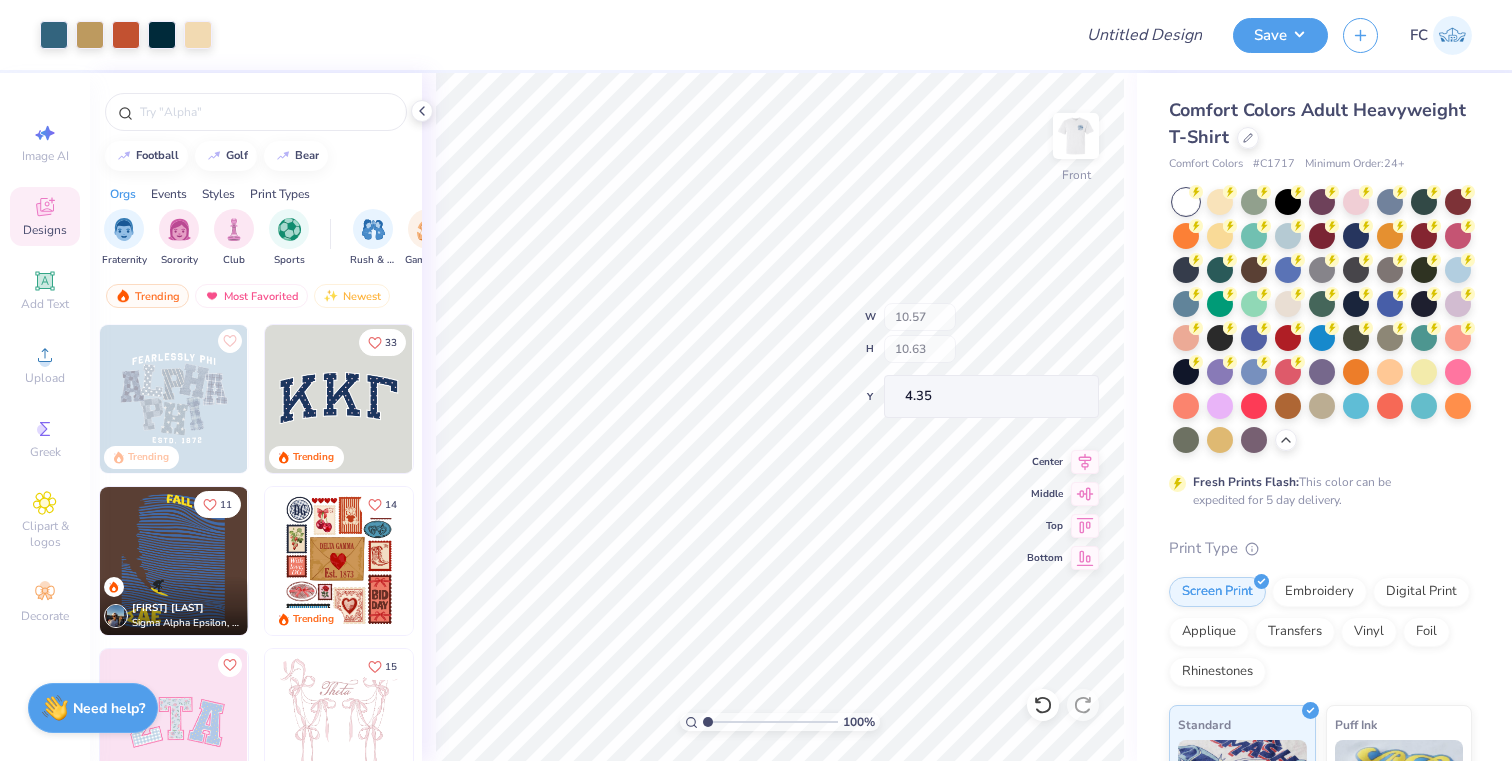 type on "4.34" 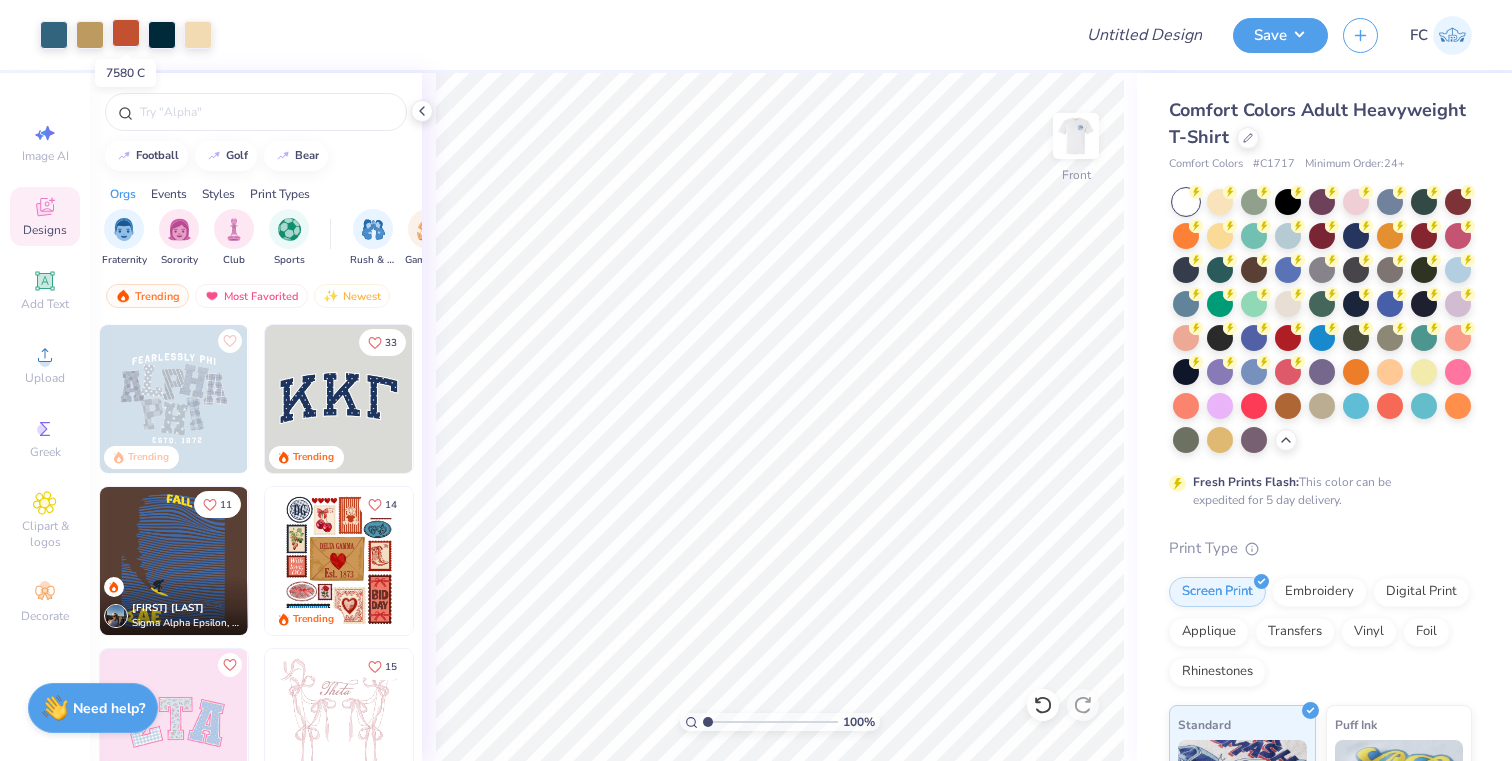 click at bounding box center (126, 33) 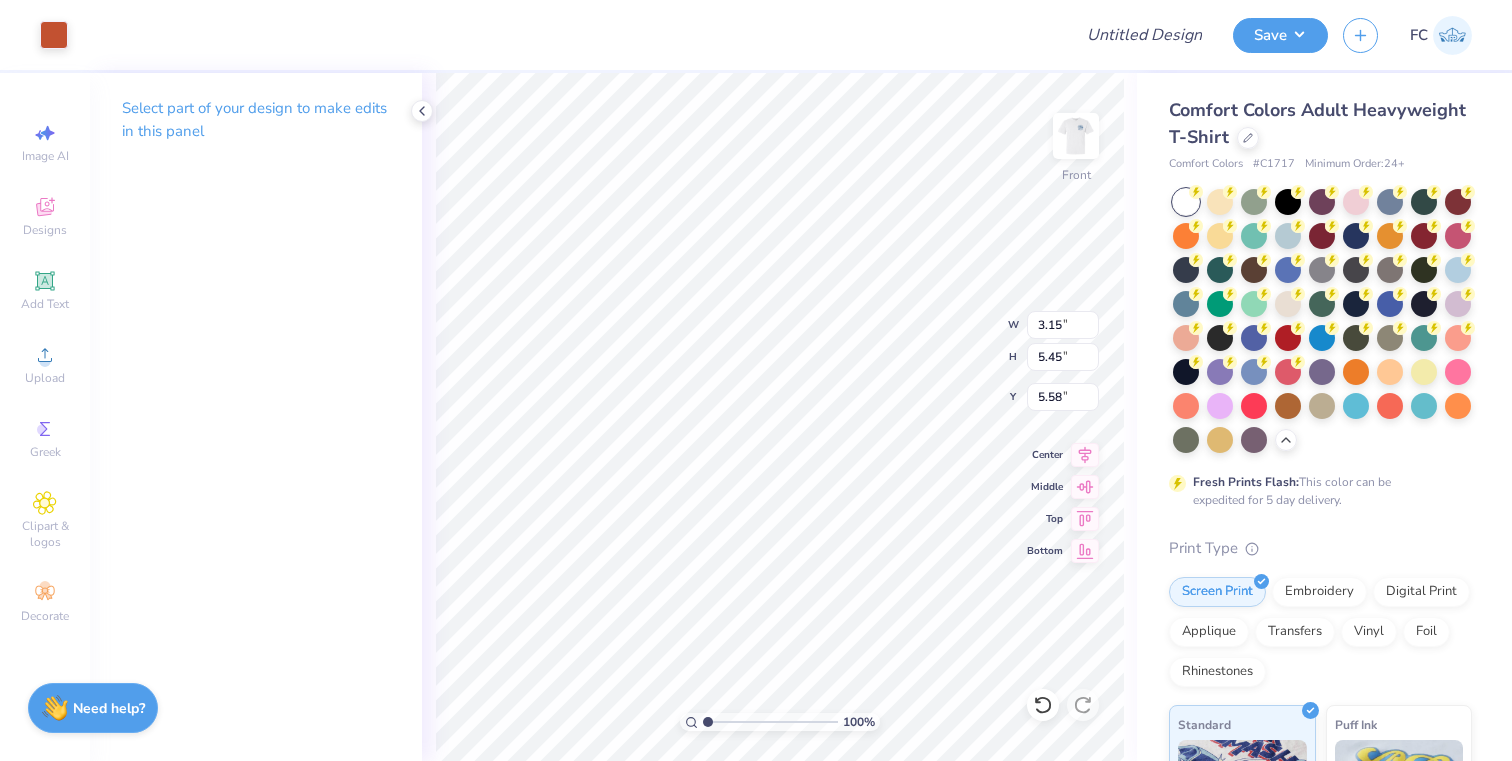 type on "5.43" 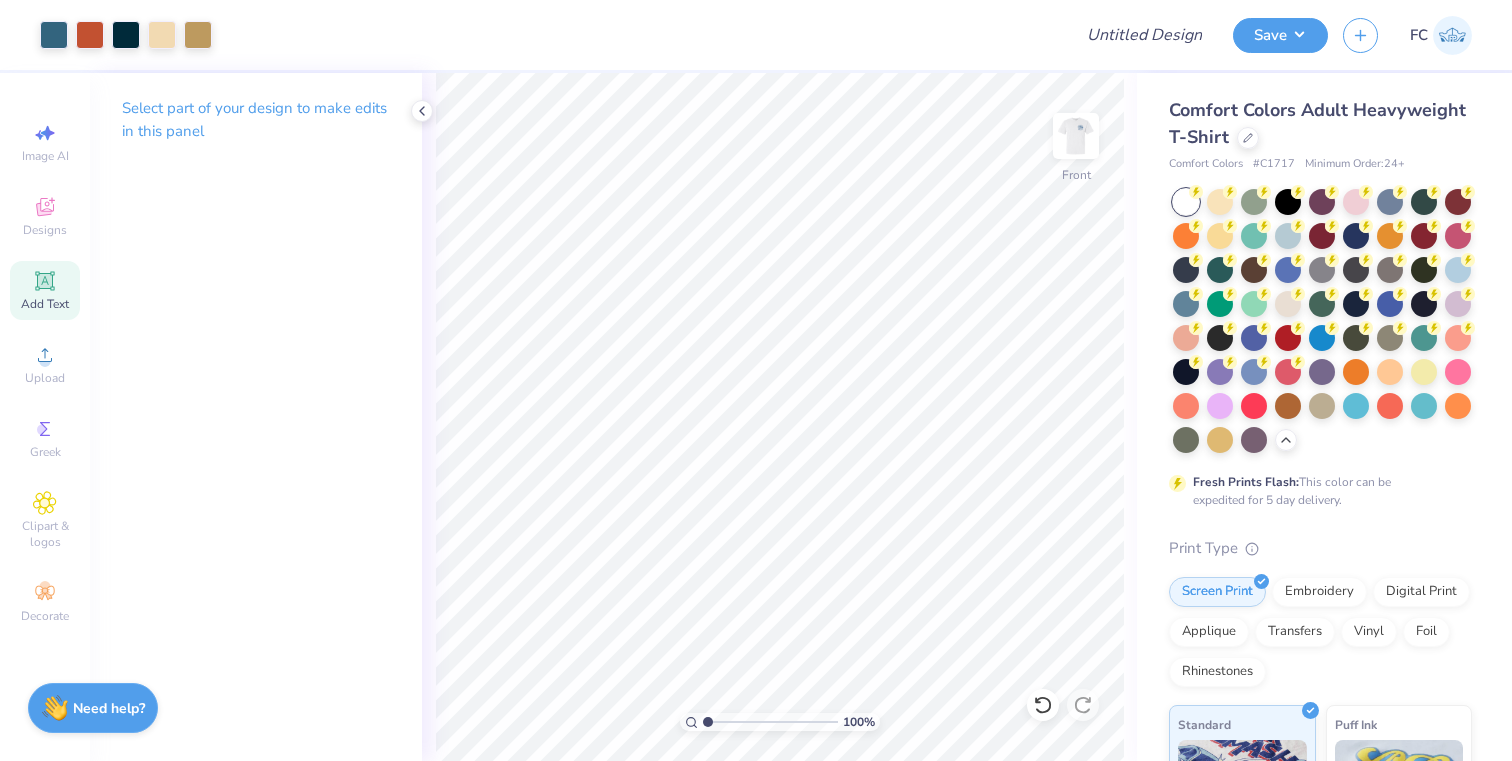 click on "Add Text" at bounding box center [45, 304] 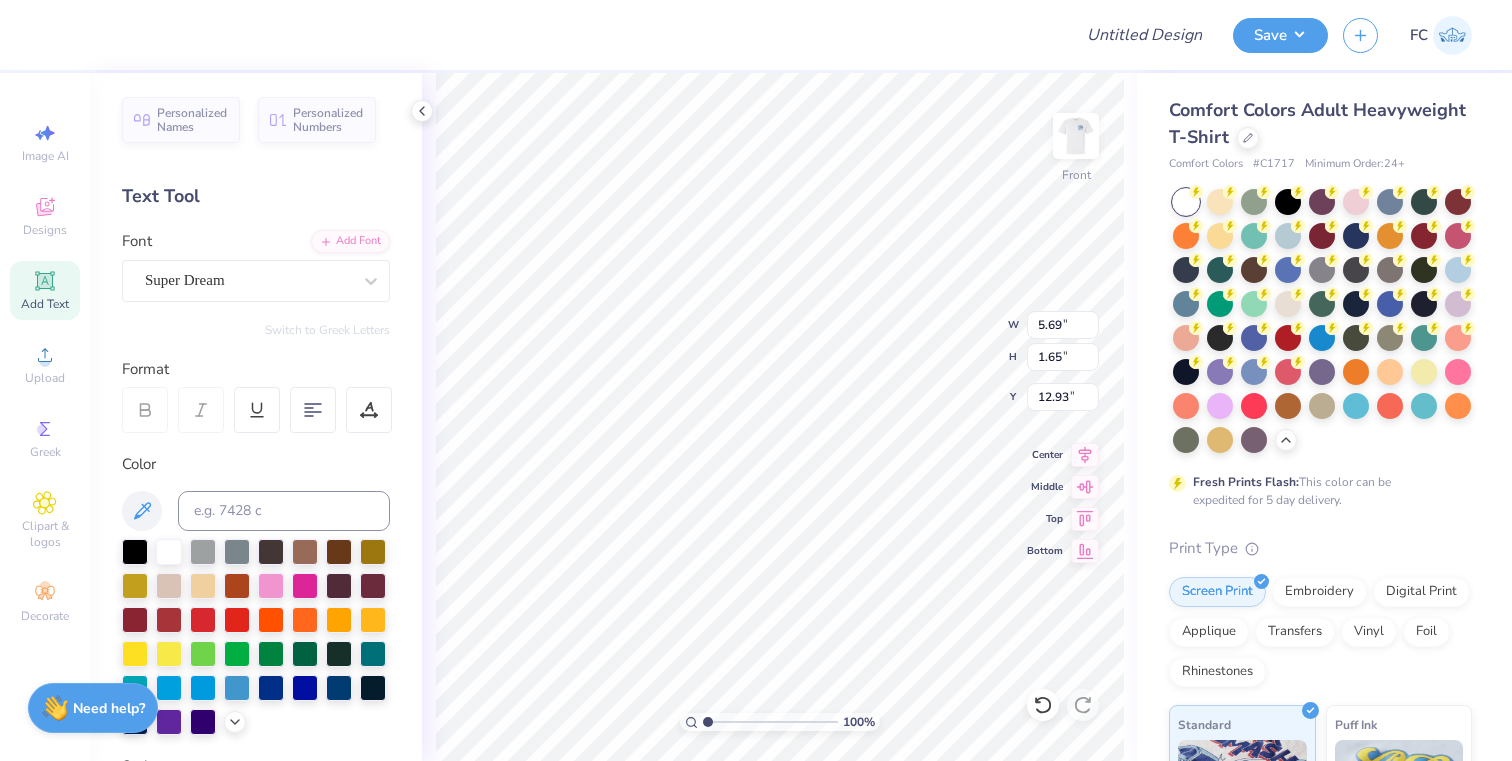 scroll, scrollTop: 0, scrollLeft: 0, axis: both 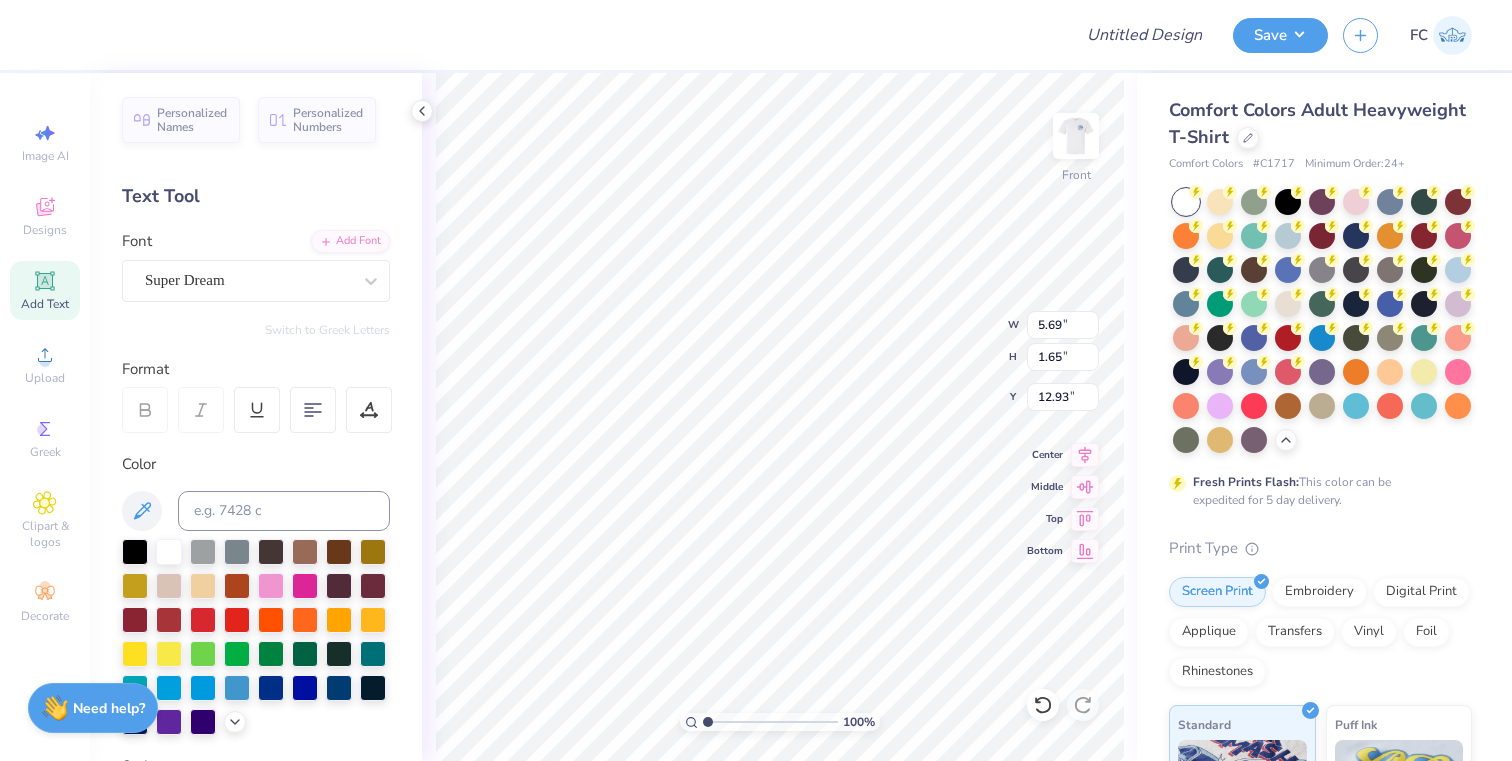 type on "KAPPA DELTA RHO" 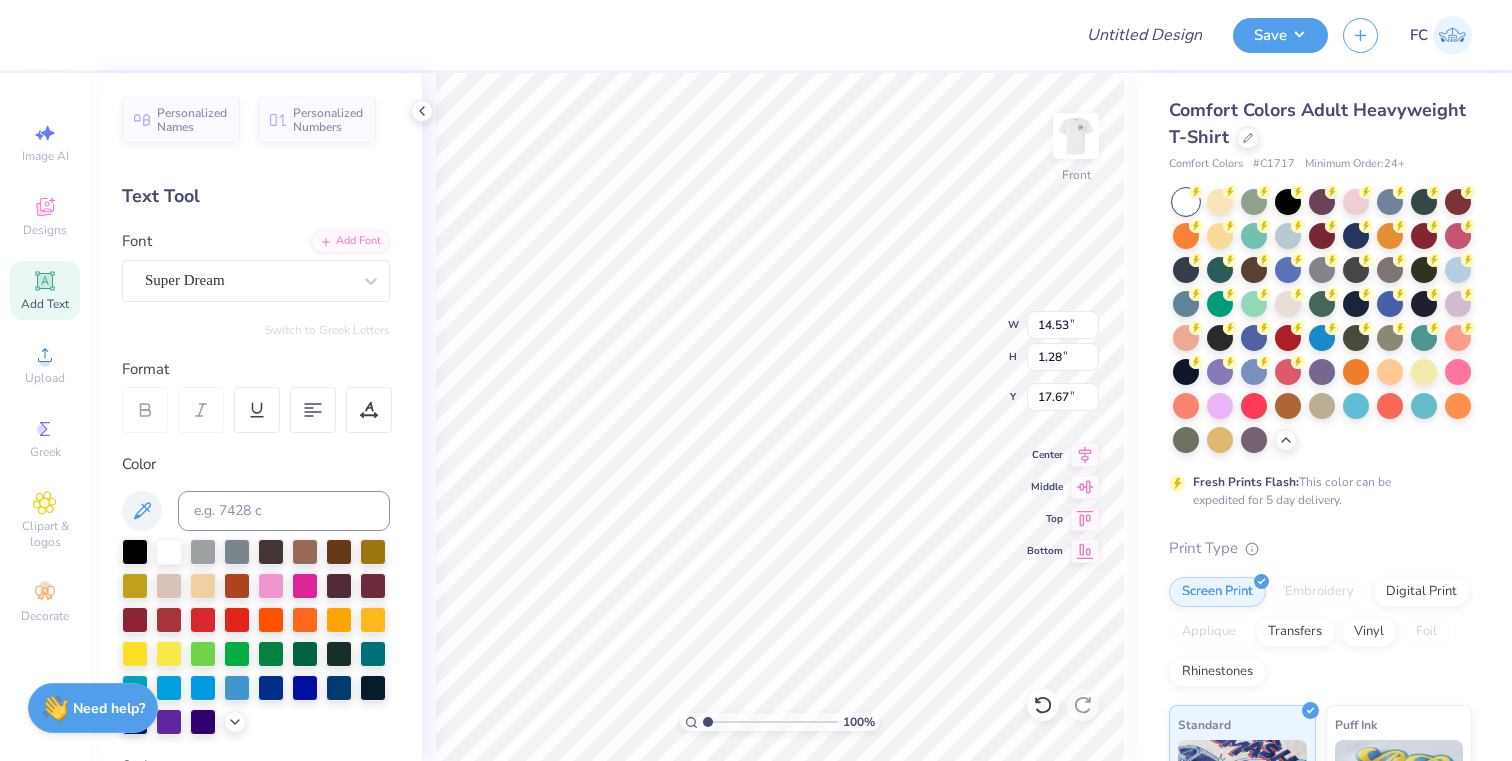 type on "17.67" 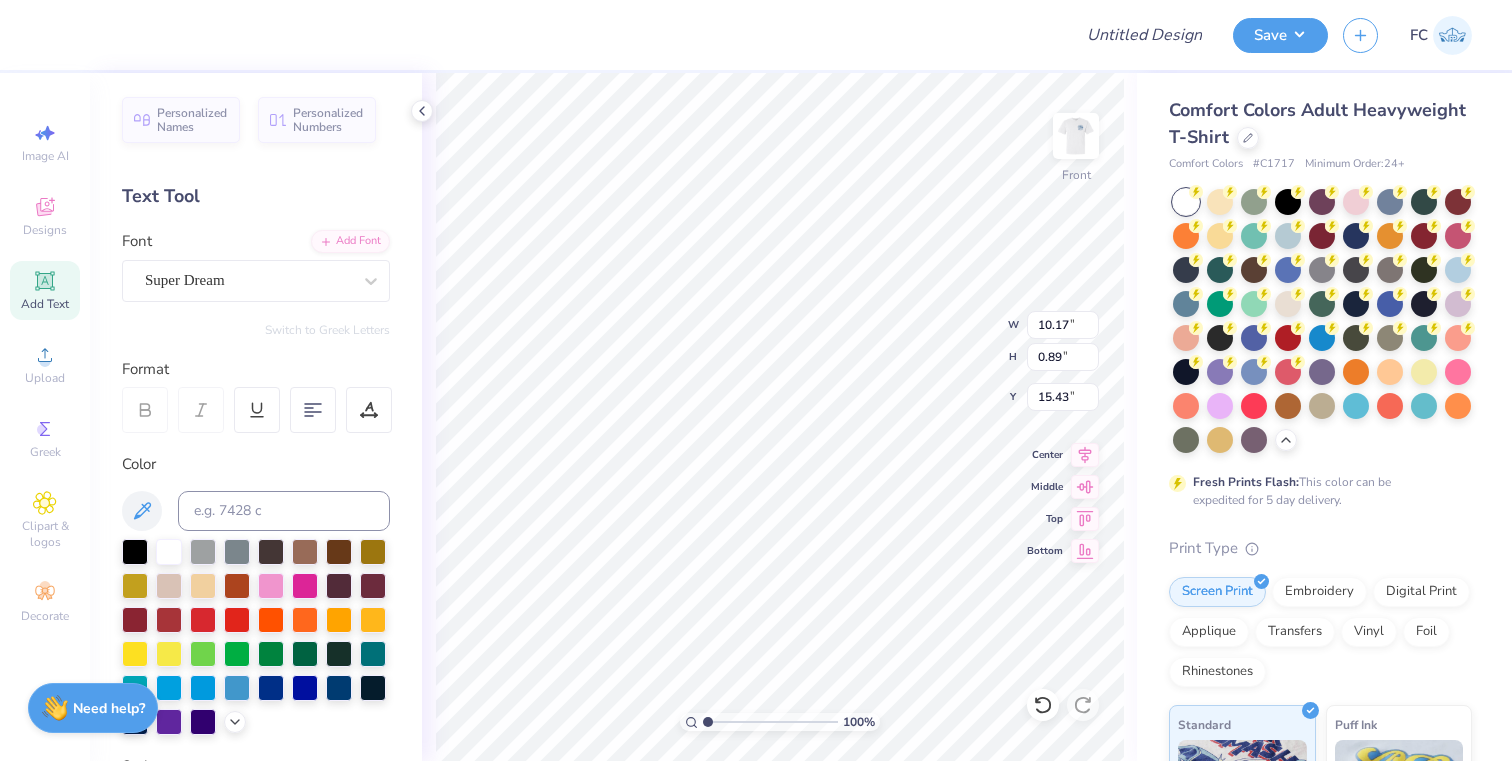 click on "Personalized Names Personalized Numbers Text Tool  Add Font Font Super Dream Switch to Greek Letters Format Color Styles Text Shape" at bounding box center [256, 417] 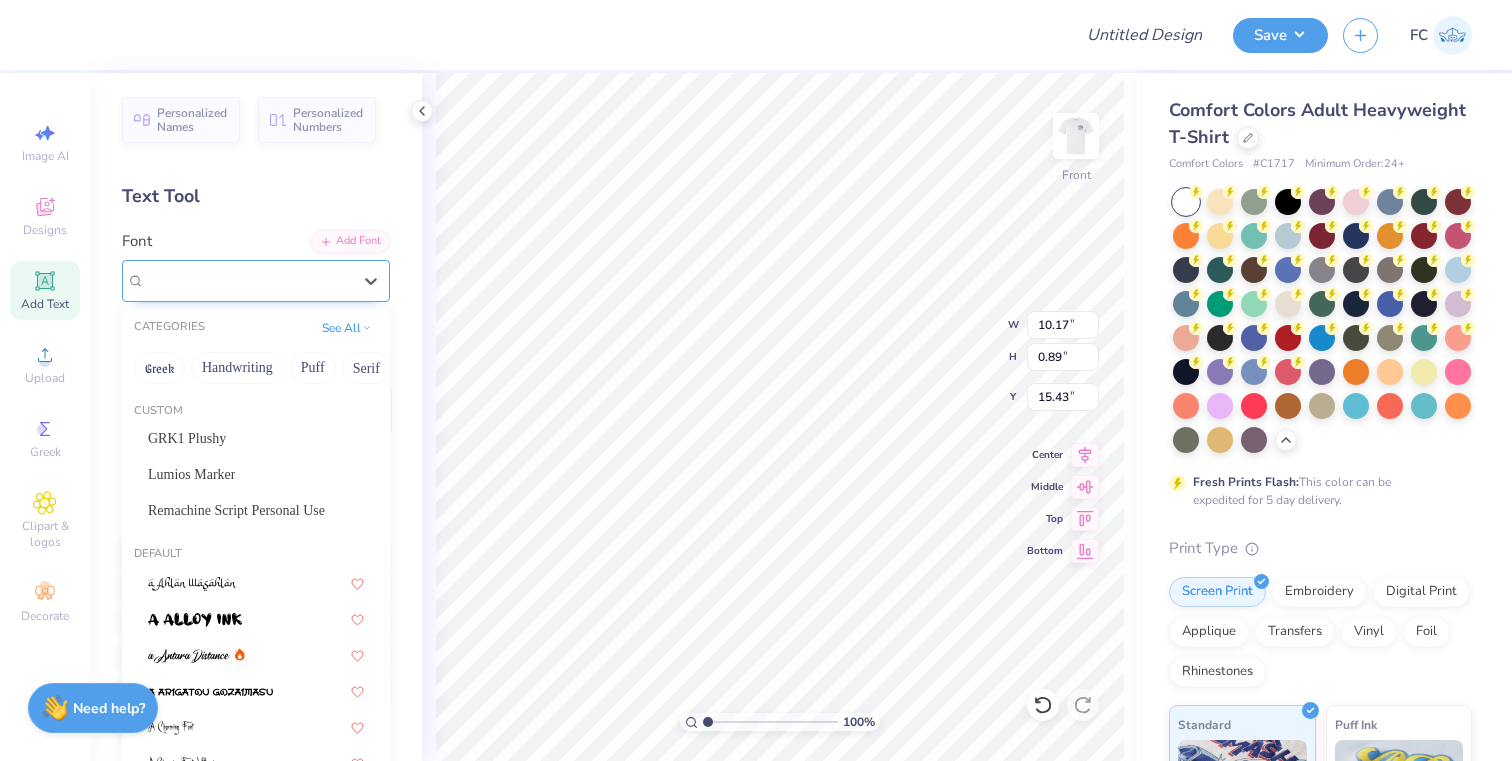 click on "Super Dream" at bounding box center [248, 280] 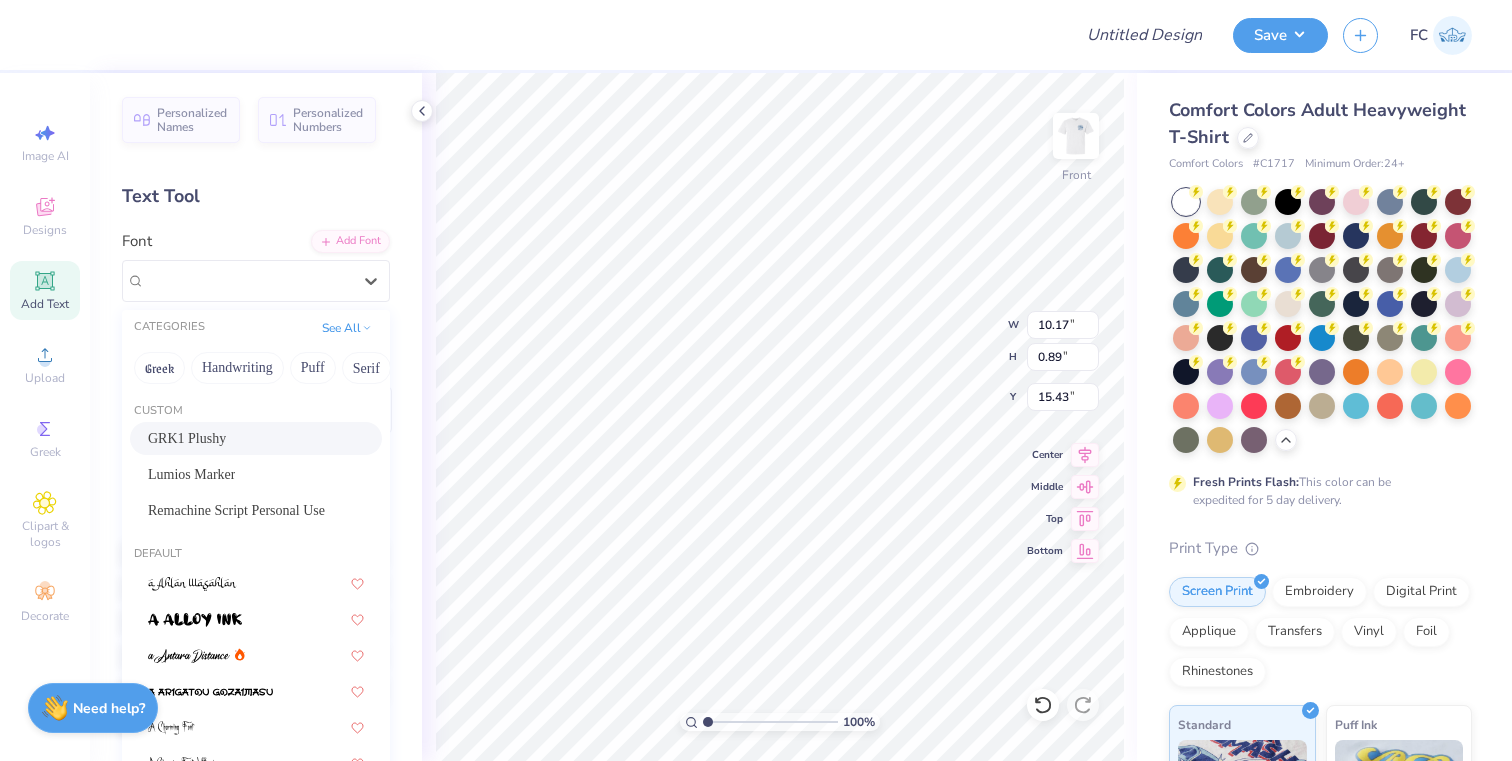 click on "GRK1 Plushy Lumios Marker Remachine Script Personal Use" at bounding box center (256, 474) 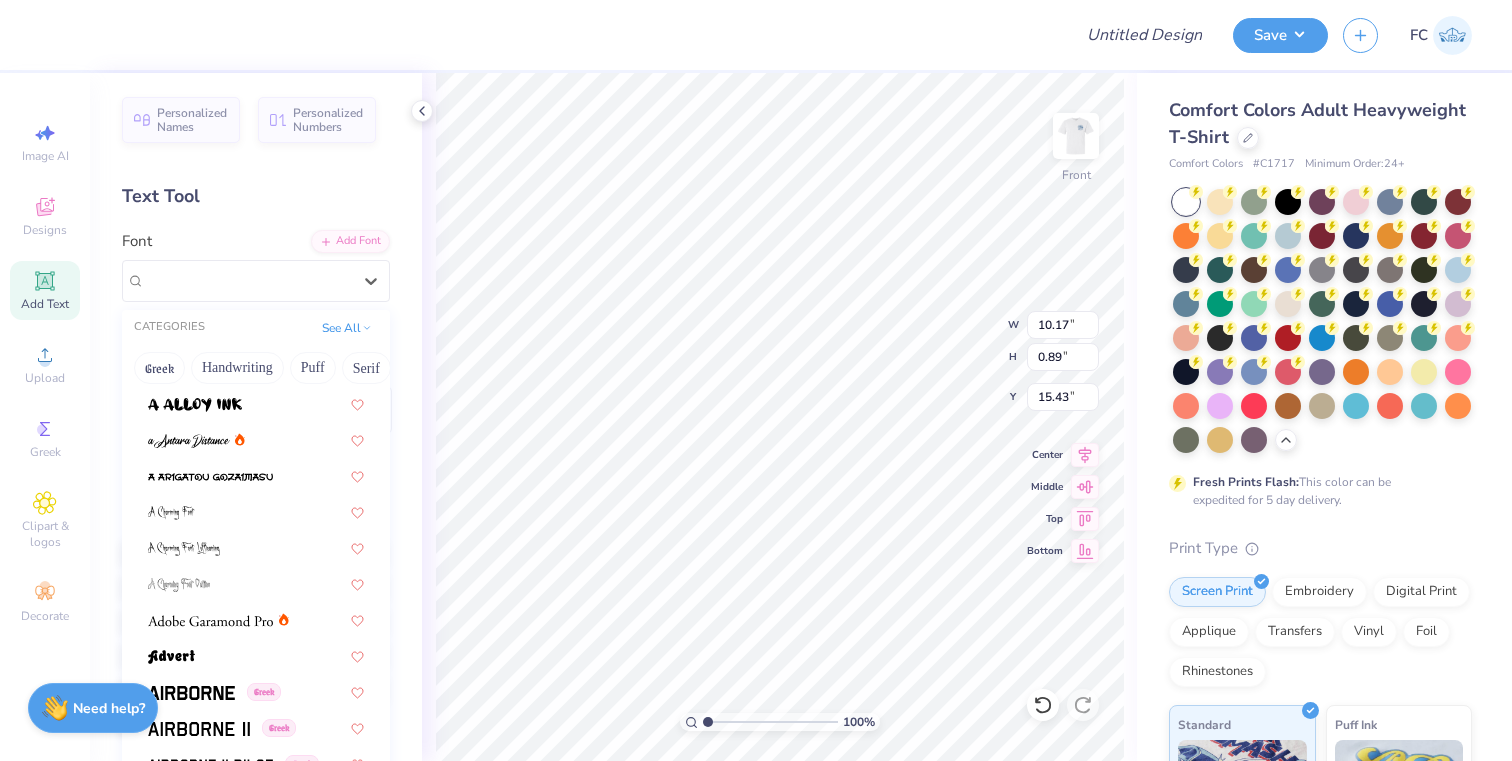 scroll, scrollTop: 365, scrollLeft: 0, axis: vertical 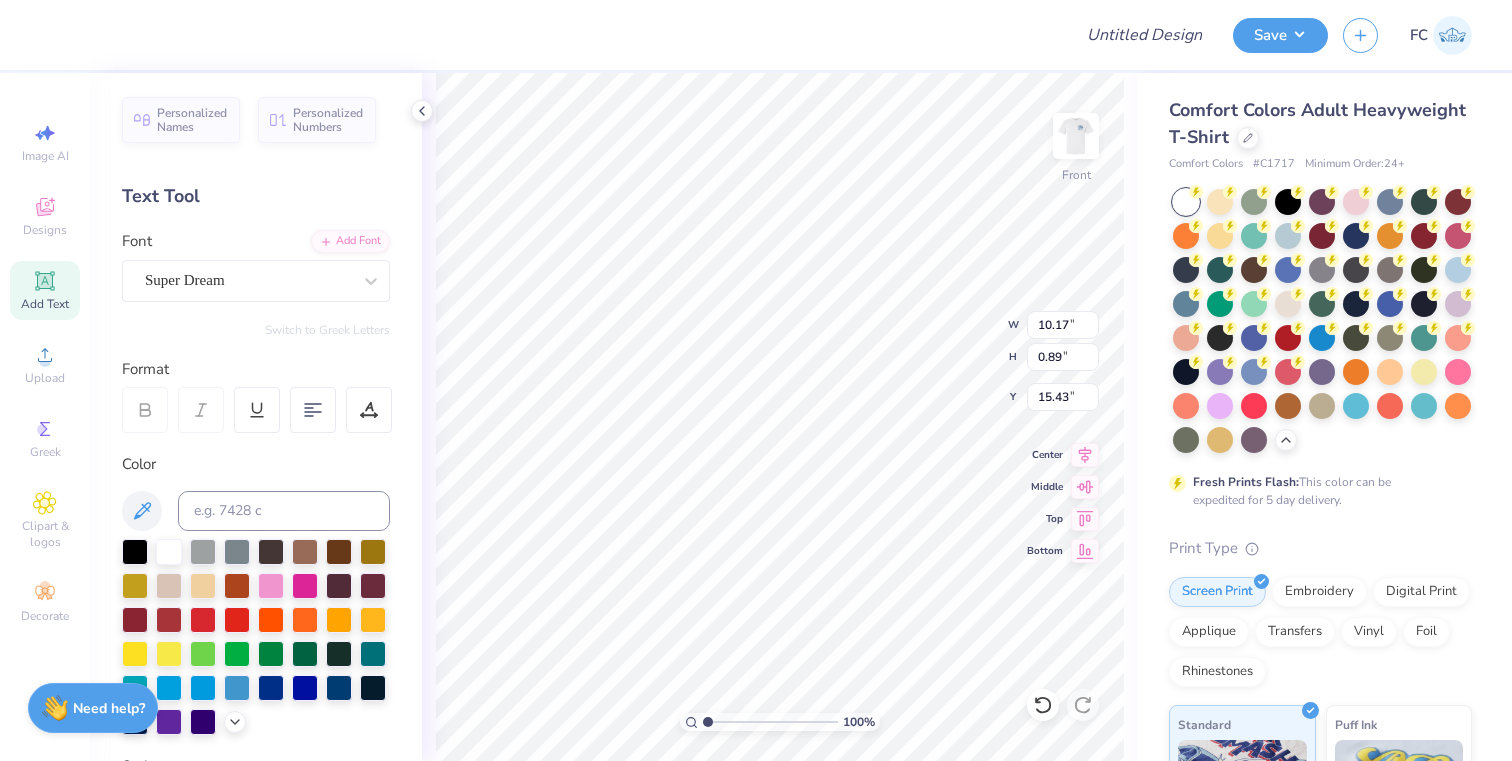 type on "15.44" 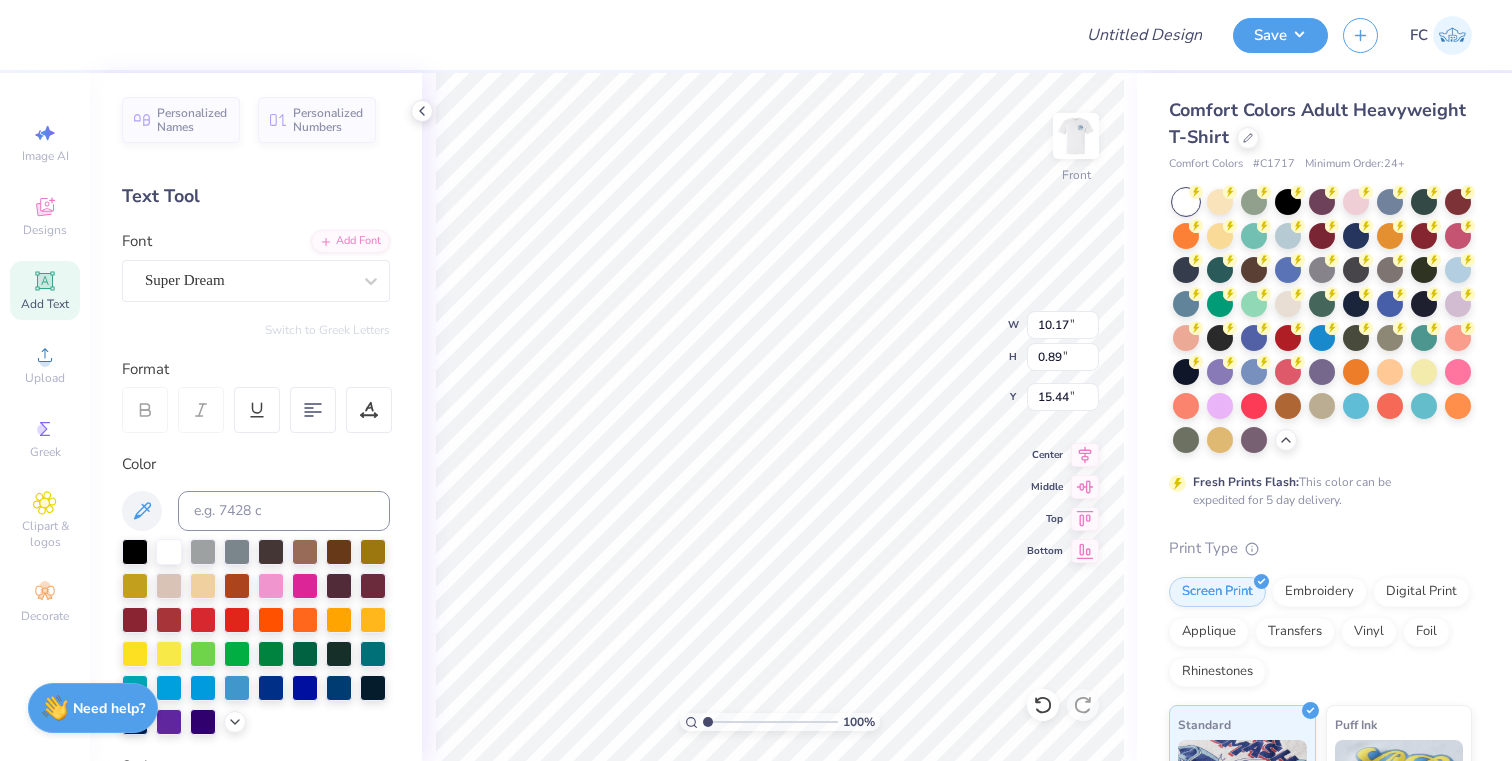 scroll, scrollTop: 0, scrollLeft: 5, axis: horizontal 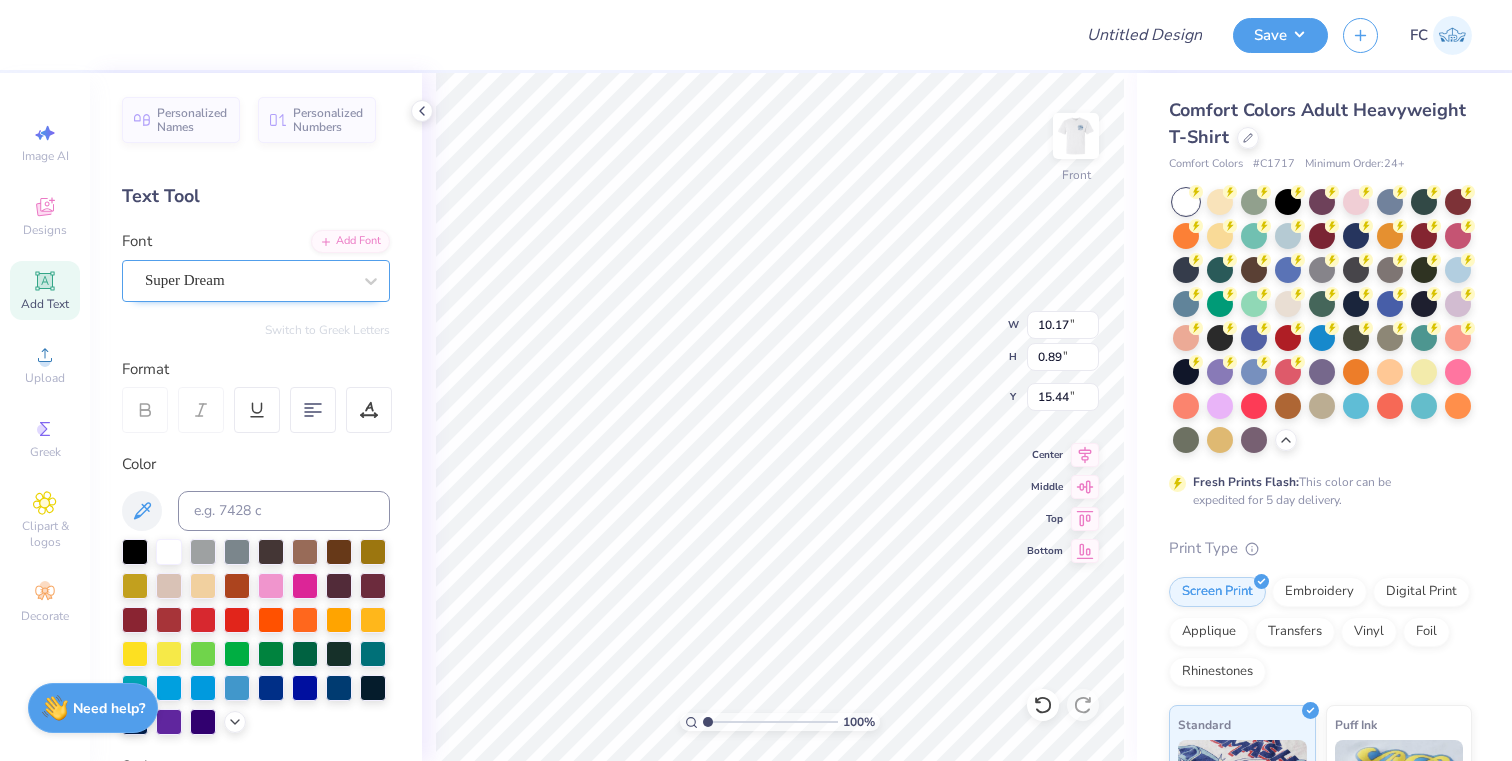 click on "Super Dream" at bounding box center (248, 280) 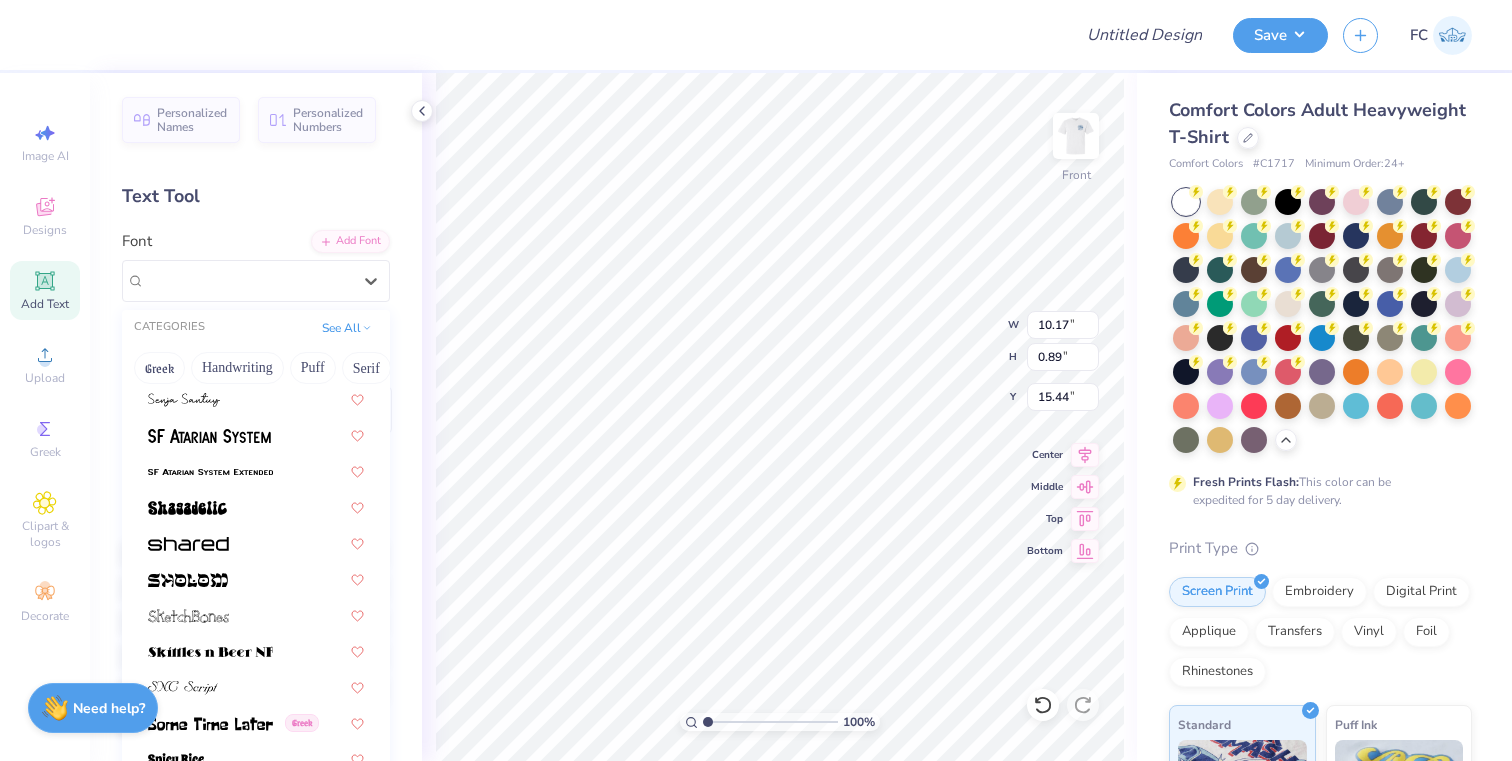 scroll, scrollTop: 10786, scrollLeft: 0, axis: vertical 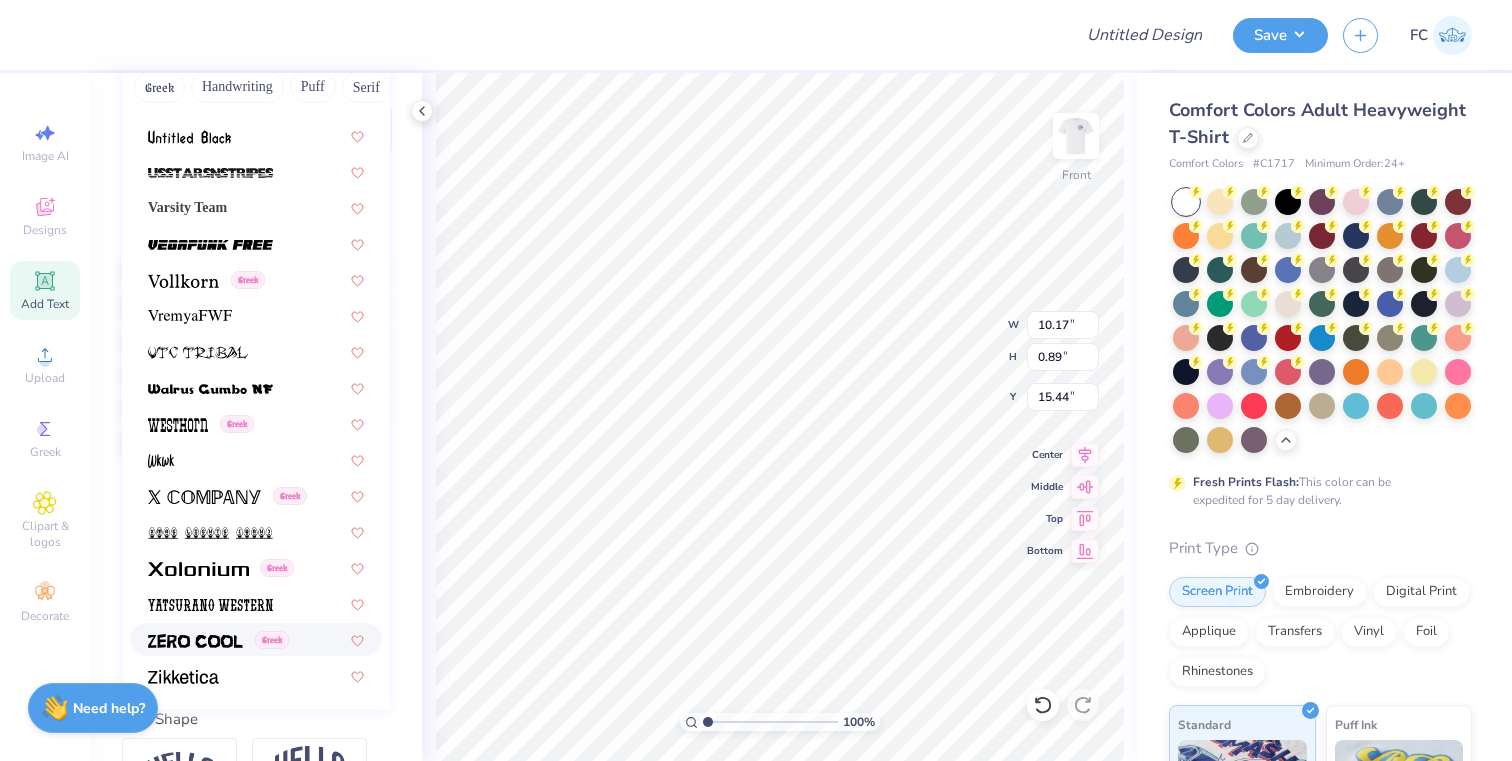 click at bounding box center [195, 639] 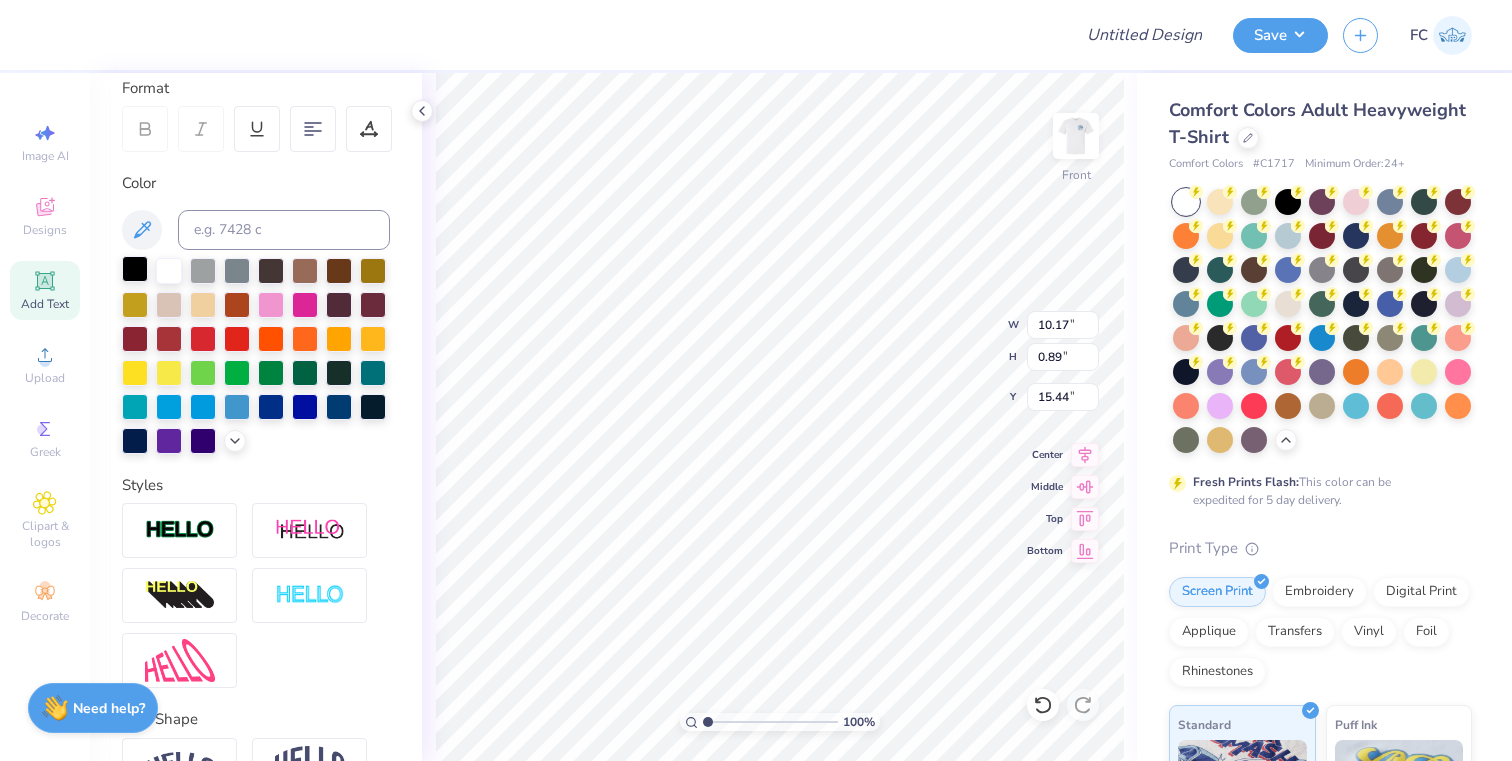 click at bounding box center [135, 269] 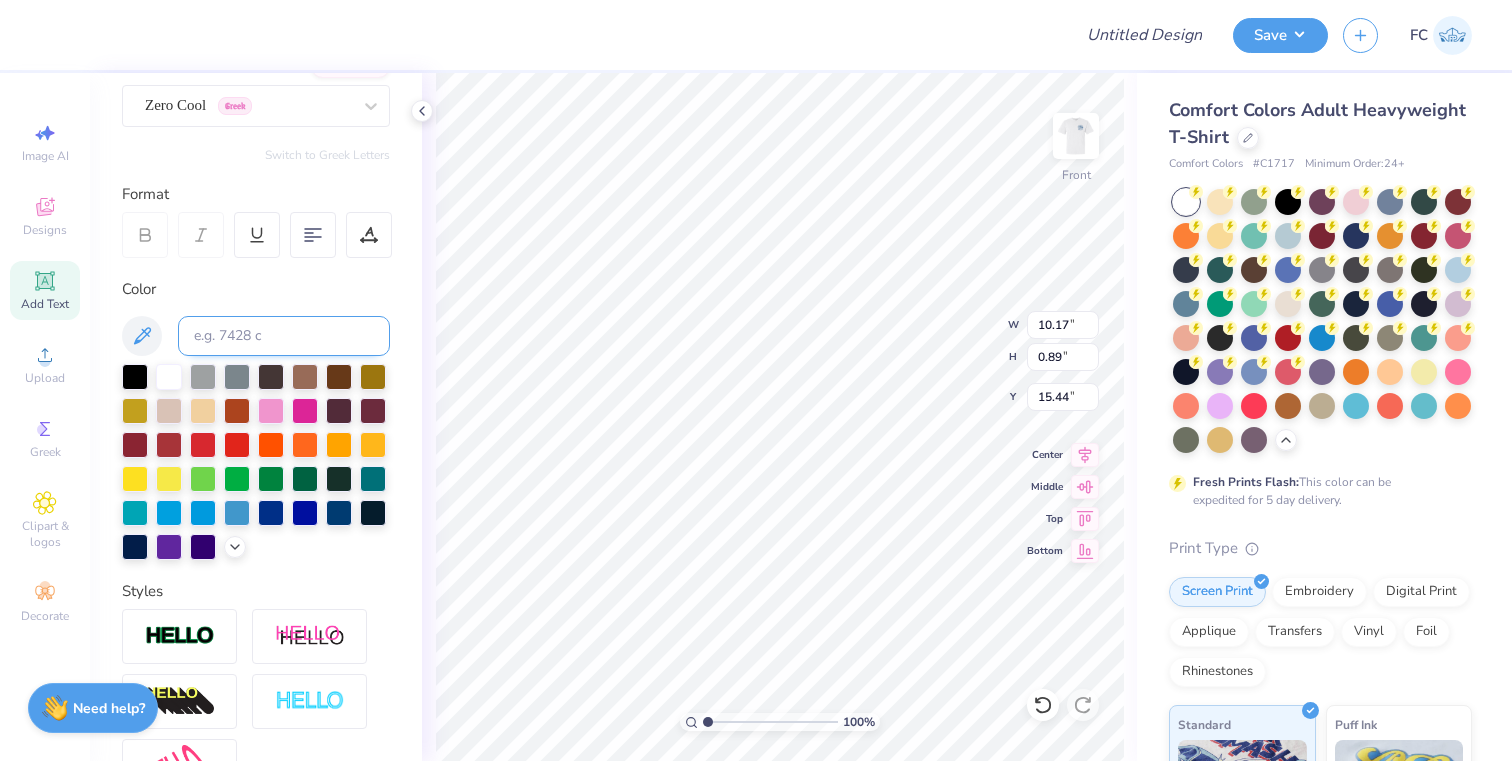scroll, scrollTop: 135, scrollLeft: 0, axis: vertical 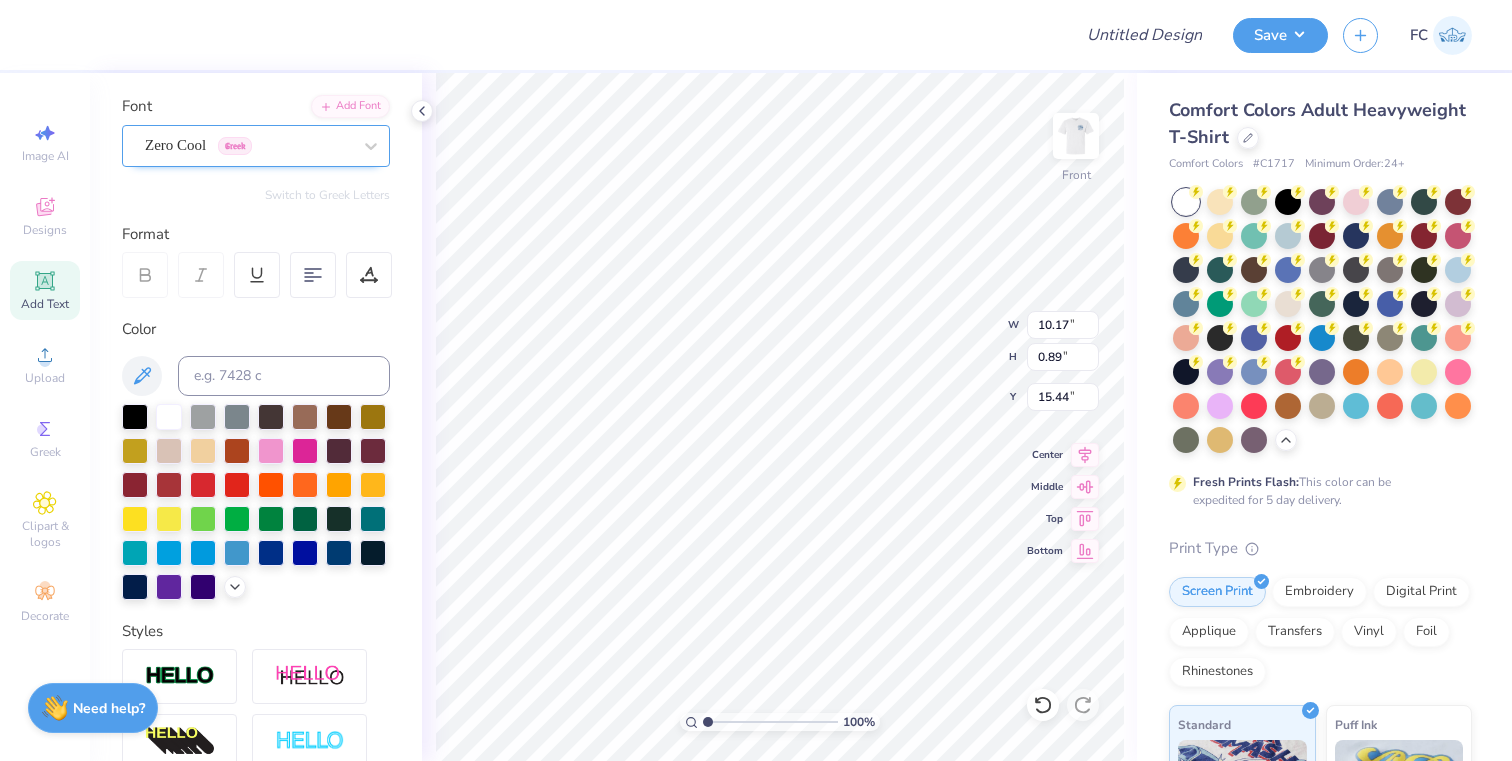 click on "Zero Cool Greek" at bounding box center (248, 145) 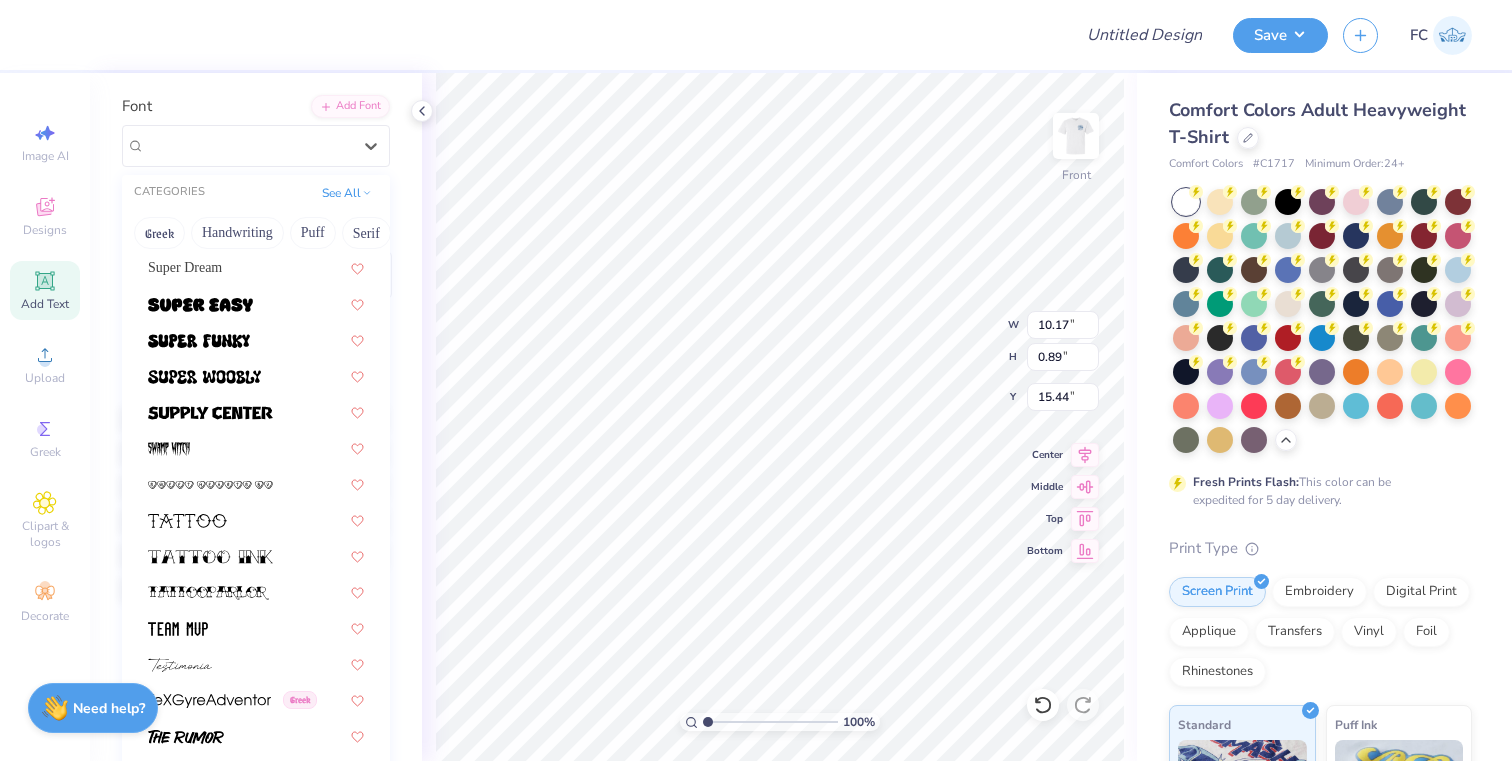 scroll, scrollTop: 10786, scrollLeft: 0, axis: vertical 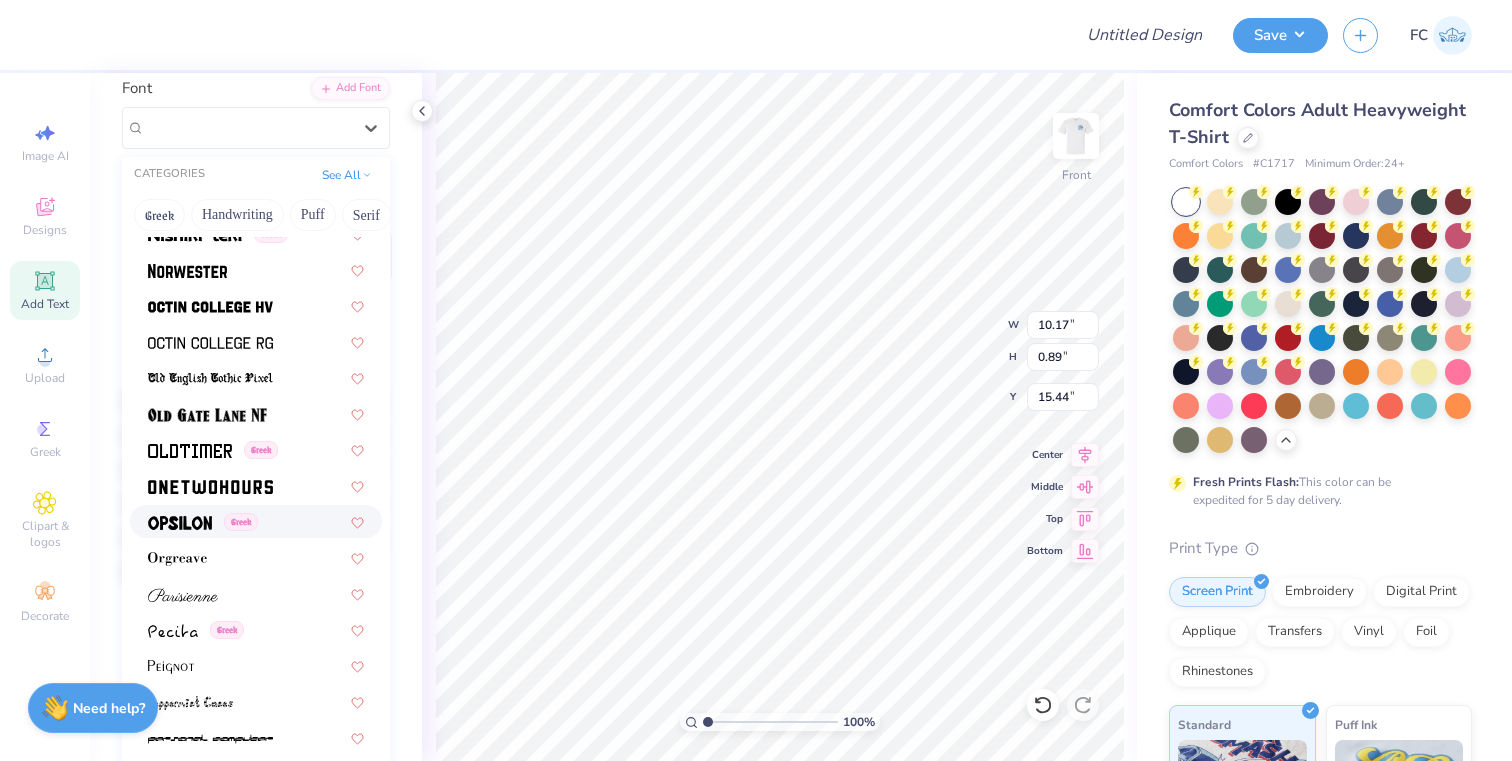 click on "Greek" at bounding box center [256, 521] 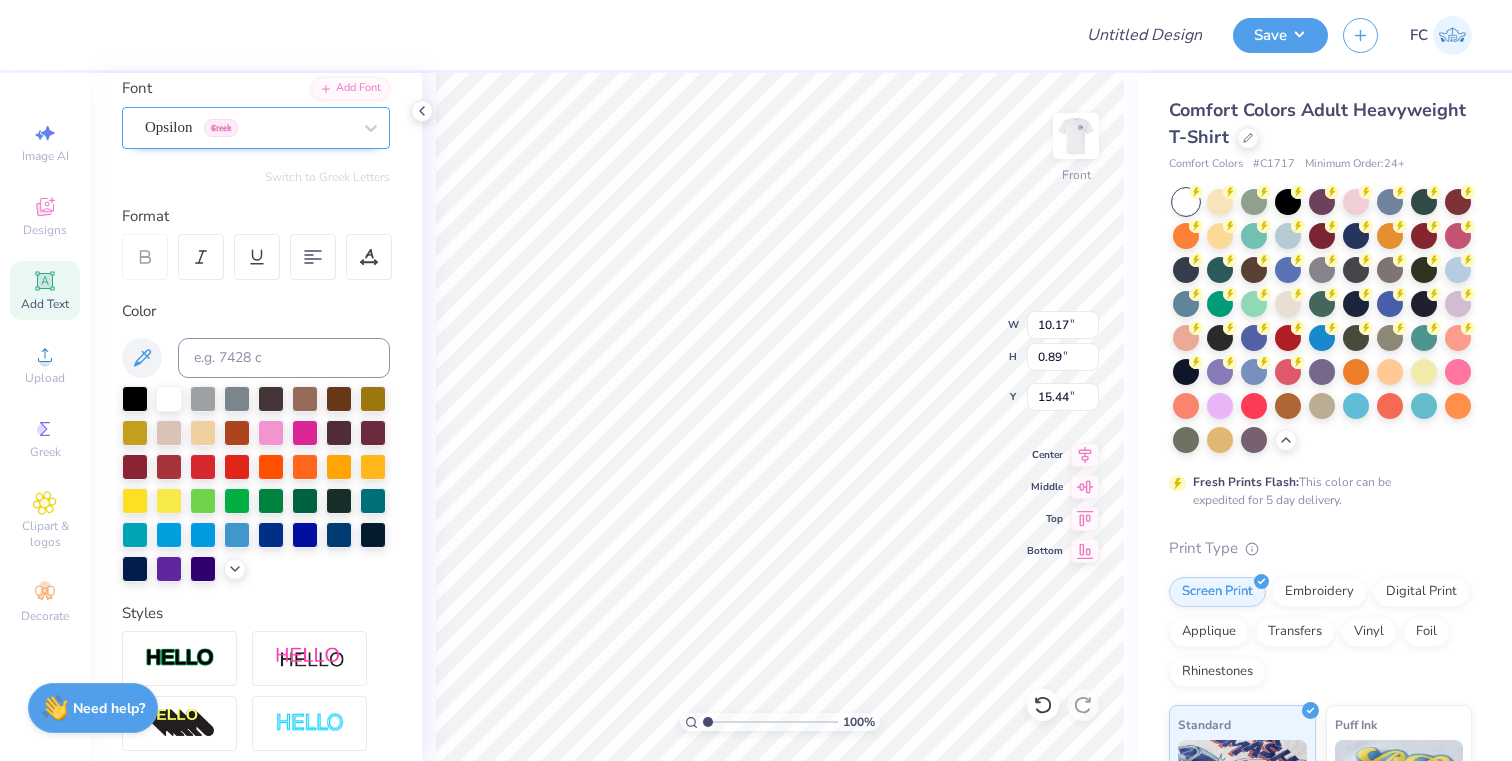 click at bounding box center (248, 127) 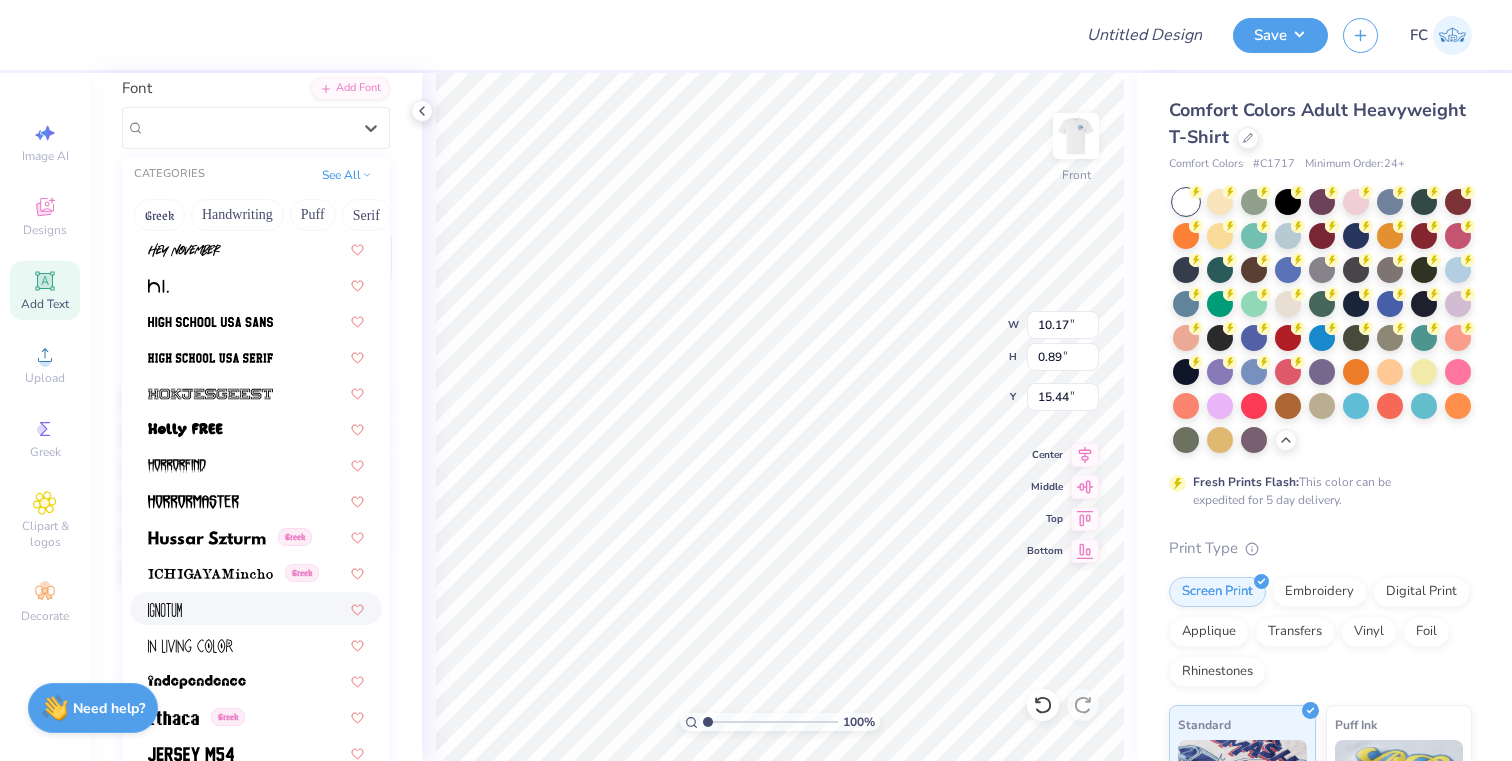 scroll, scrollTop: 5142, scrollLeft: 0, axis: vertical 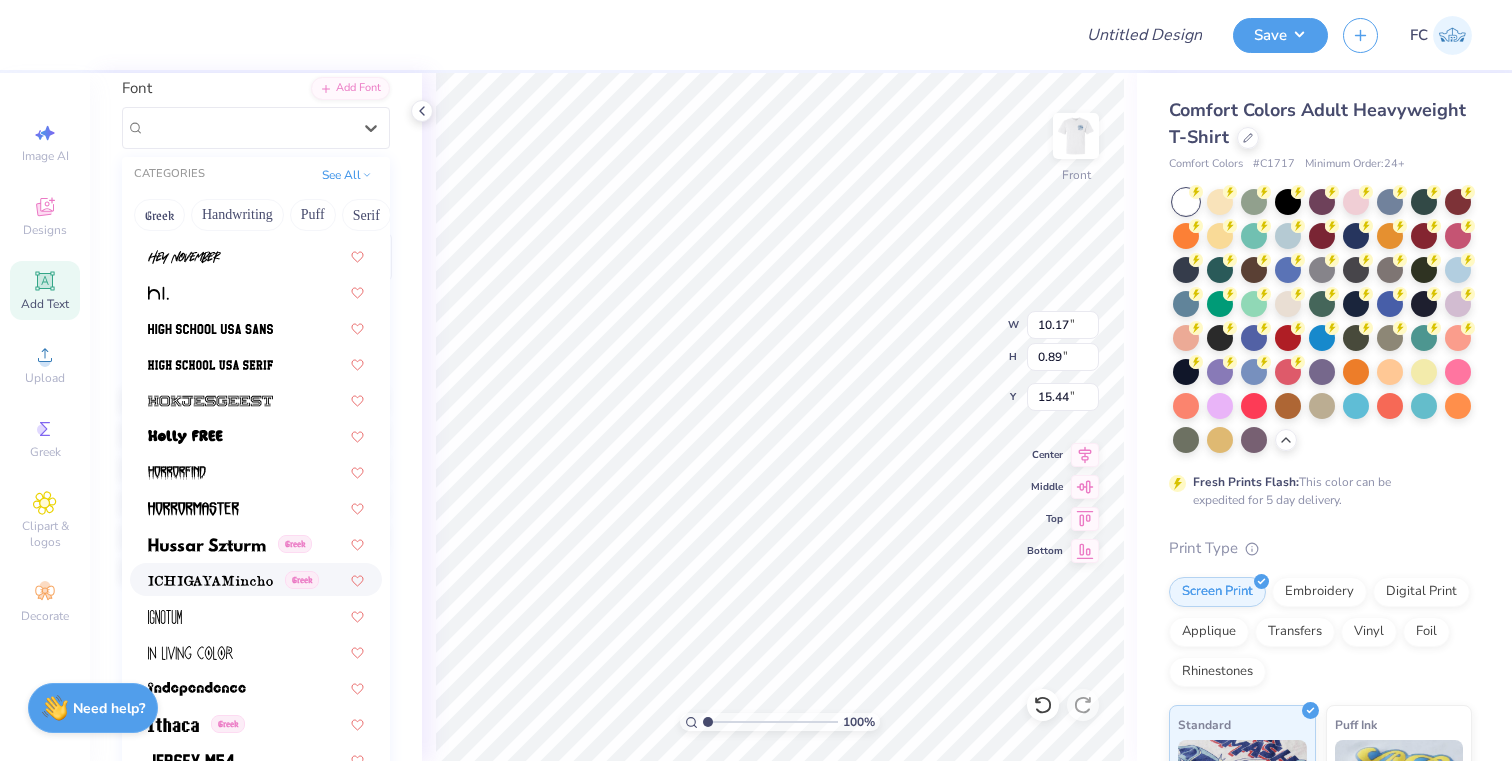 click at bounding box center [210, 581] 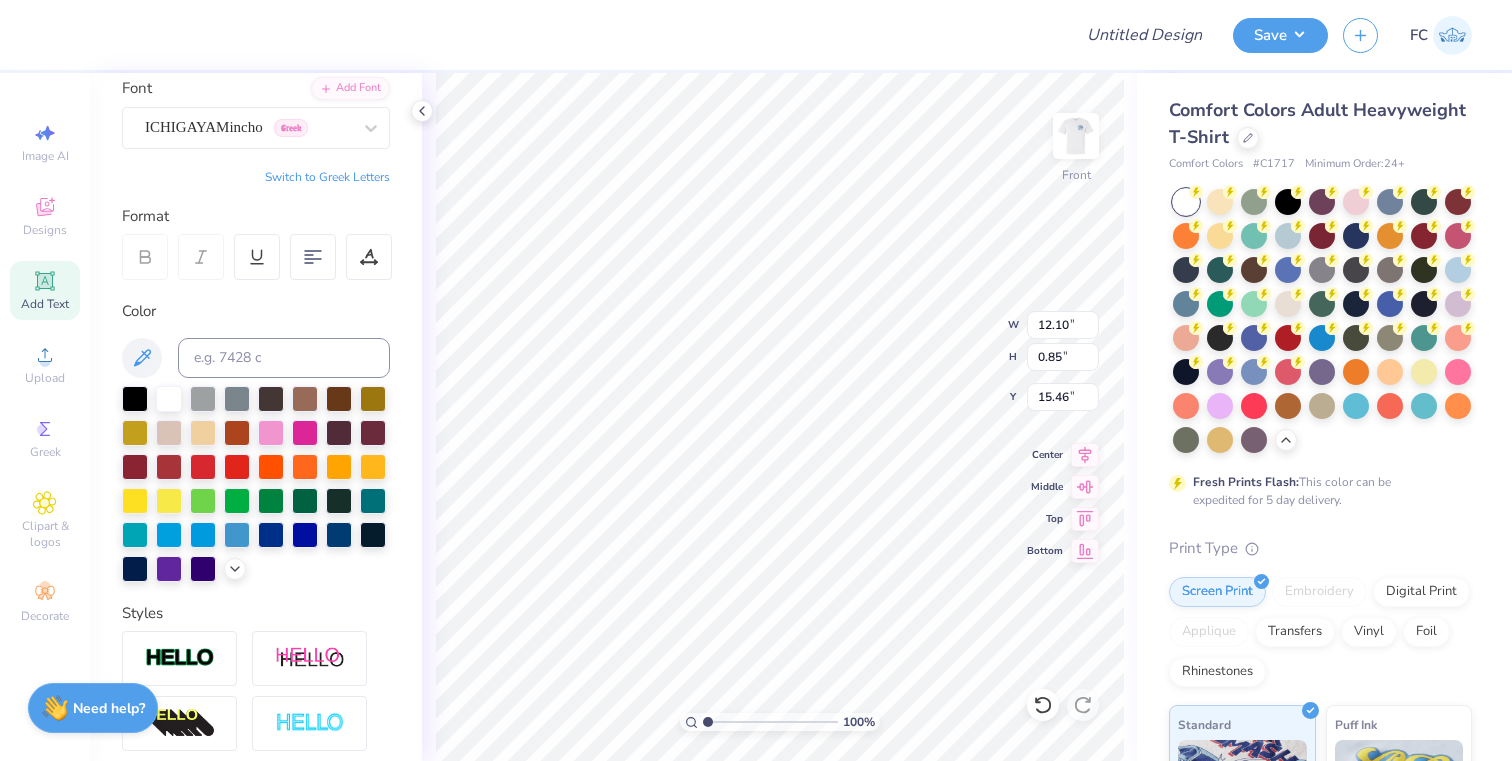 type on "11.43" 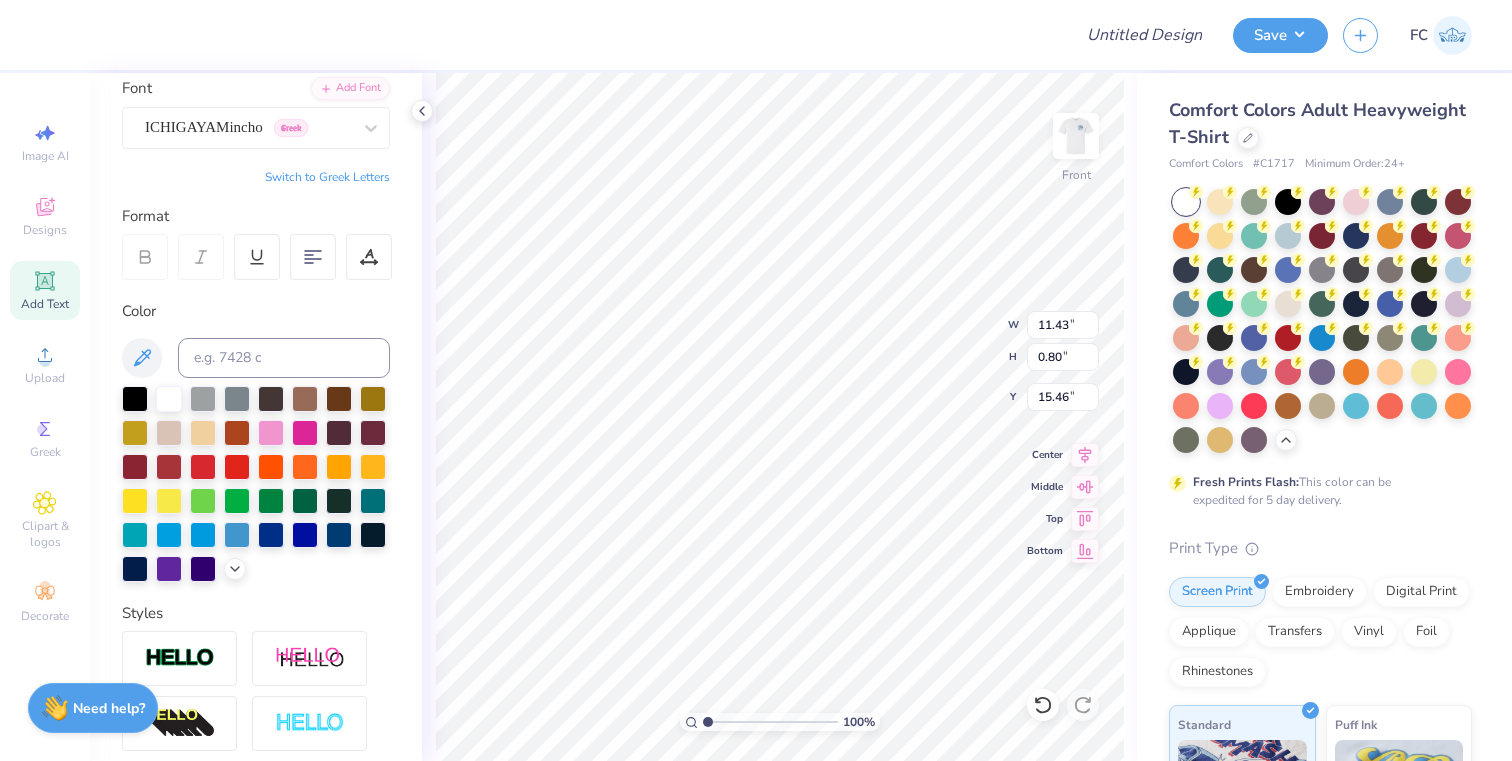 type on "10.58" 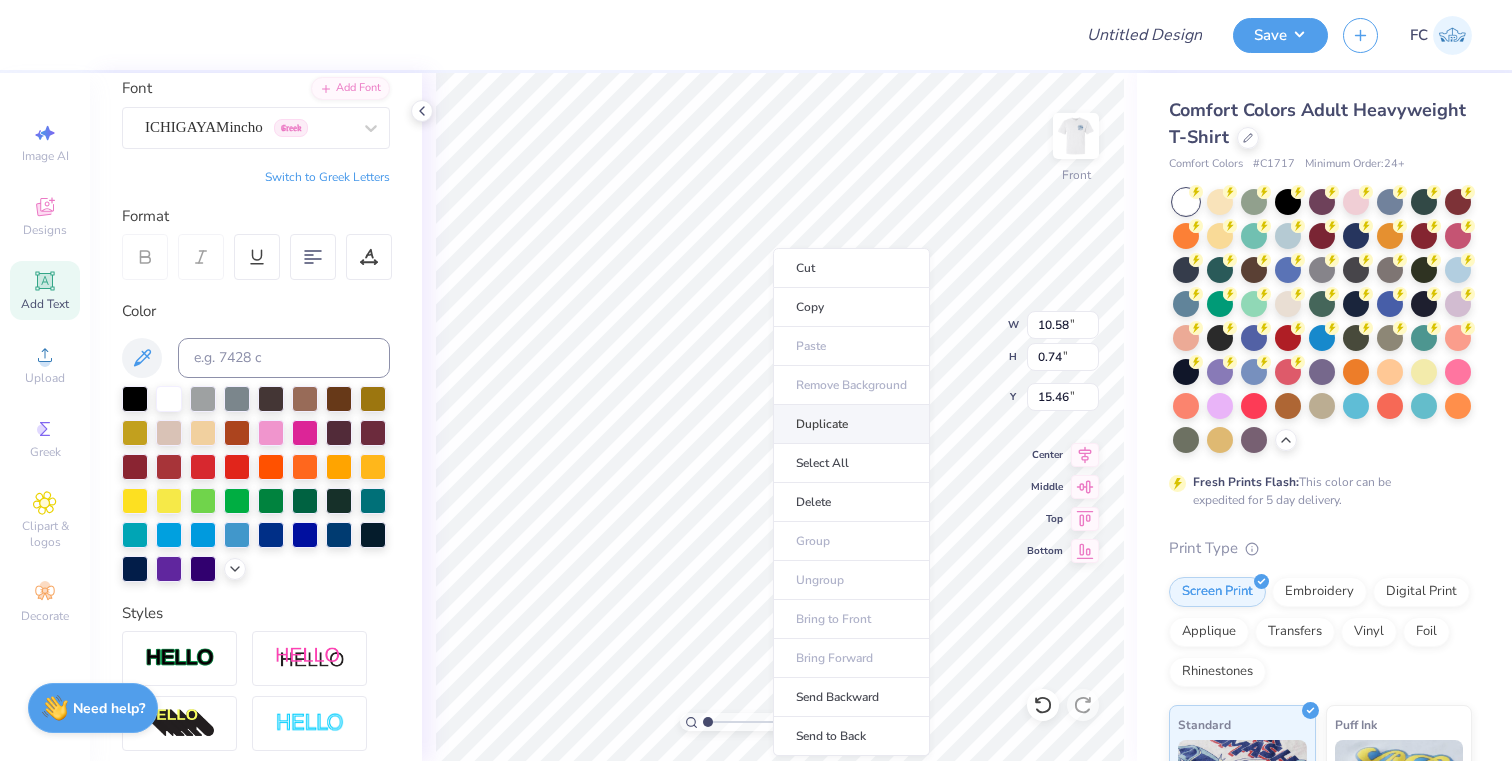 click on "Duplicate" at bounding box center (851, 424) 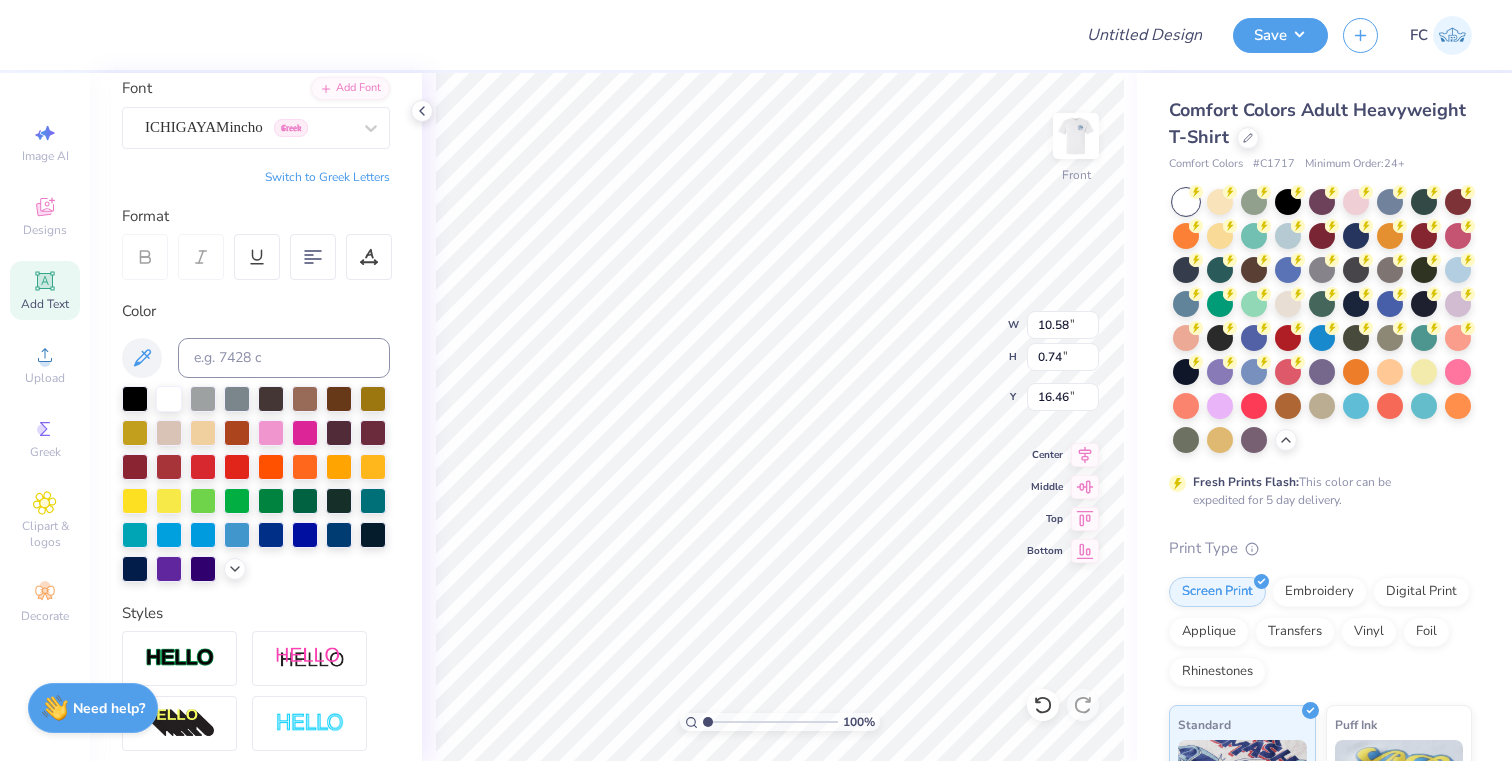 type on "16.46" 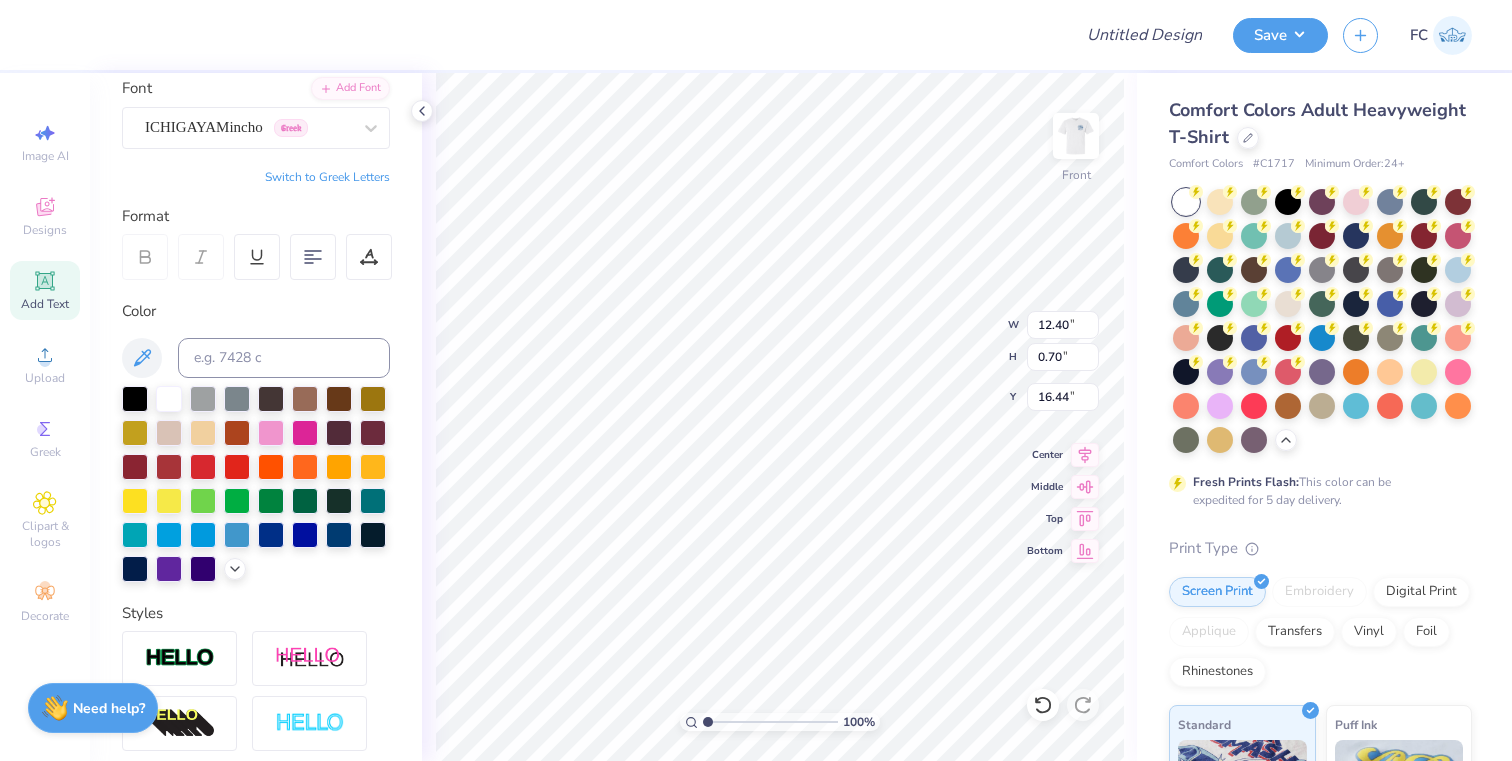 type on "12.40" 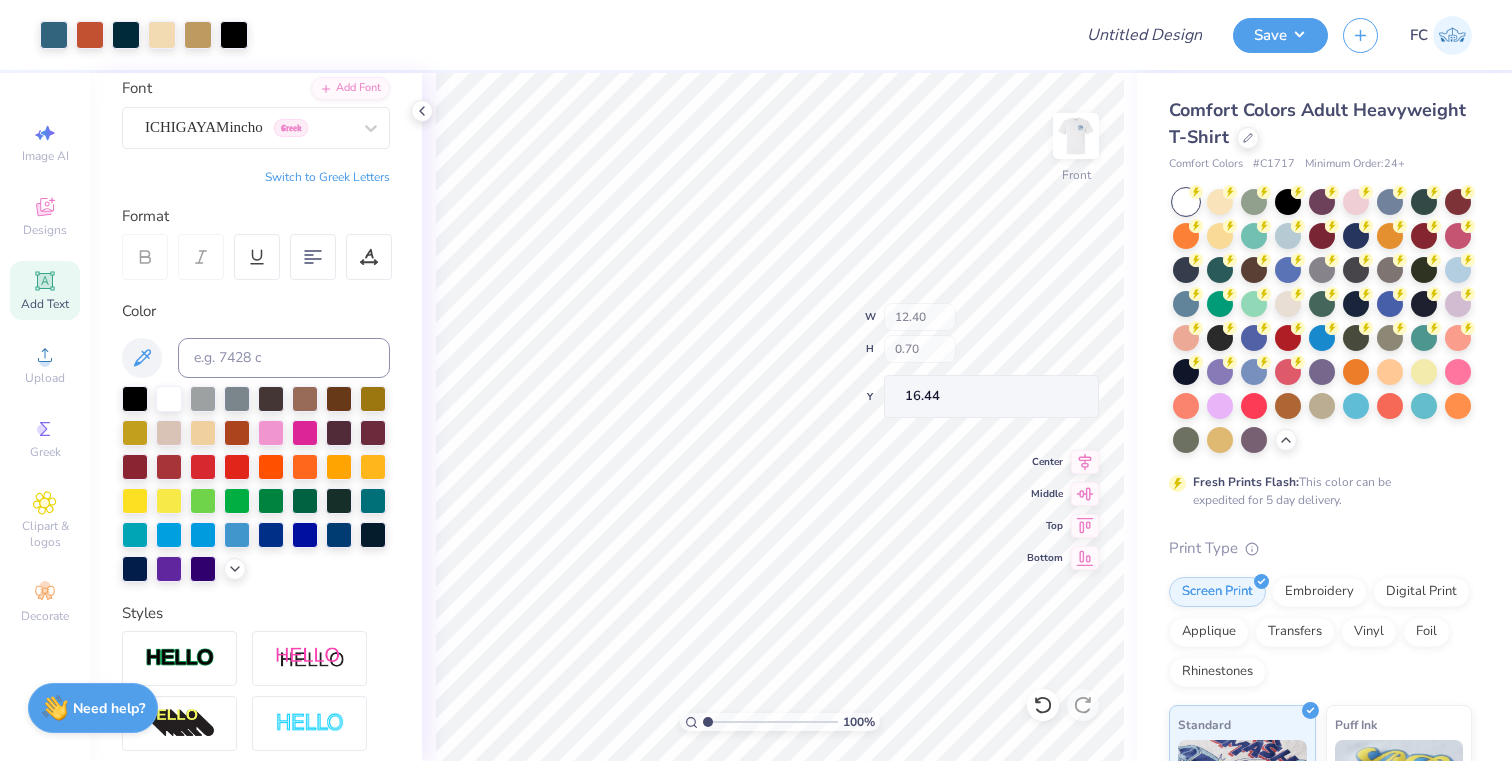 type on "10.46" 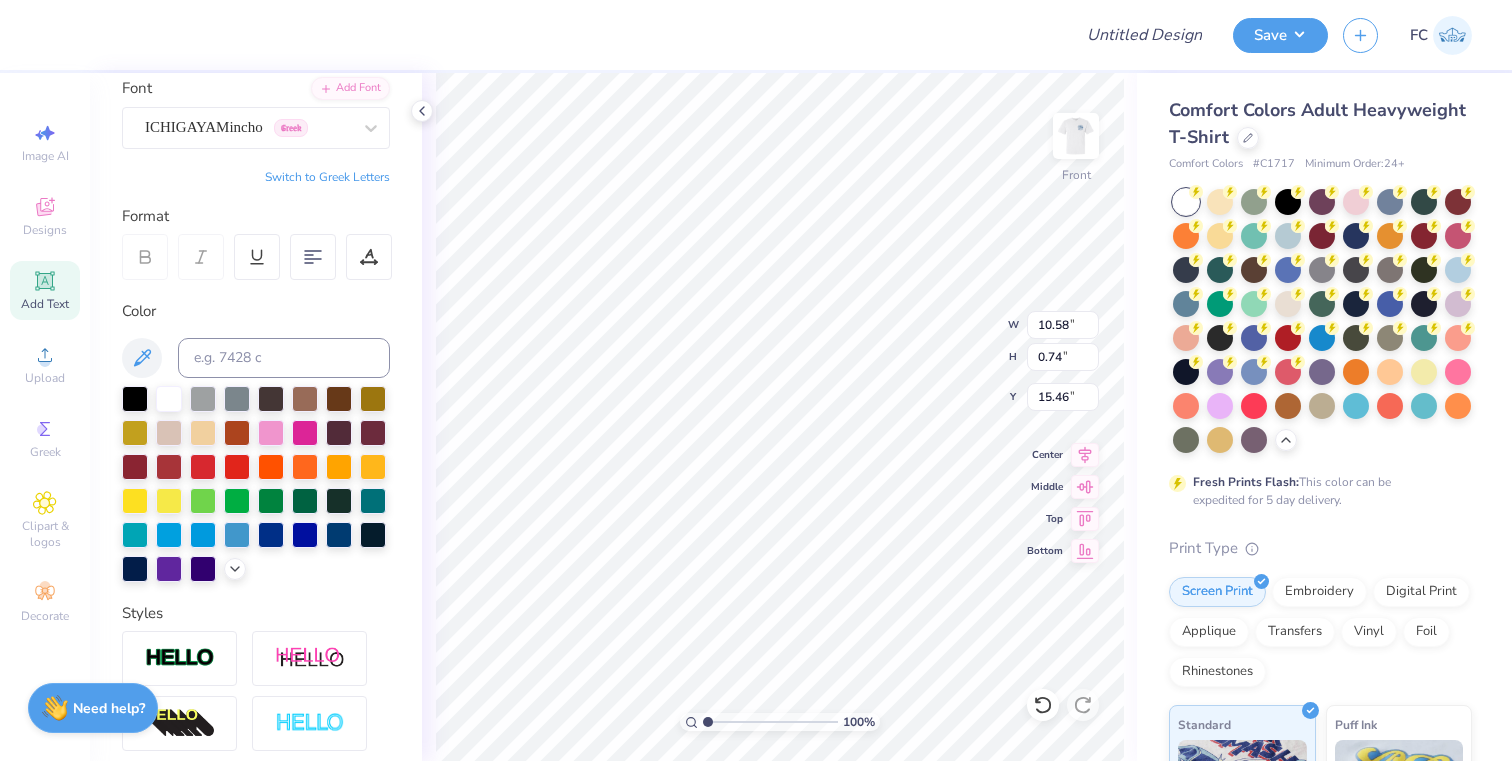 type on "15.23" 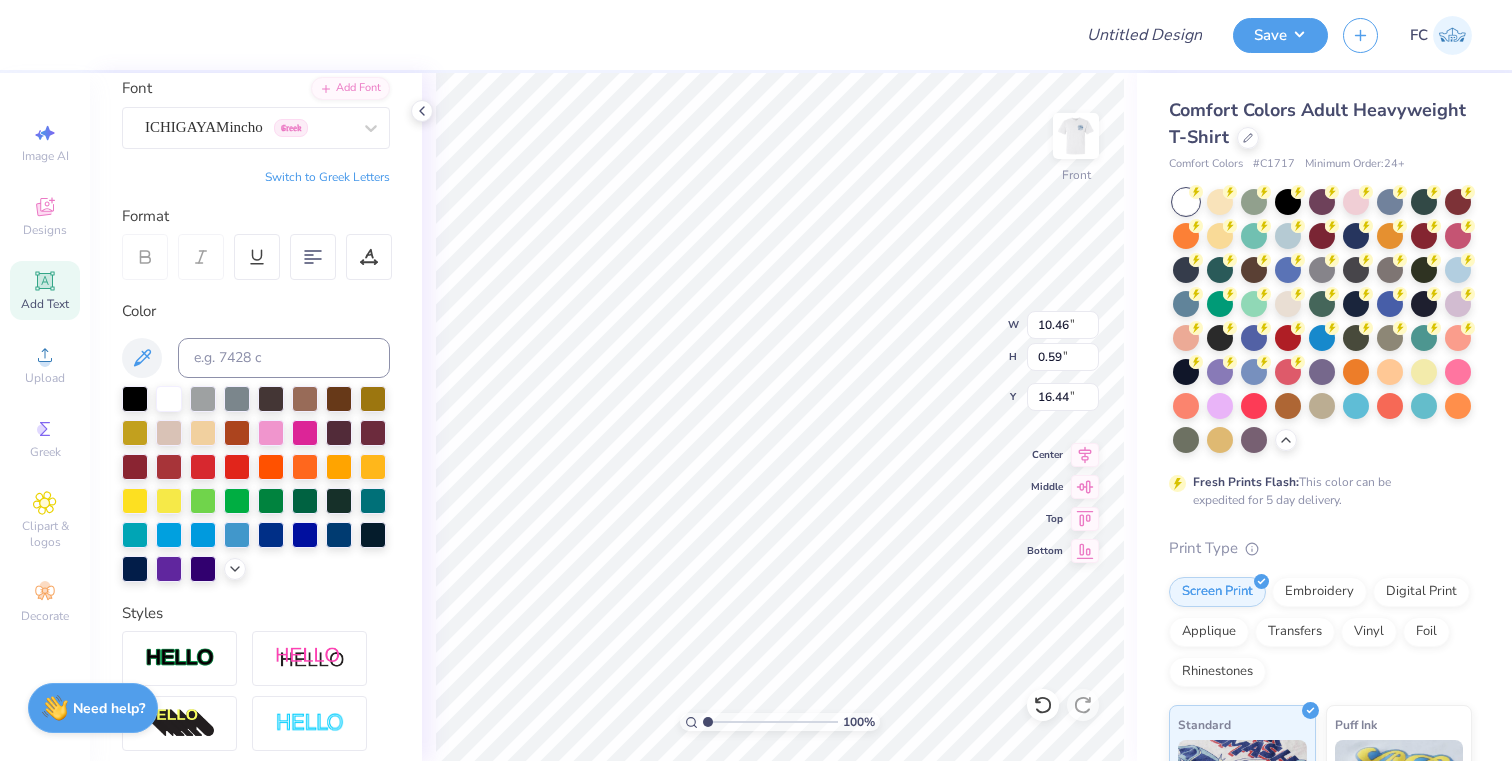 type on "16.29" 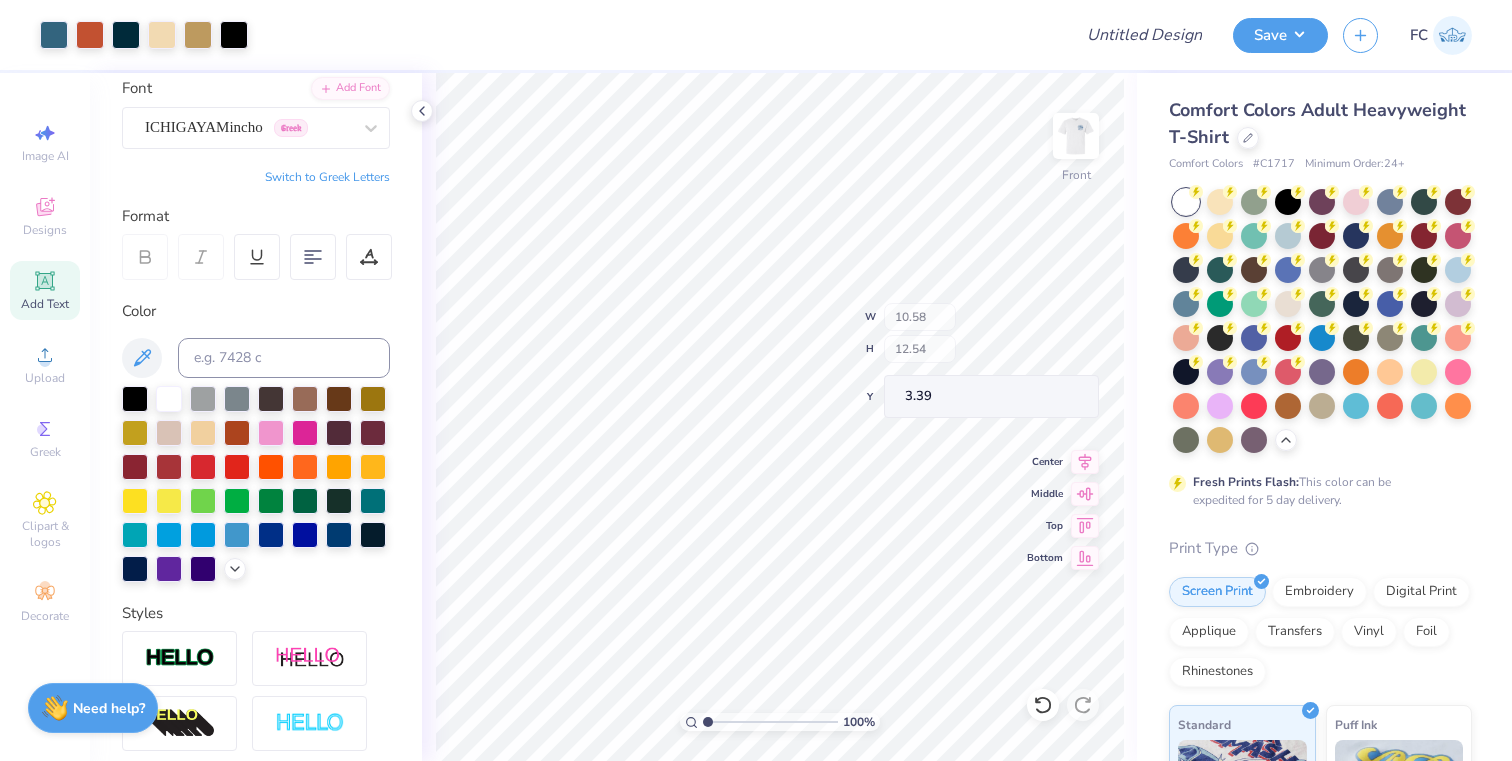 type on "3.39" 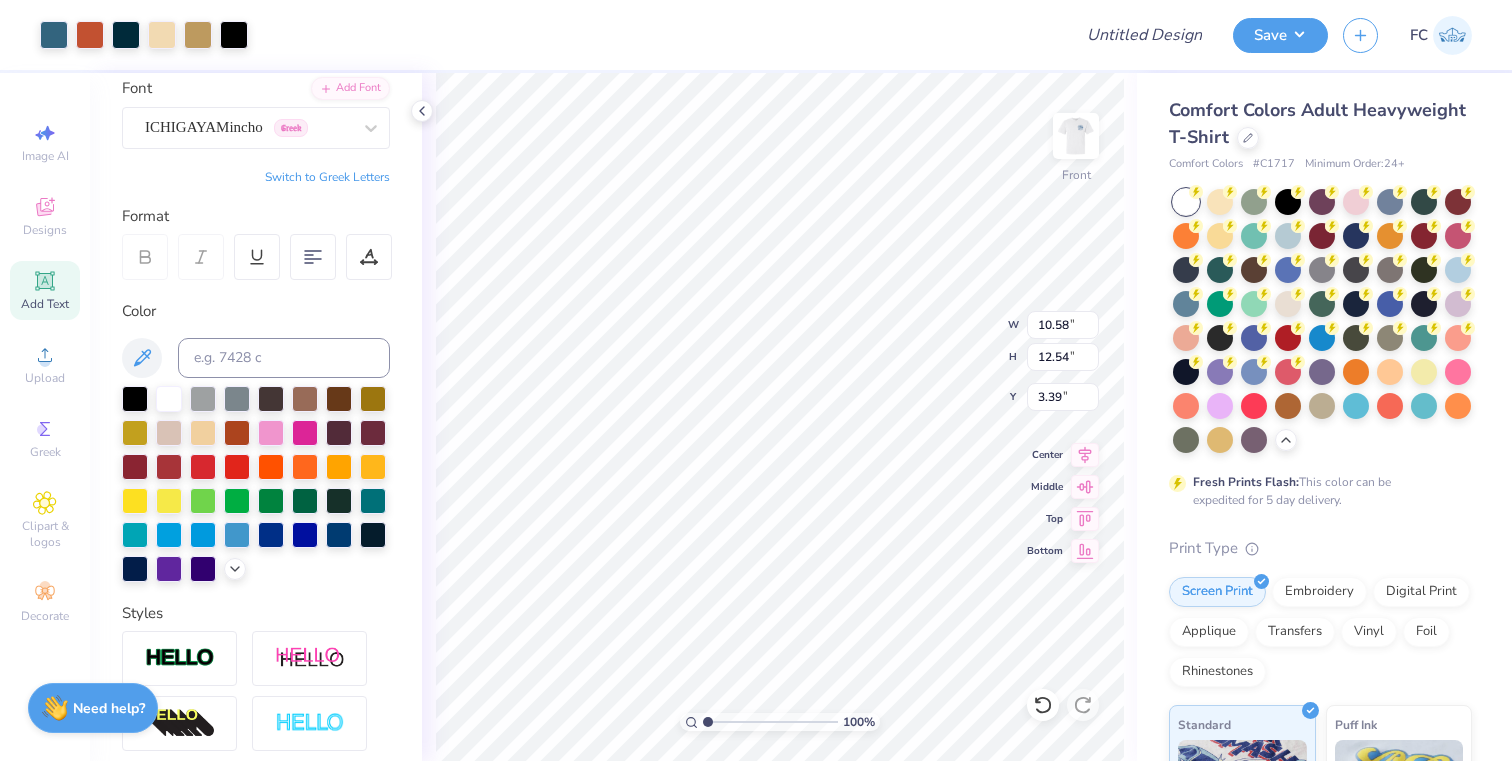 type on "3.85" 